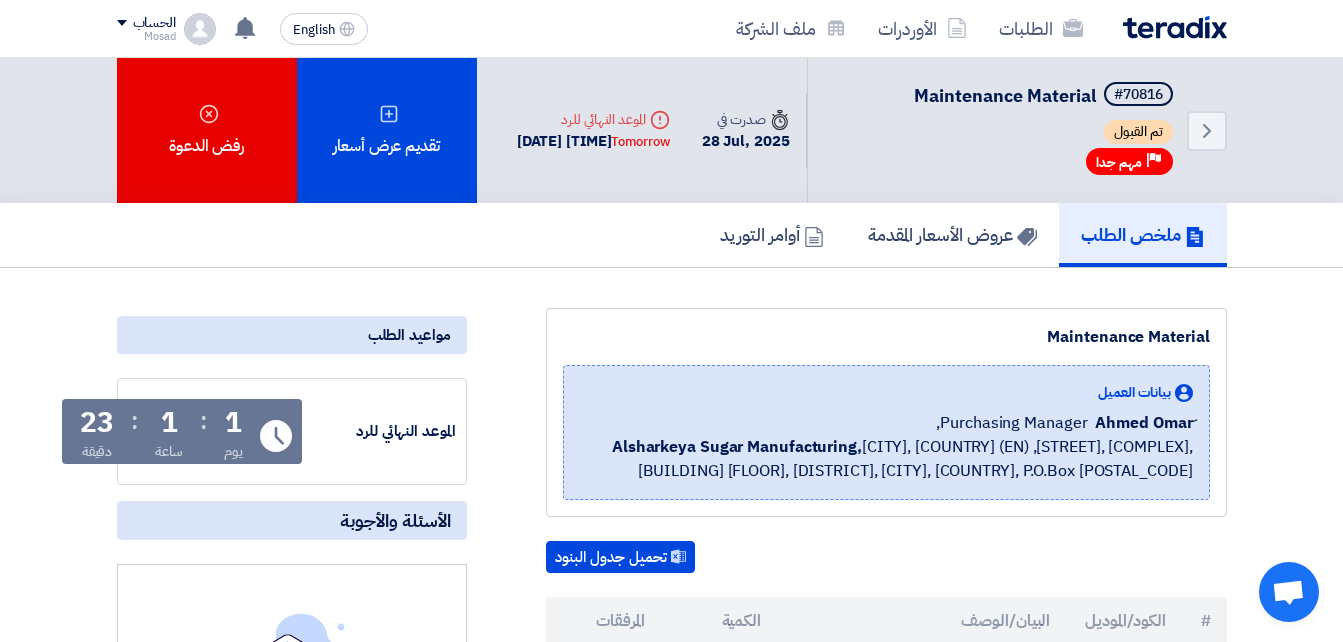 scroll, scrollTop: 600, scrollLeft: 0, axis: vertical 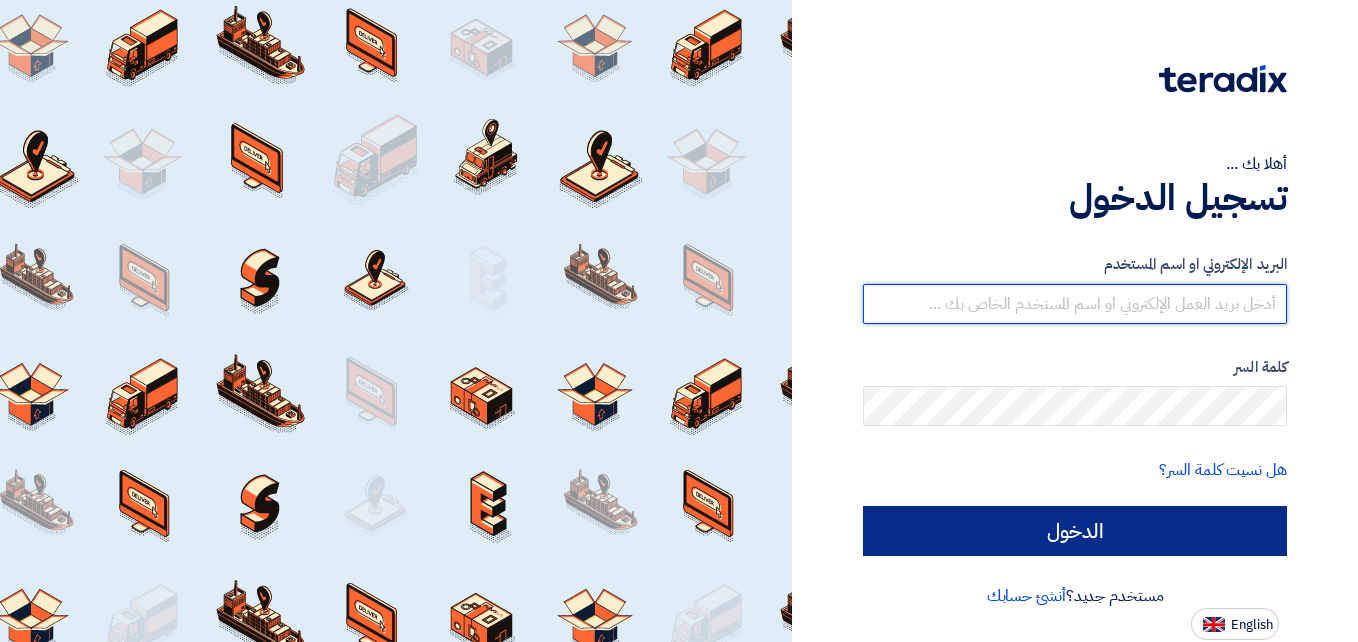 type on "[EMAIL_ADDRESS]" 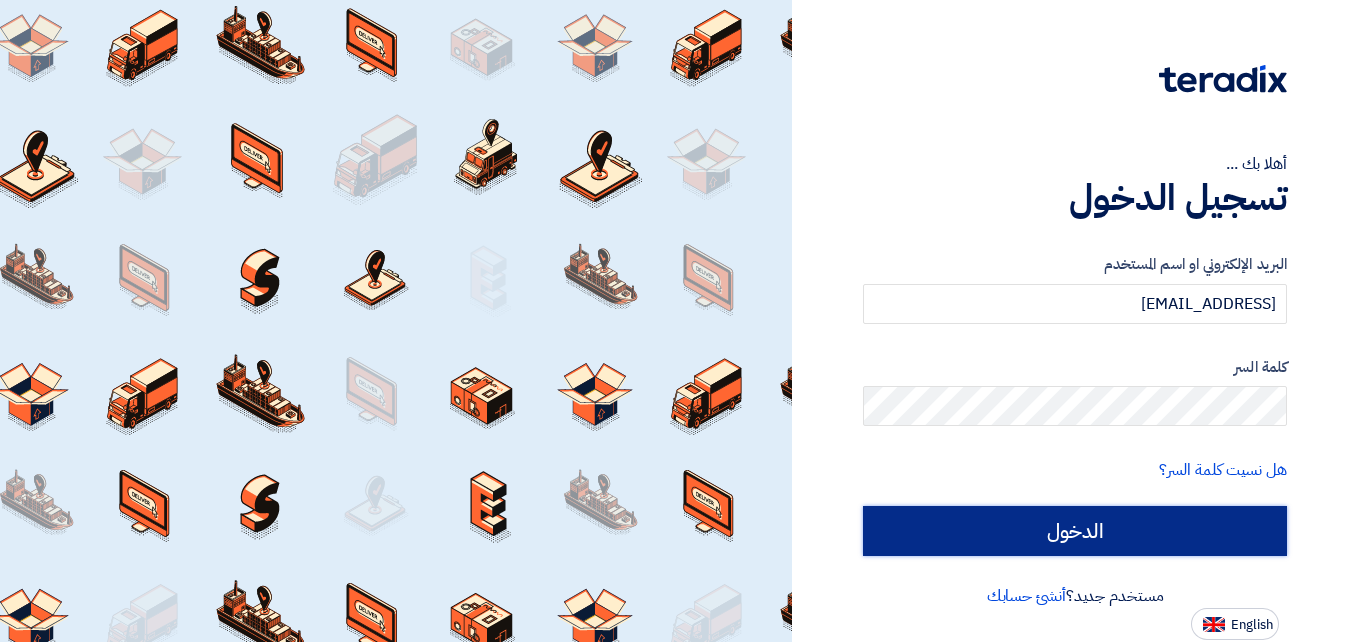 click on "الدخول" 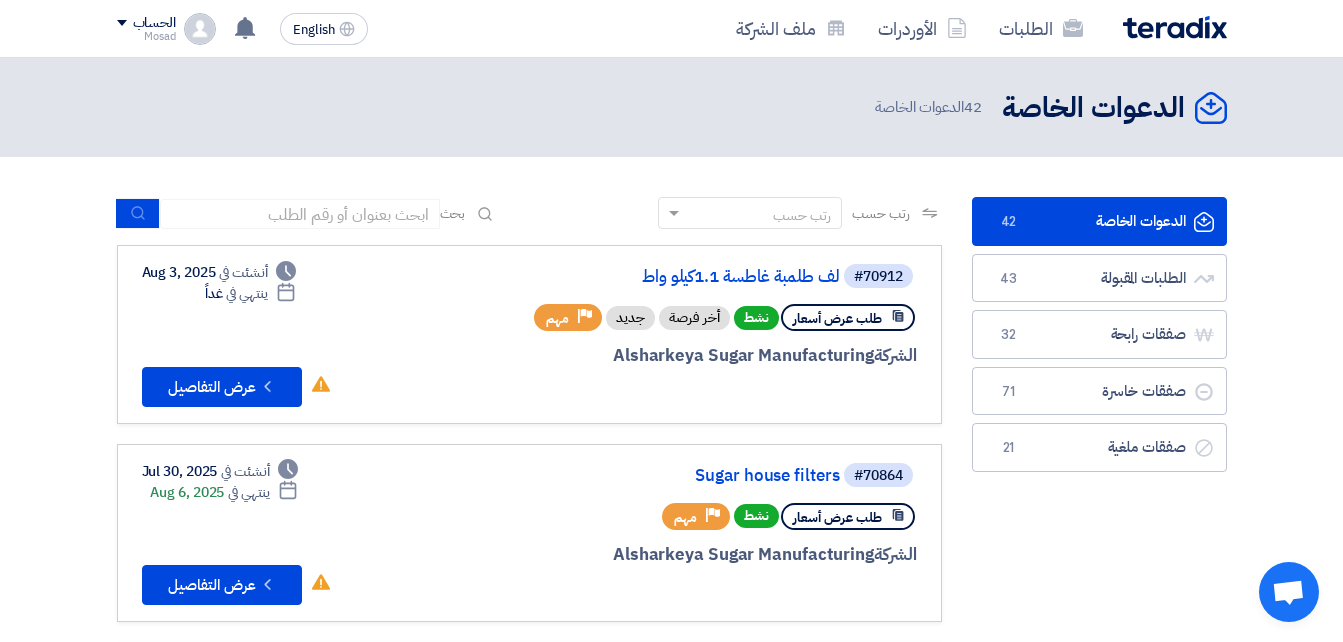 click on "الدعوات الخاصة
الدعوات الخاصة
42" 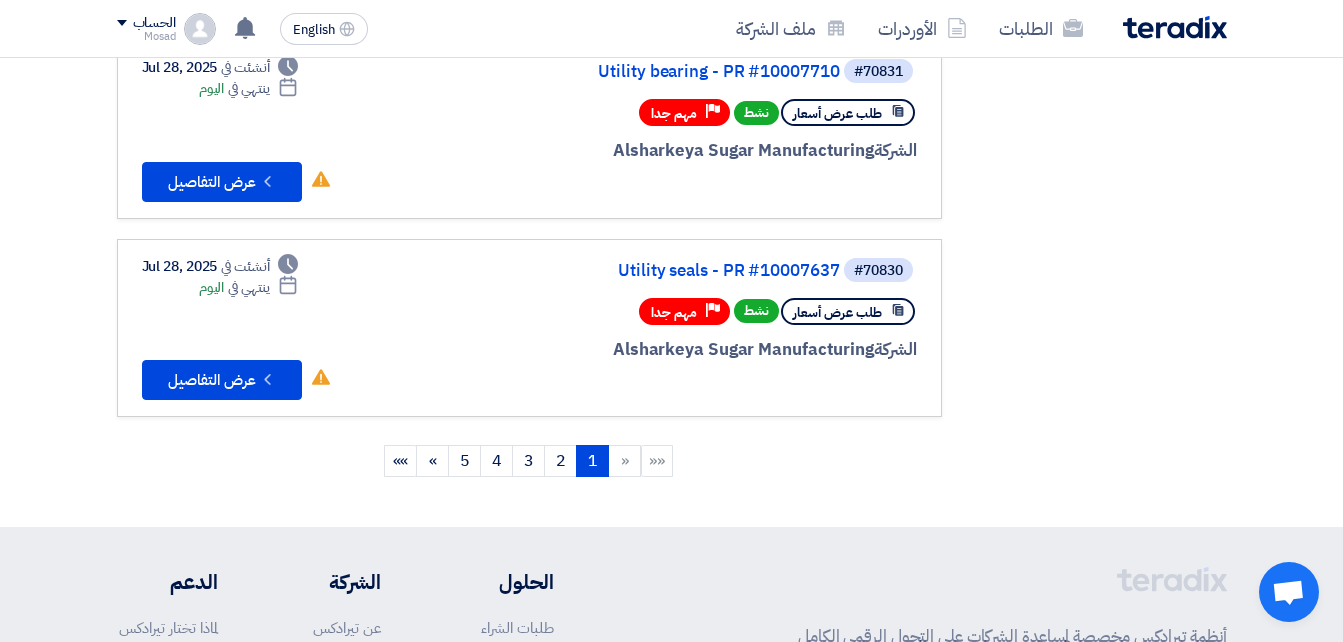 scroll, scrollTop: 1800, scrollLeft: 0, axis: vertical 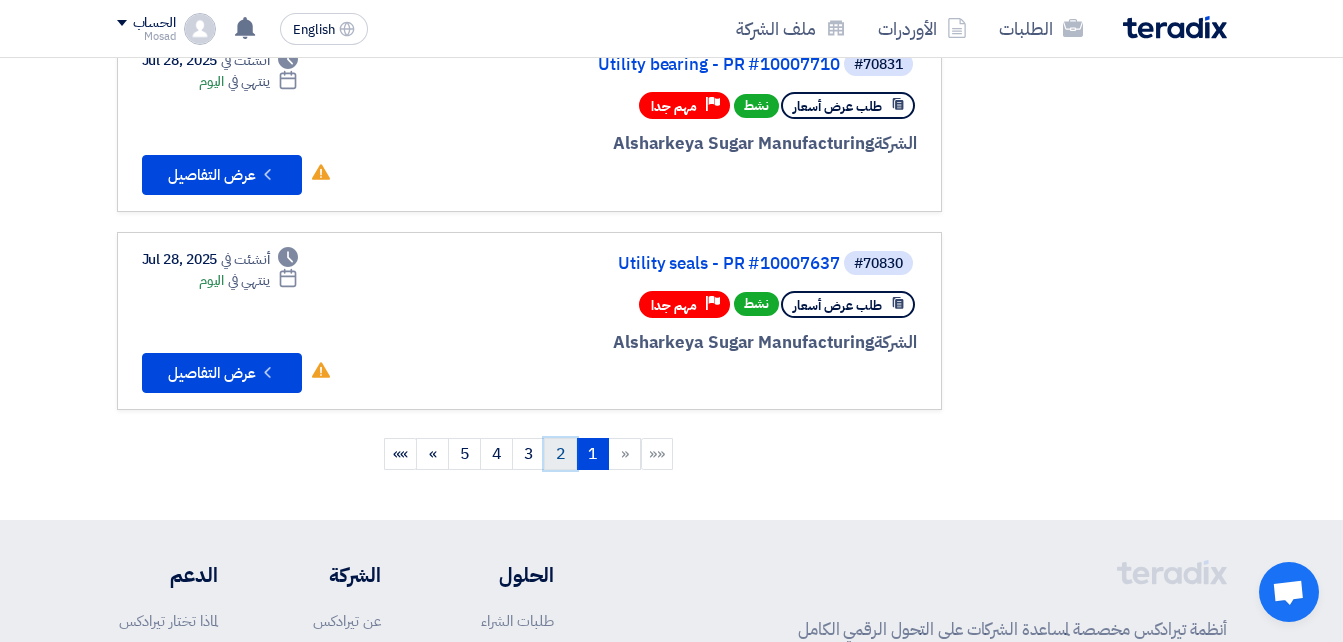 click on "2" 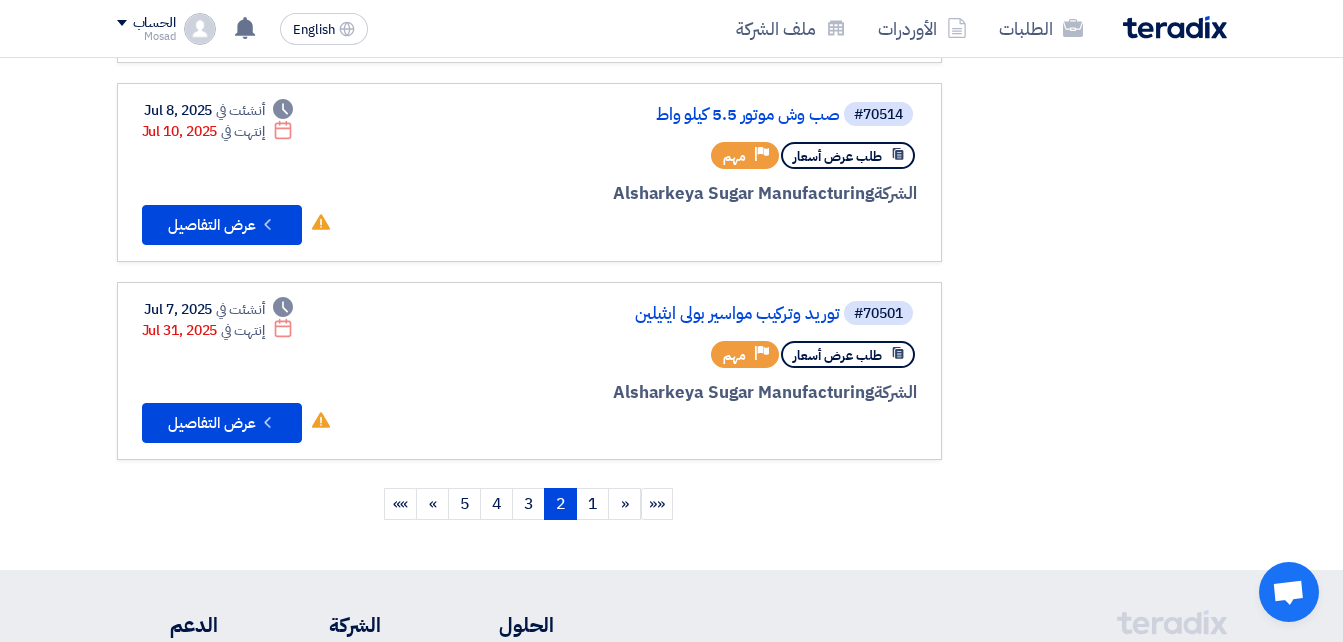 scroll, scrollTop: 1800, scrollLeft: 0, axis: vertical 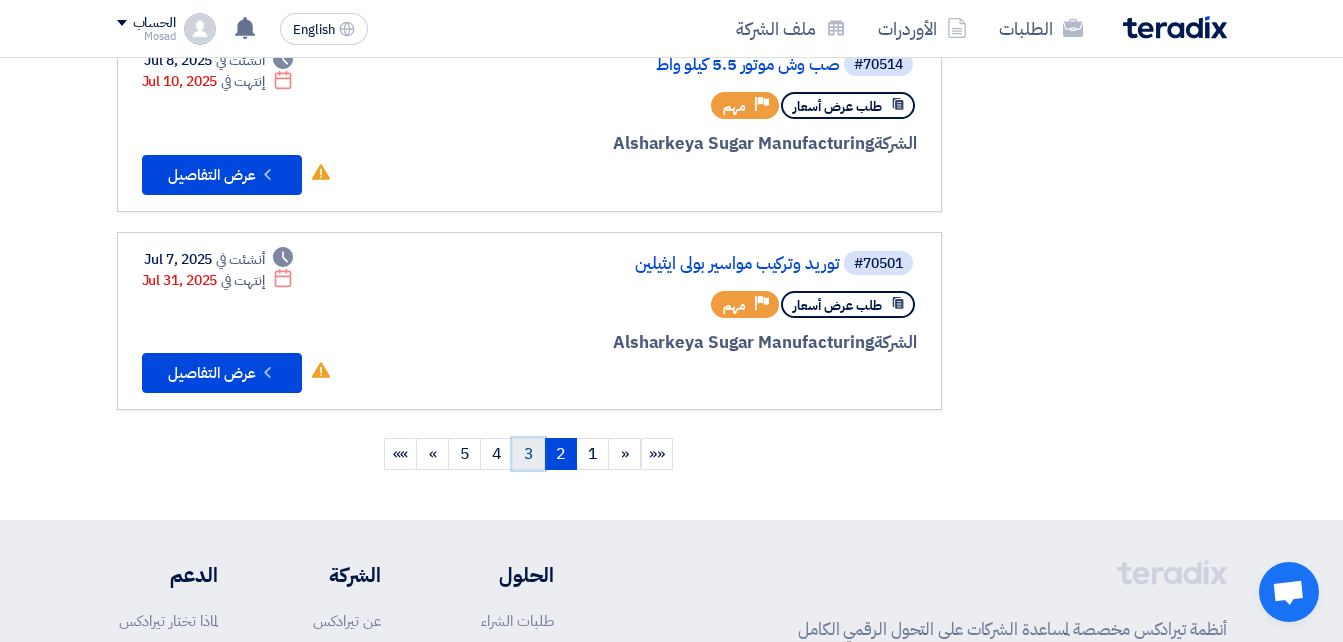 click on "3" 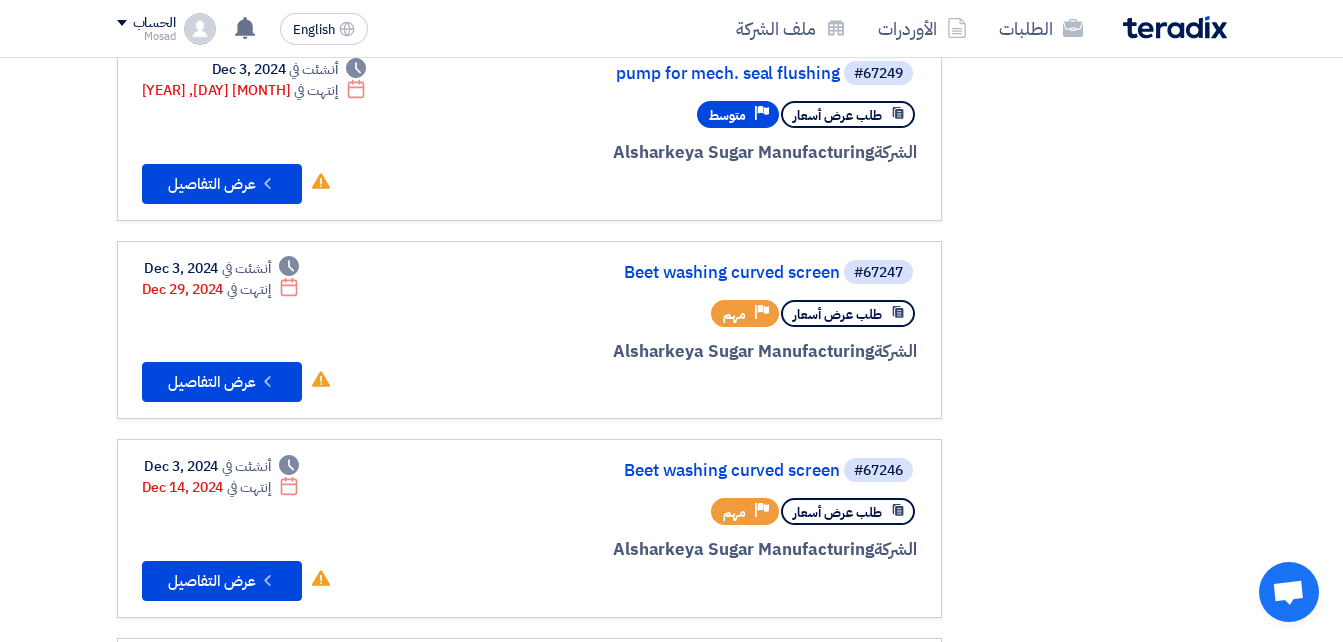 scroll, scrollTop: 0, scrollLeft: 0, axis: both 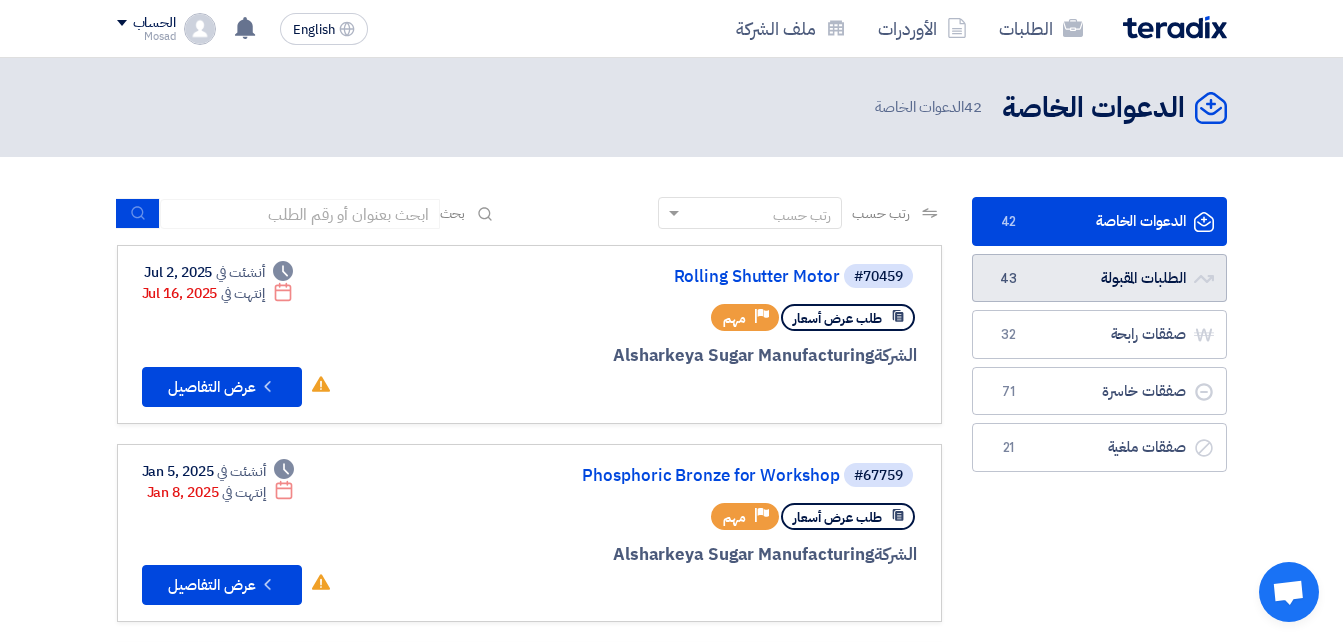 click on "الطلبات المقبولة
الطلبات المقبولة
43" 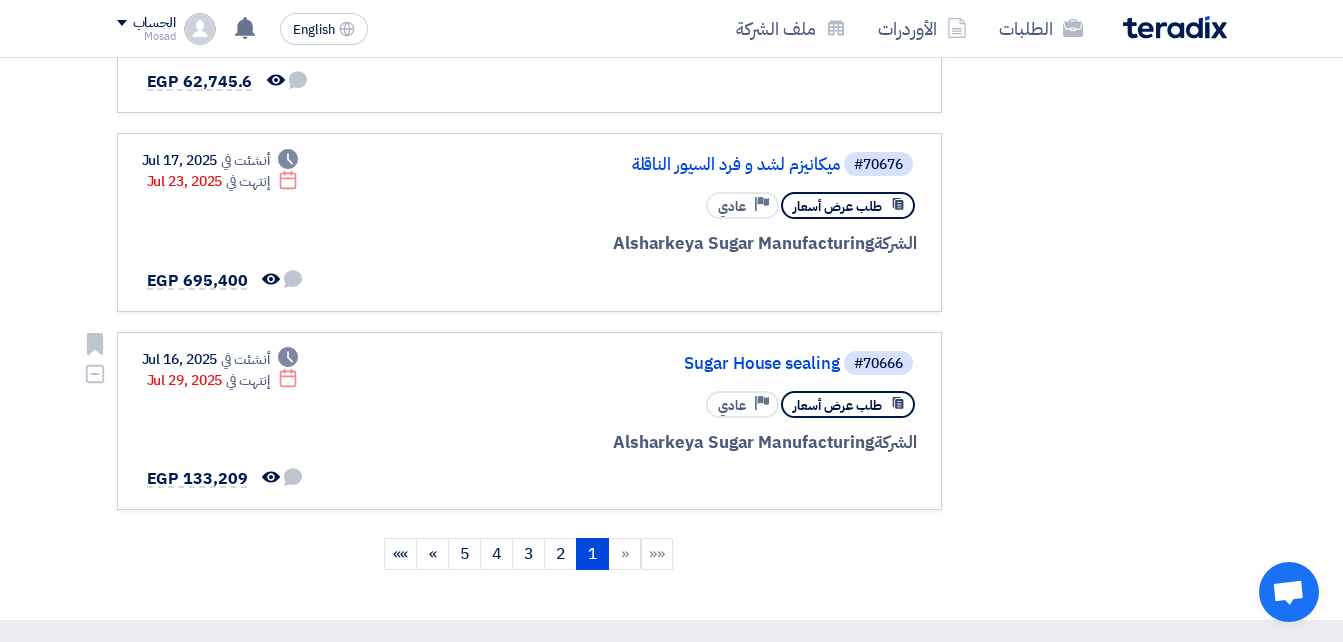 scroll, scrollTop: 1800, scrollLeft: 0, axis: vertical 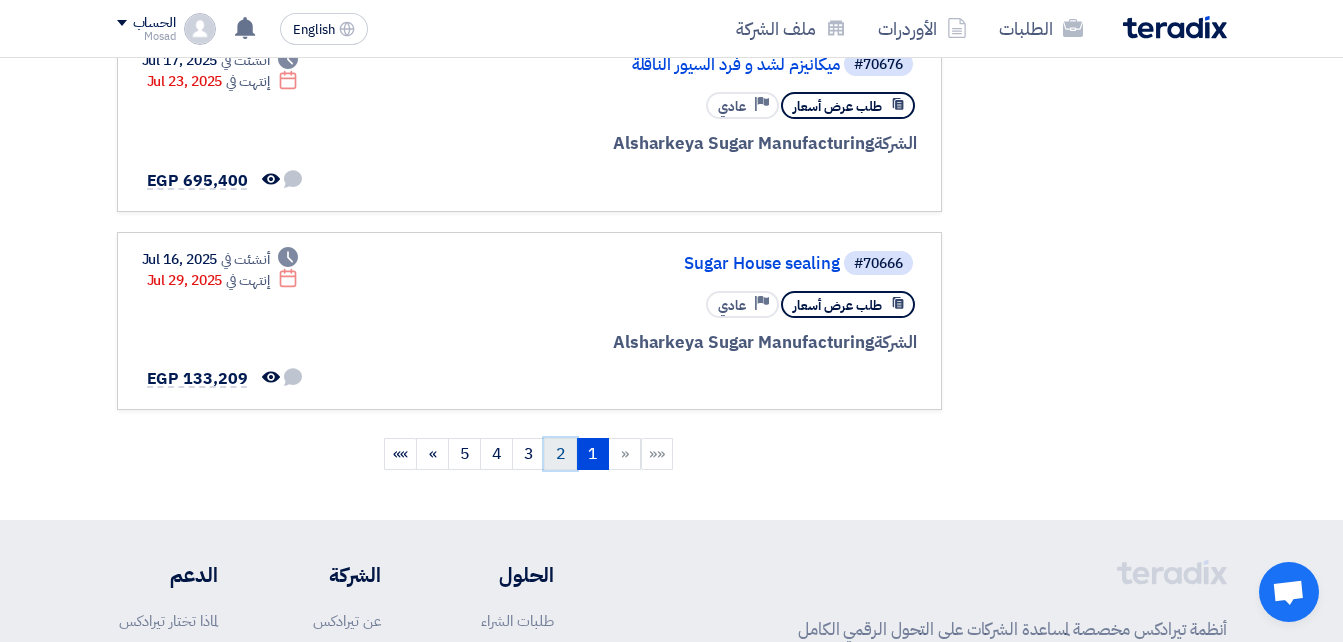 click on "2" 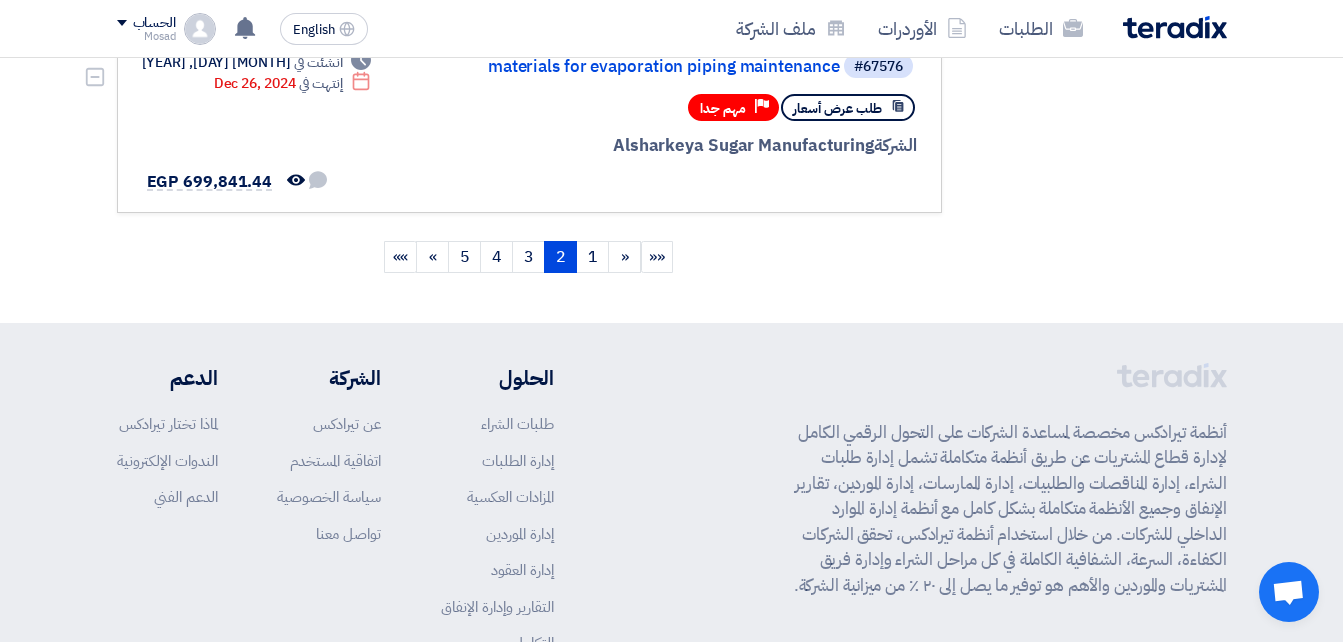 scroll, scrollTop: 2000, scrollLeft: 0, axis: vertical 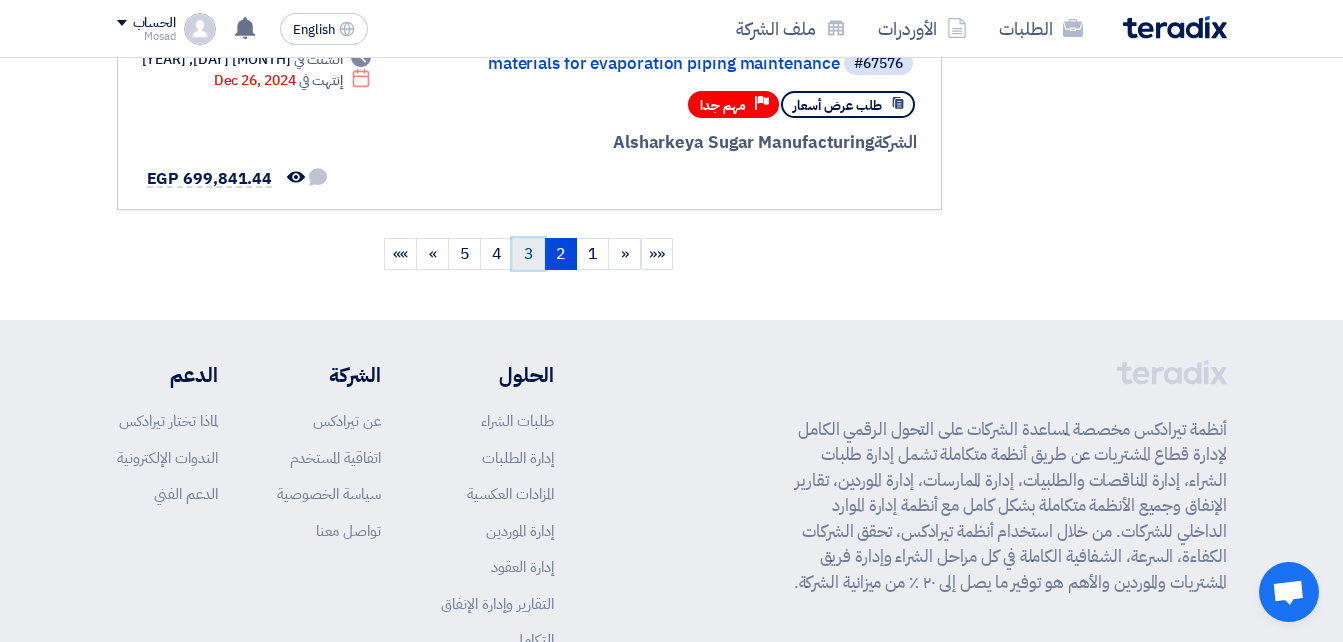 click on "3" 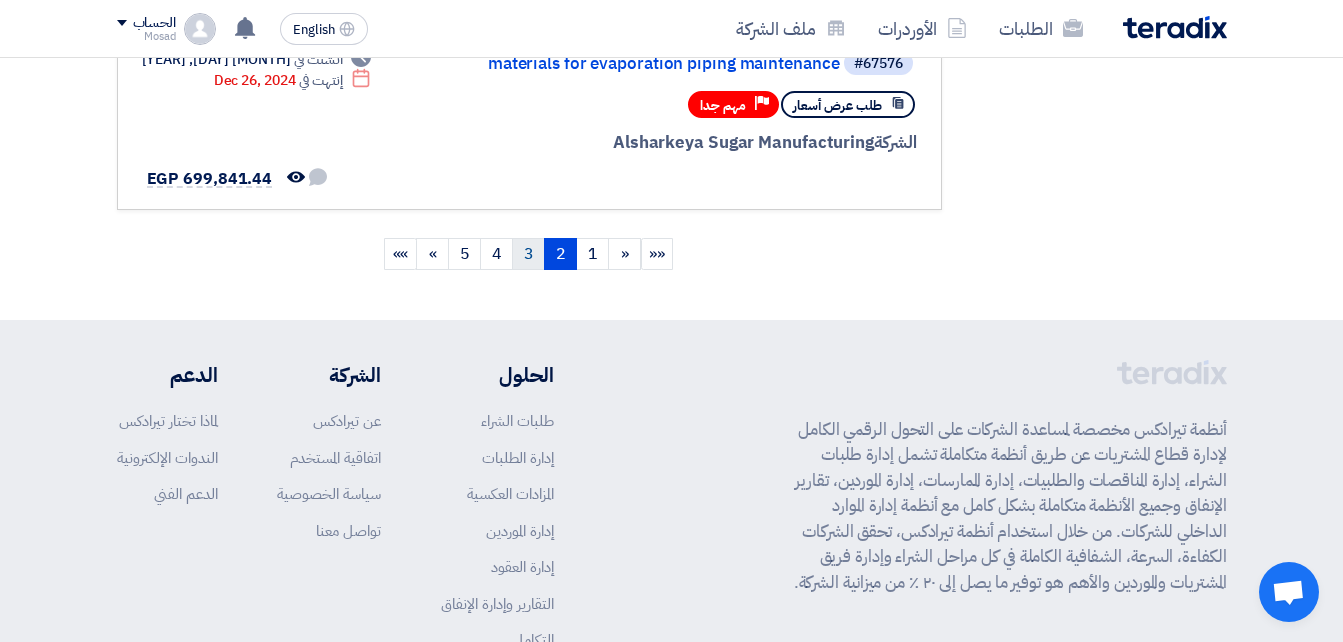 scroll, scrollTop: 0, scrollLeft: 0, axis: both 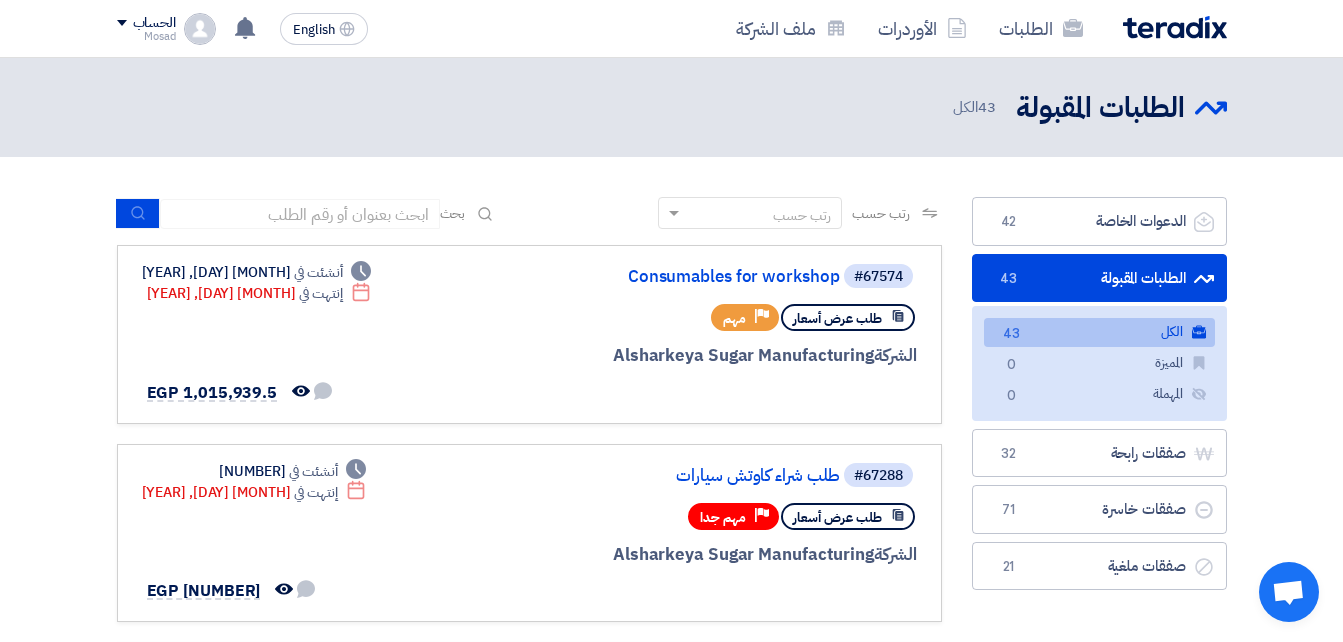 click on "الطلبات المقبولة
الطلبات المقبولة
43" 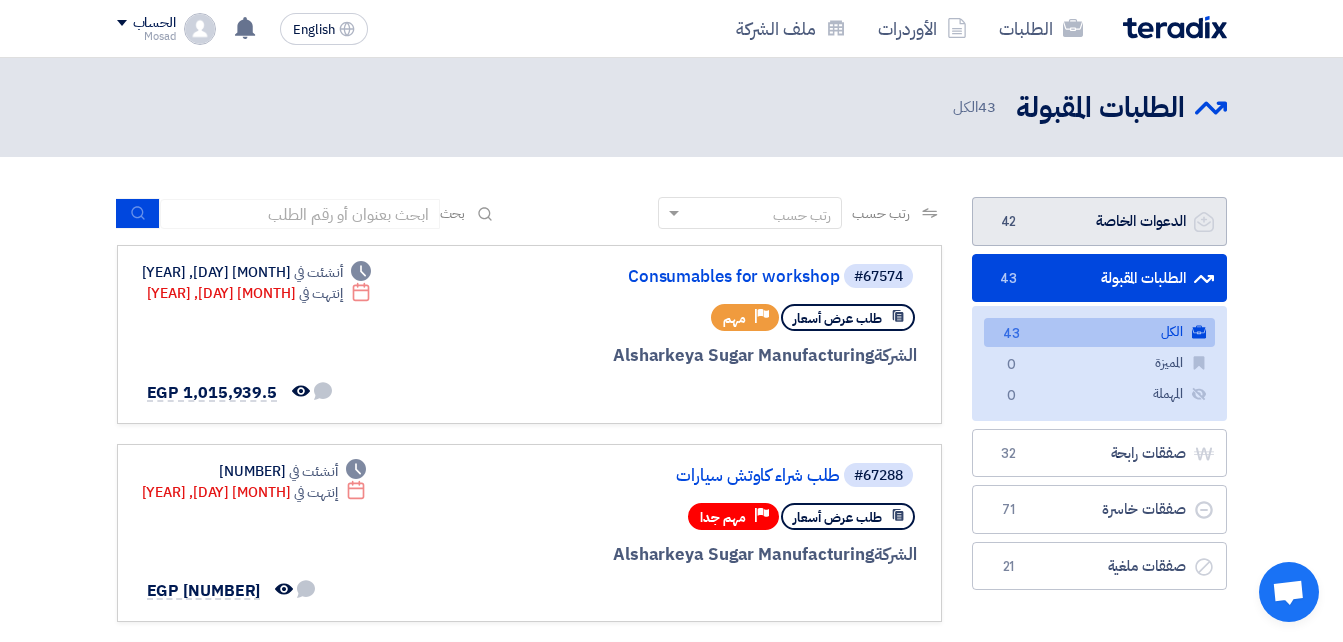 click on "الدعوات الخاصة
الدعوات الخاصة
42" 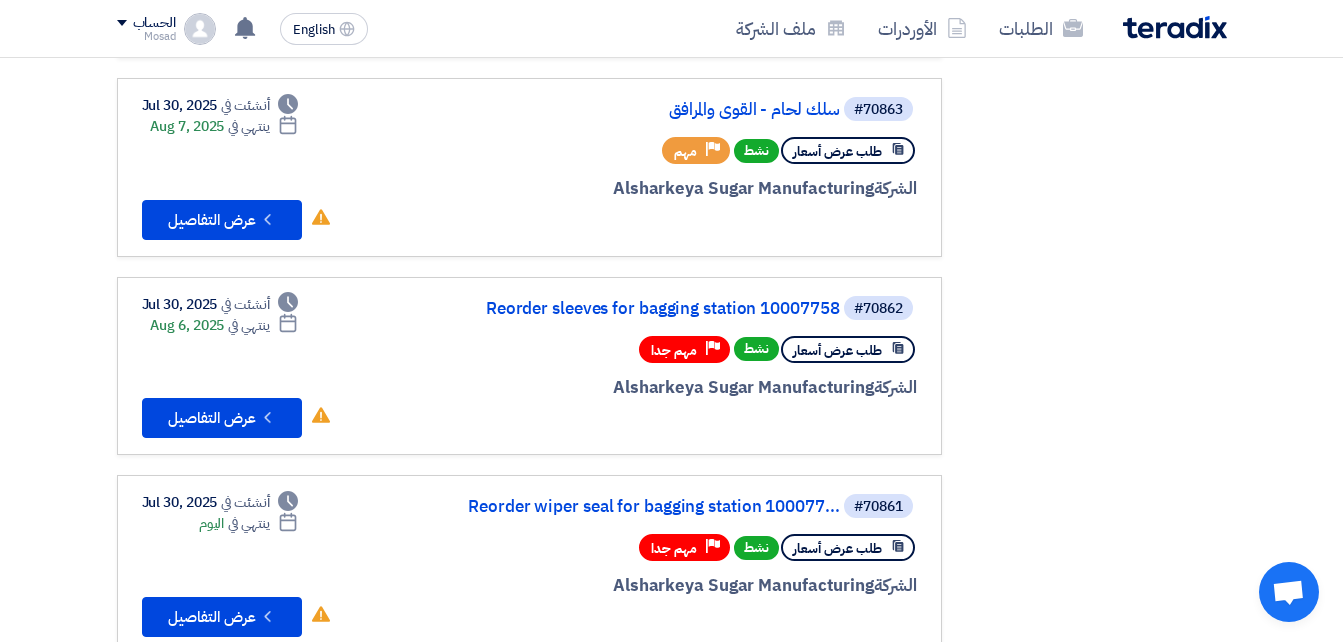 scroll, scrollTop: 600, scrollLeft: 0, axis: vertical 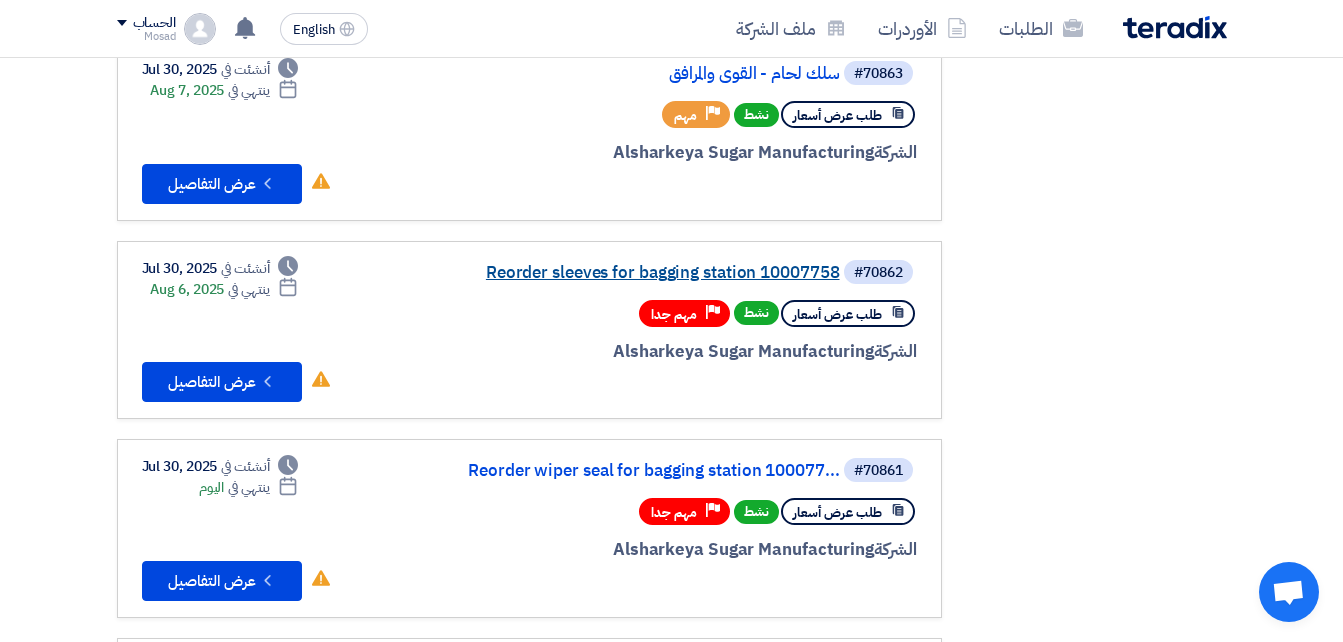 click on "Reorder sleeves for bagging station 10007758" 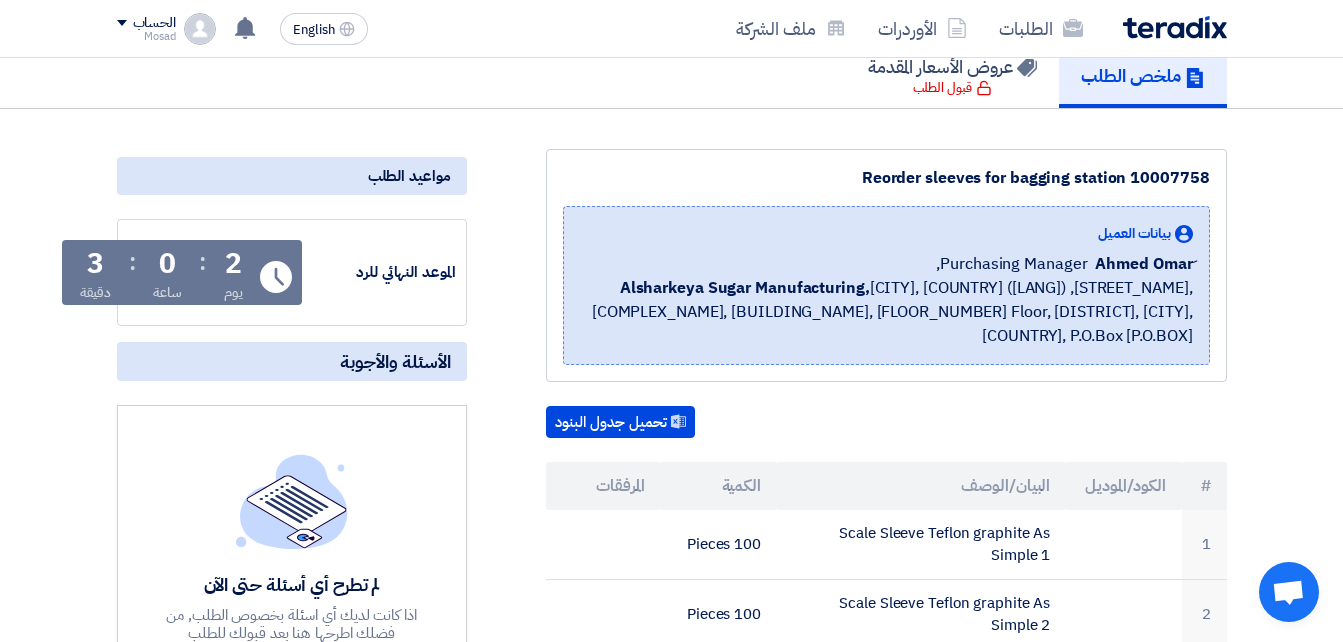 scroll, scrollTop: 400, scrollLeft: 0, axis: vertical 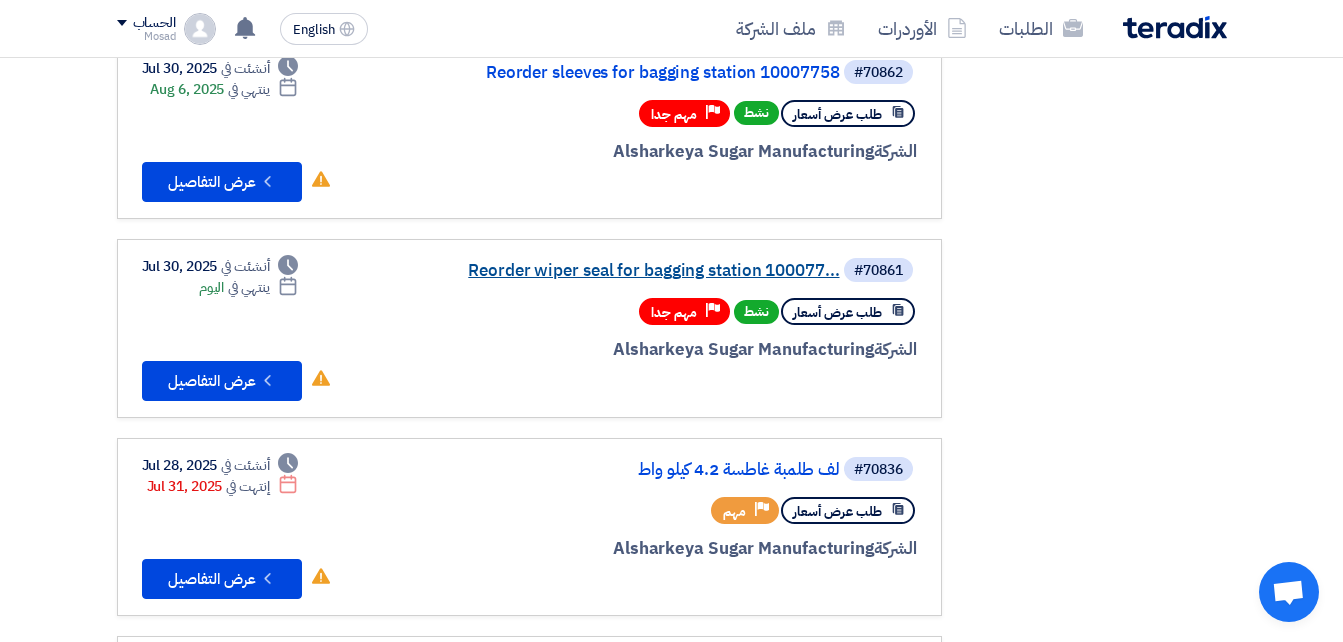 click on "Reorder wiper seal for bagging station 100077..." 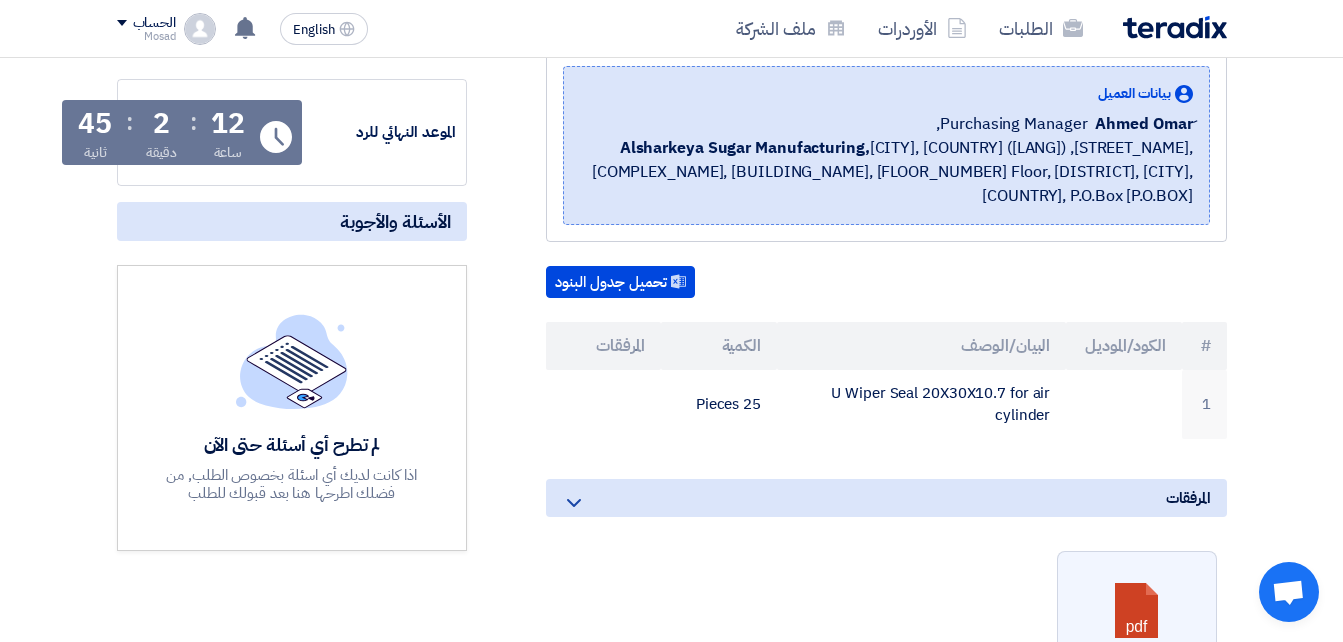 scroll, scrollTop: 400, scrollLeft: 0, axis: vertical 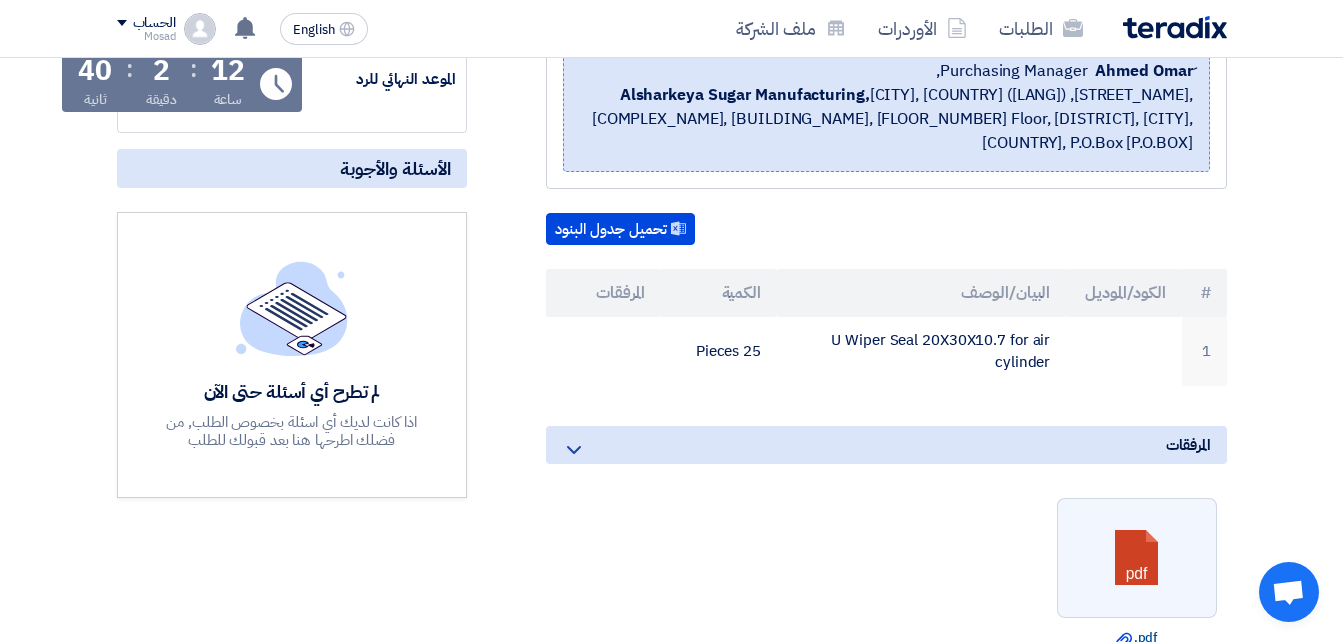 click 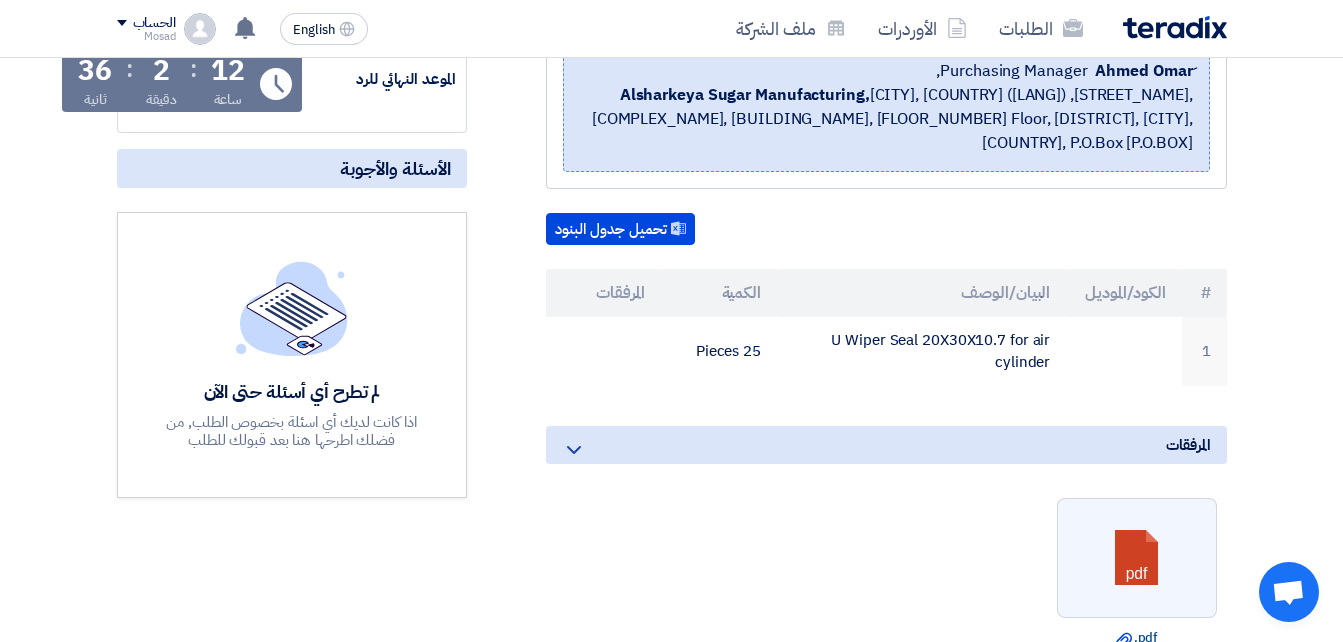 click on "Download file
.pdf" at bounding box center [1137, 638] 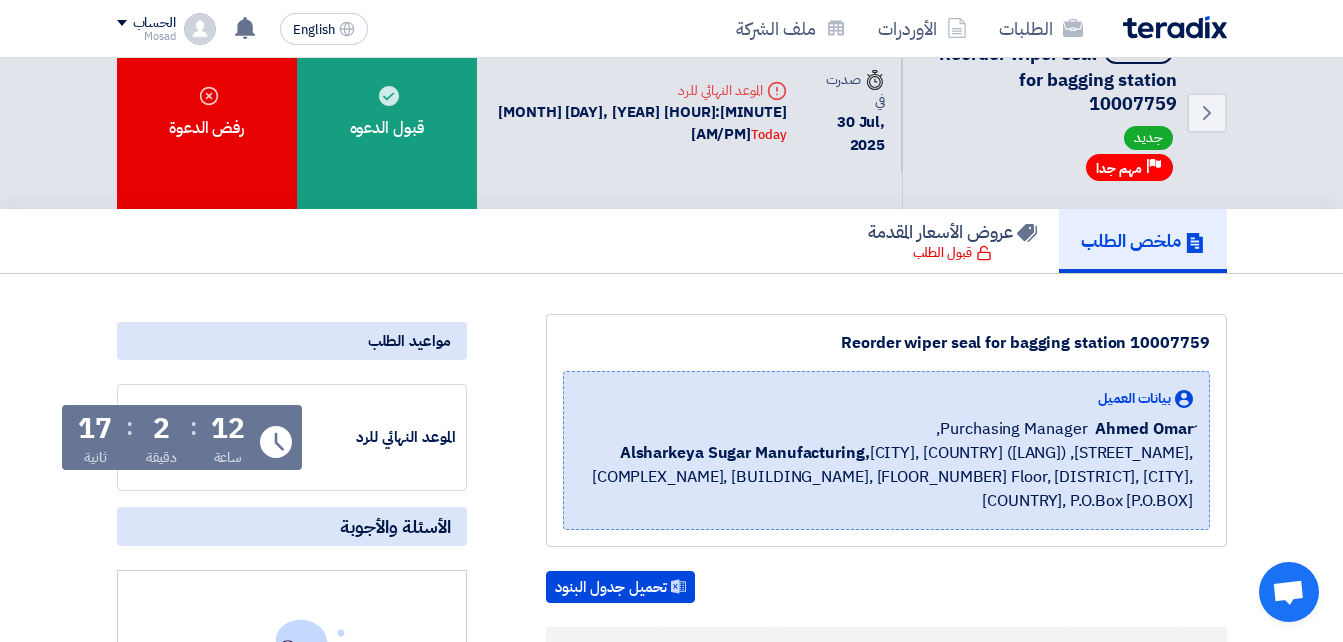 scroll, scrollTop: 0, scrollLeft: 0, axis: both 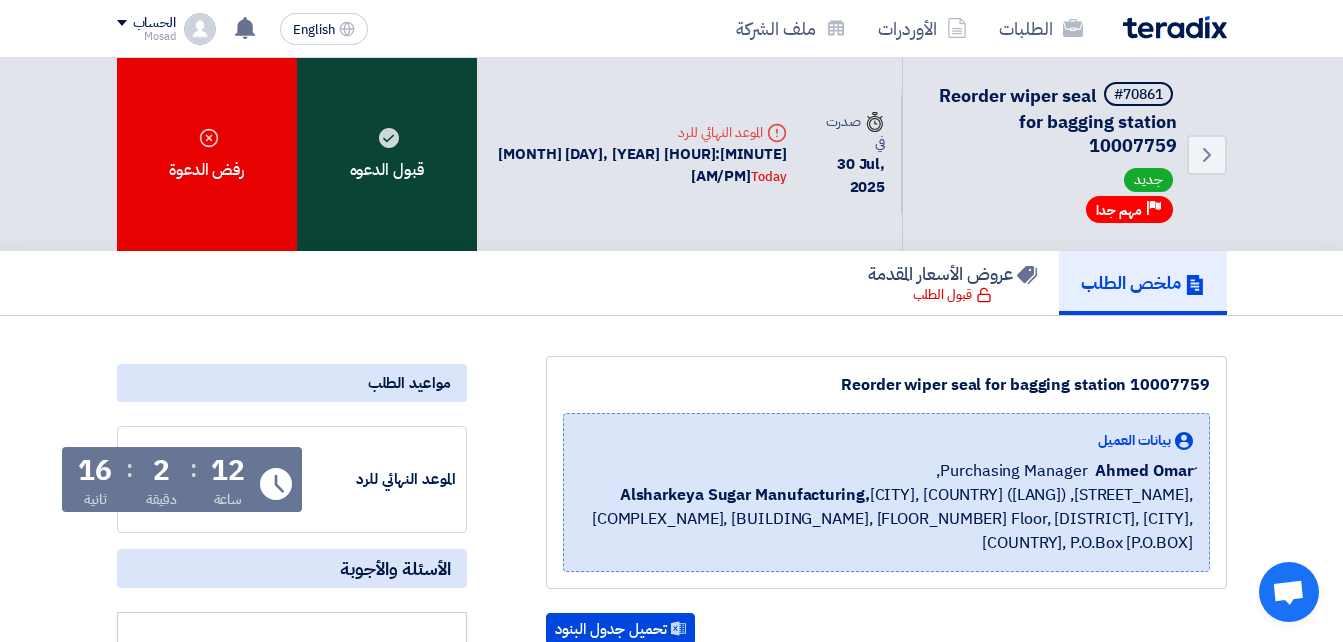 click on "قبول الدعوه" 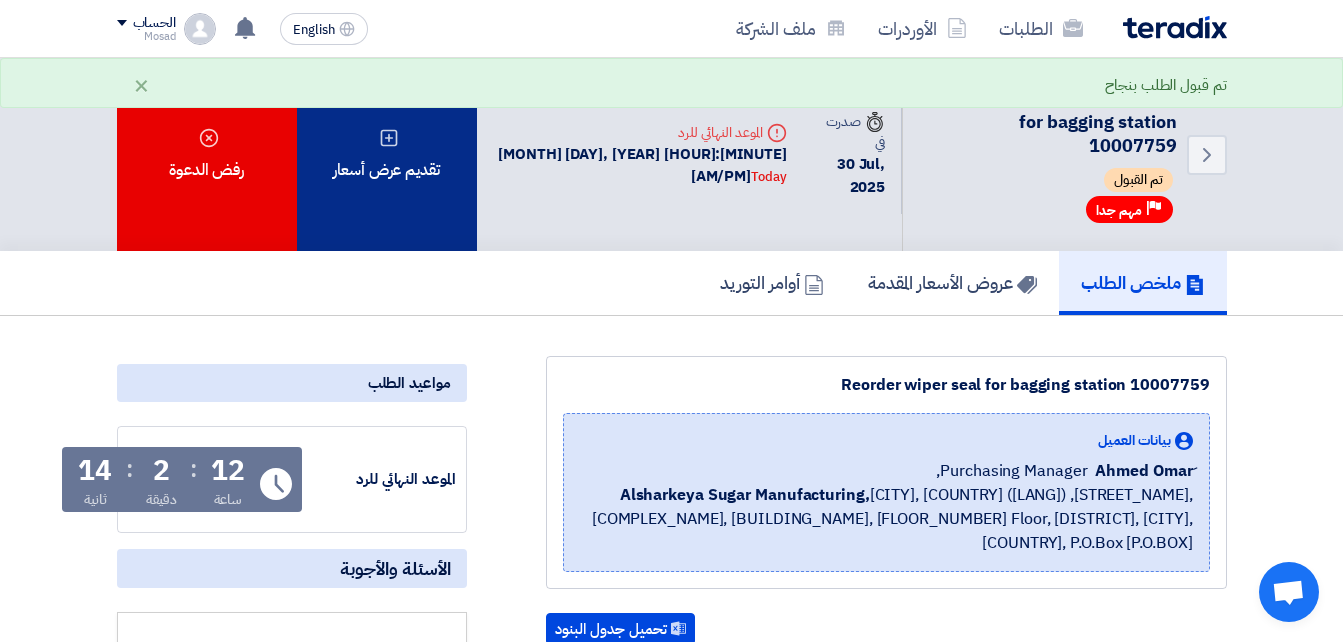 click on "تقديم عرض أسعار" 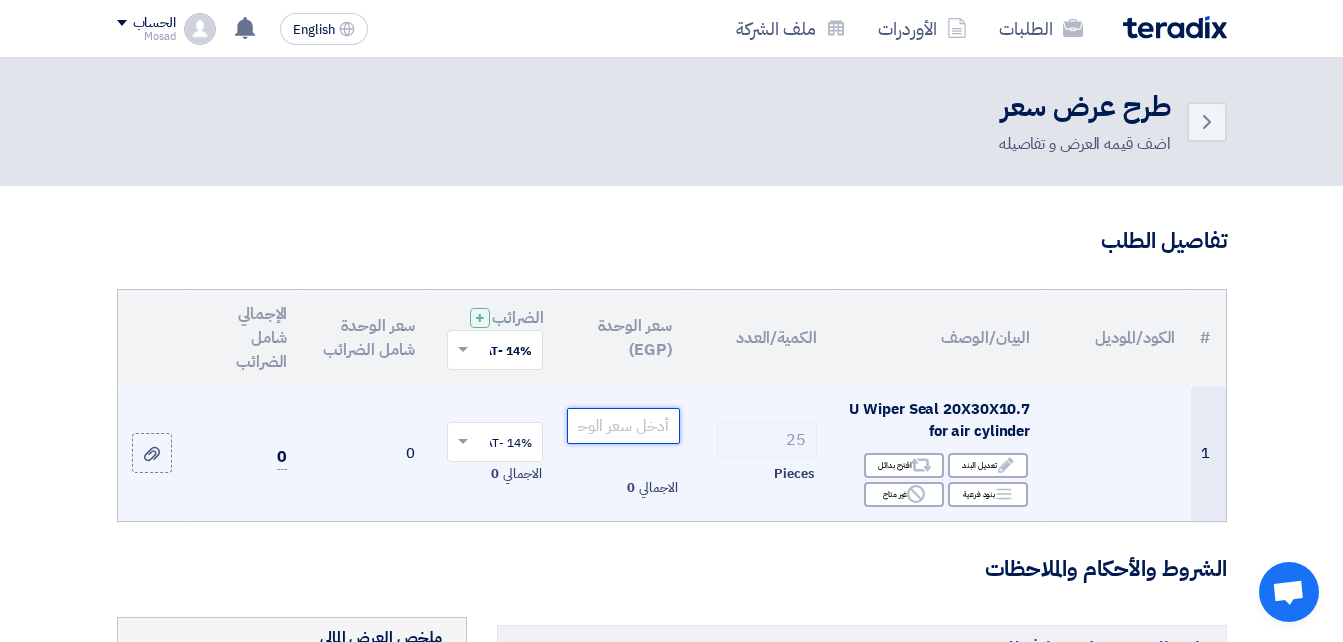 click 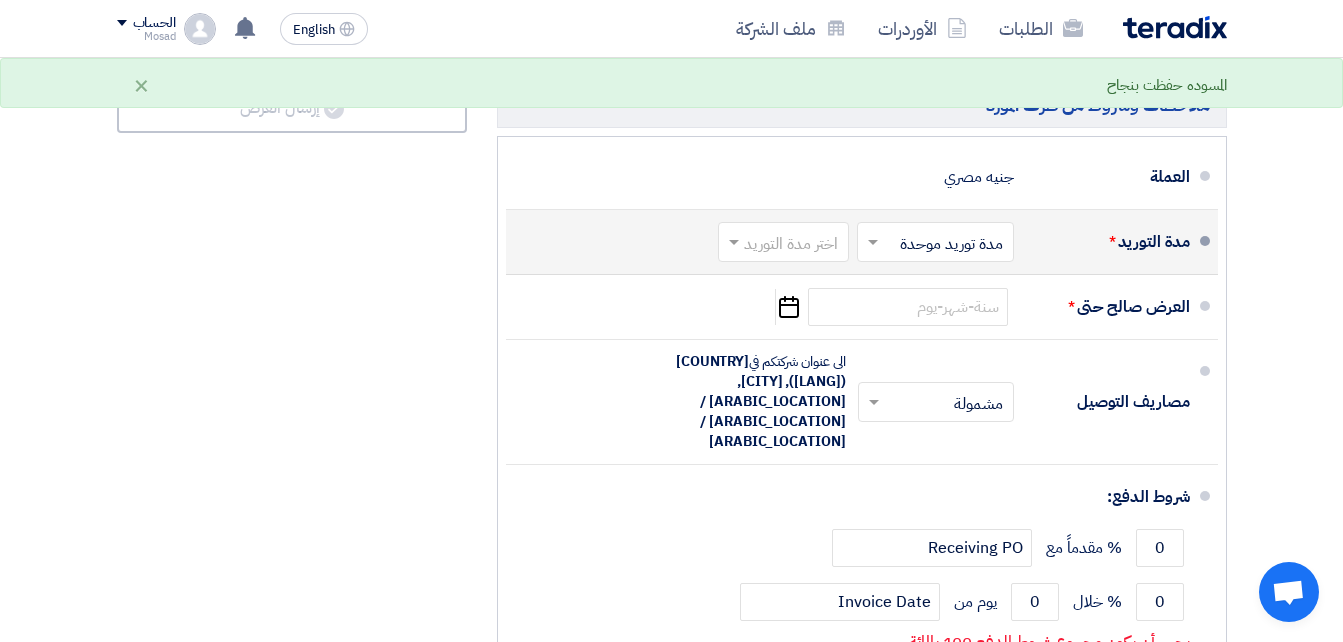 scroll, scrollTop: 1000, scrollLeft: 0, axis: vertical 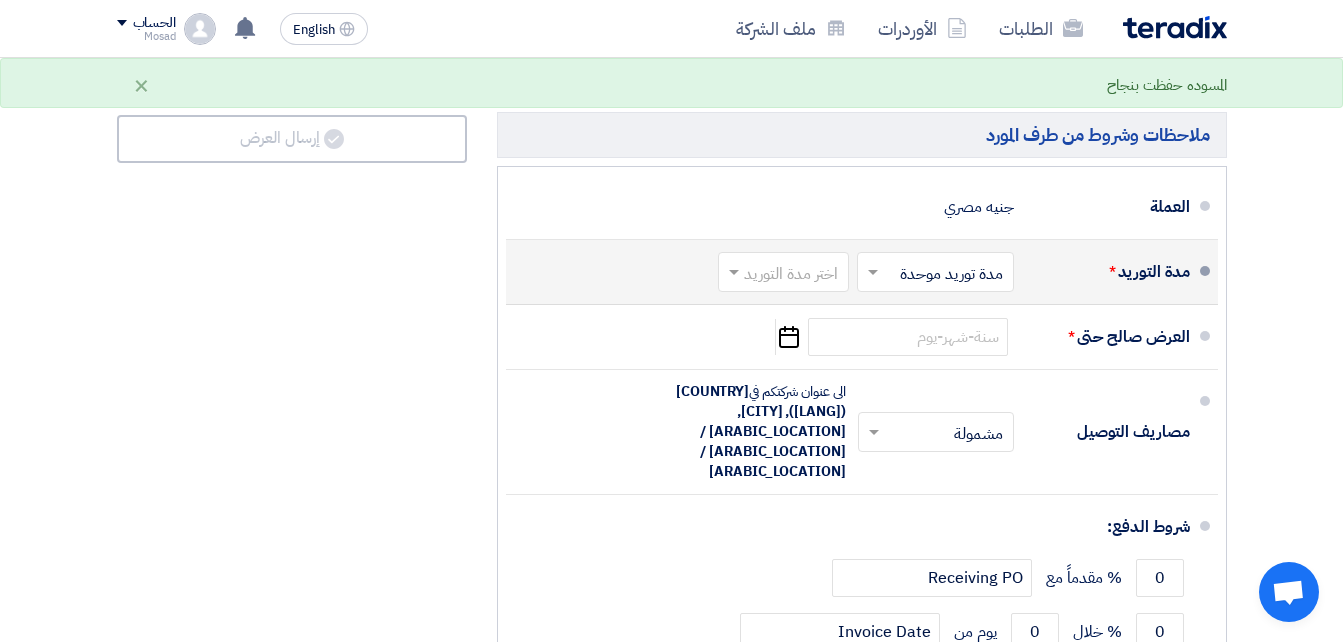 type on "155" 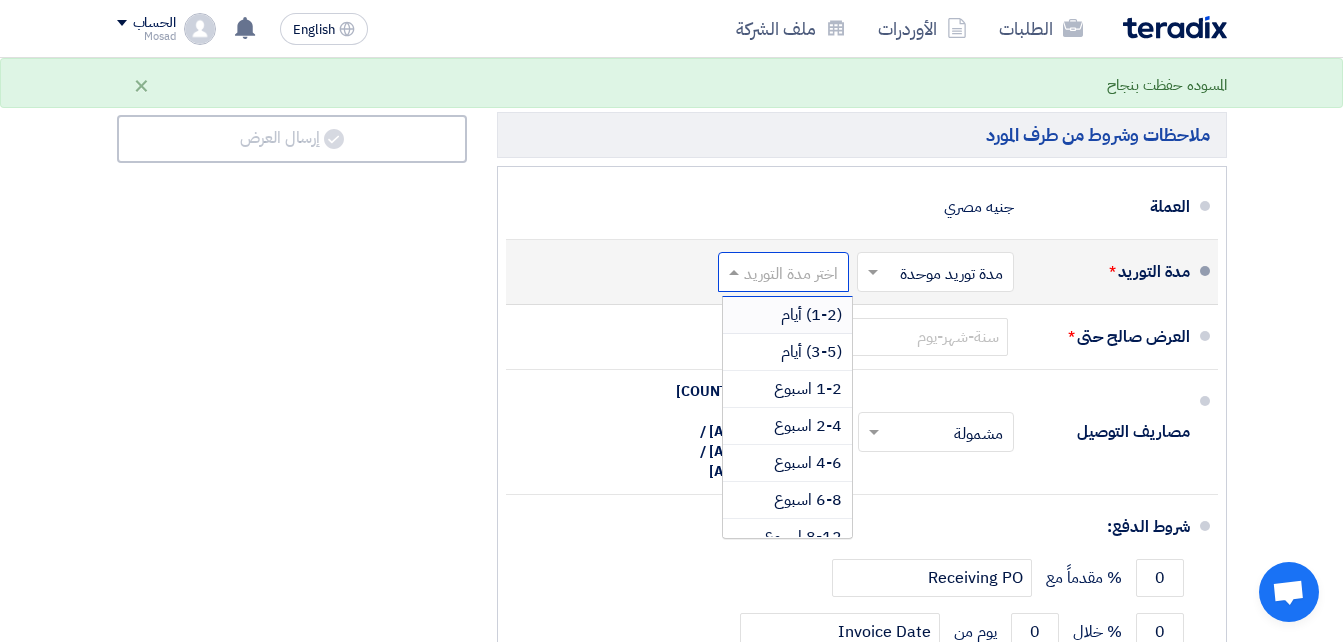 click on "(1-2) أيام" at bounding box center (811, 315) 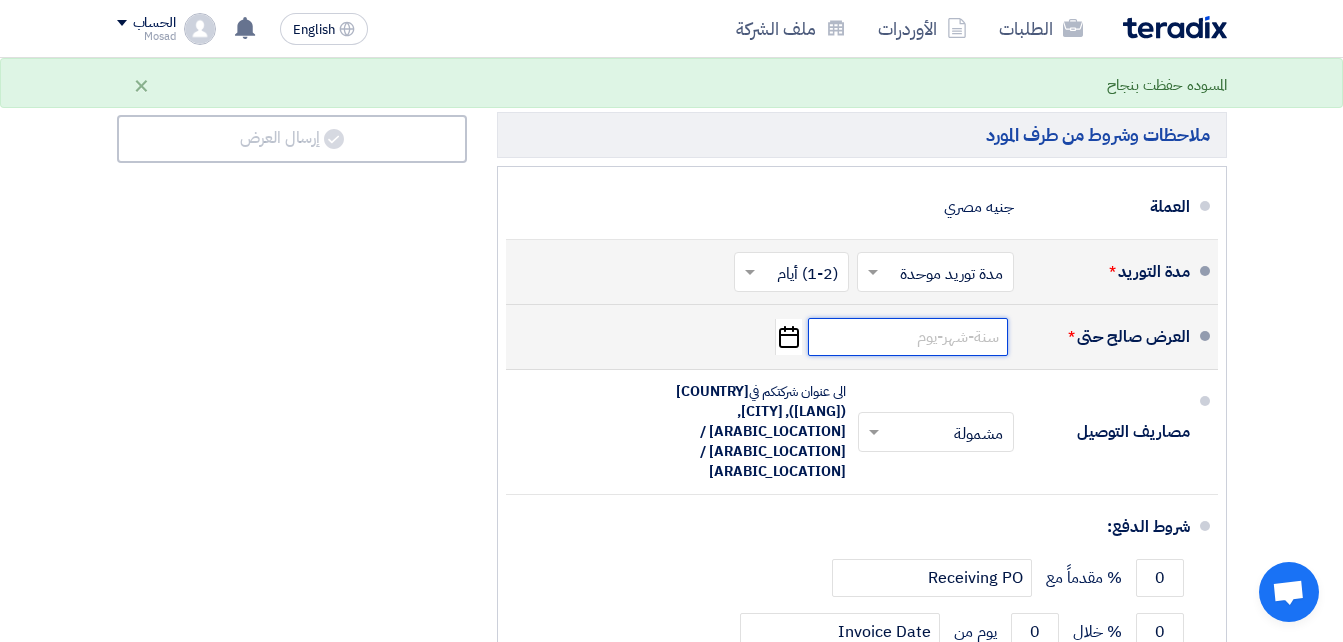click 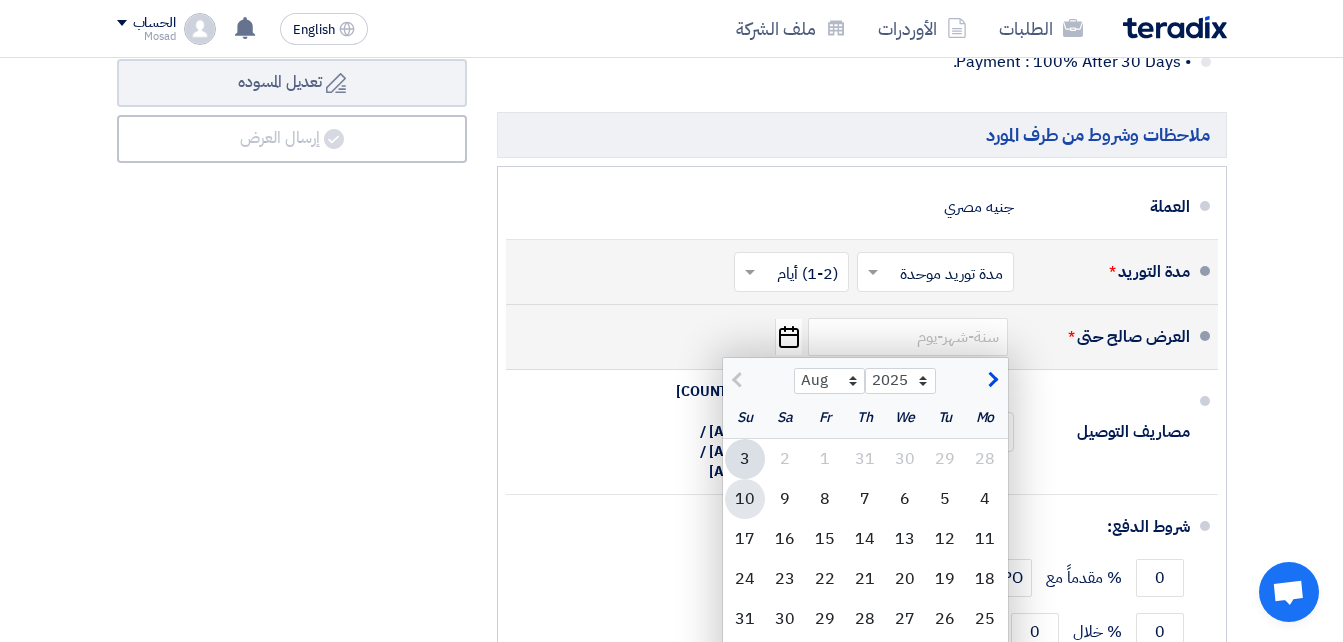 click on "10" 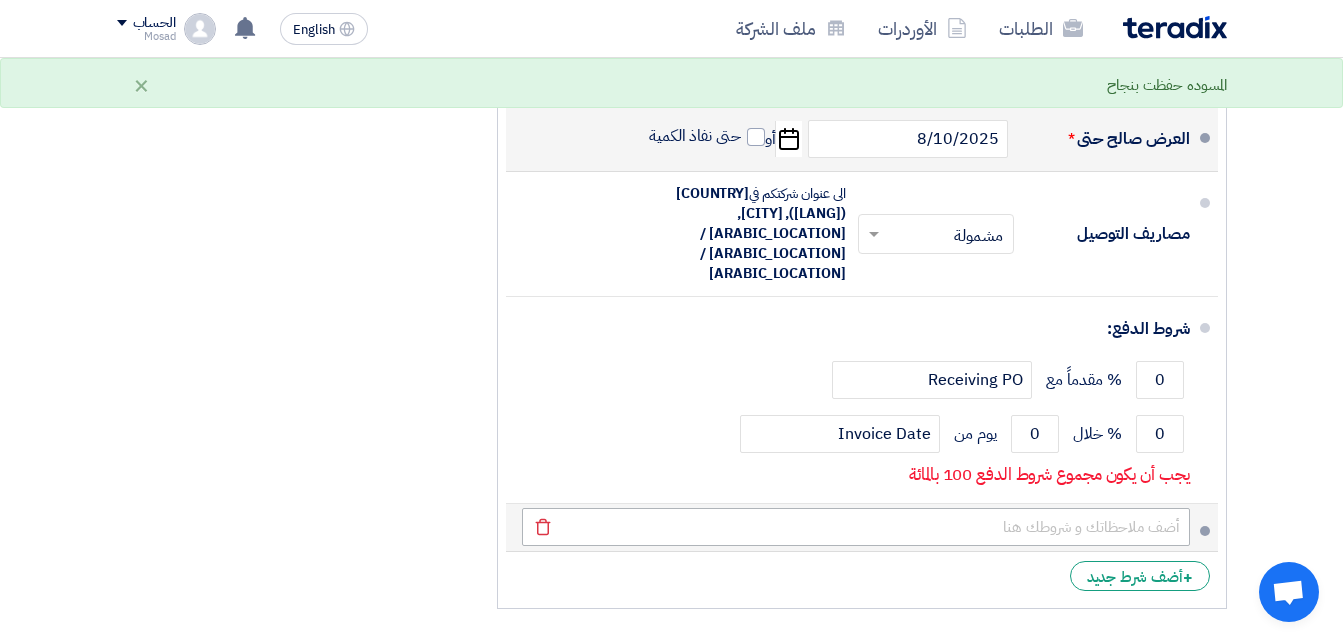 scroll, scrollTop: 1200, scrollLeft: 0, axis: vertical 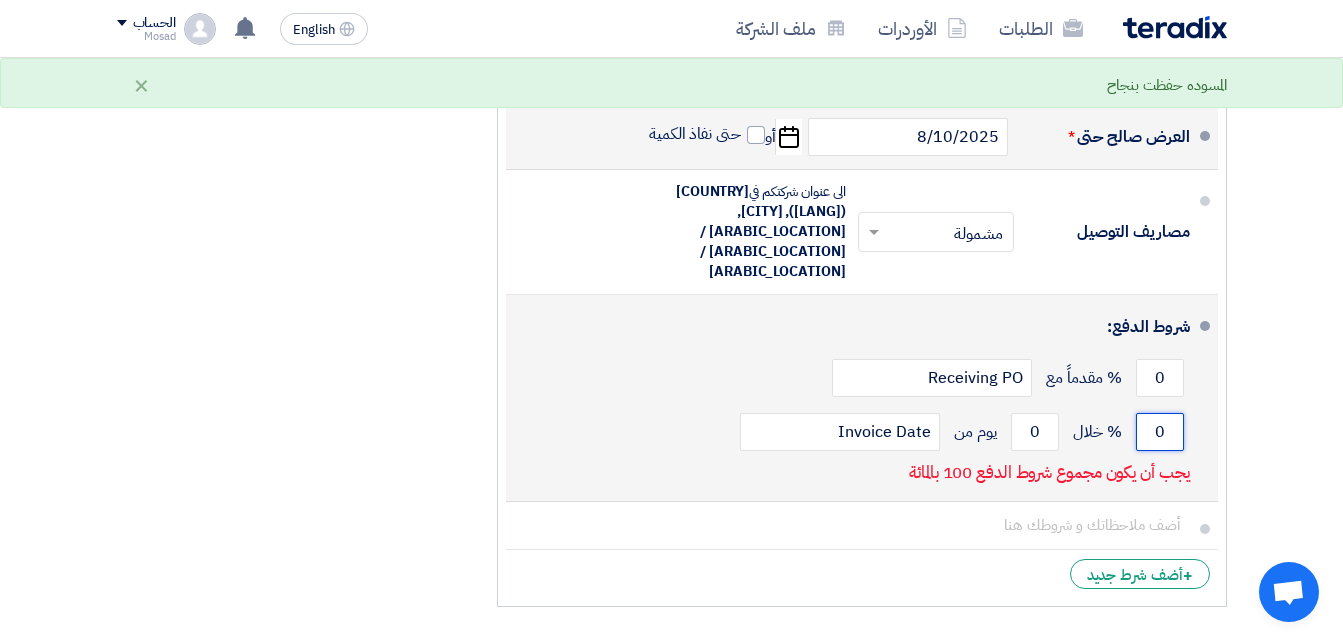 drag, startPoint x: 1158, startPoint y: 439, endPoint x: 1168, endPoint y: 435, distance: 10.770329 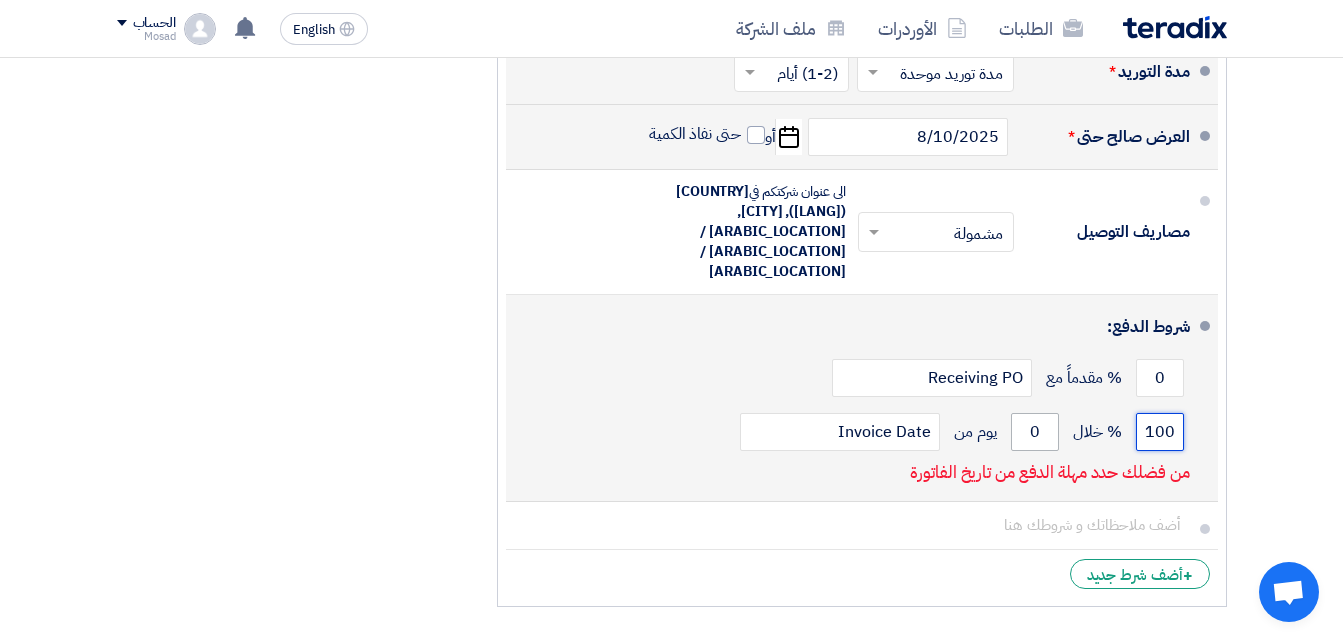 type on "100" 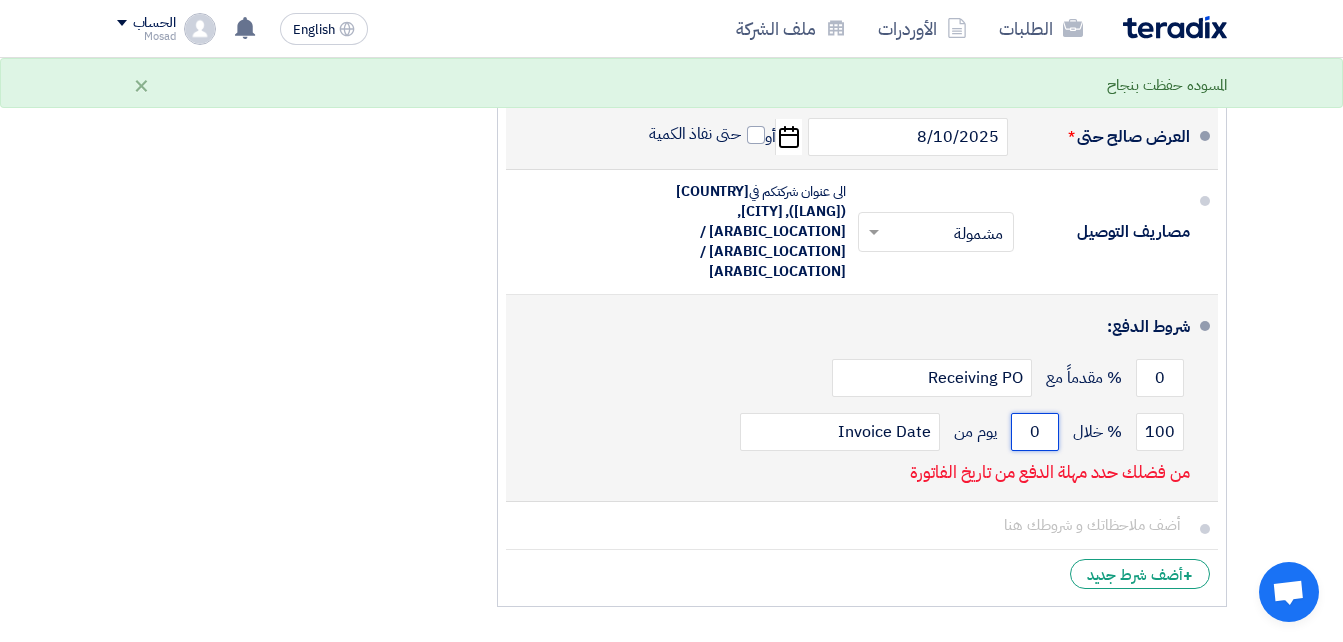 drag, startPoint x: 1054, startPoint y: 421, endPoint x: 1033, endPoint y: 425, distance: 21.377558 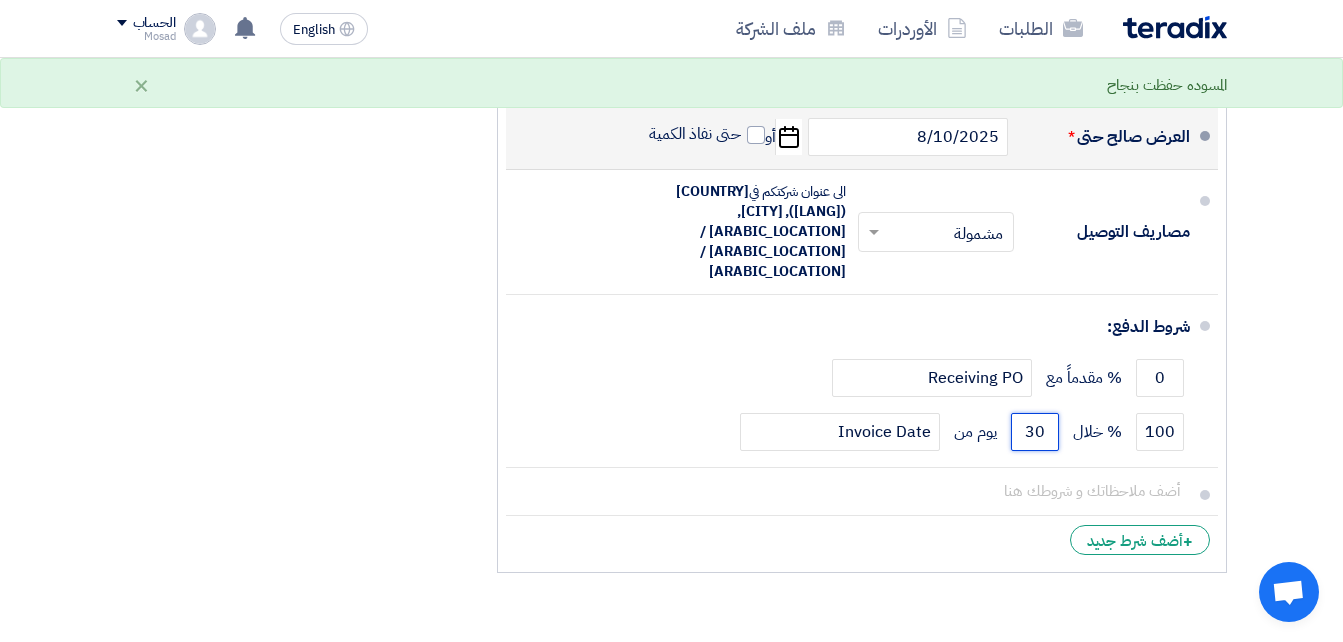 type on "30" 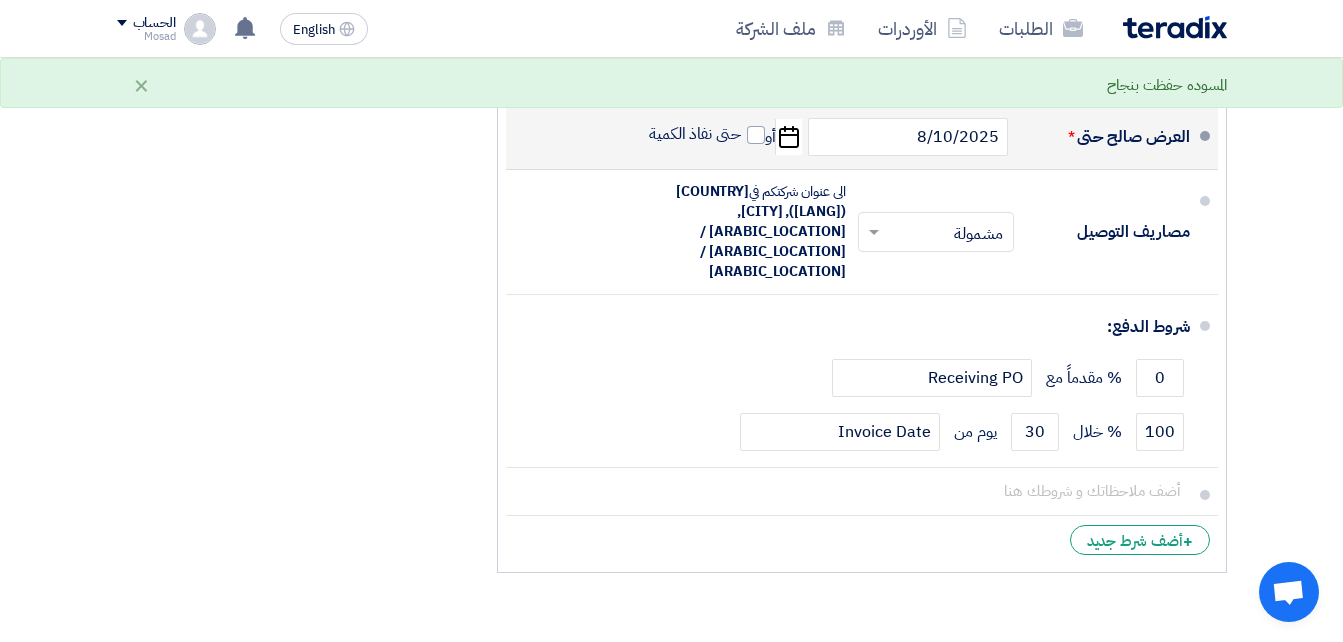 click on "ملخص العرض المالي
المجموع الجزئي
جنيه مصري
3,875
تكلفه التوصيل" 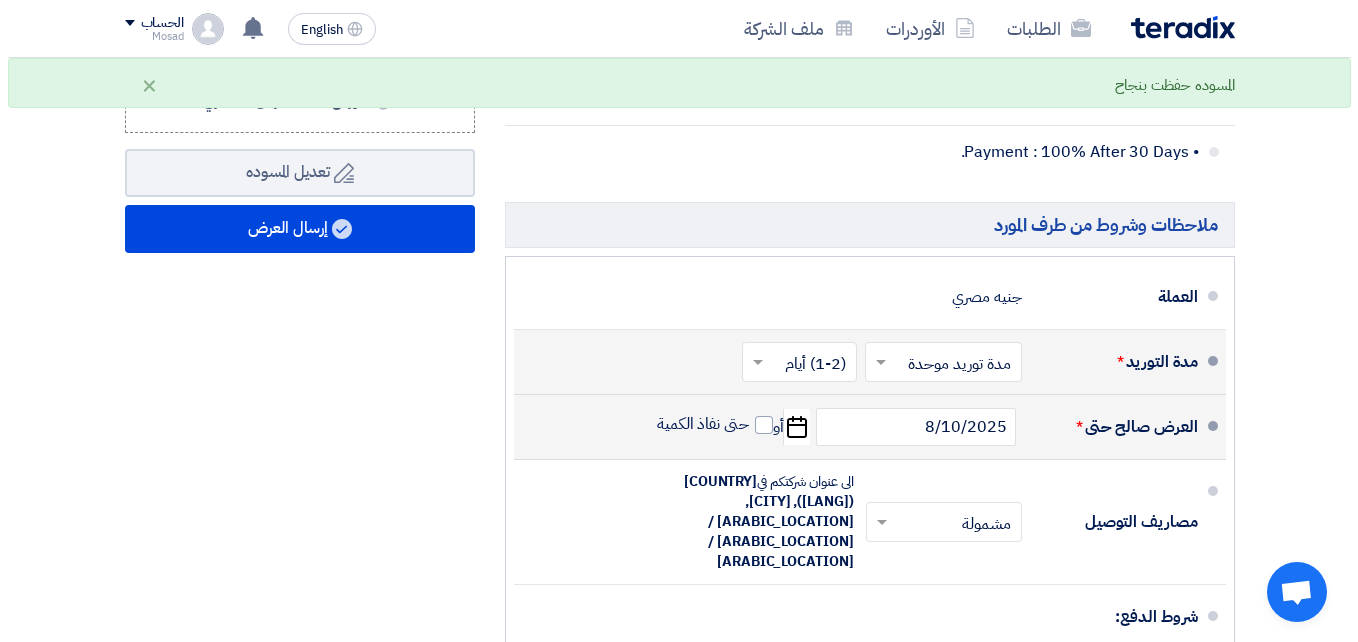 scroll, scrollTop: 900, scrollLeft: 0, axis: vertical 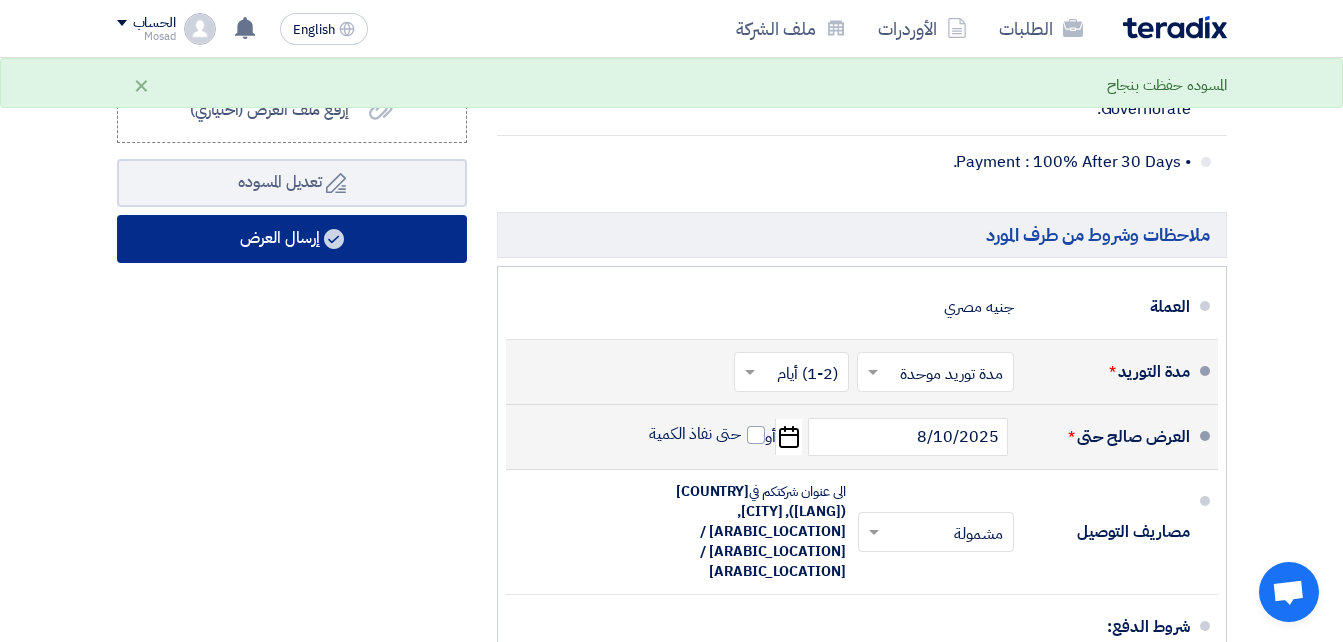 click on "إرسال العرض" 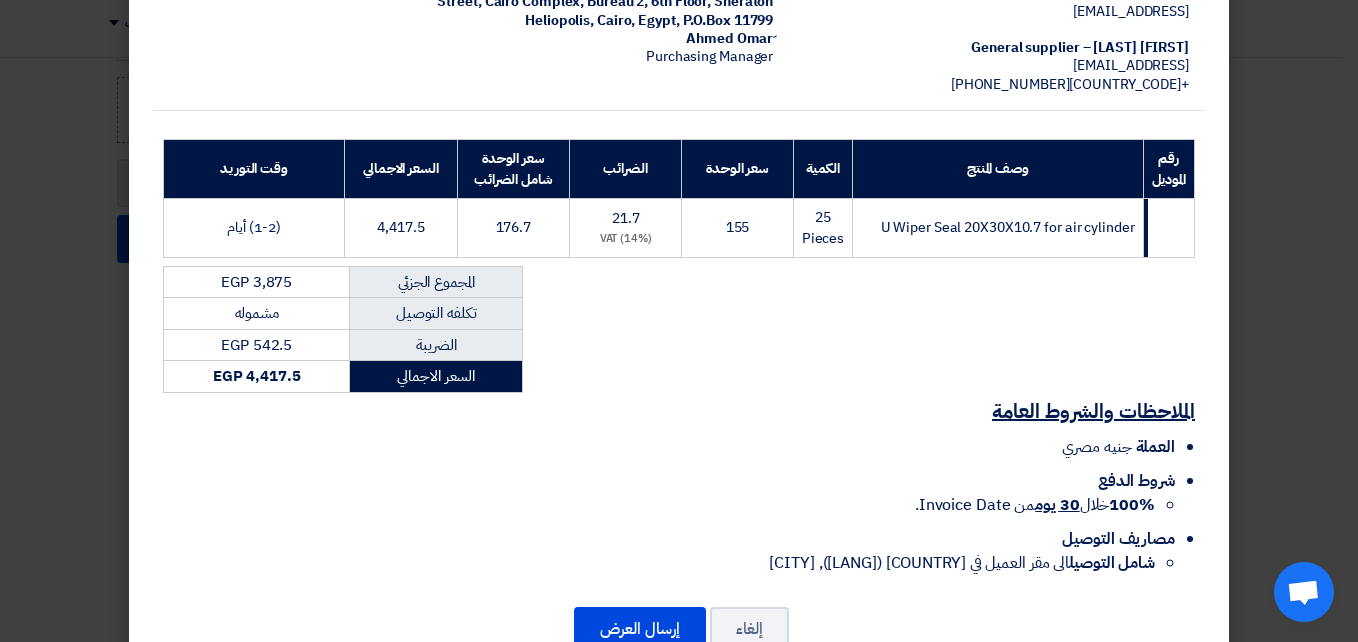 scroll, scrollTop: 287, scrollLeft: 0, axis: vertical 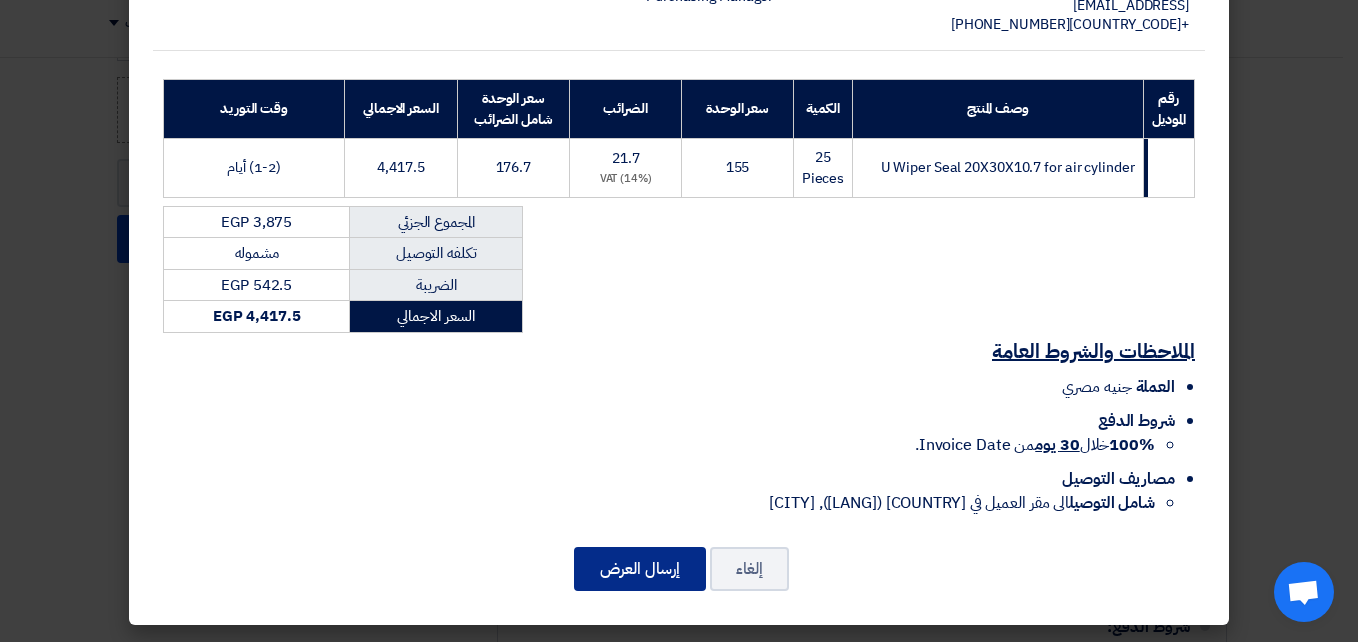 click on "إرسال العرض" 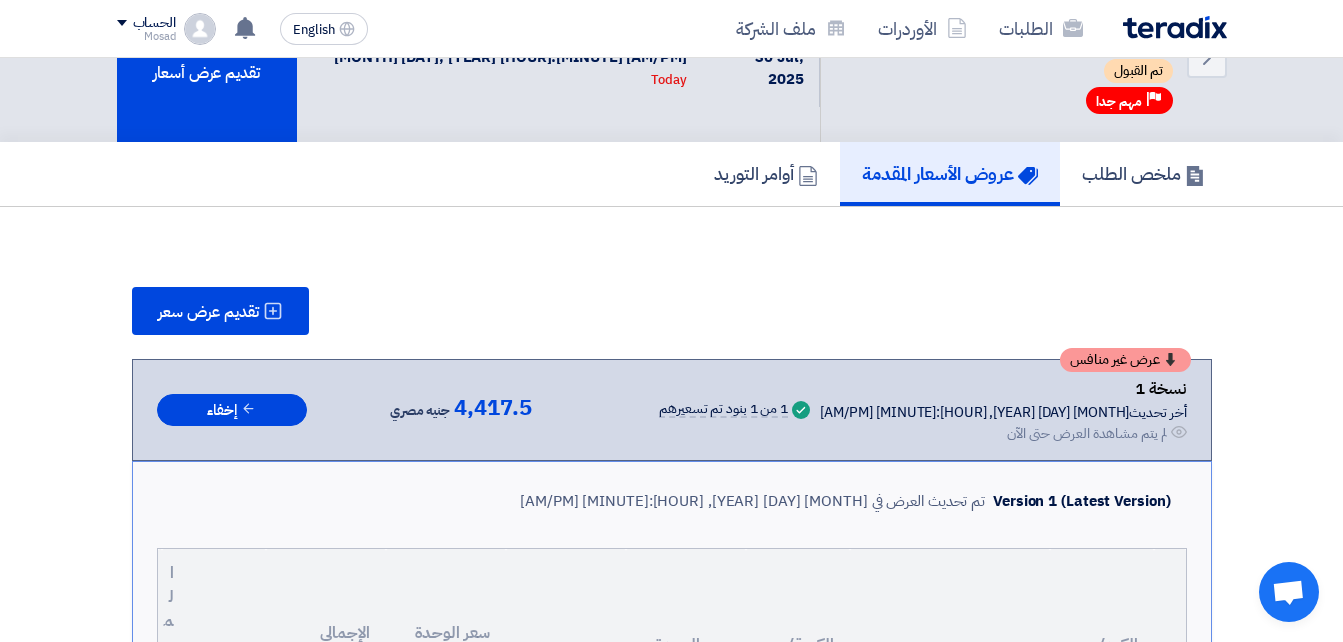 scroll, scrollTop: 0, scrollLeft: 0, axis: both 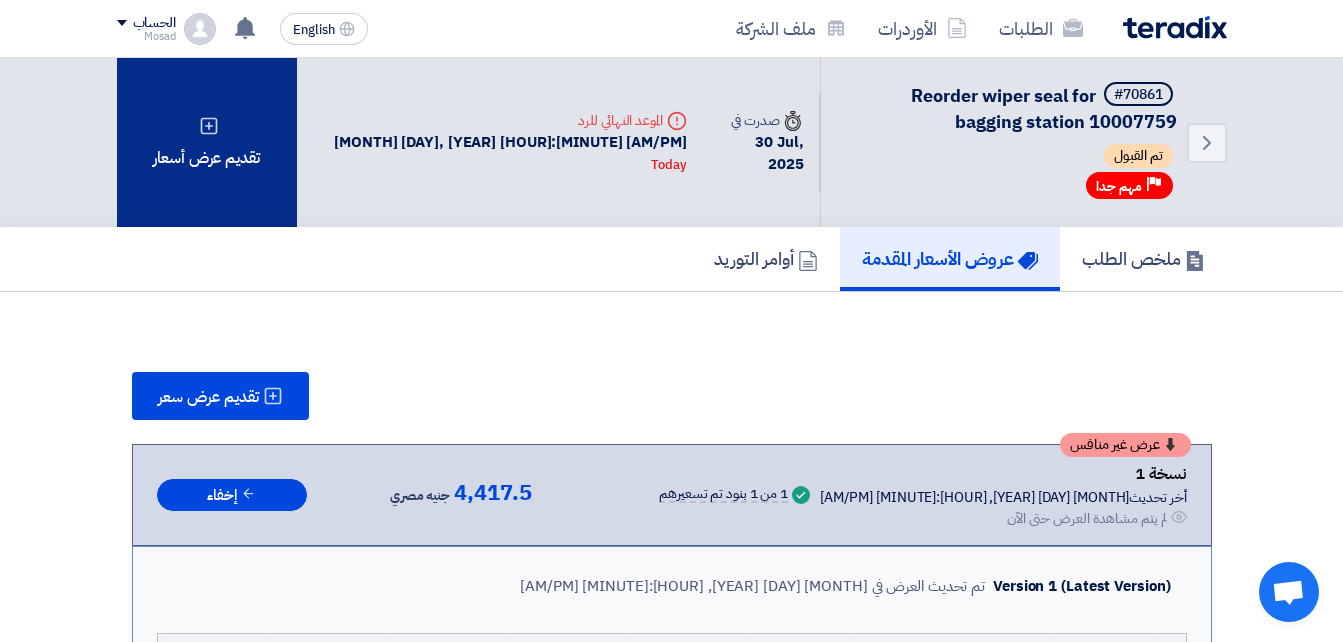 click on "تقديم عرض أسعار" 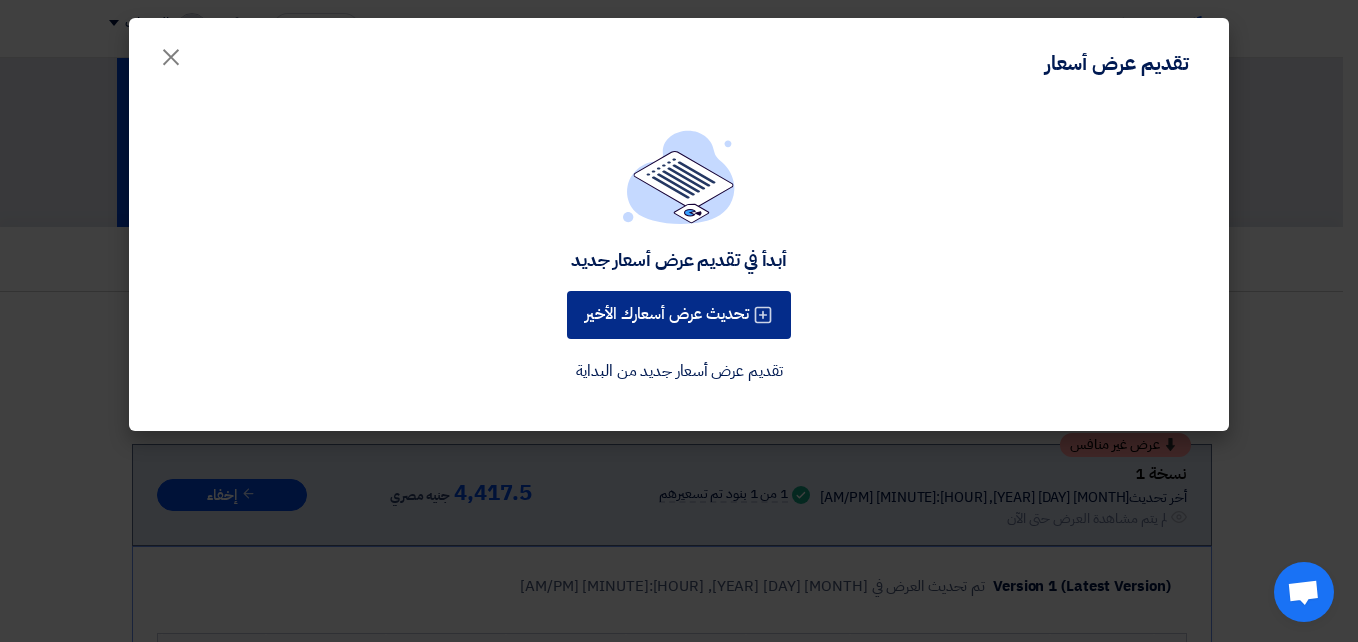 click on "تحديث عرض أسعارك الأخير" 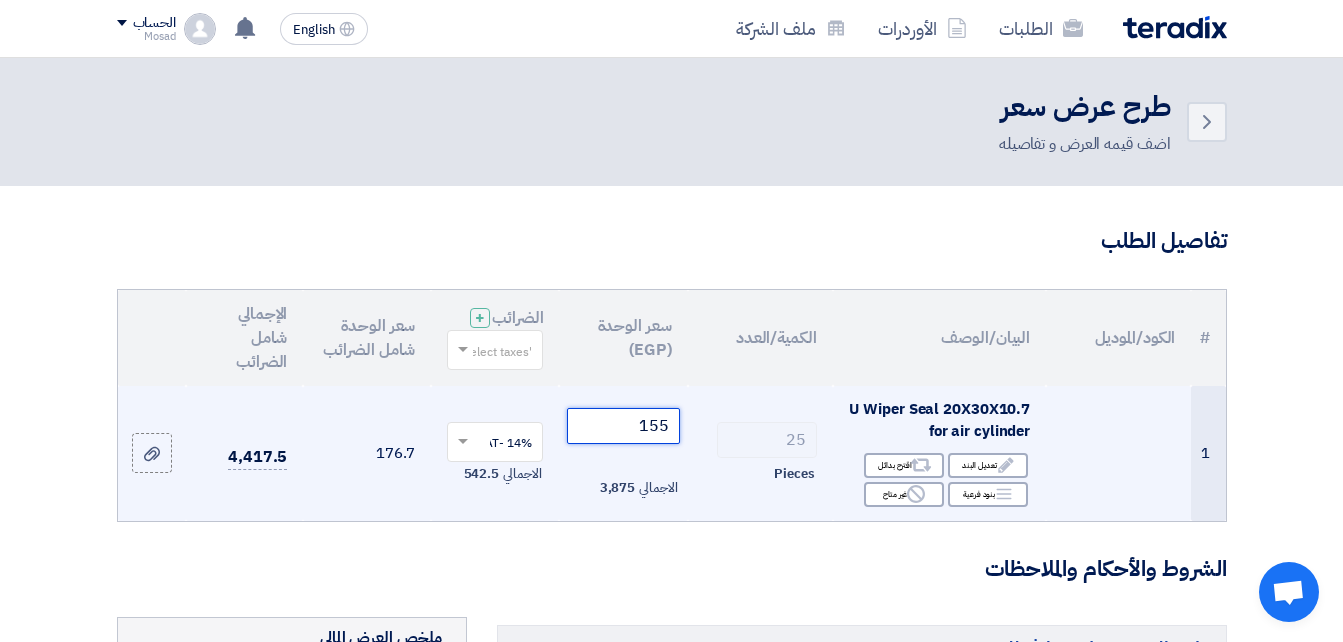 click on "155" 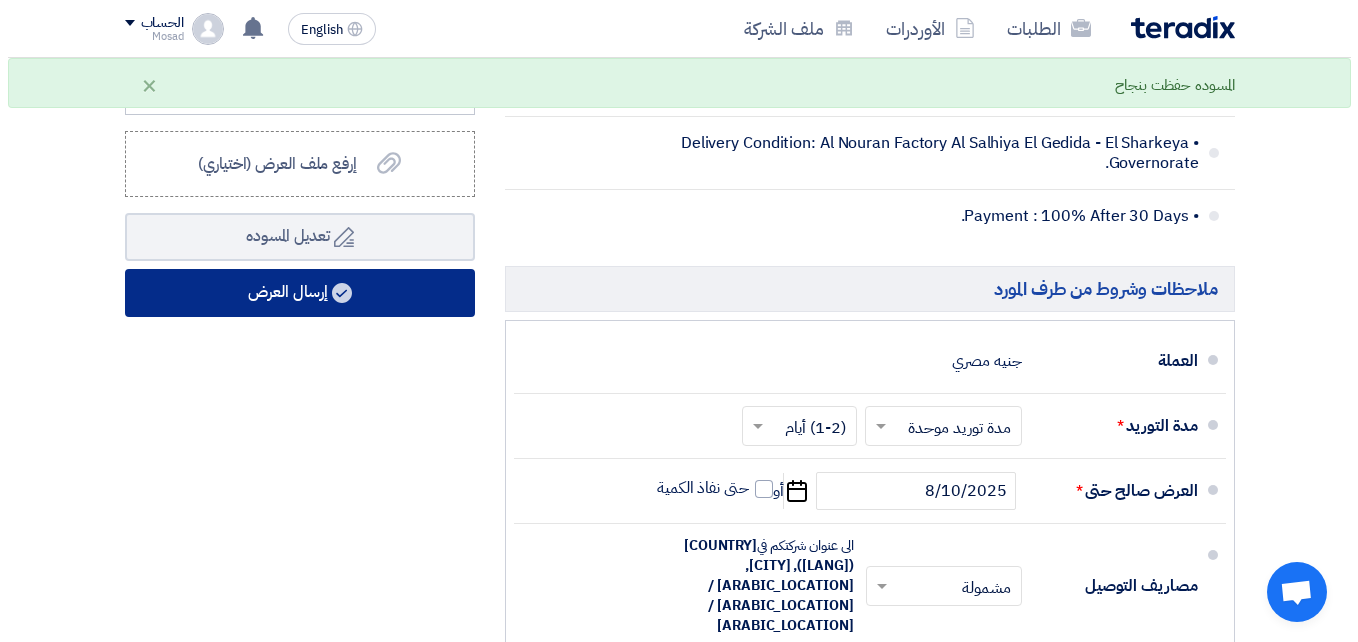 scroll, scrollTop: 800, scrollLeft: 0, axis: vertical 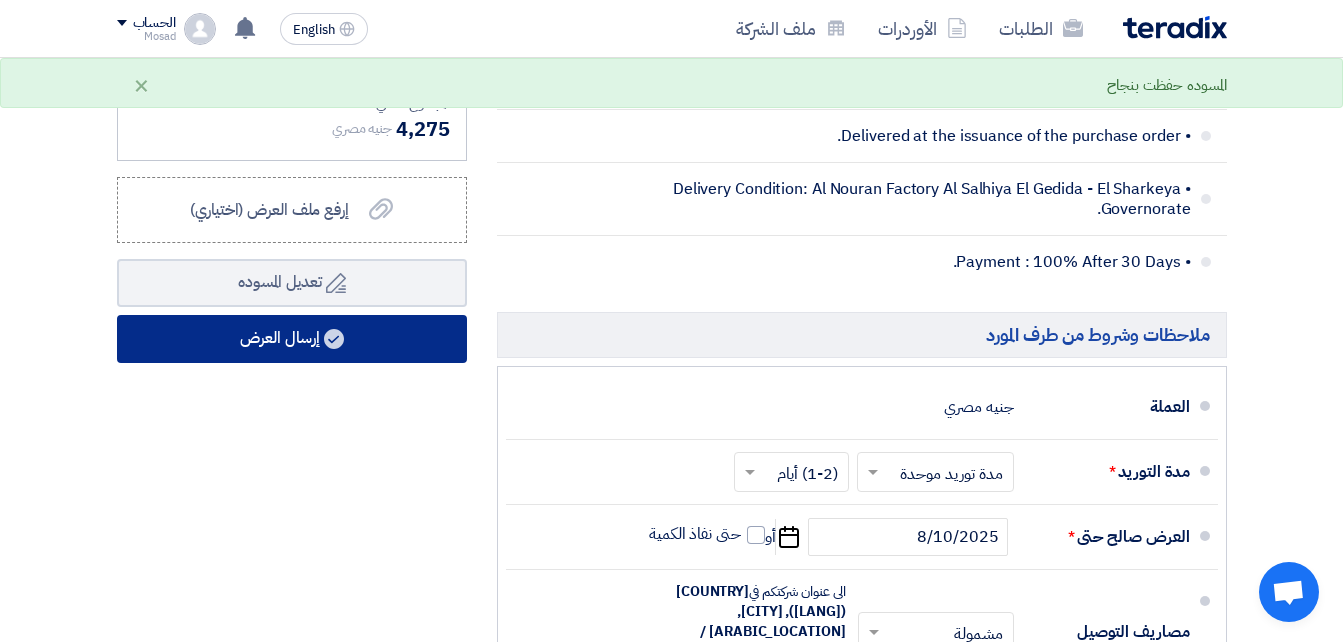type on "150" 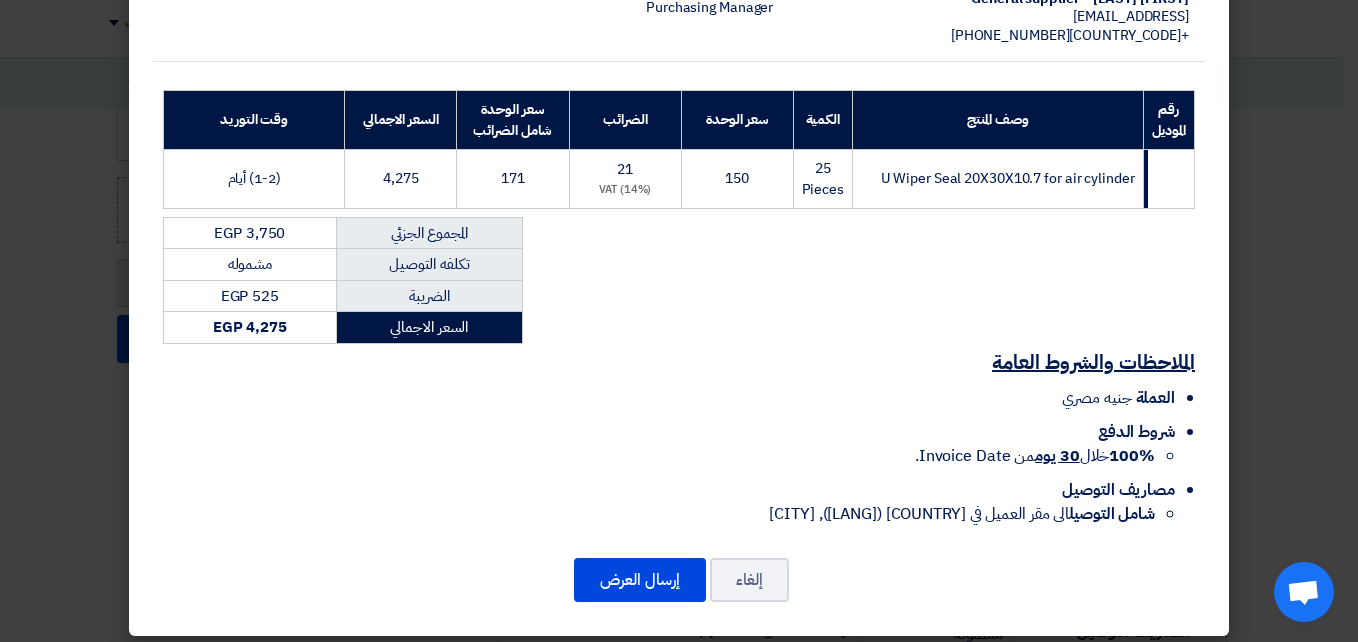 scroll, scrollTop: 287, scrollLeft: 0, axis: vertical 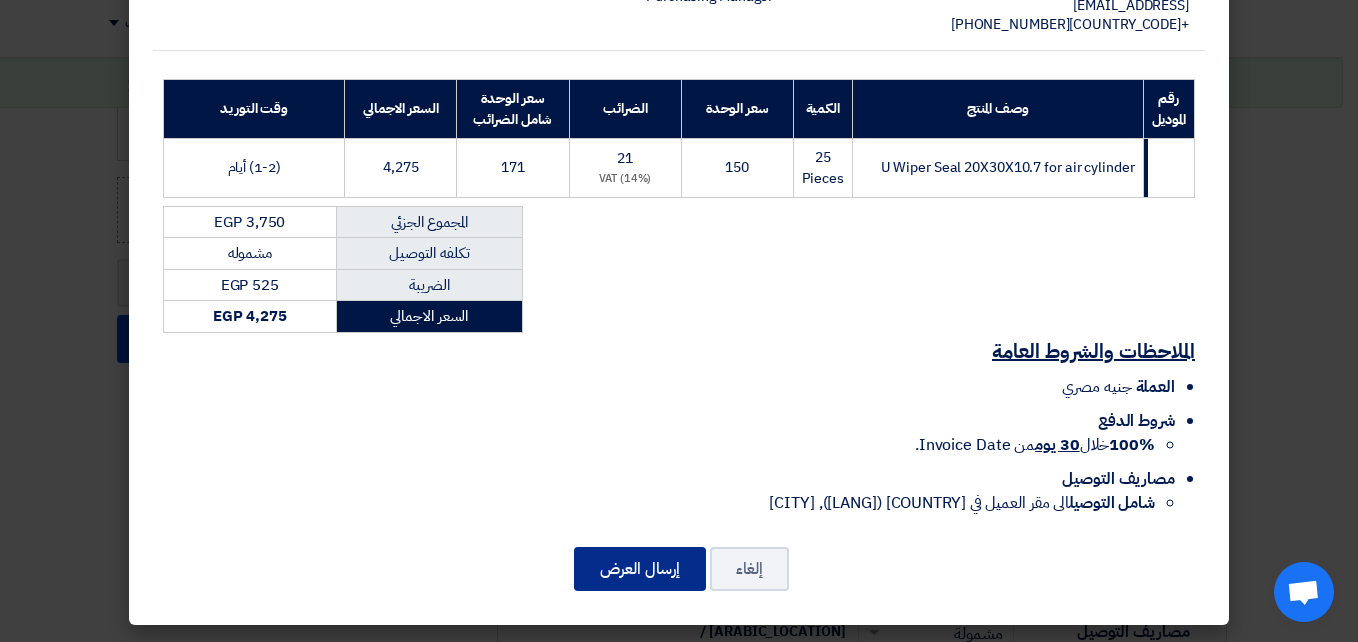 click on "إرسال العرض" 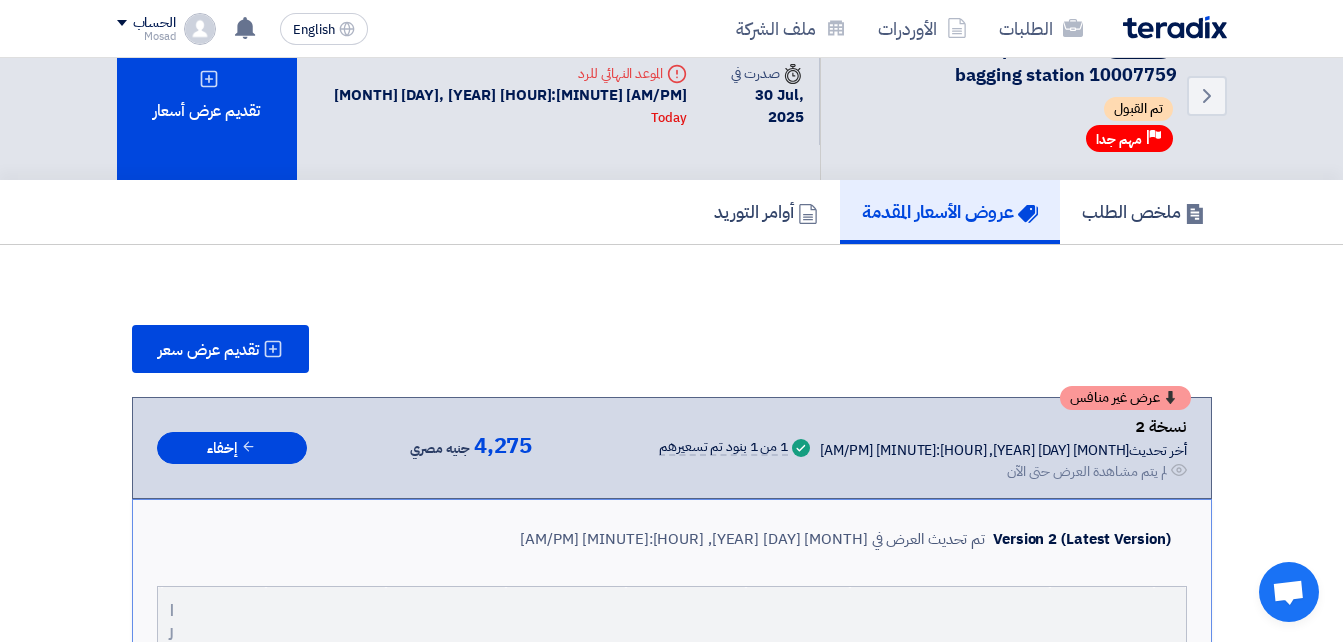 scroll, scrollTop: 0, scrollLeft: 0, axis: both 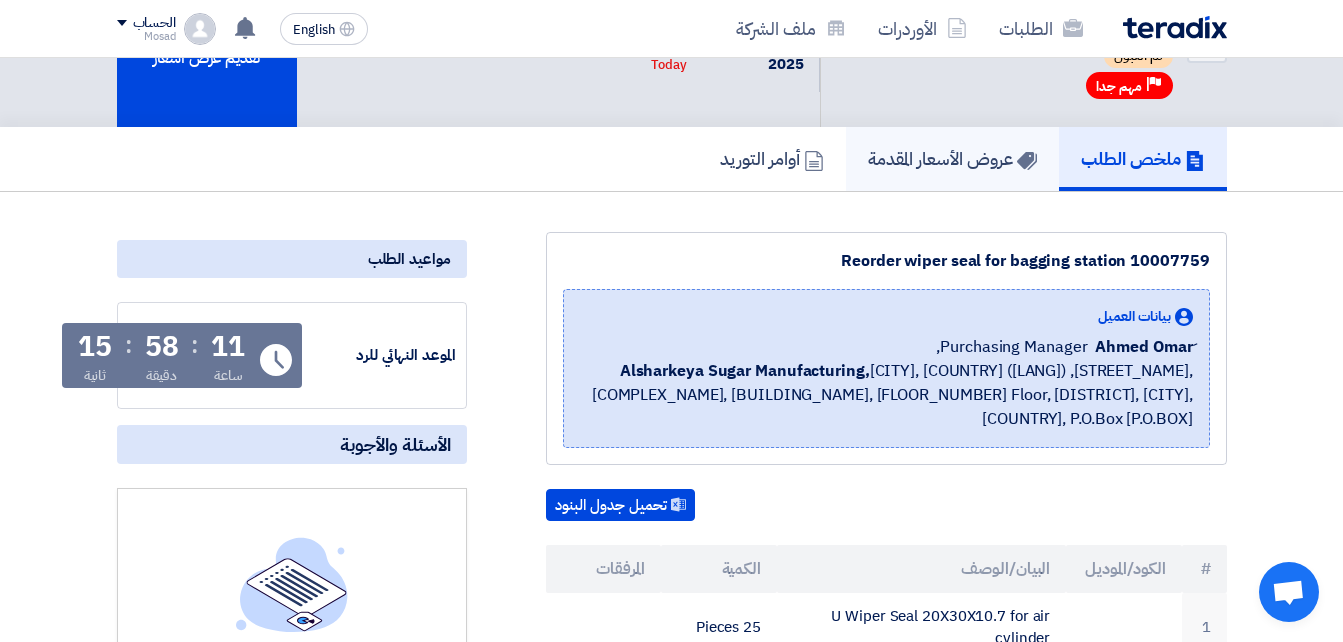 click on "عروض الأسعار المقدمة" 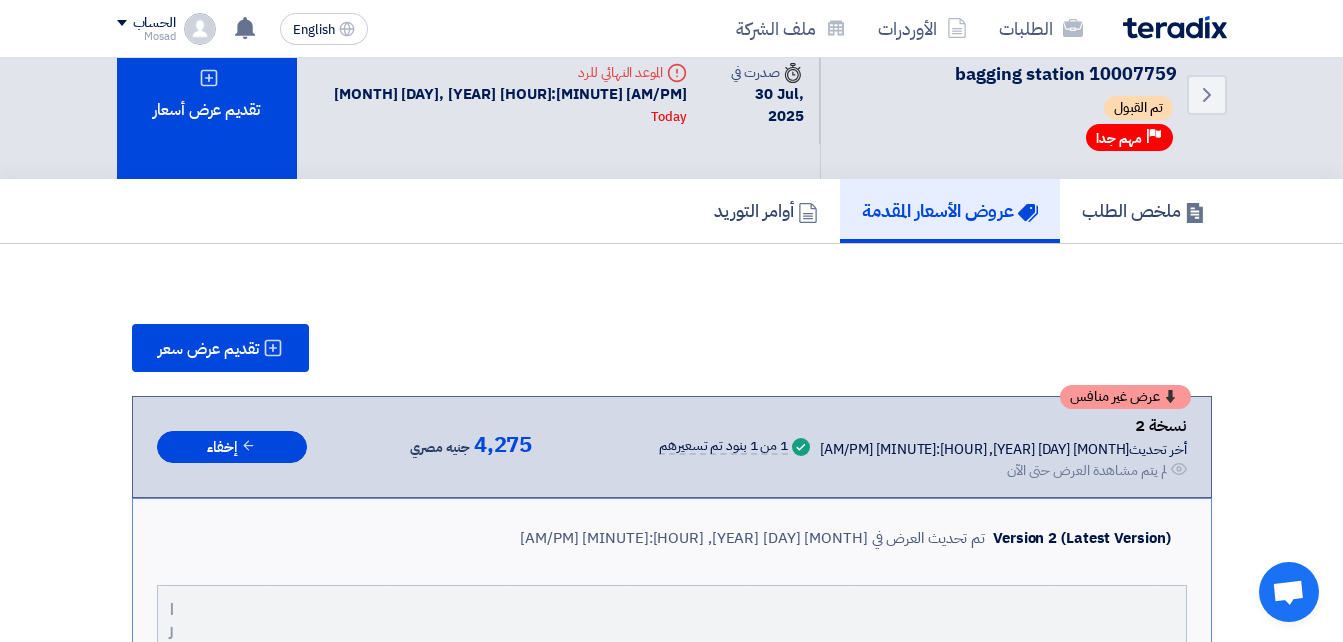 scroll, scrollTop: 0, scrollLeft: 0, axis: both 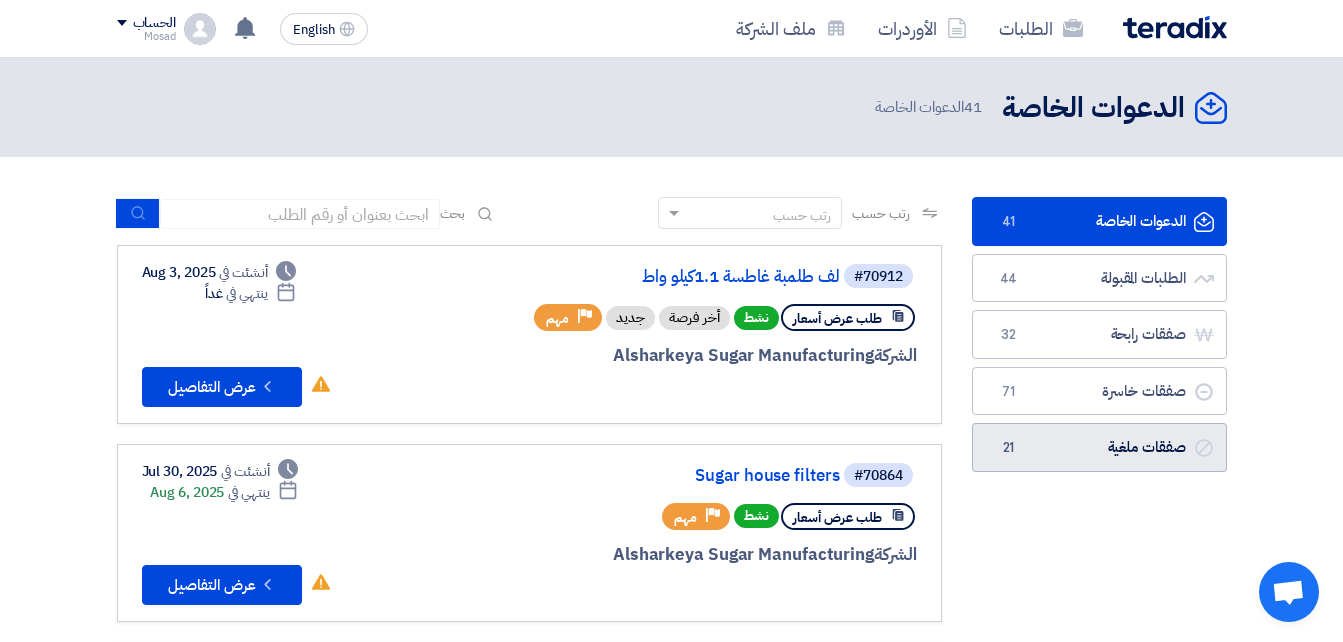 click on "صفقات ملغية
صفقات ملغية
21" 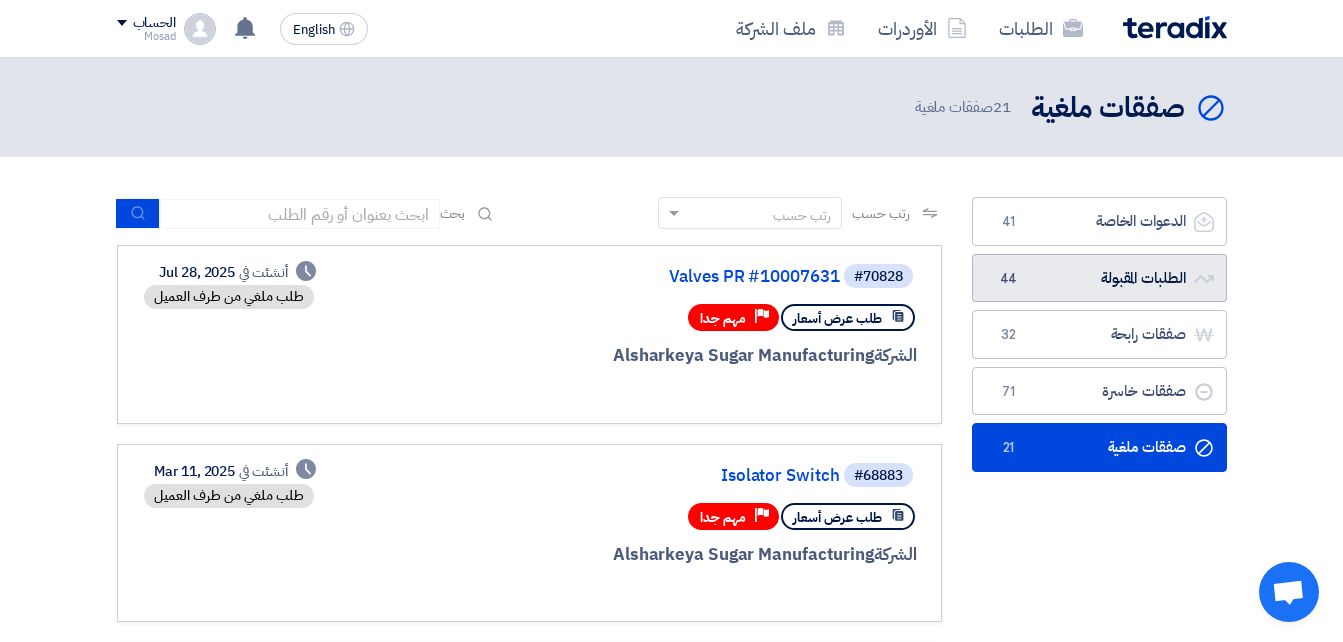 click on "الطلبات المقبولة
الطلبات المقبولة
44" 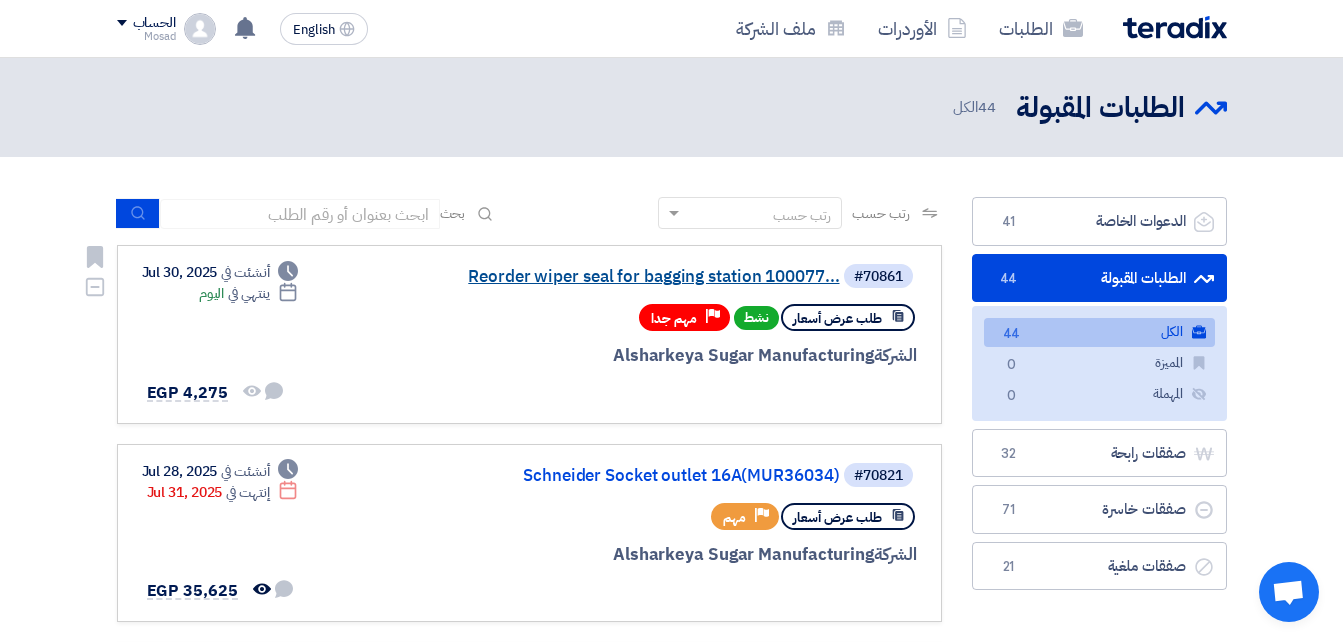 click on "Reorder wiper seal for bagging station 100077..." 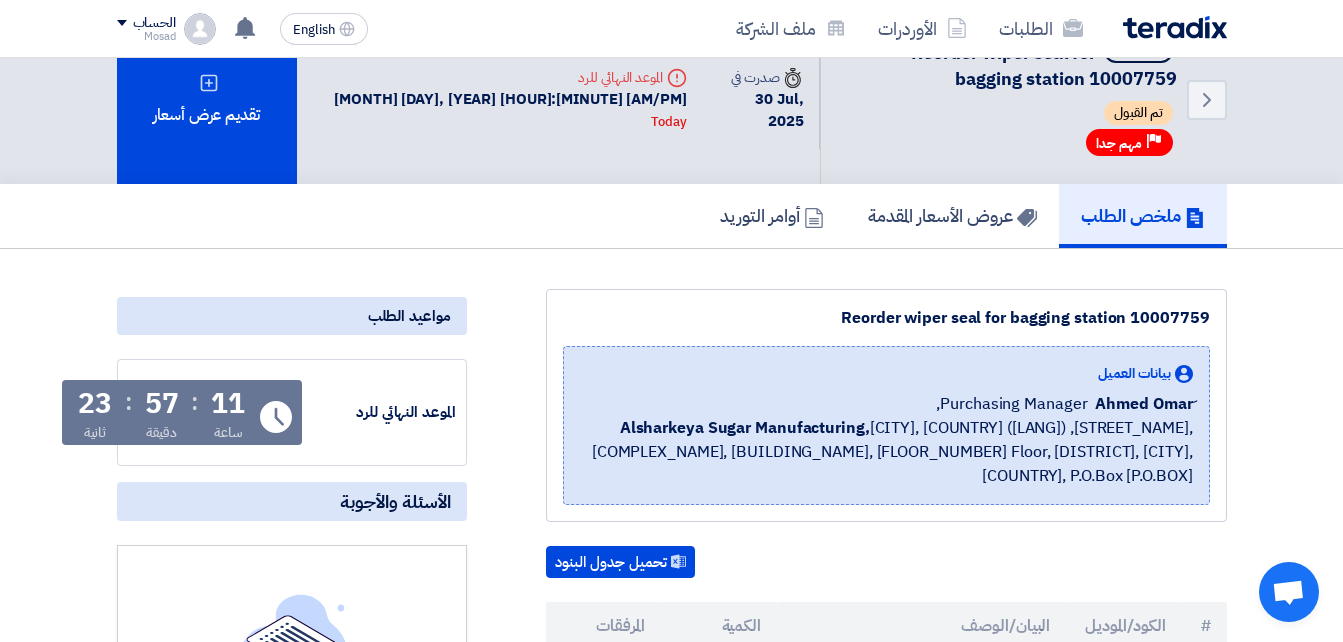 scroll, scrollTop: 0, scrollLeft: 0, axis: both 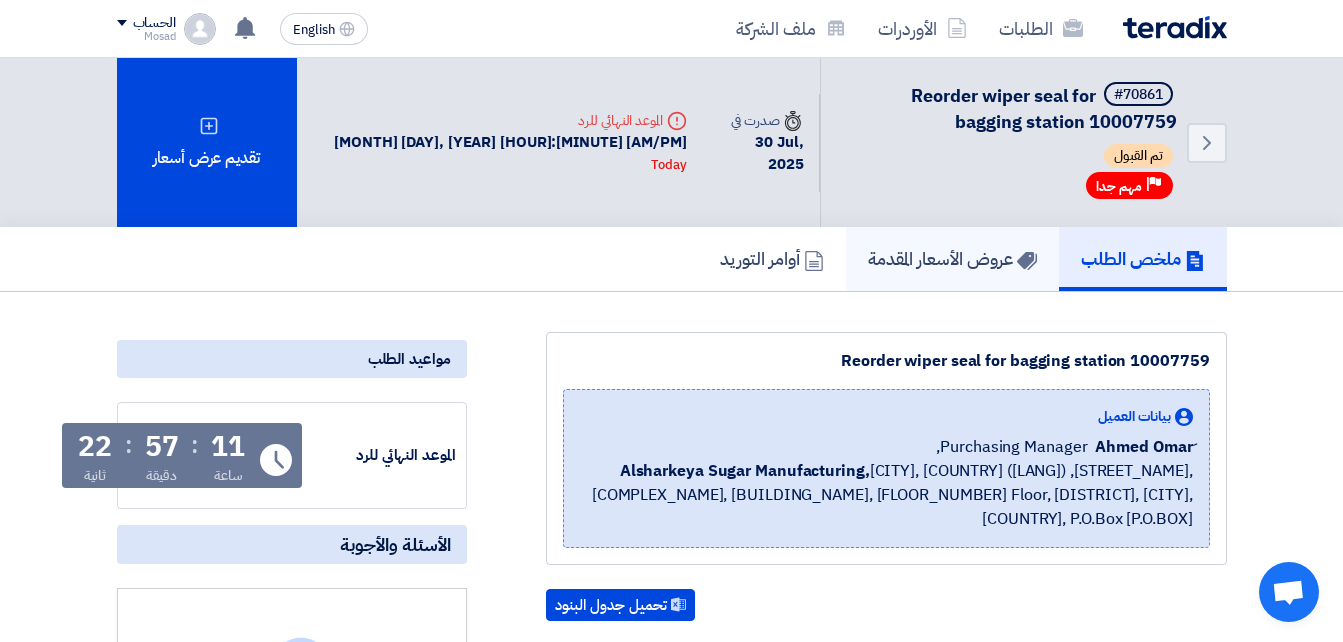 click on "عروض الأسعار المقدمة" 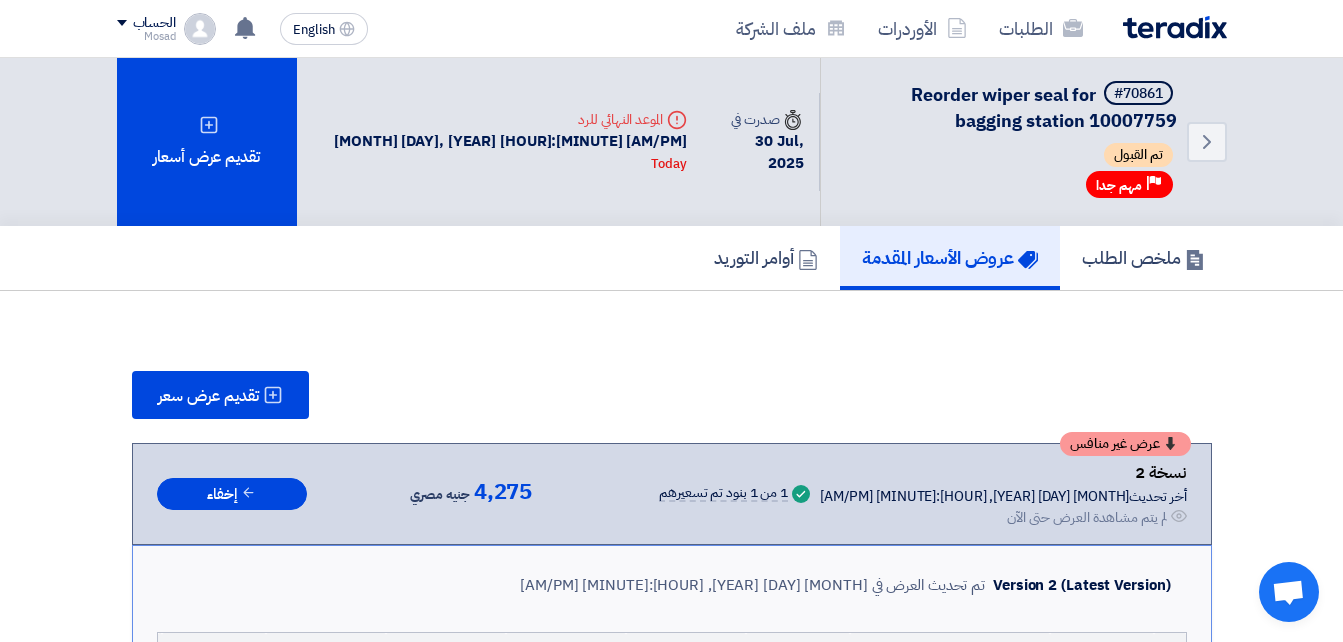 scroll, scrollTop: 0, scrollLeft: 0, axis: both 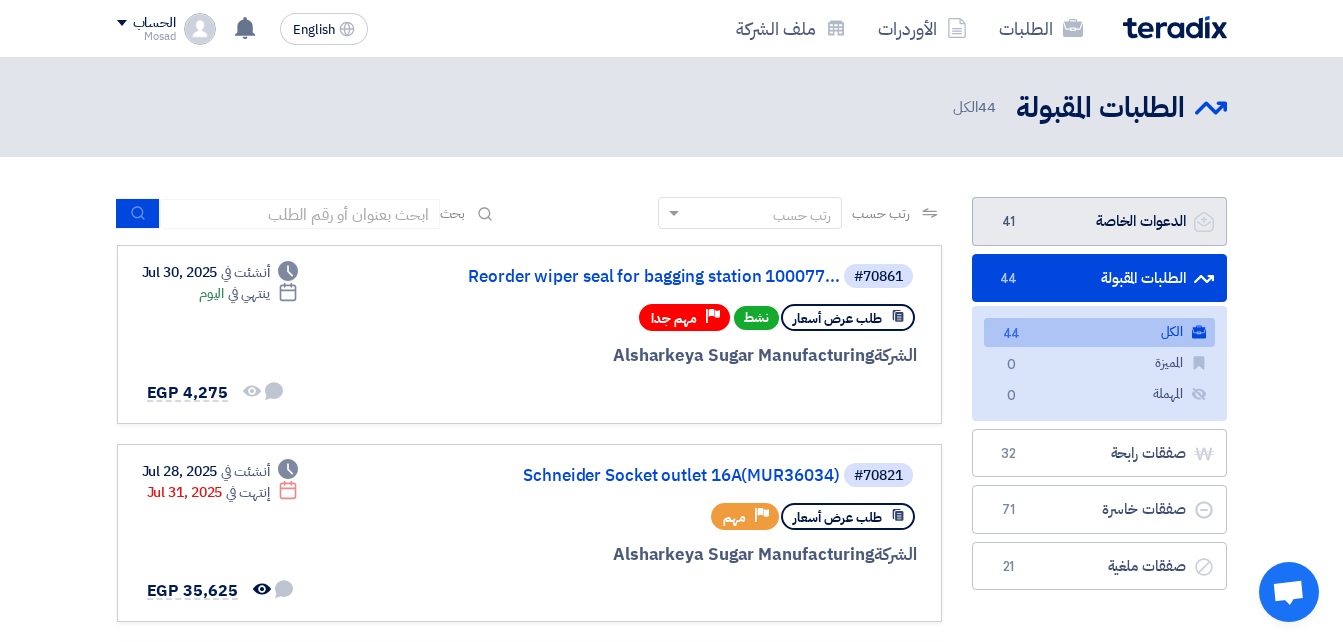 click on "الدعوات الخاصة
الدعوات الخاصة
41" 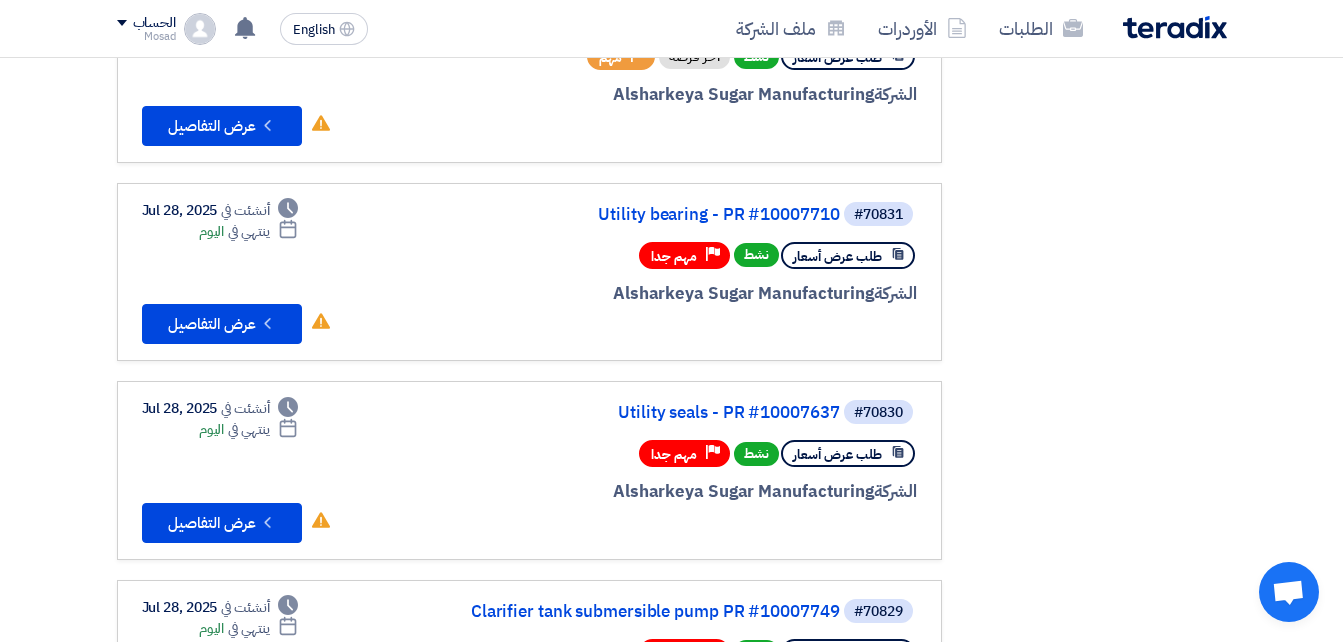 scroll, scrollTop: 1500, scrollLeft: 0, axis: vertical 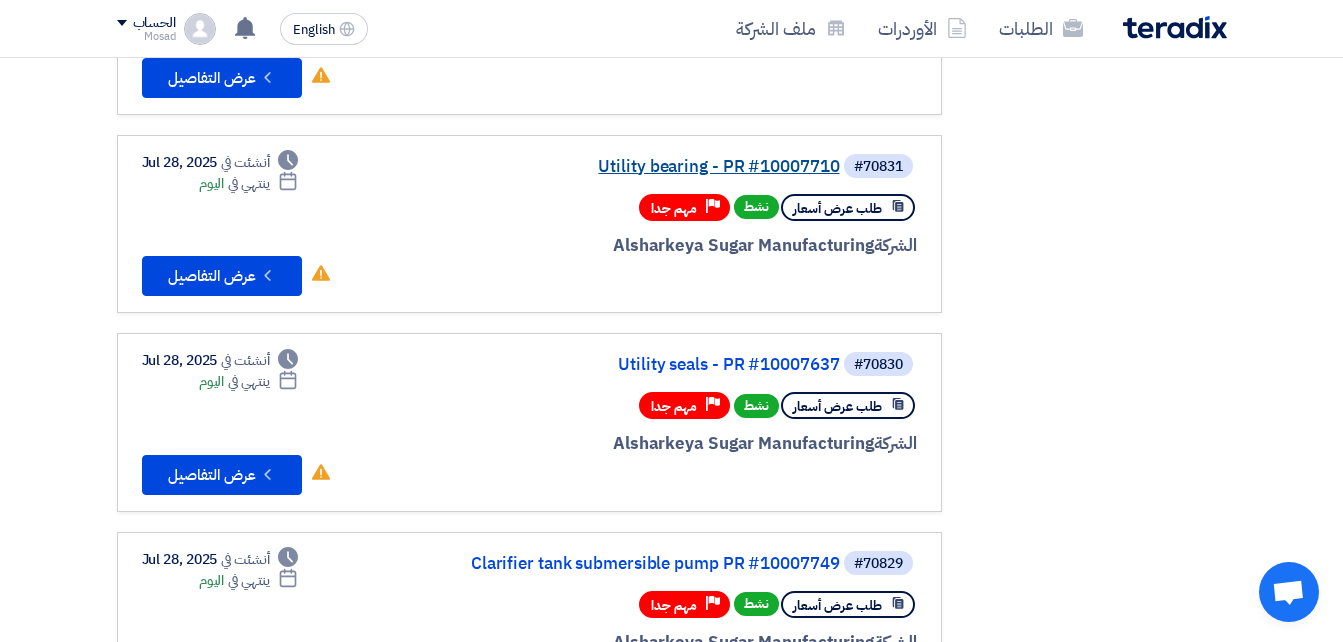 click on "Utility bearing - PR #10007710" 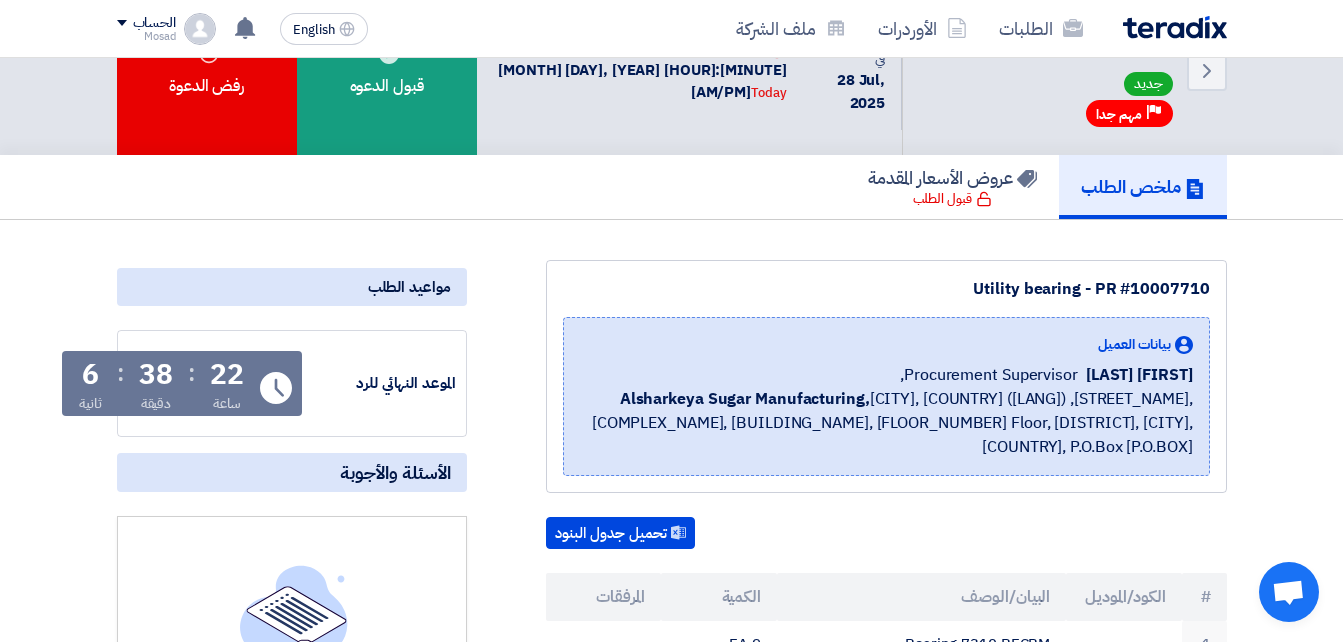 scroll, scrollTop: 0, scrollLeft: 0, axis: both 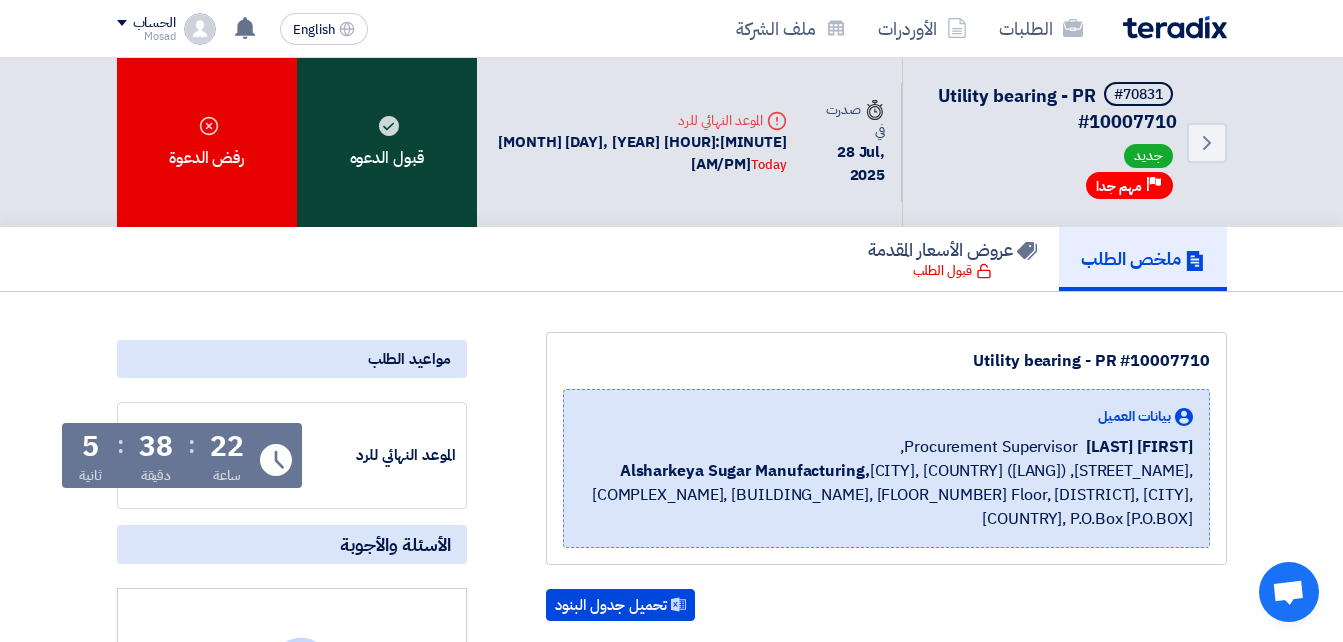 click on "قبول الدعوه" 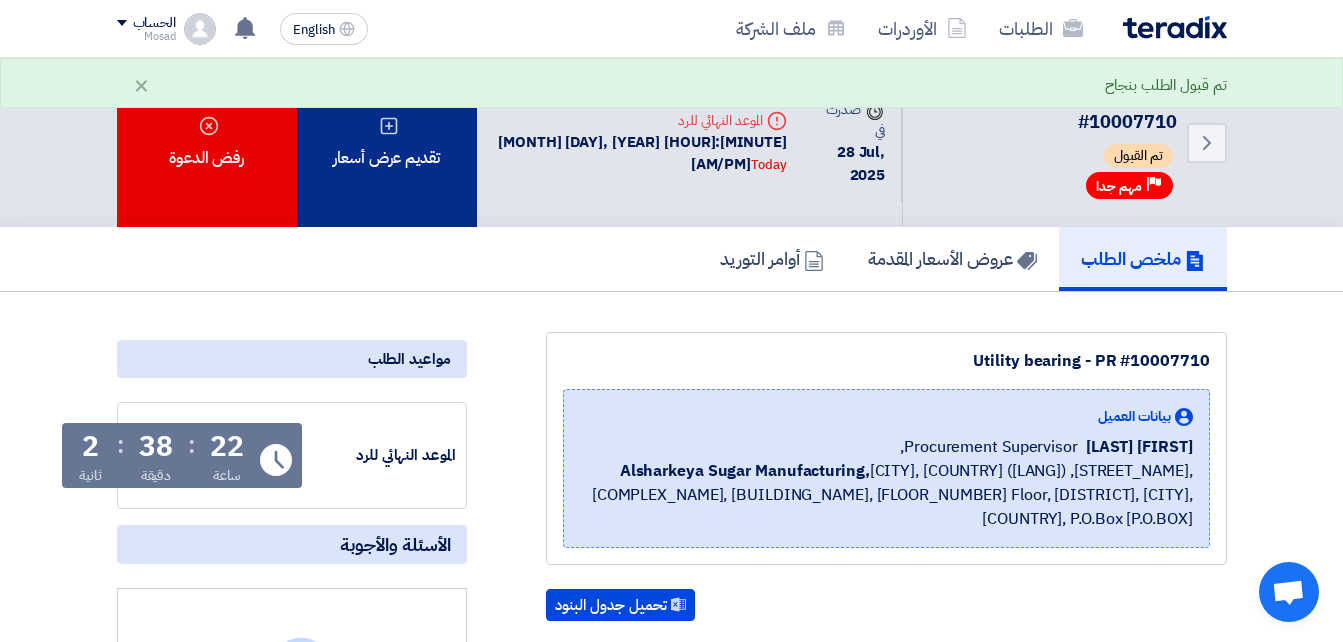 click on "تقديم عرض أسعار" 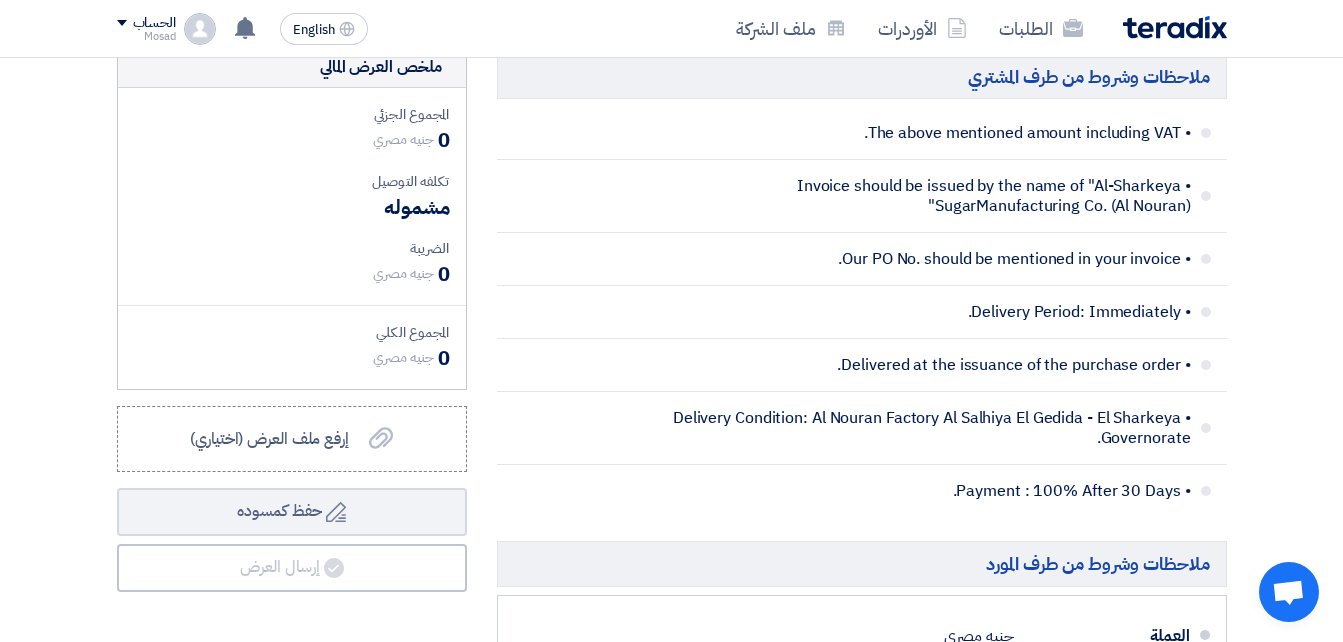 scroll, scrollTop: 1100, scrollLeft: 0, axis: vertical 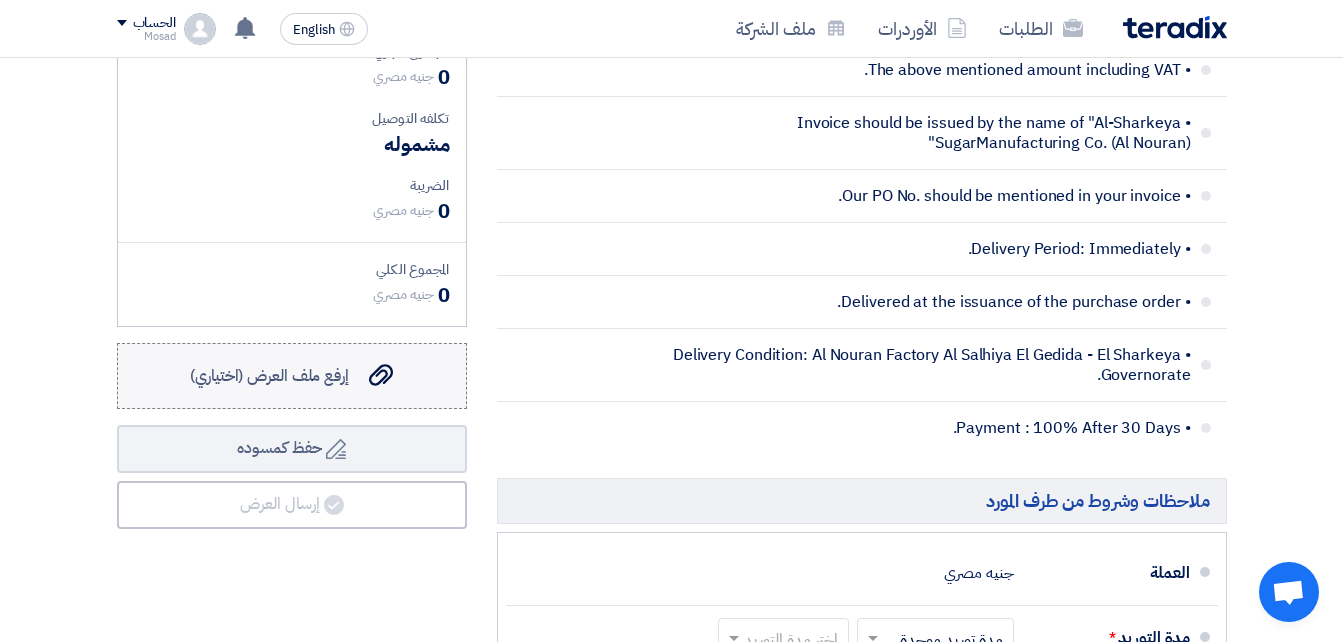 click on "إرفع ملف العرض (اختياري)" 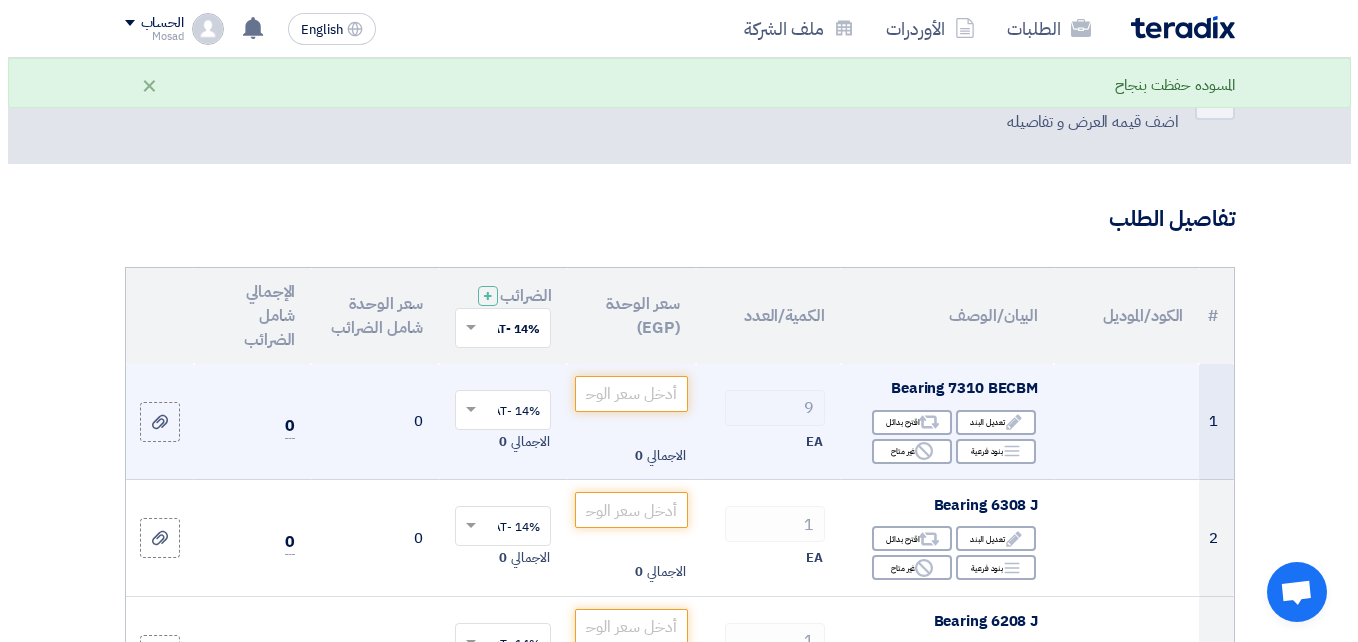 scroll, scrollTop: 0, scrollLeft: 0, axis: both 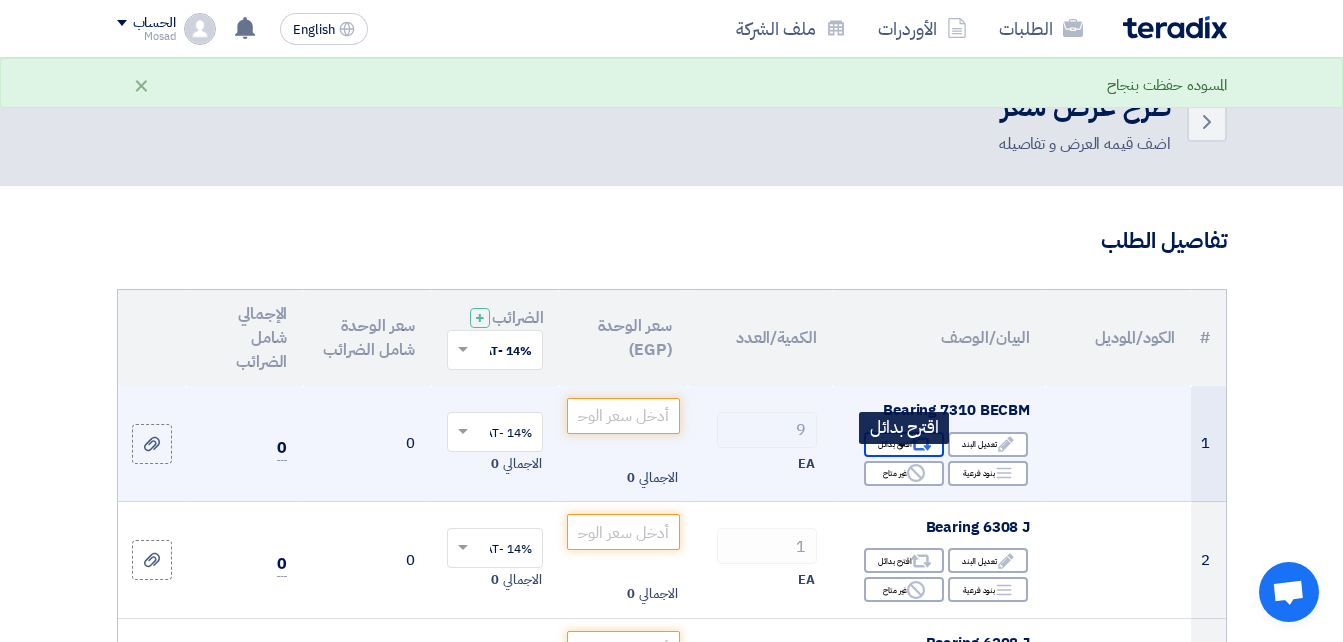 click on "Alternative
اقترح بدائل" 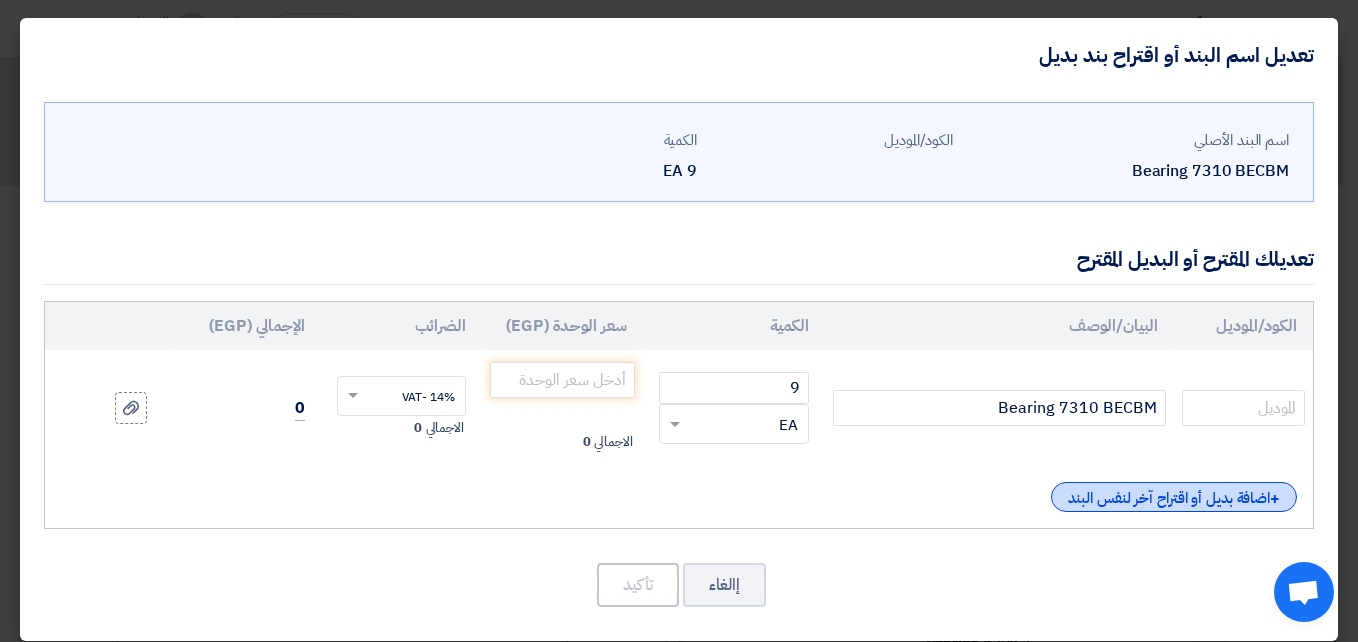 click on "+
اضافة بديل أو اقتراح آخر لنفس البند" 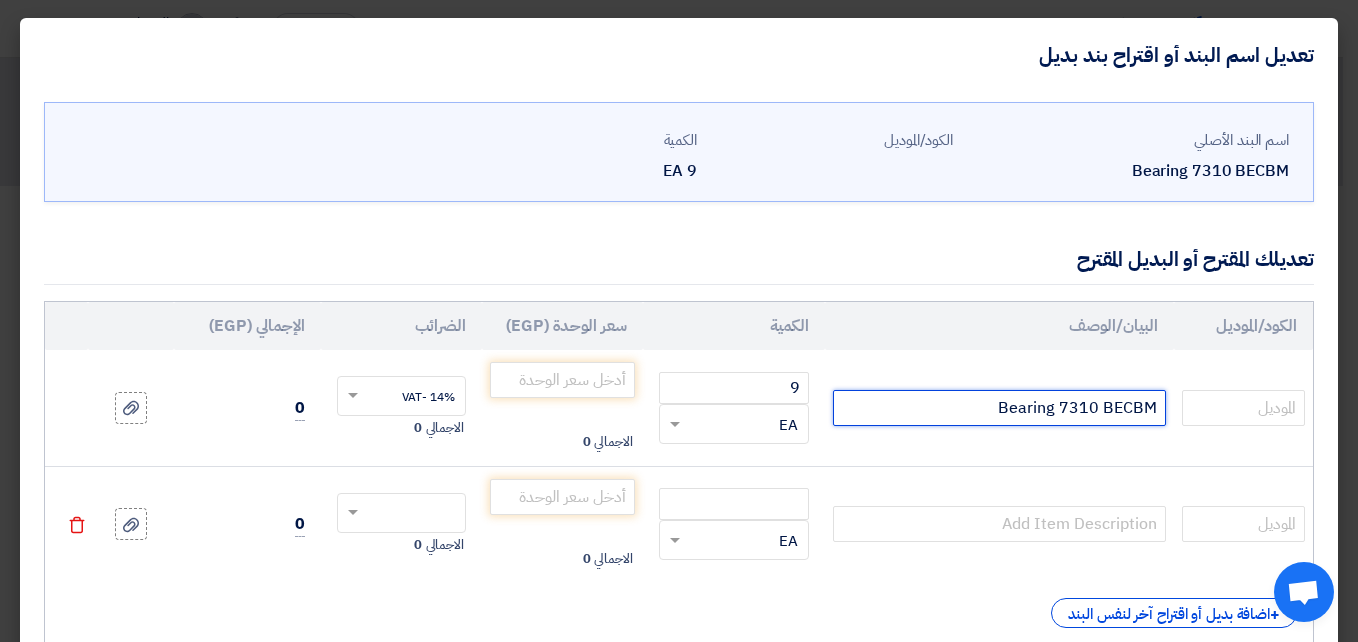 click on "Bearing 7310 BECBM" 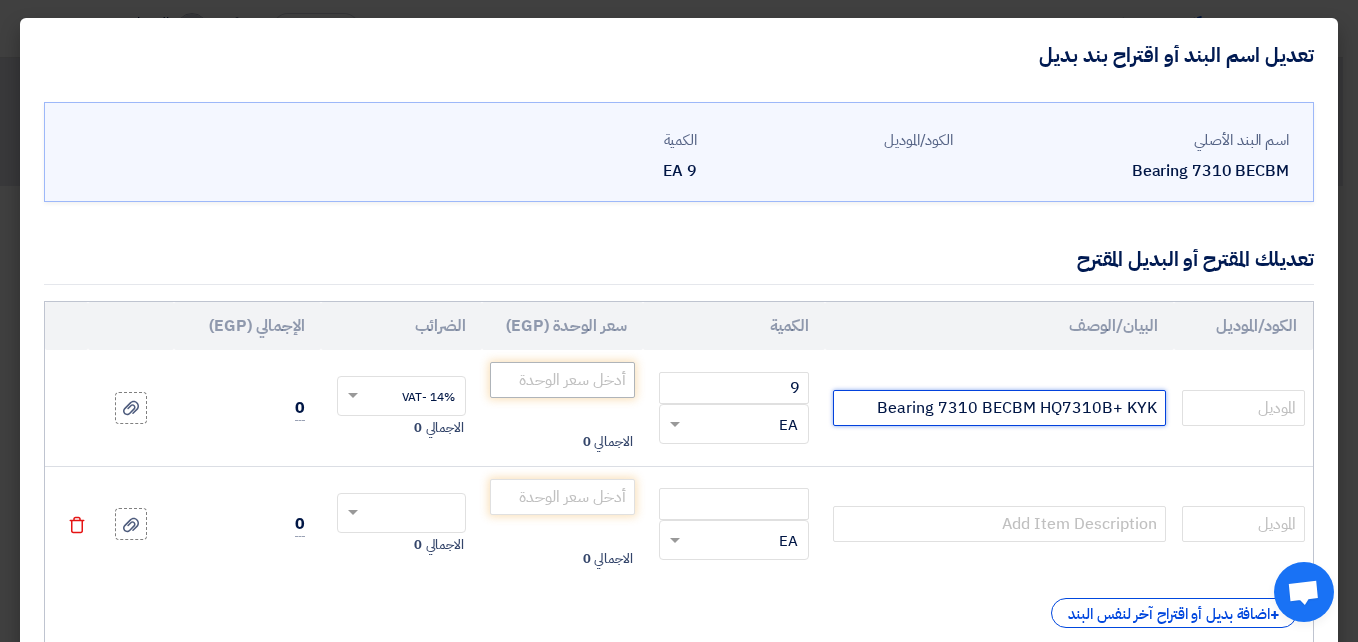 type on "Bearing 7310 BECBM HQ7310B+ KYK" 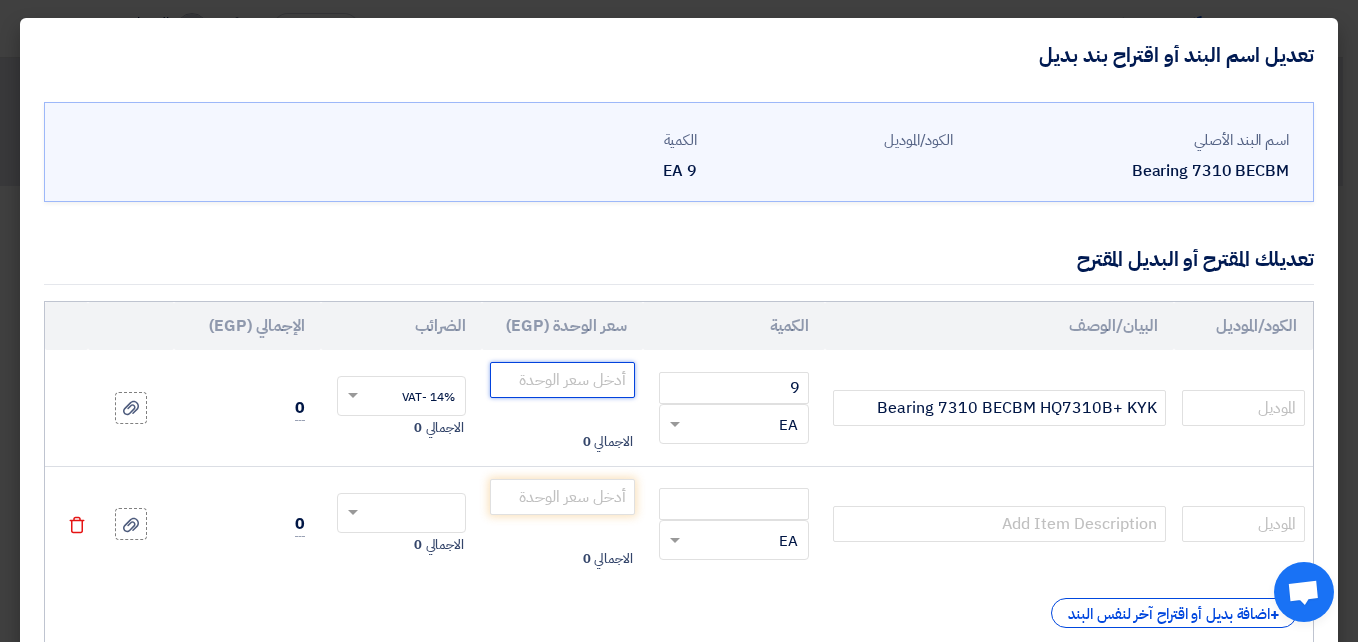 click 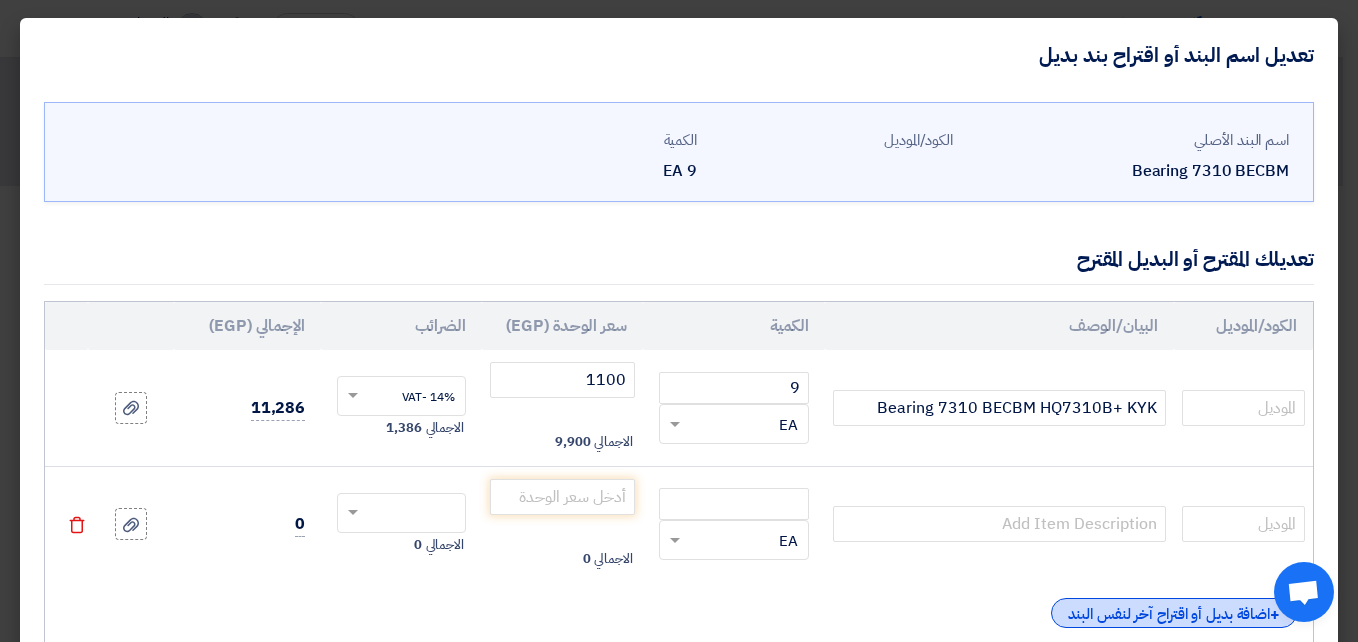 click on "+
اضافة بديل أو اقتراح آخر لنفس البند" 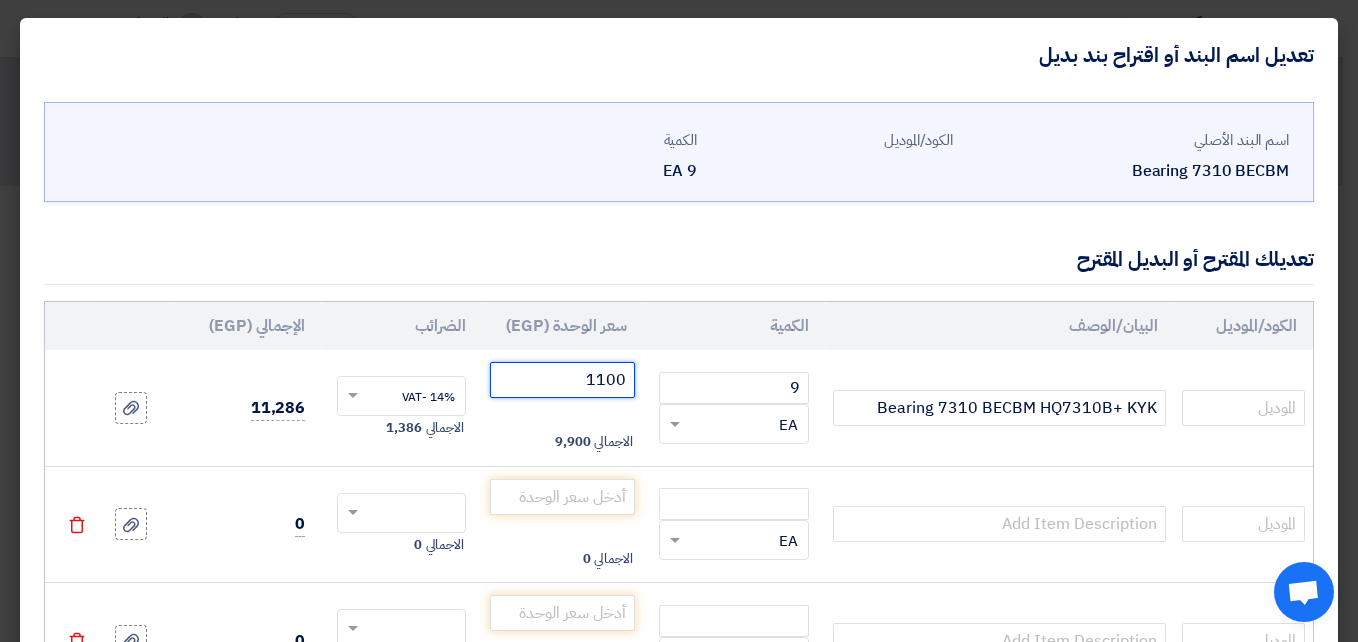 click on "1100" 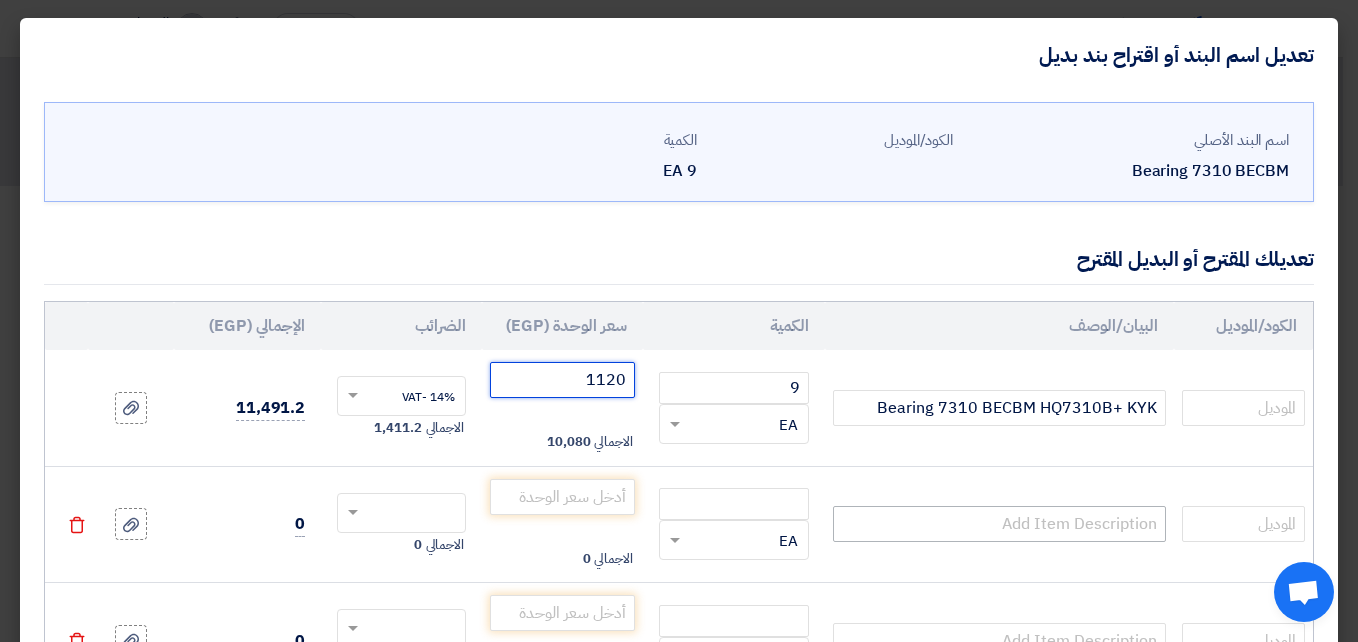 type on "1120" 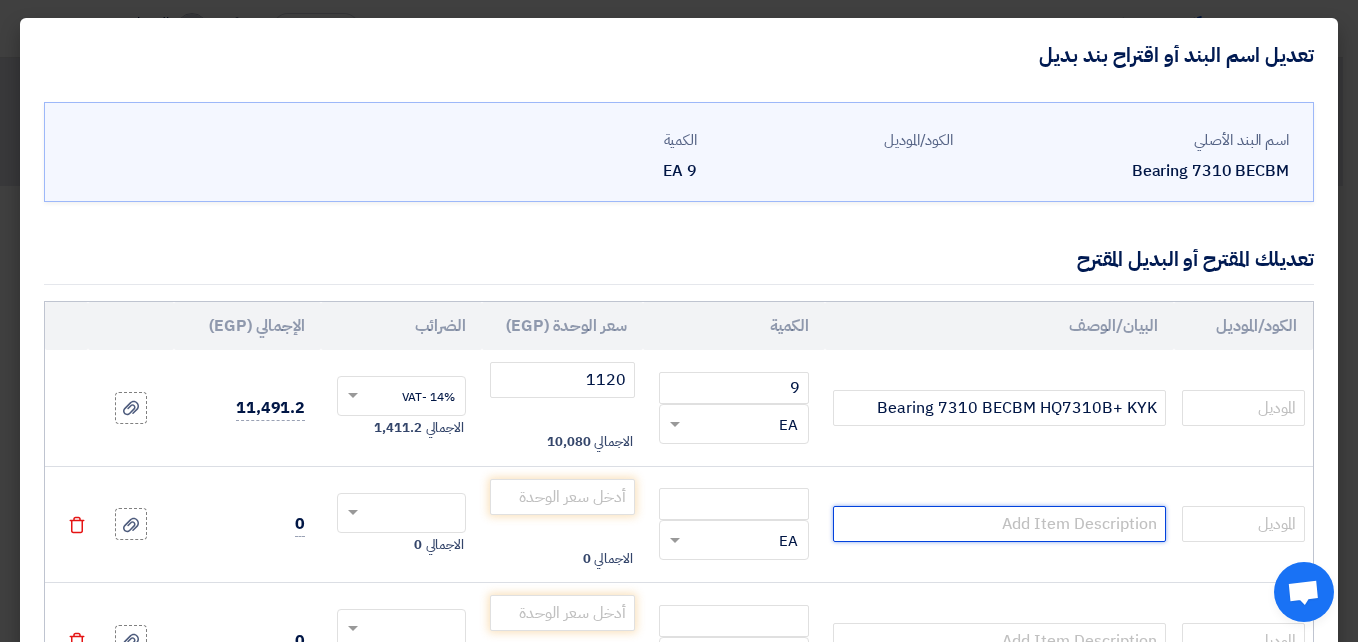 click 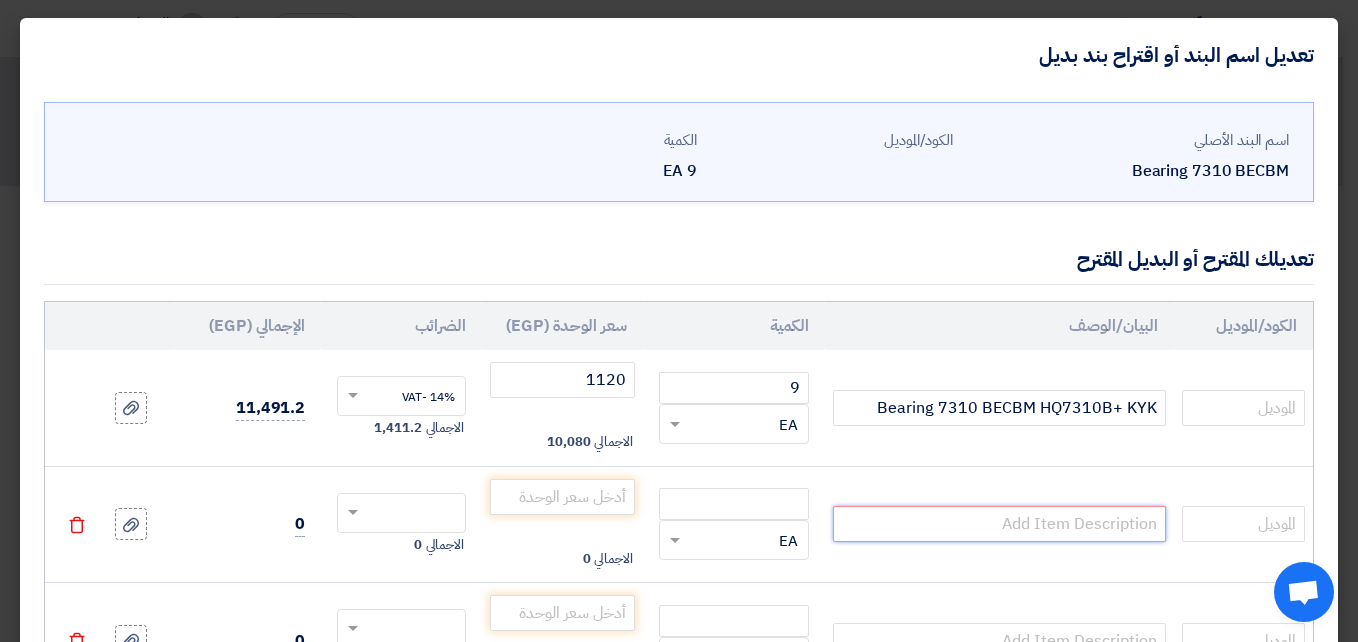 click 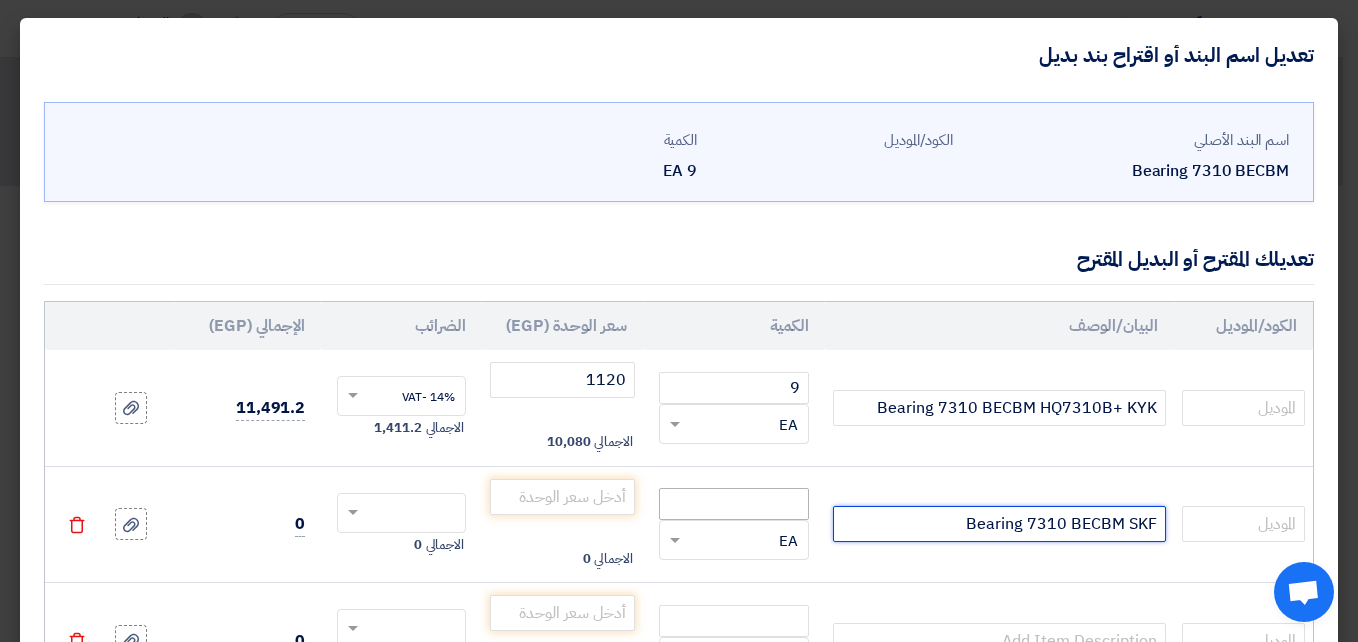 type on "Bearing 7310 BECBM SKF" 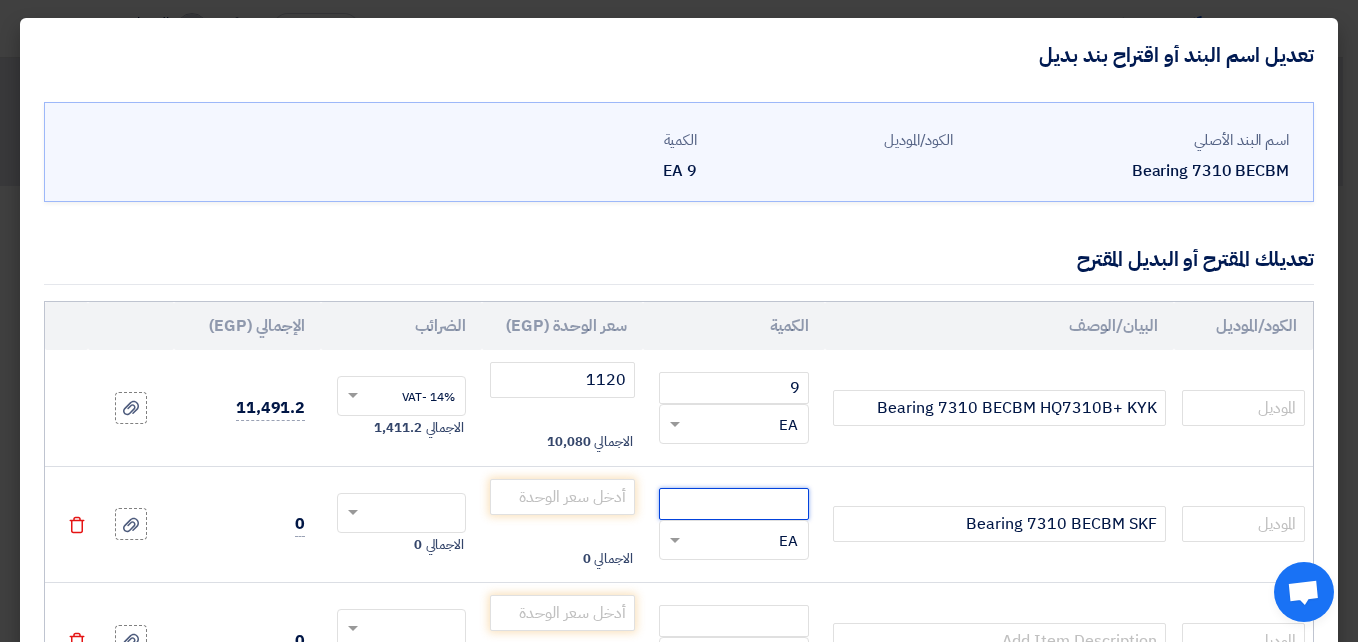 click 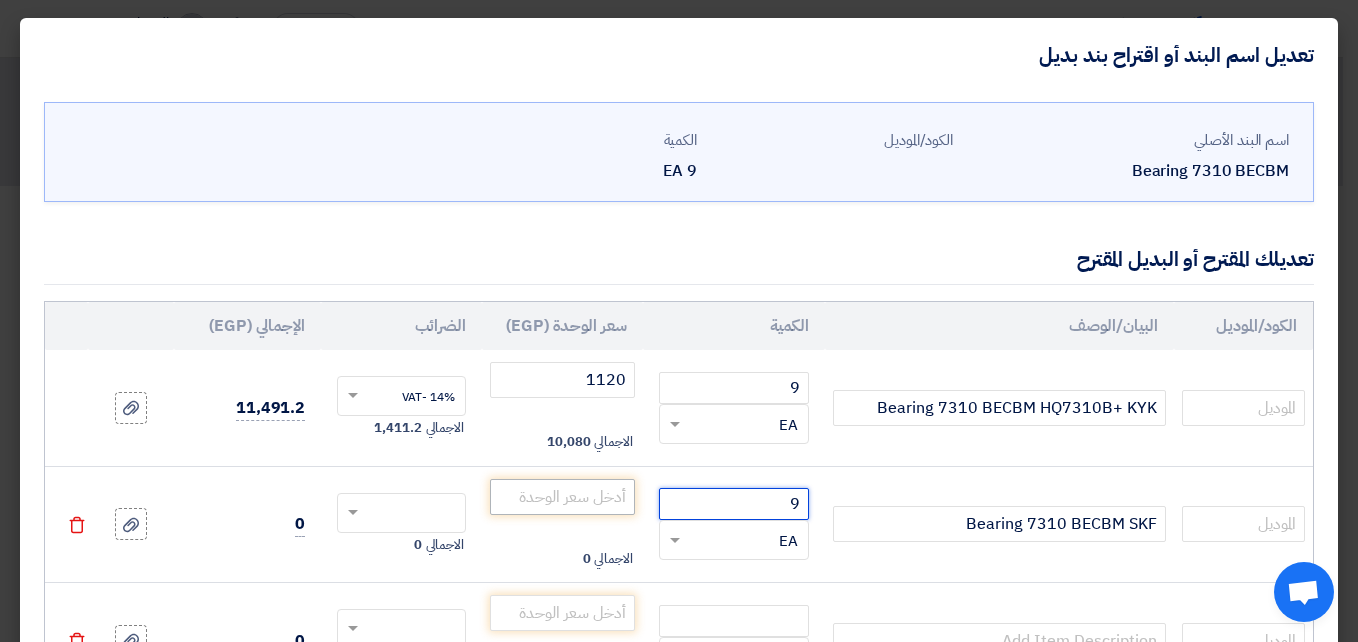 type on "9" 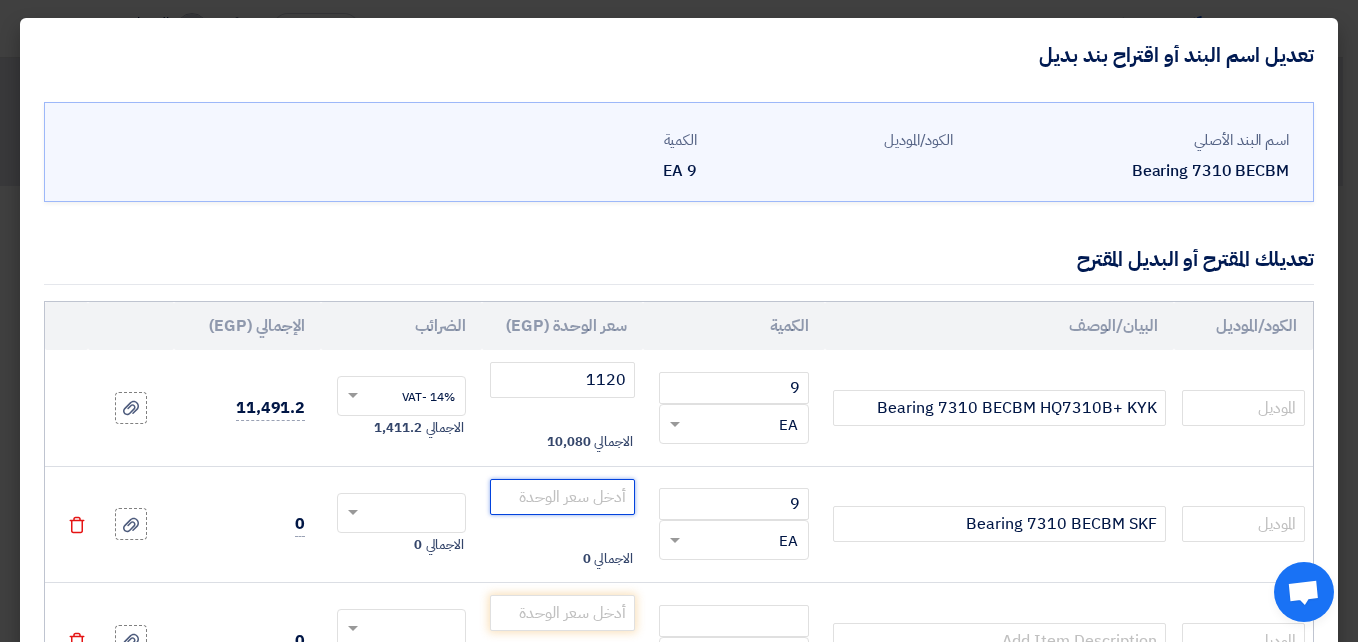 click 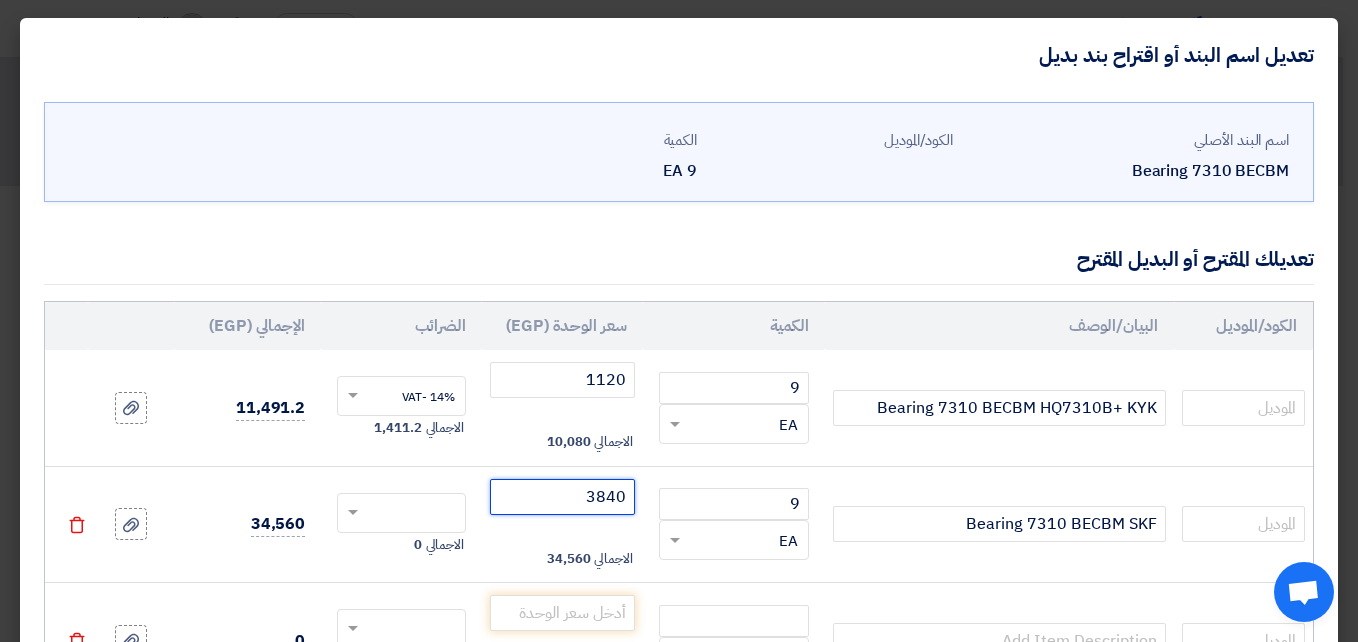 type on "3840" 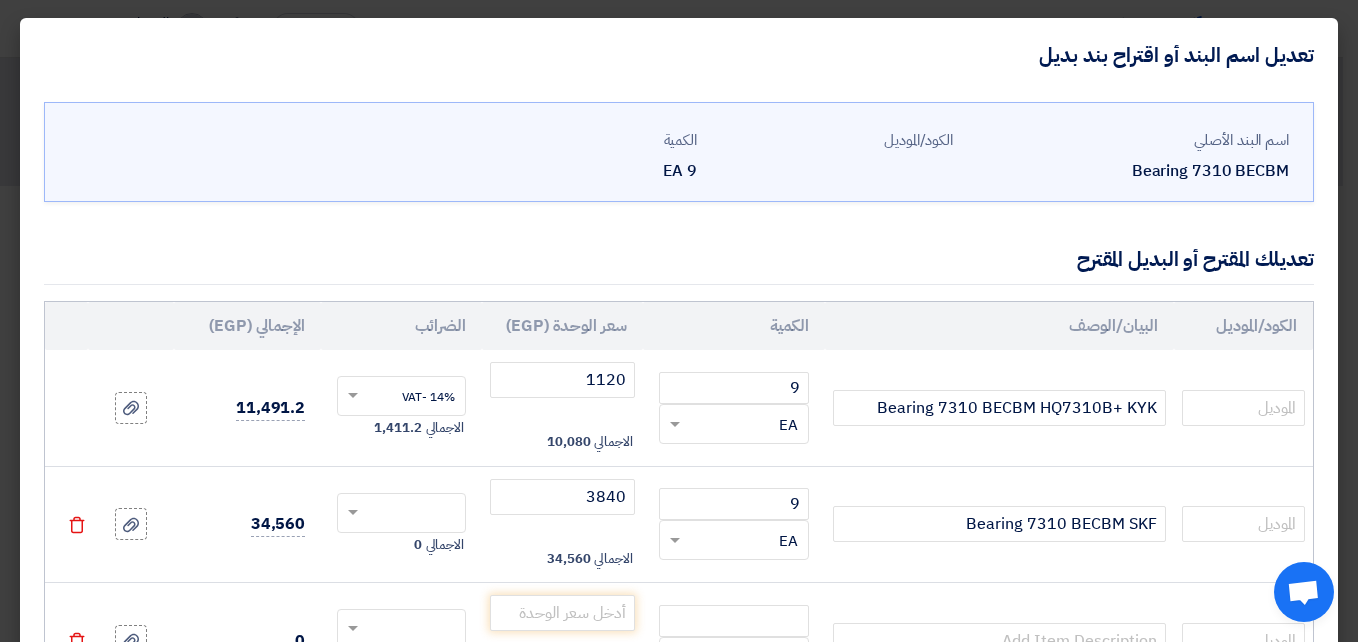 click 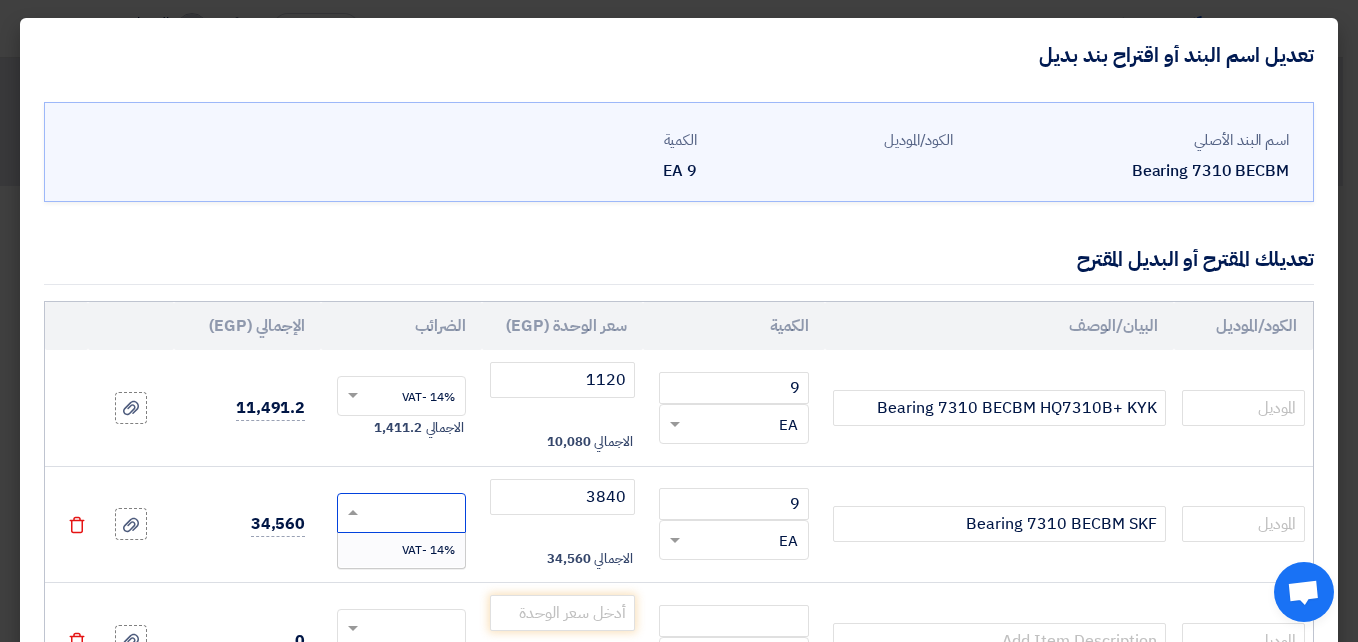 click on "14% -VAT" at bounding box center [428, 550] 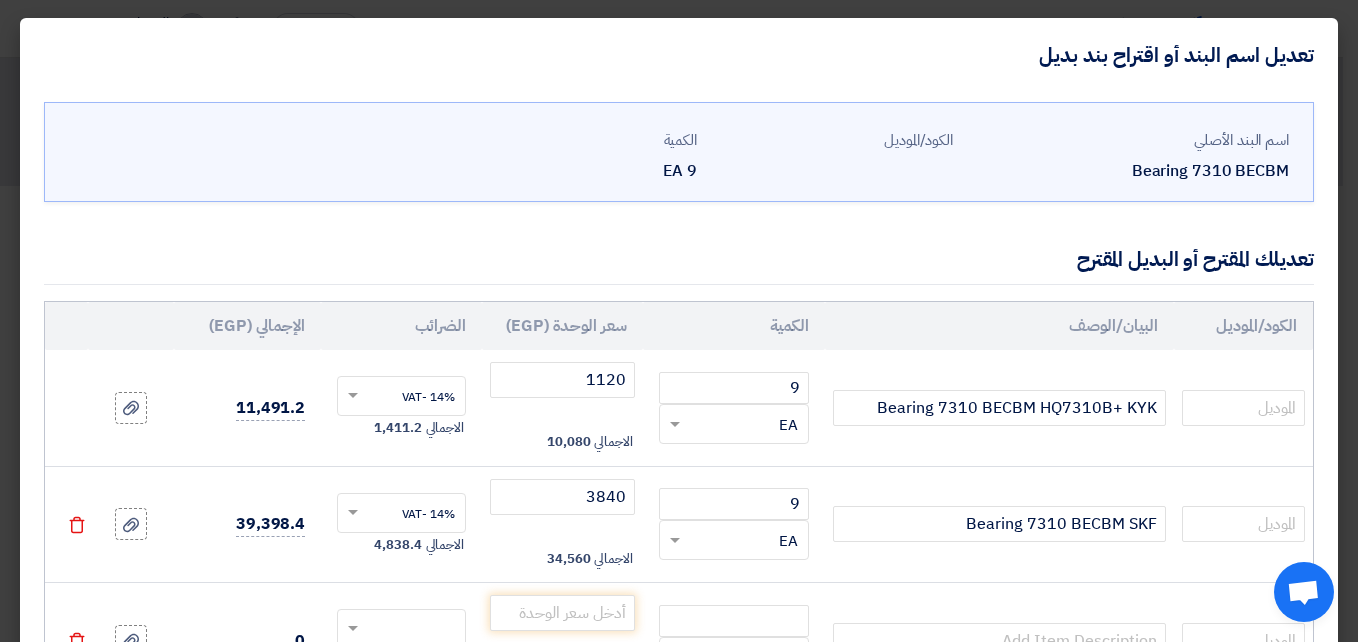 click 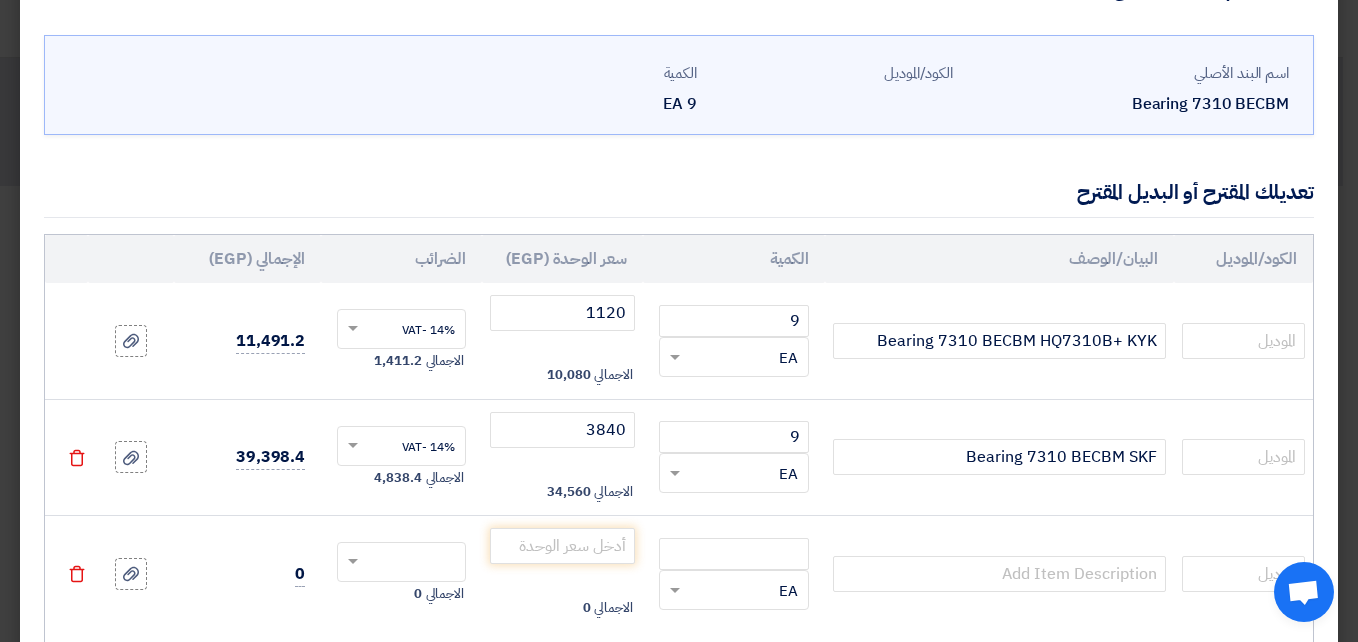 scroll, scrollTop: 100, scrollLeft: 0, axis: vertical 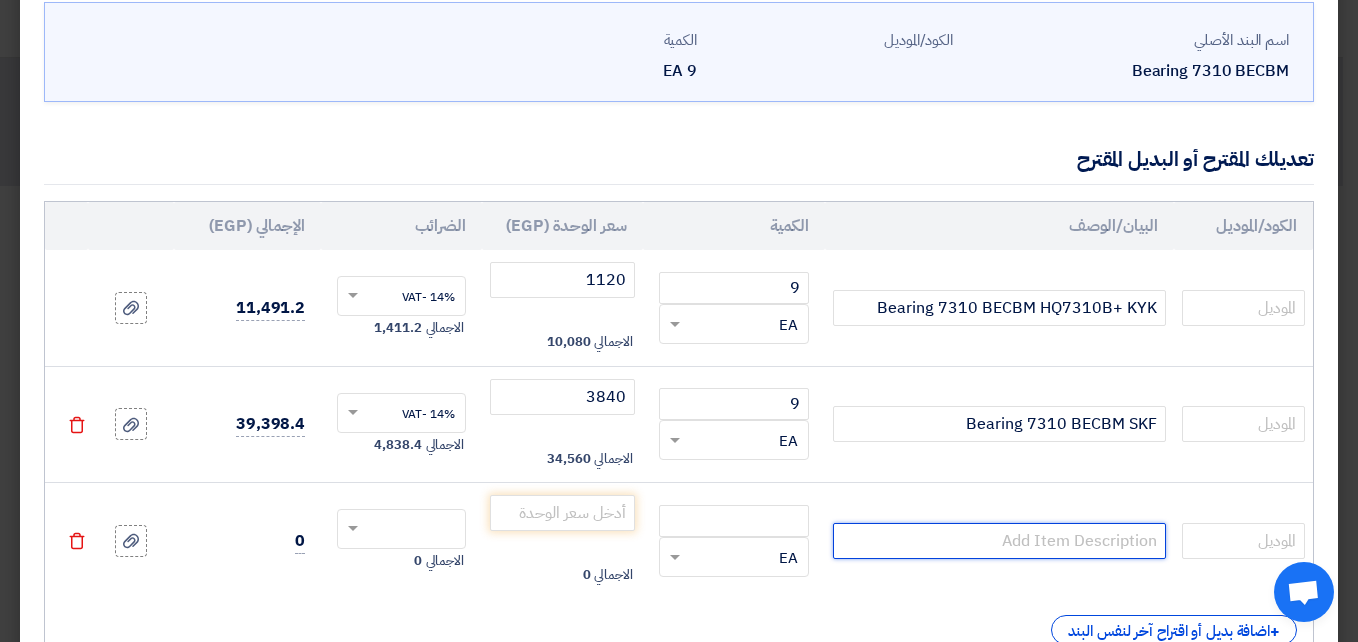 click 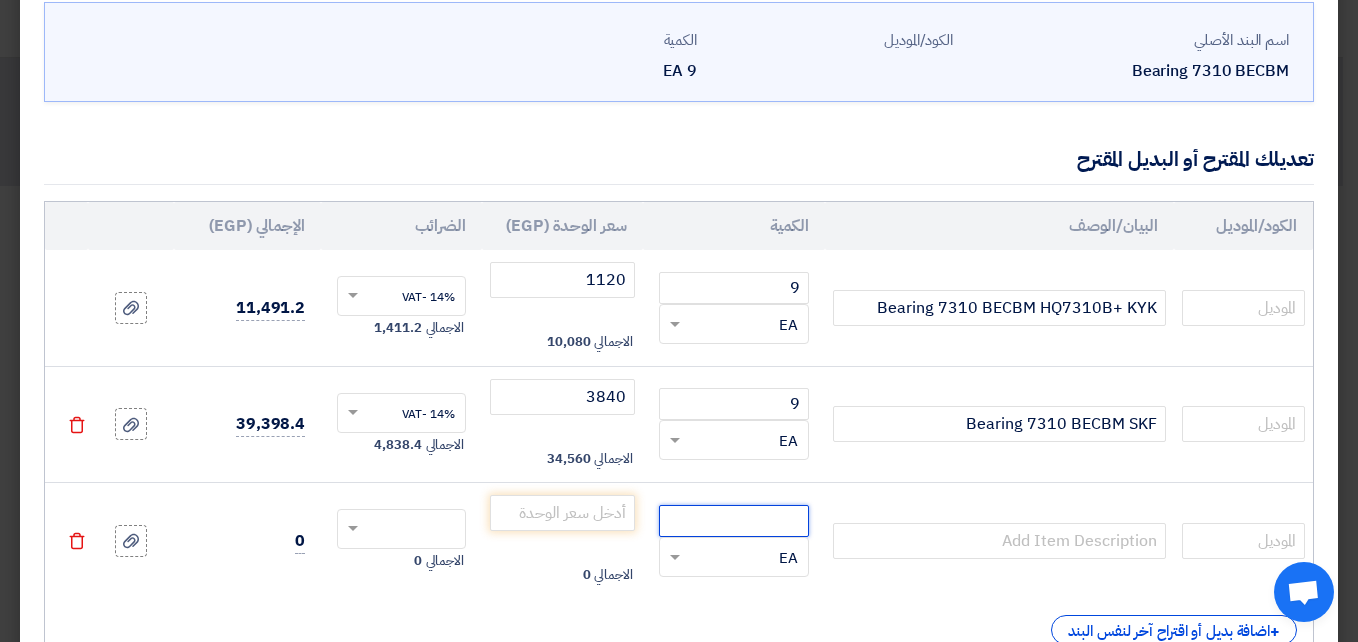 click 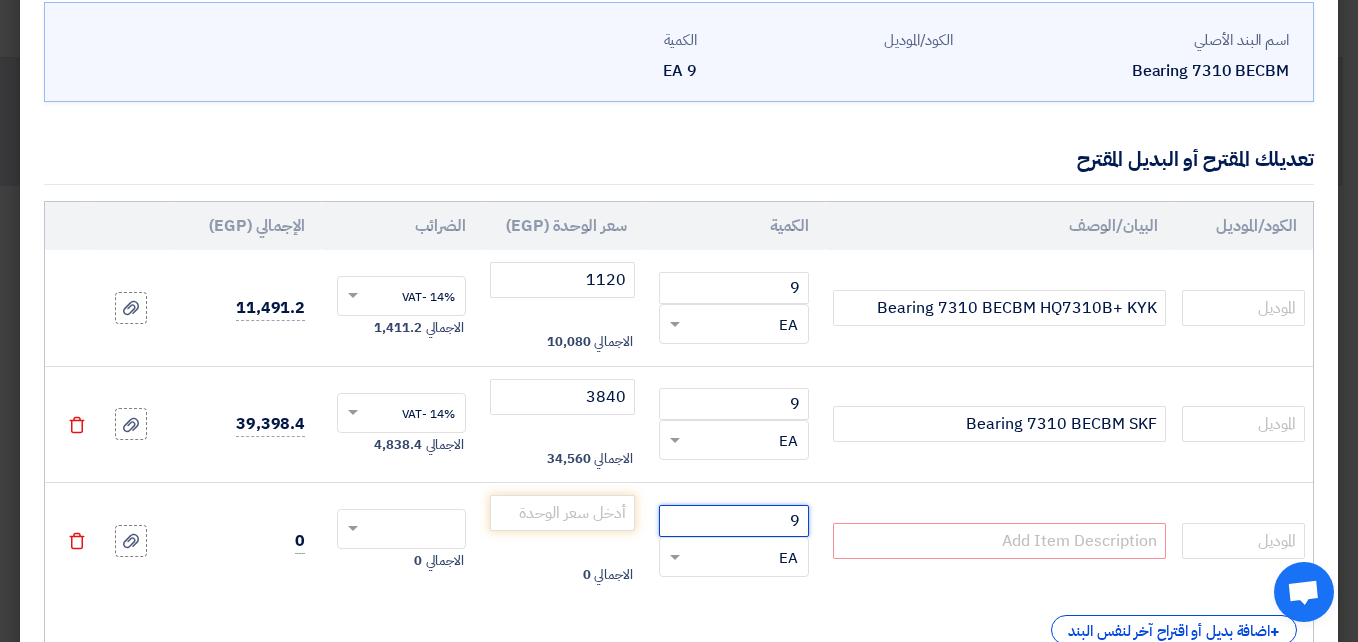 type on "9" 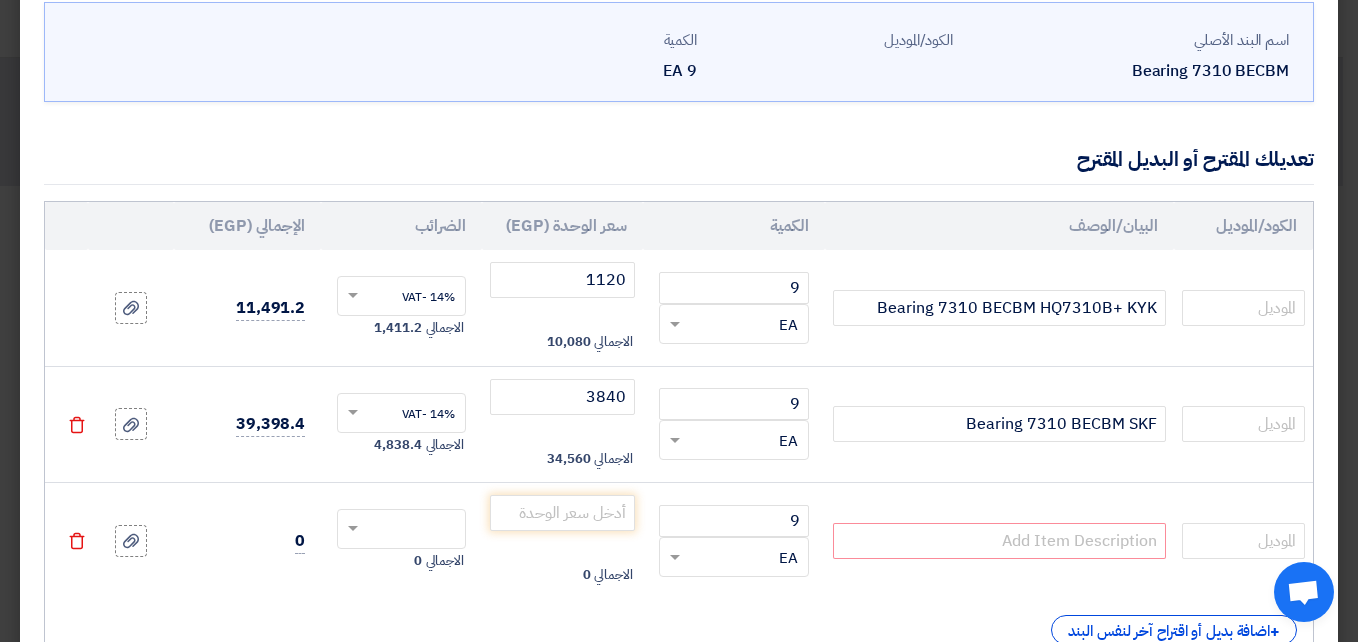 click 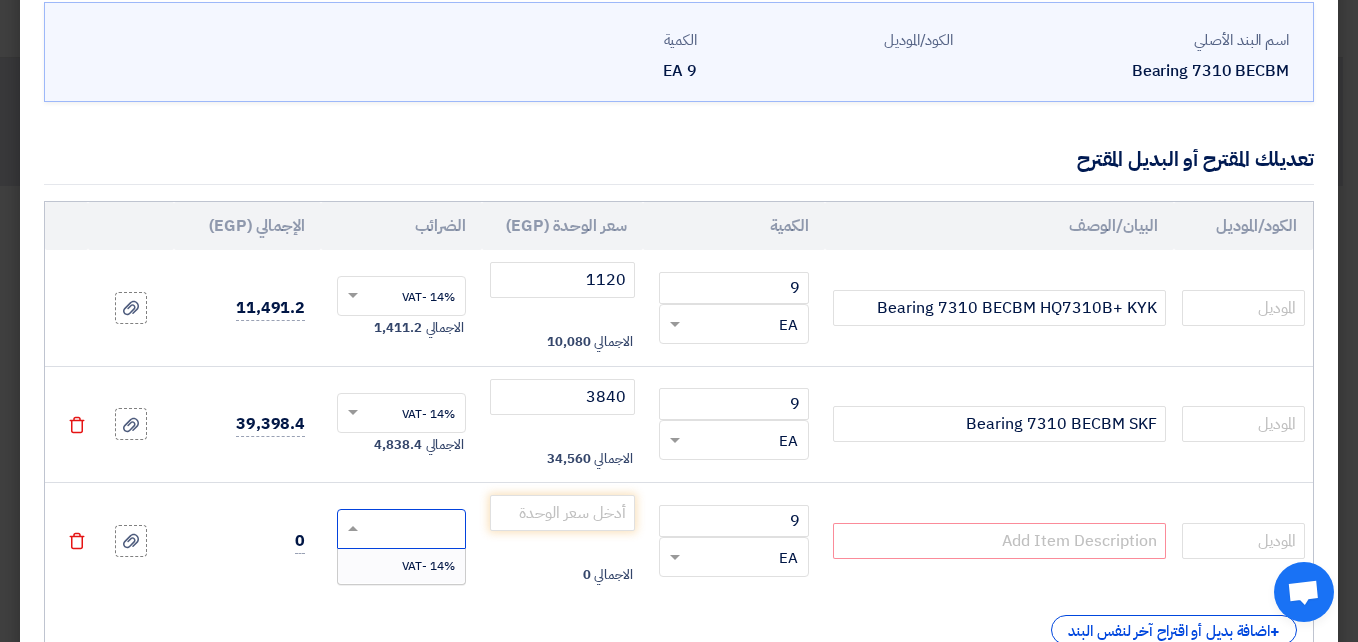 click on "14% -VAT" at bounding box center (428, 566) 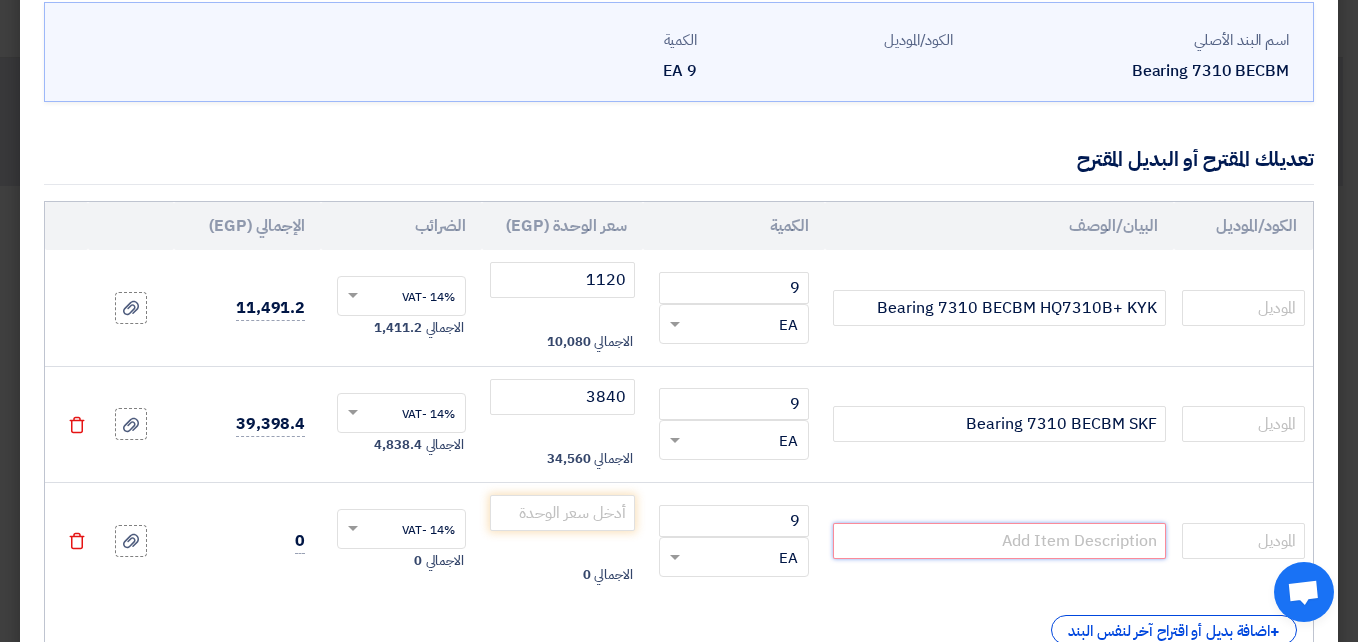 click 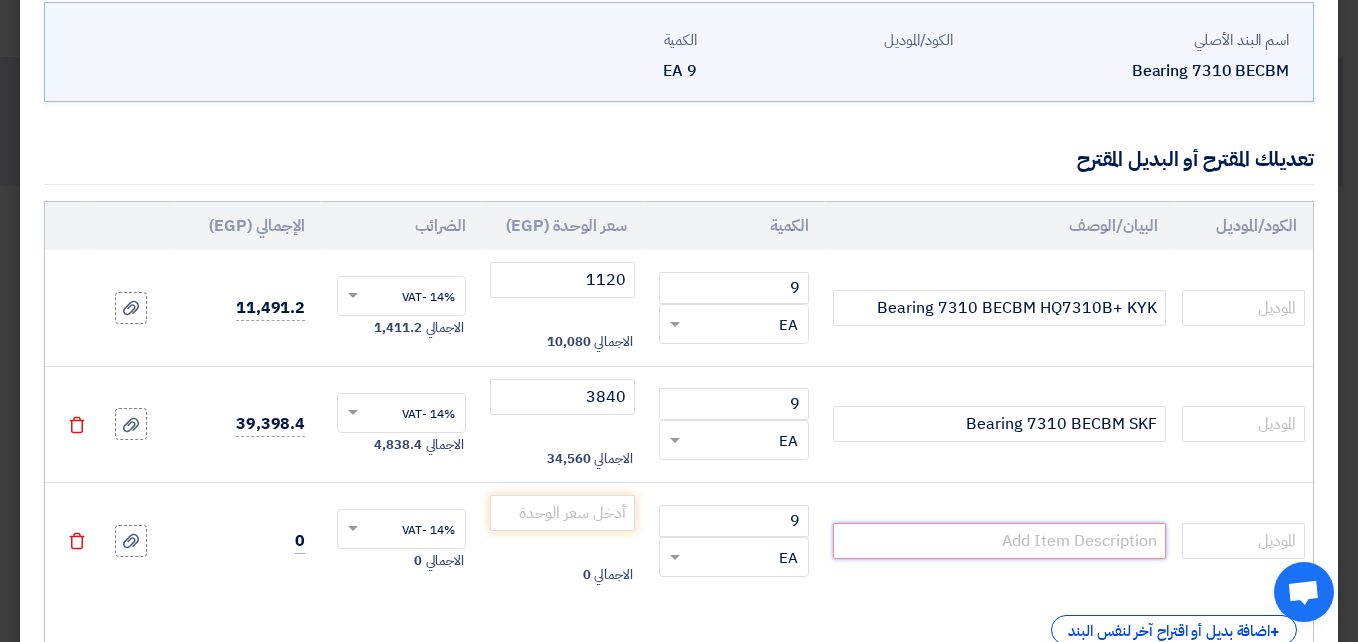 click 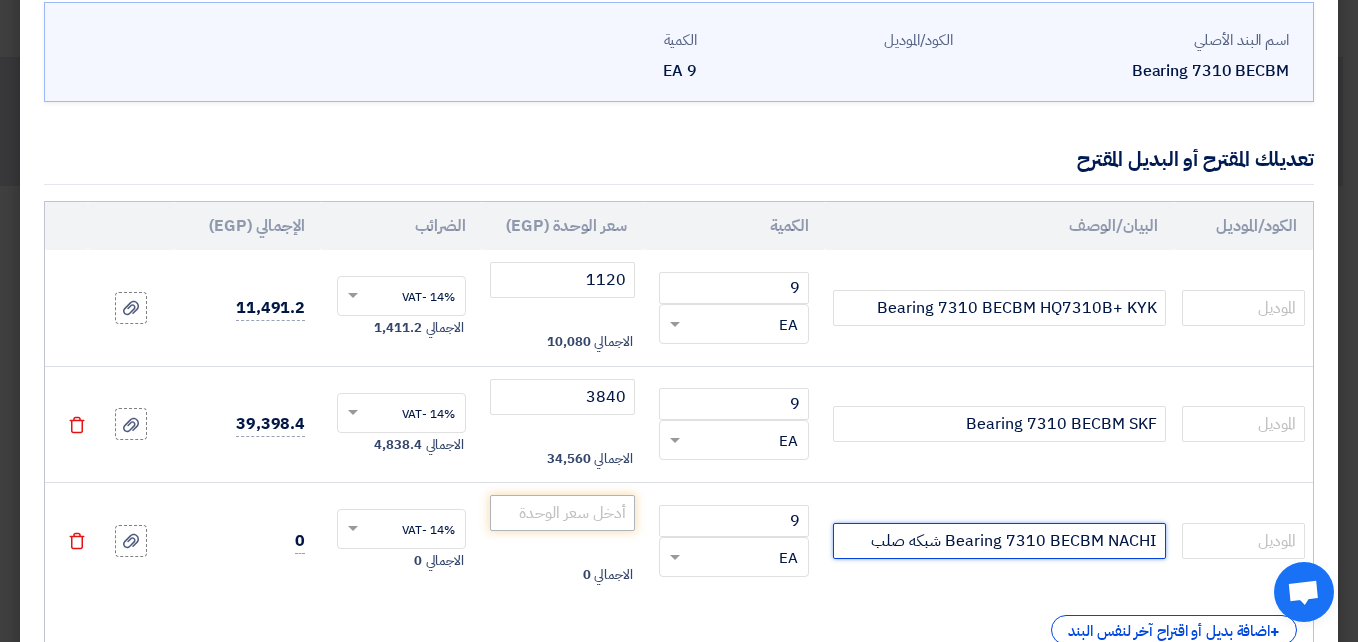 type on "Bearing 7310 BECBM NACHI شبكه صلب" 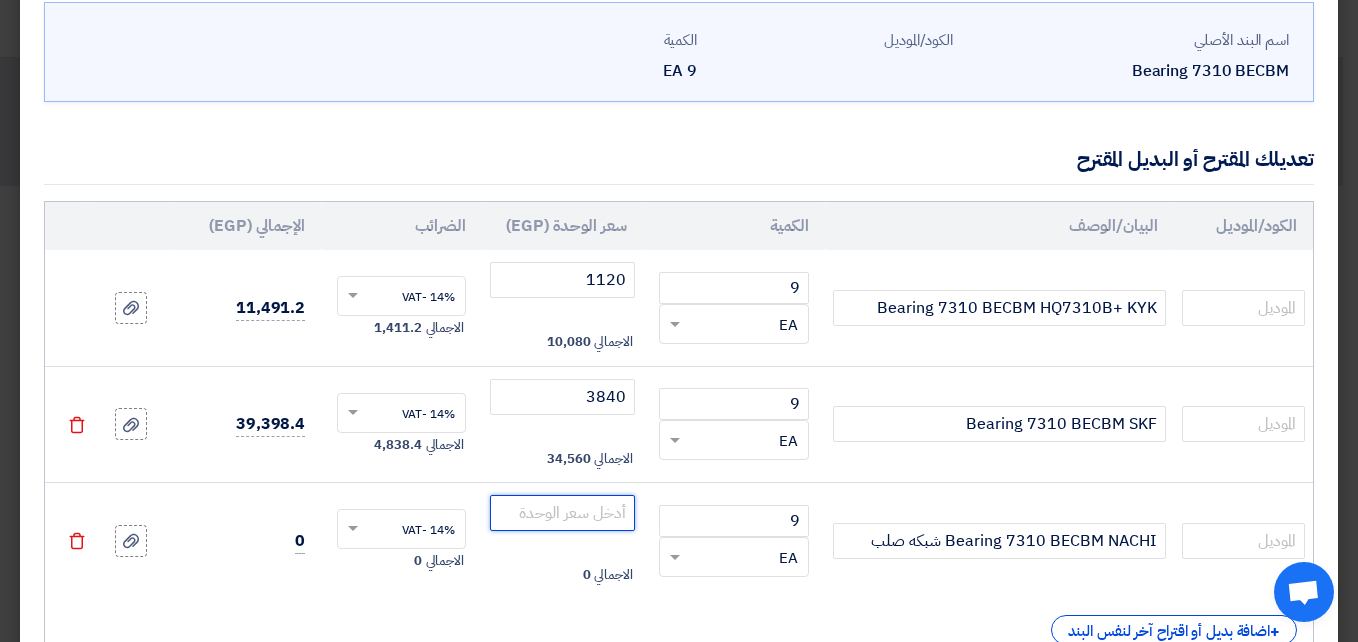 click 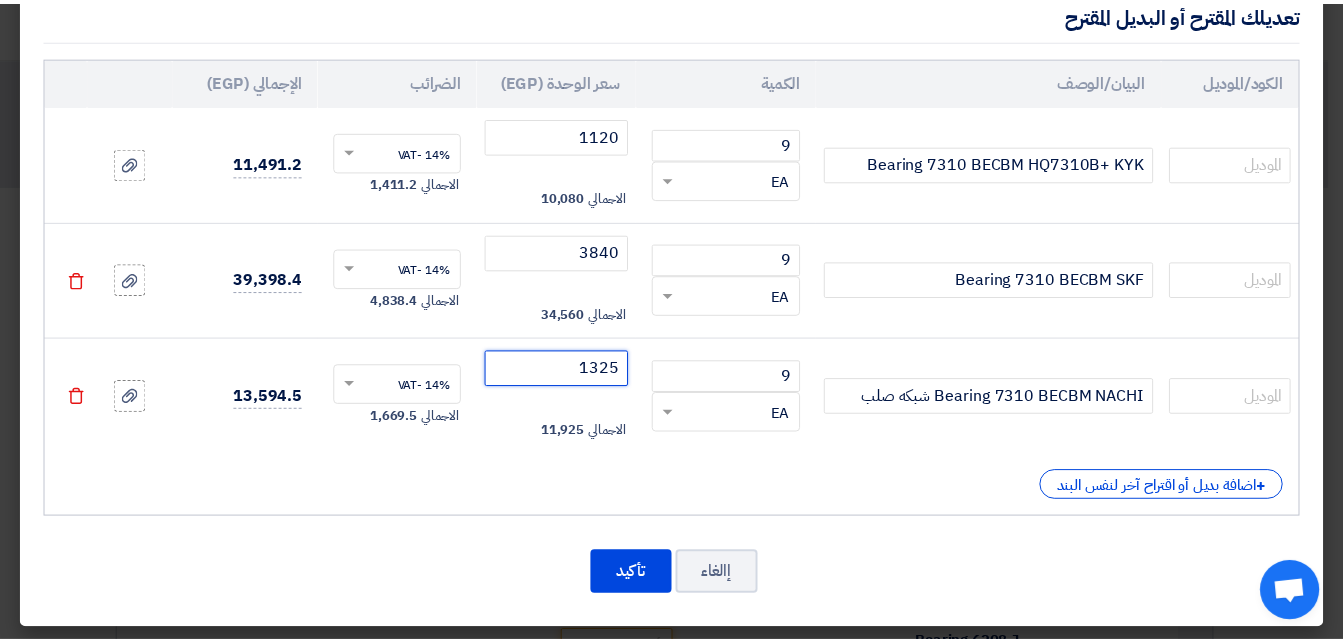 scroll, scrollTop: 249, scrollLeft: 0, axis: vertical 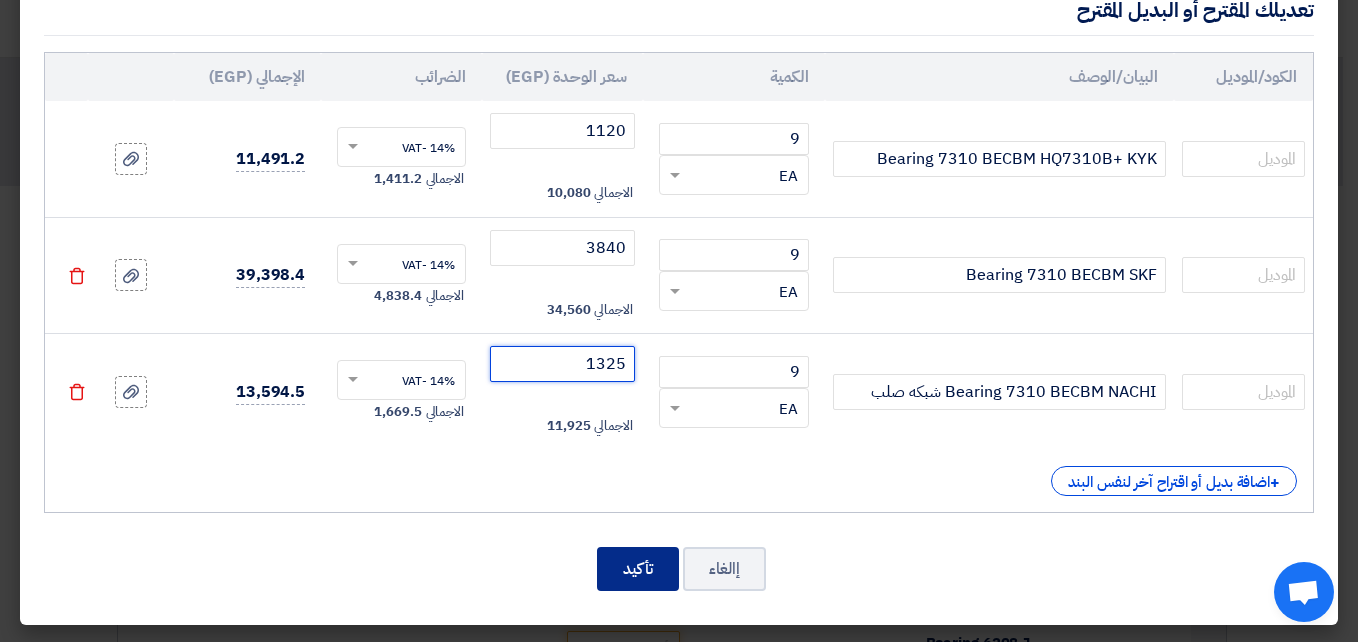 type on "1325" 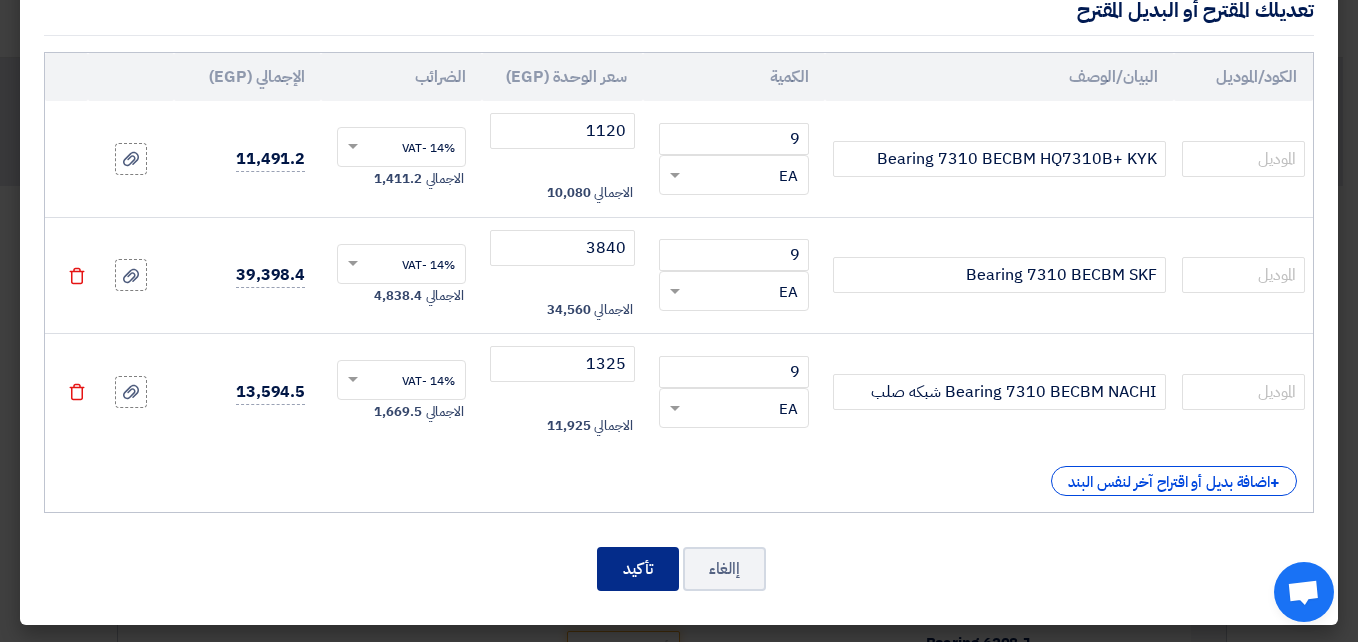 click on "تأكيد" 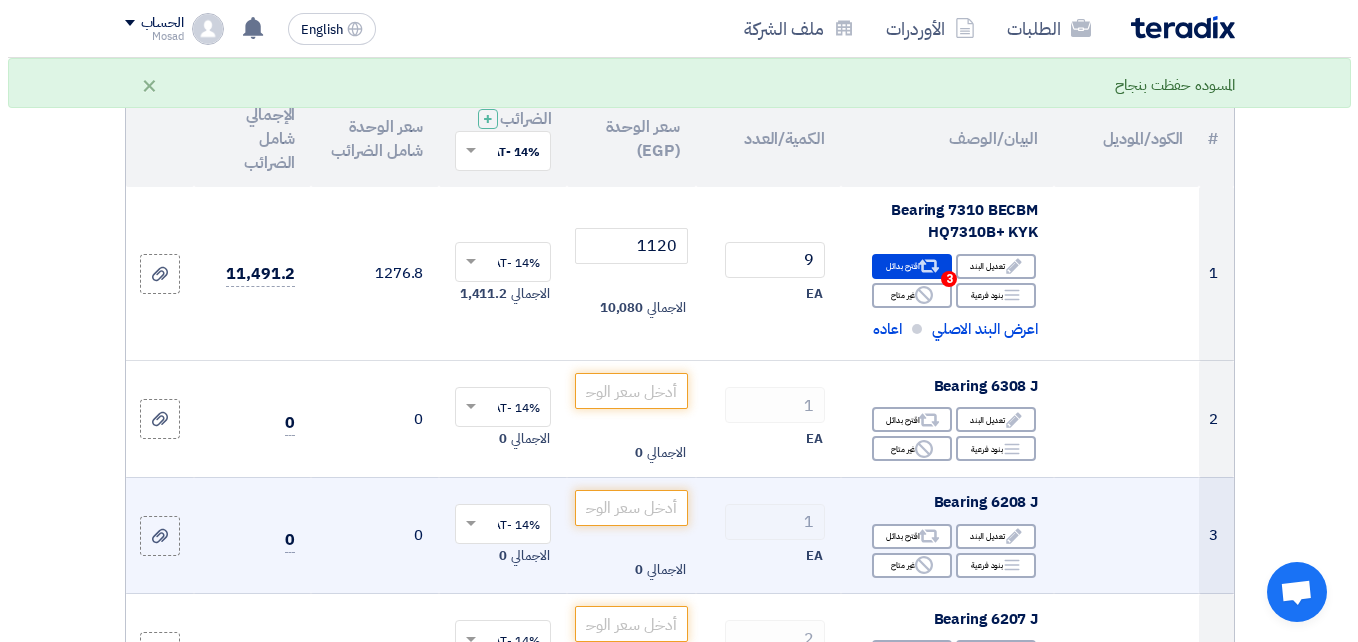 scroll, scrollTop: 200, scrollLeft: 0, axis: vertical 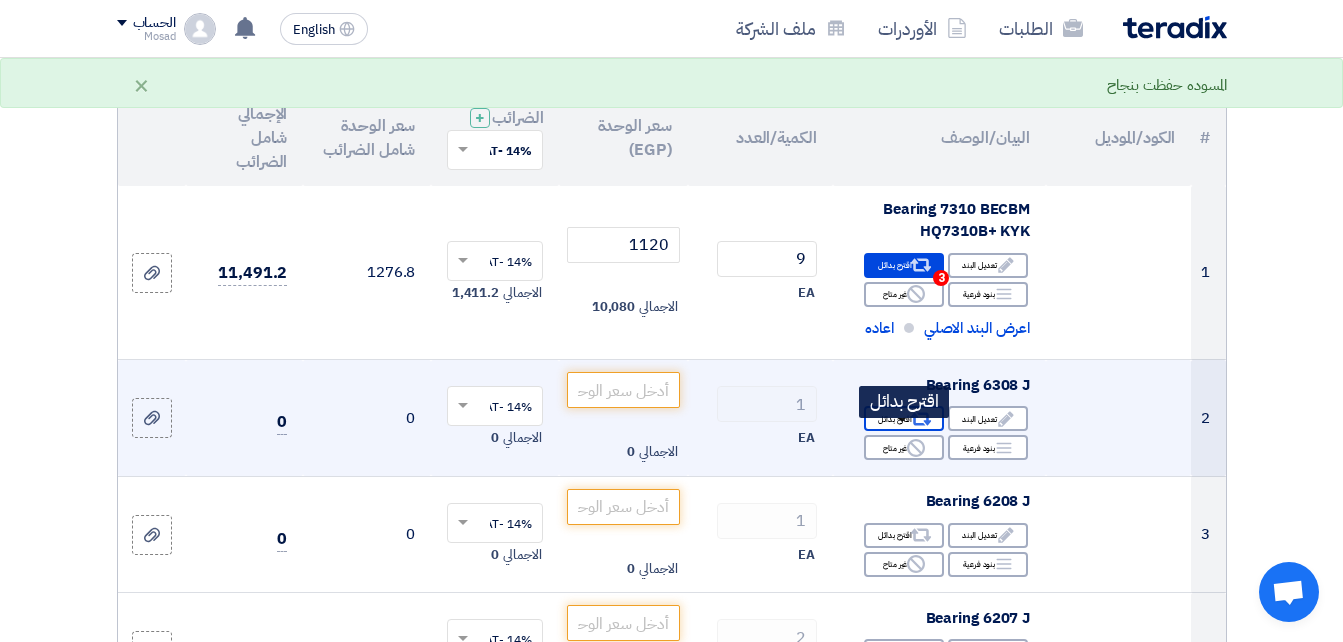 click on "Alternative
اقترح بدائل" 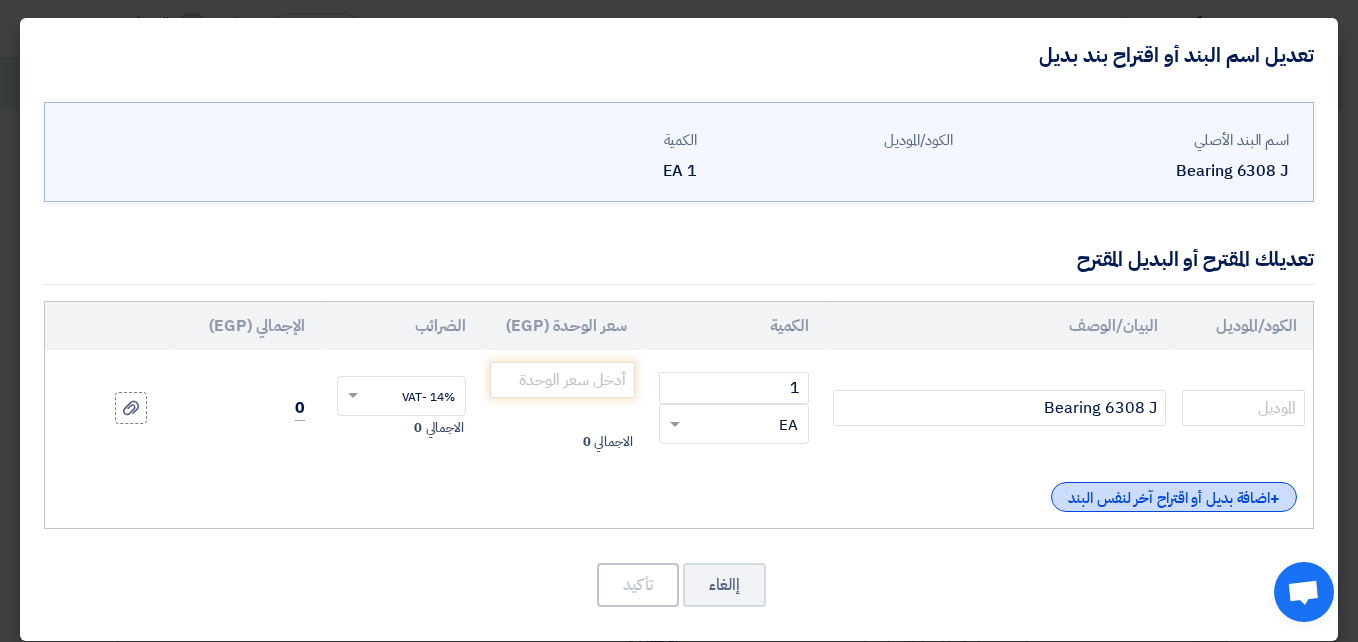 click on "+
اضافة بديل أو اقتراح آخر لنفس البند" 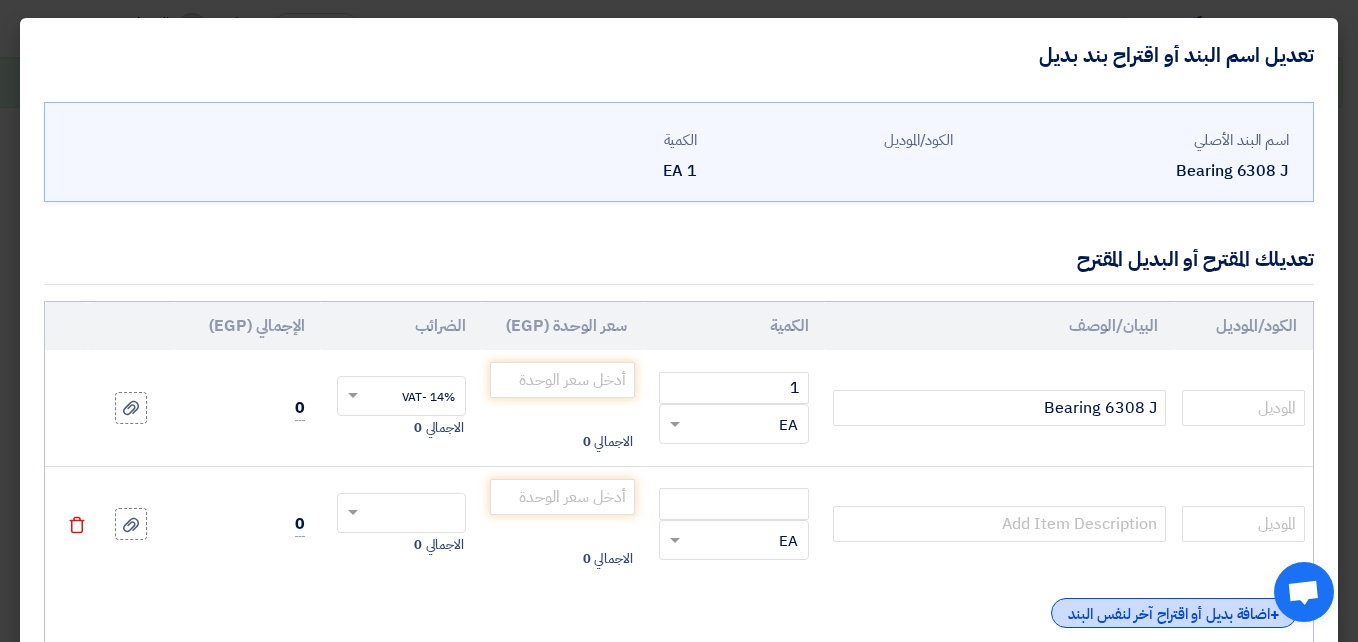 click on "+
اضافة بديل أو اقتراح آخر لنفس البند" 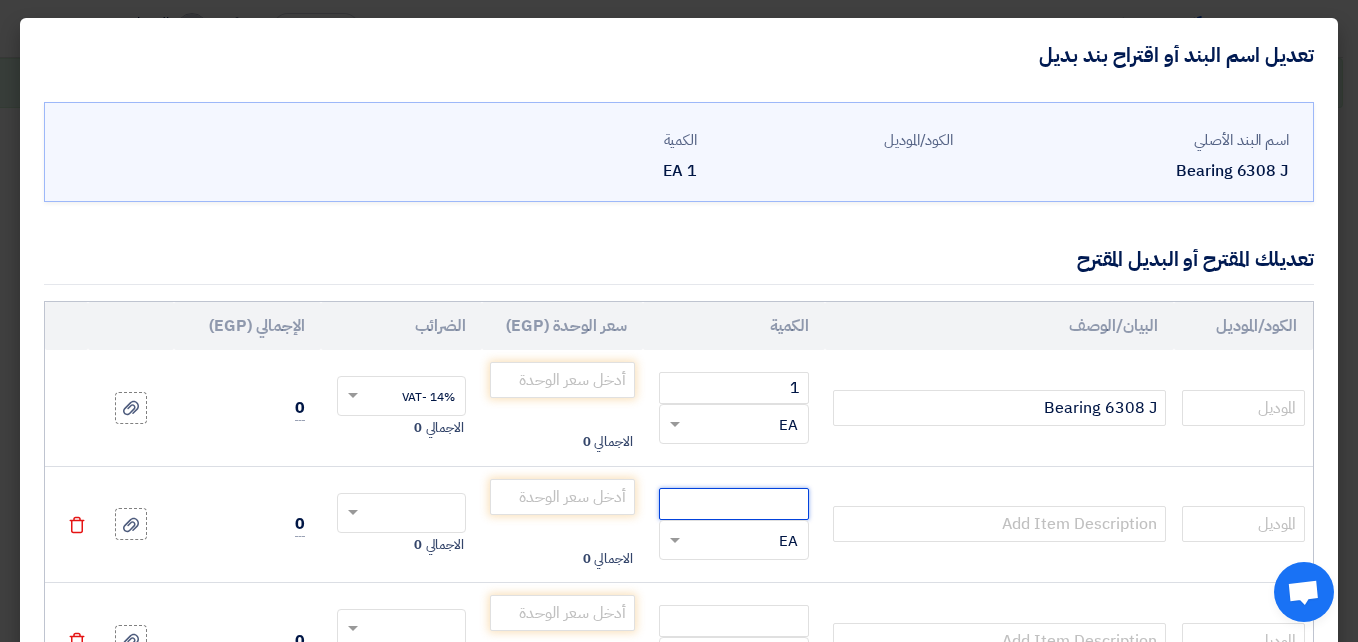click 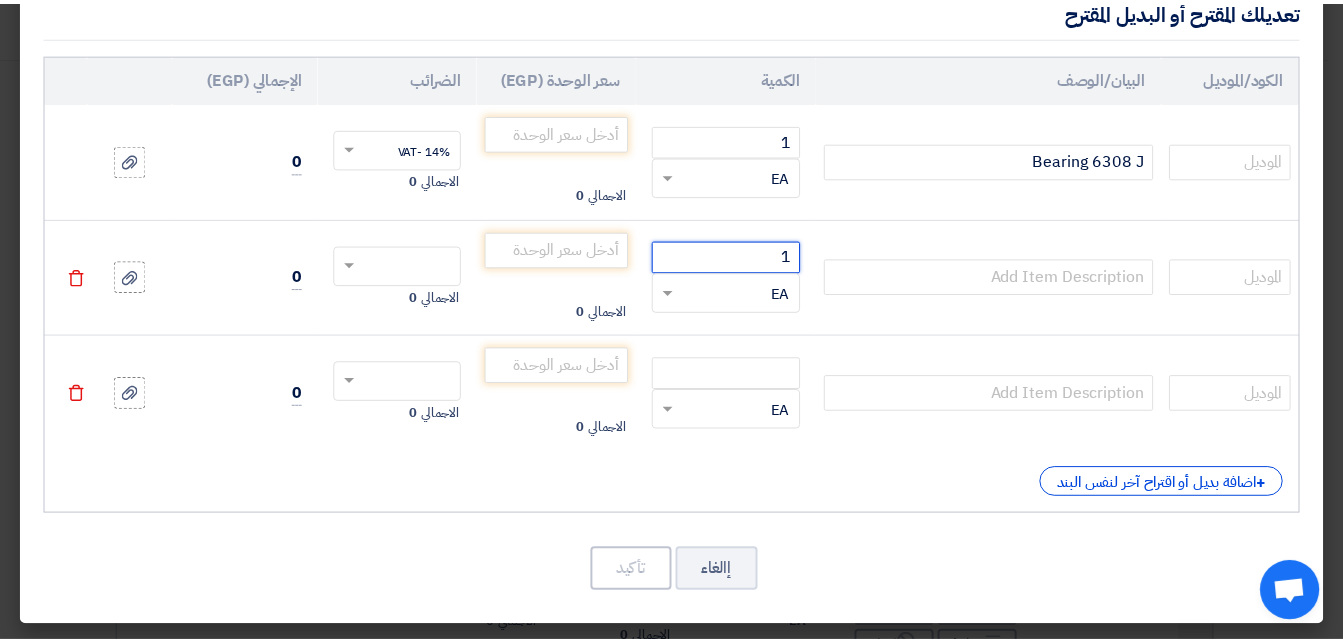 scroll, scrollTop: 249, scrollLeft: 0, axis: vertical 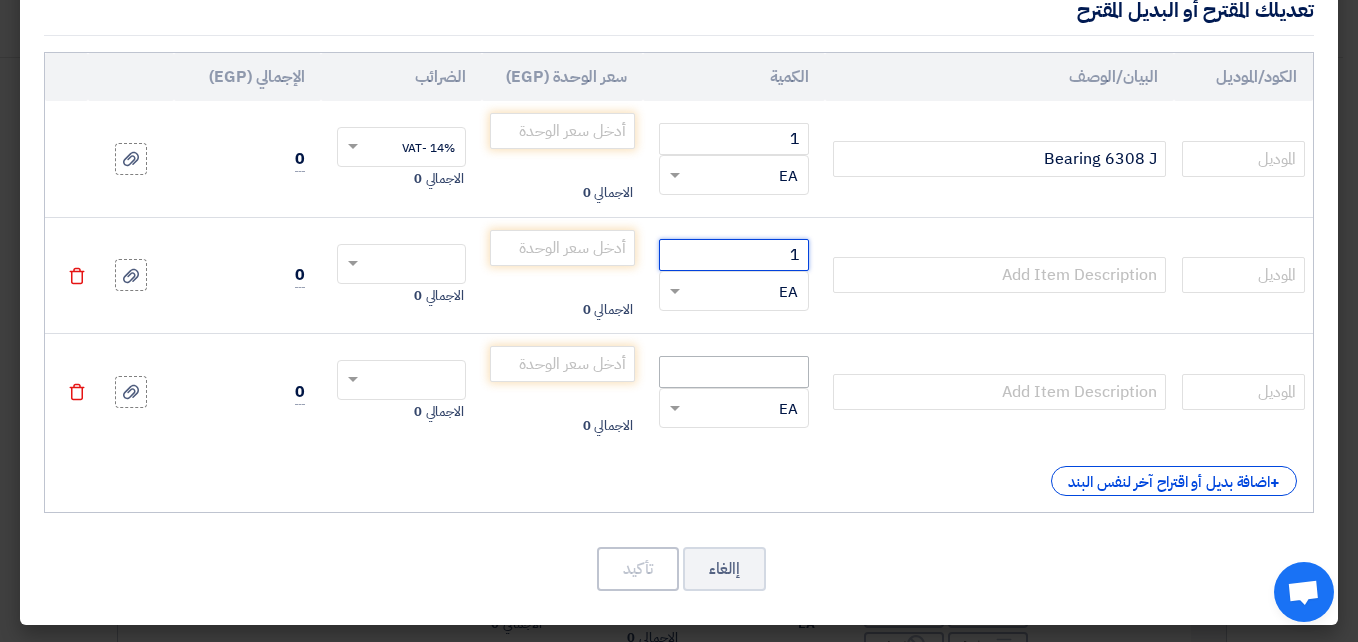 type on "1" 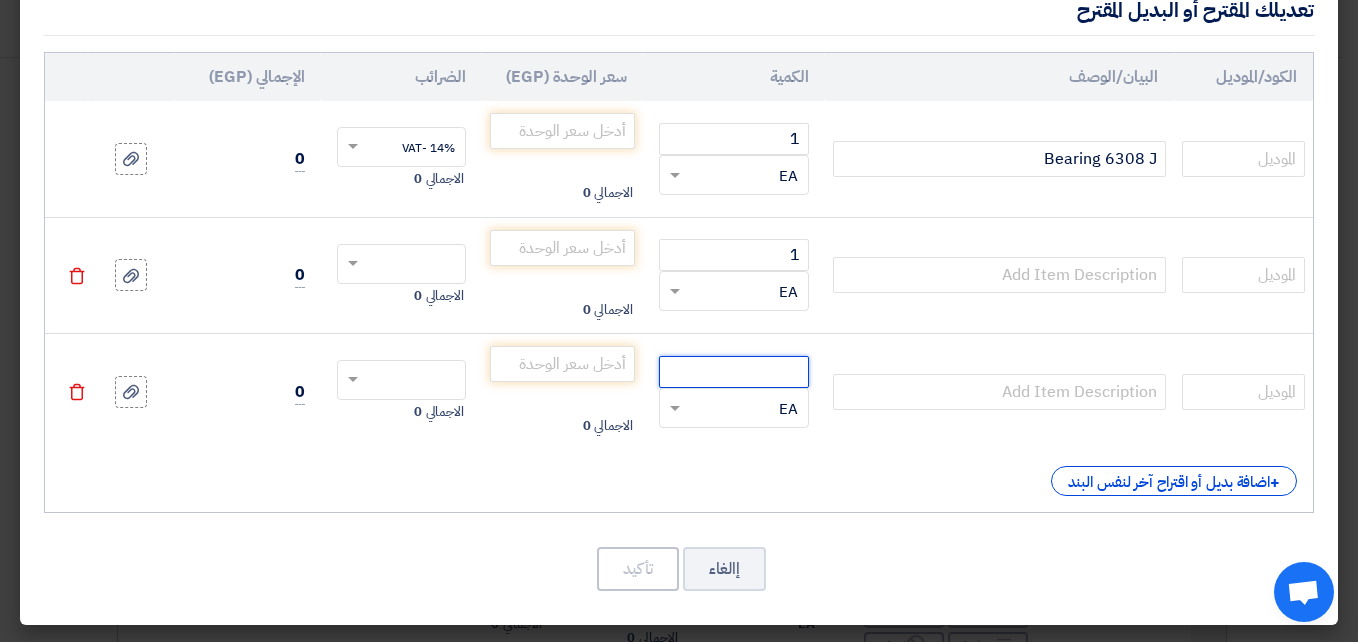 click 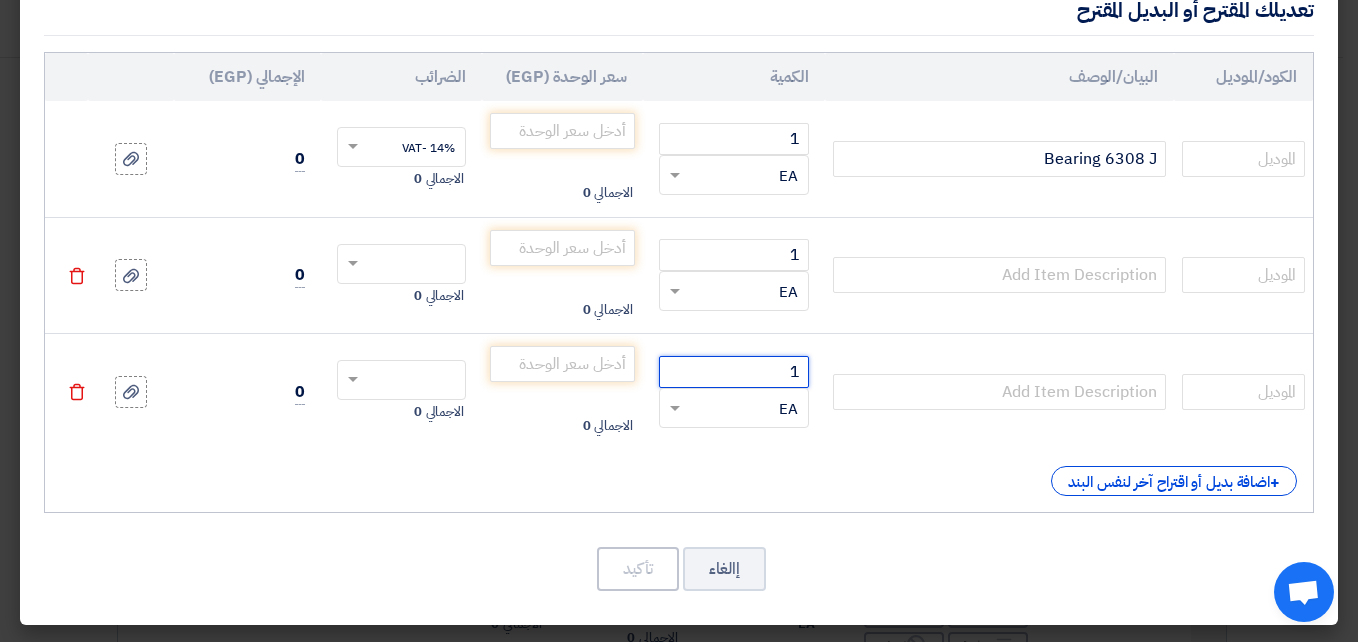 type on "1" 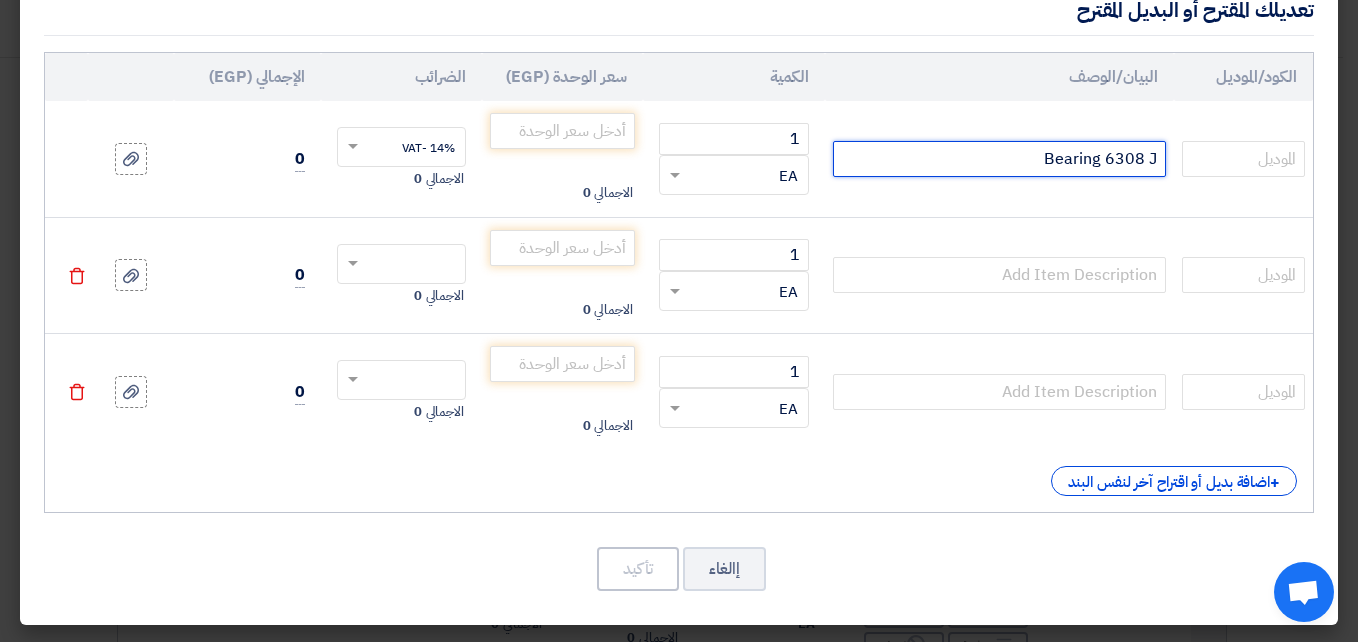 drag, startPoint x: 1035, startPoint y: 162, endPoint x: 1042, endPoint y: 152, distance: 12.206555 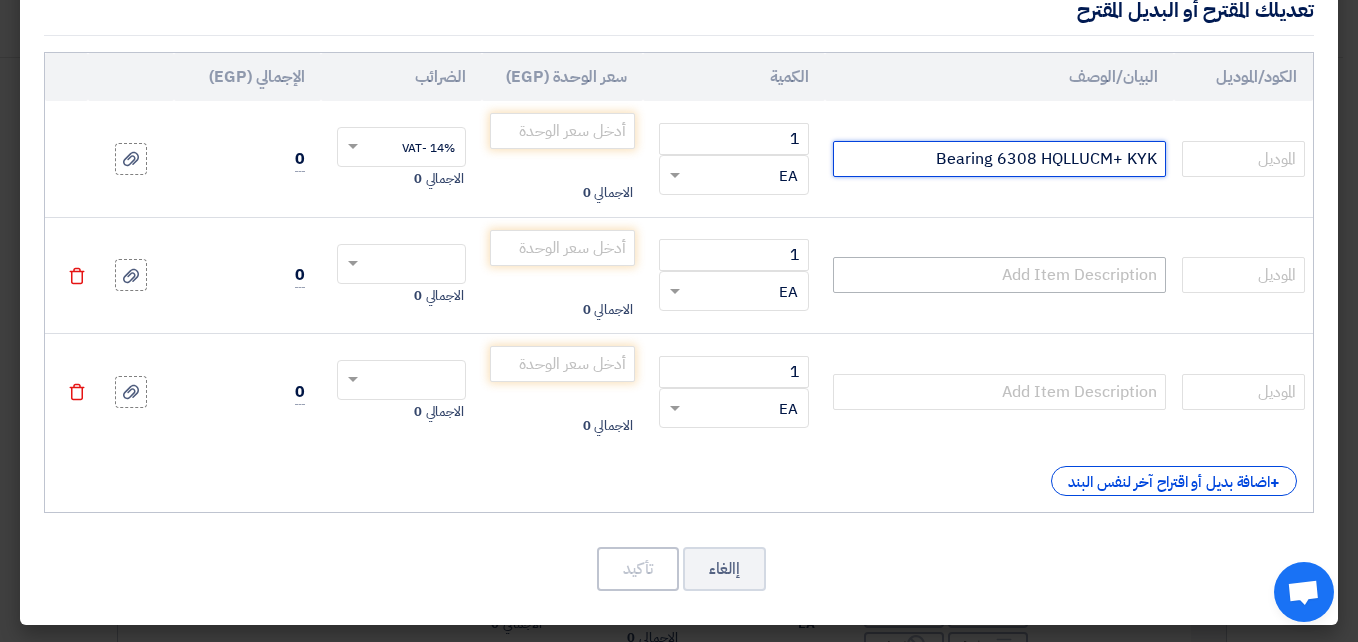 type on "Bearing 6308 HQLLUCM+ KYK" 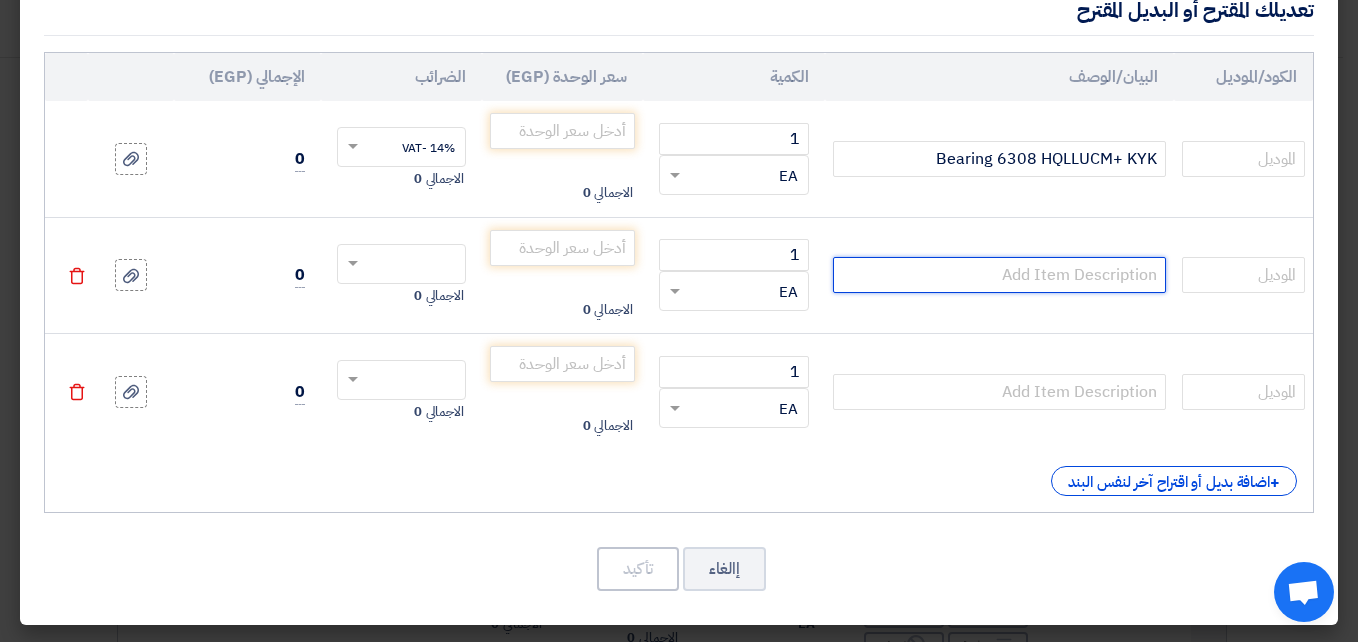 click 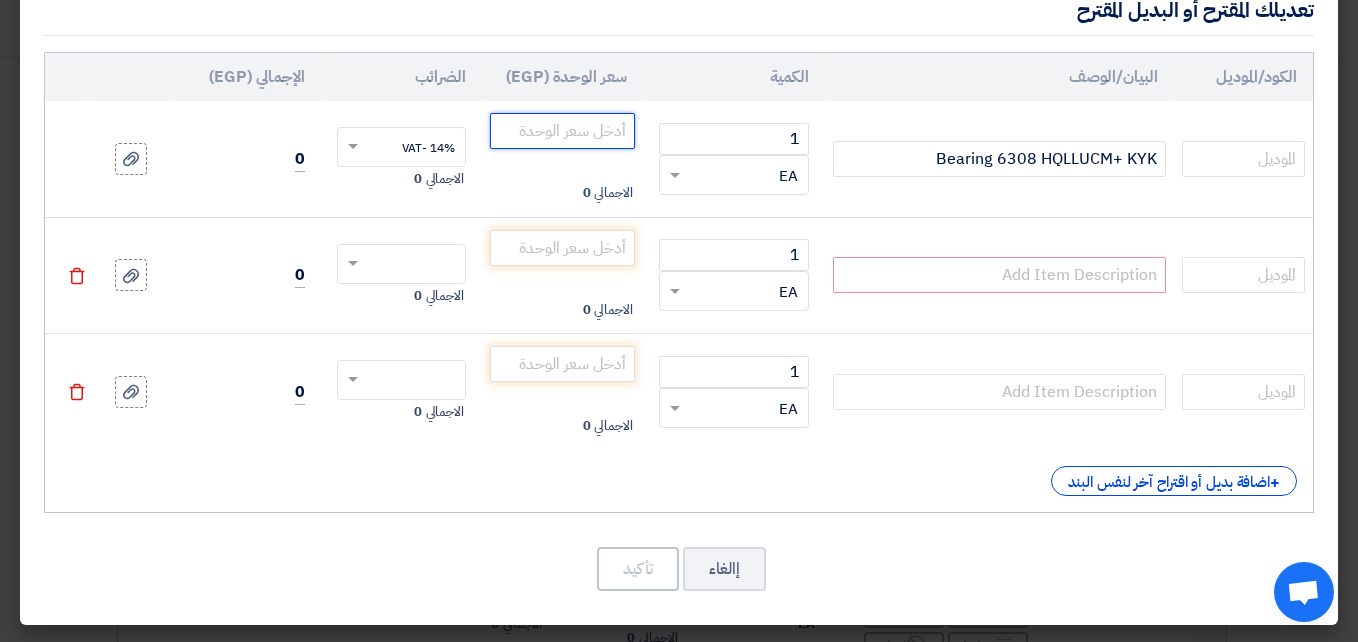 click 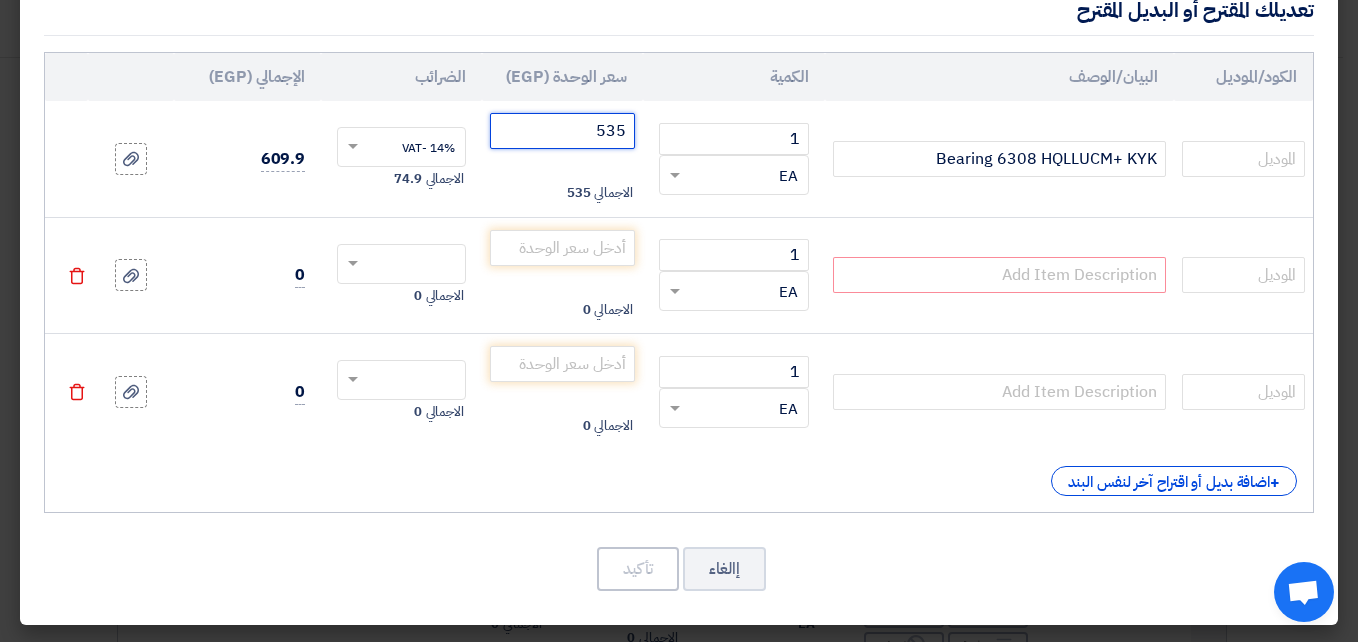 type on "535" 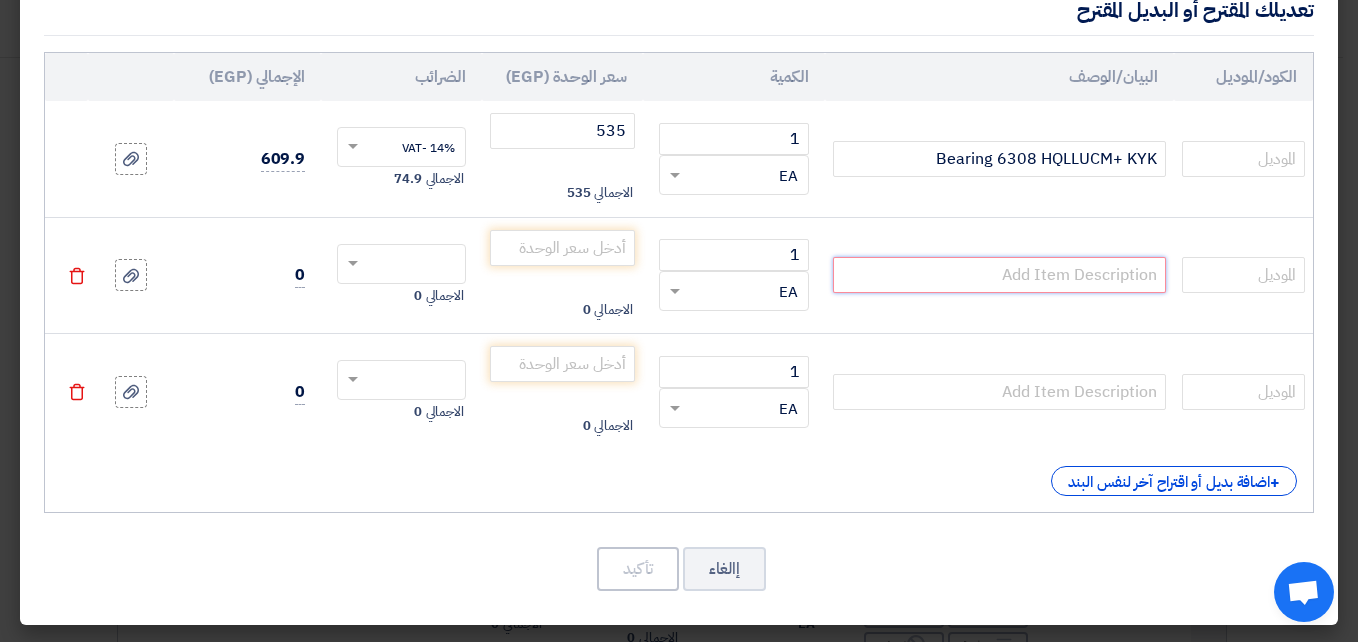click 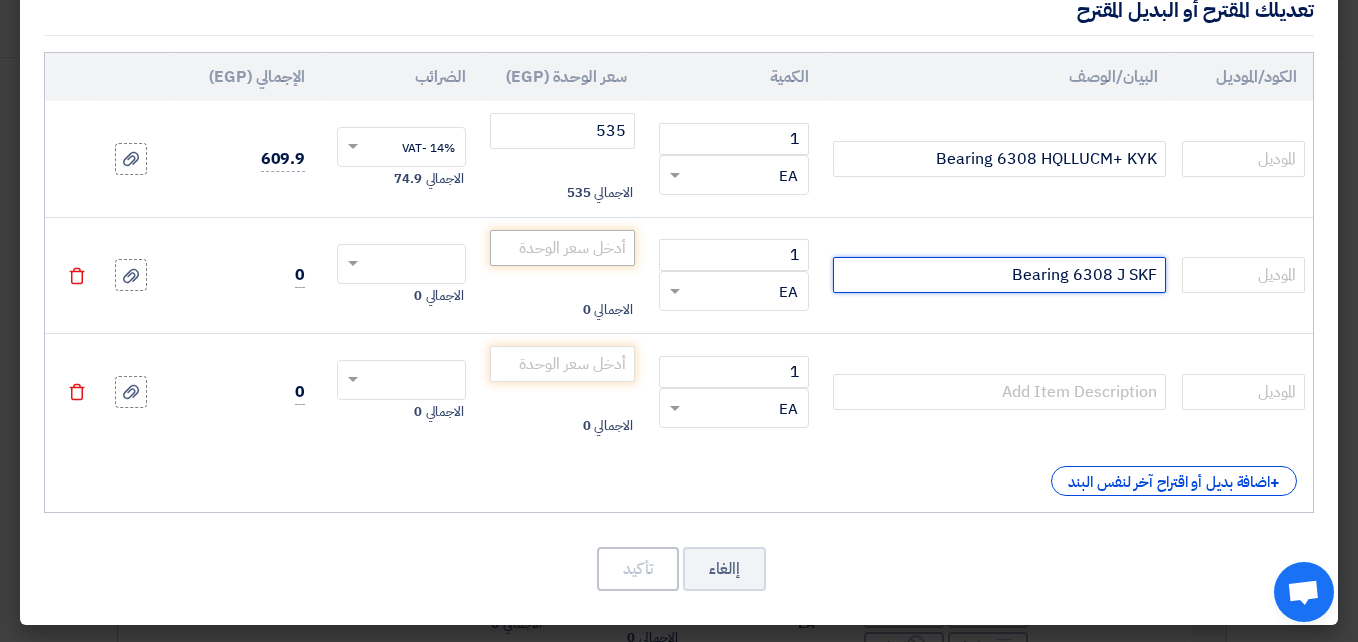 type on "Bearing 6308 J SKF" 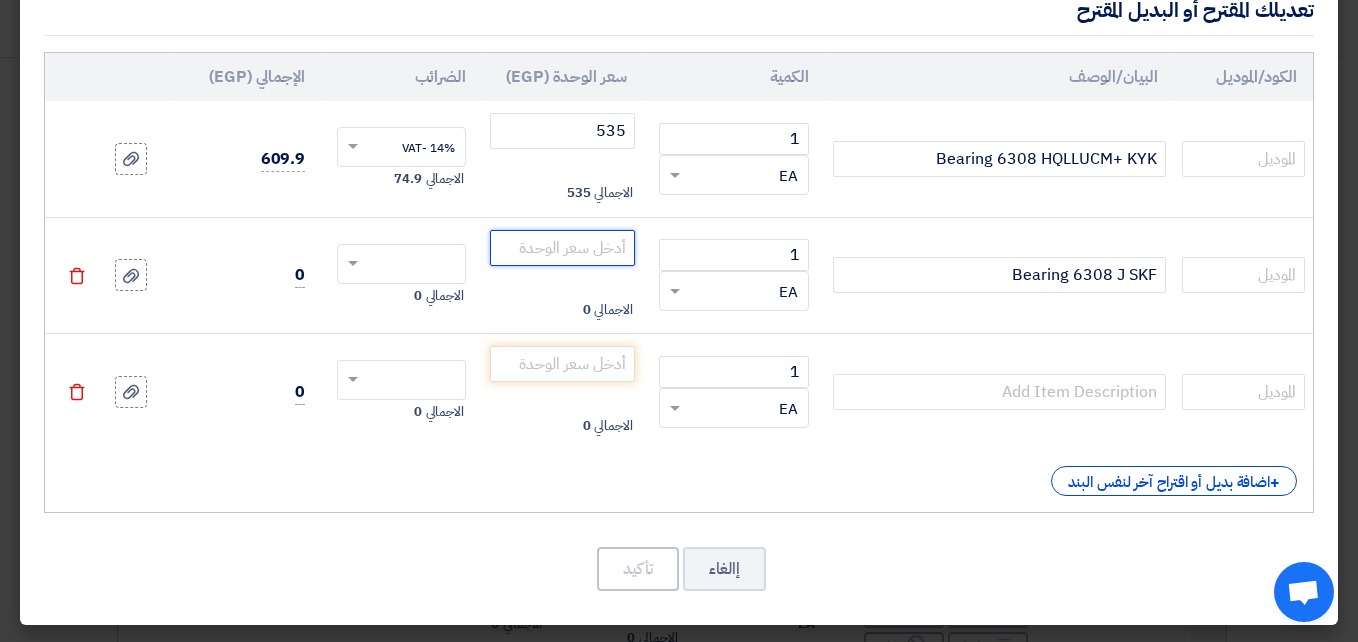 click 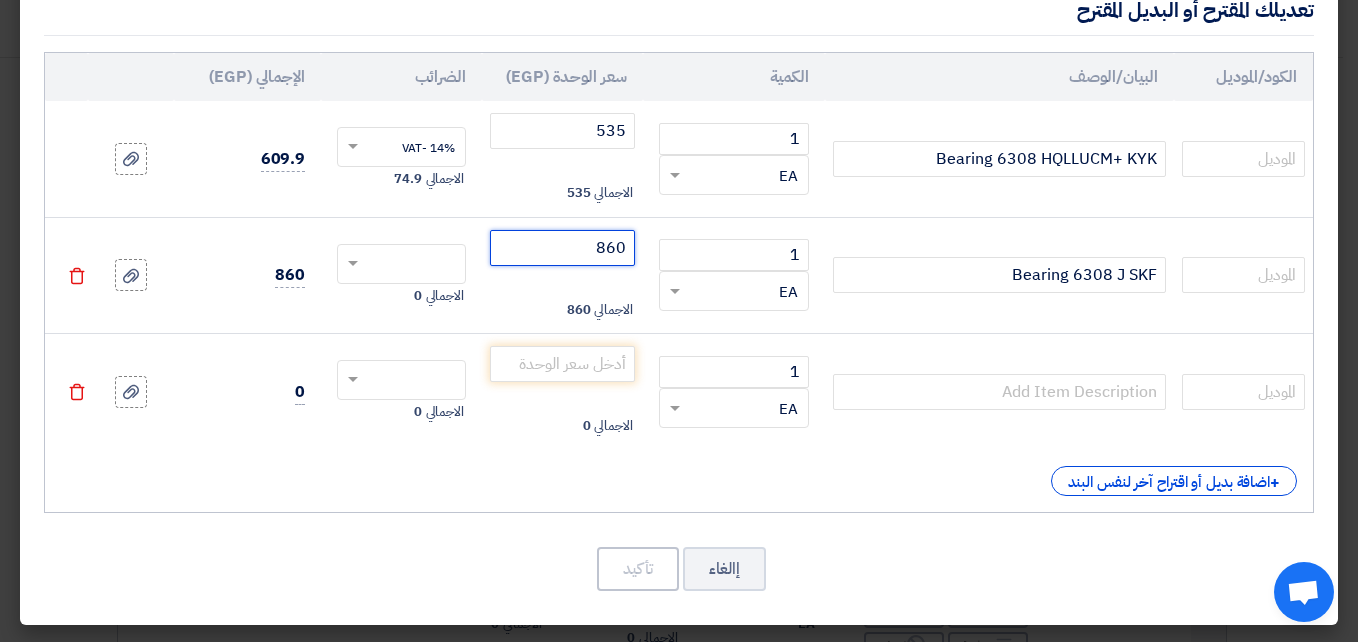 type on "860" 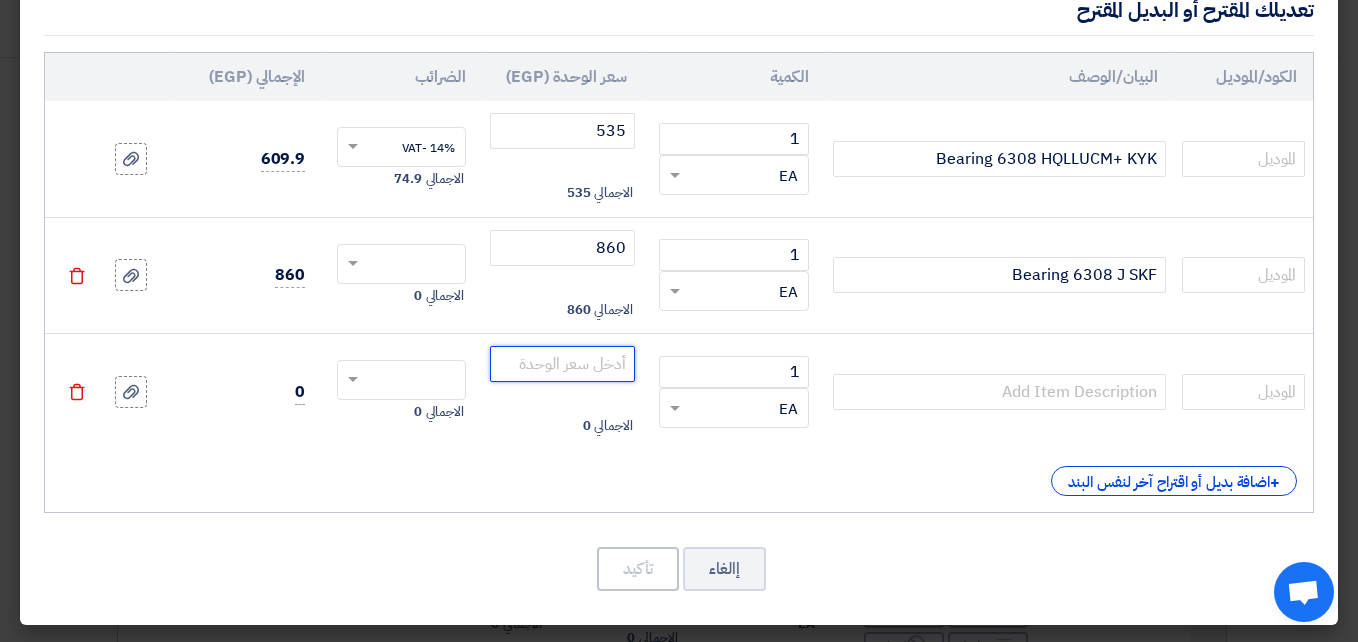 click 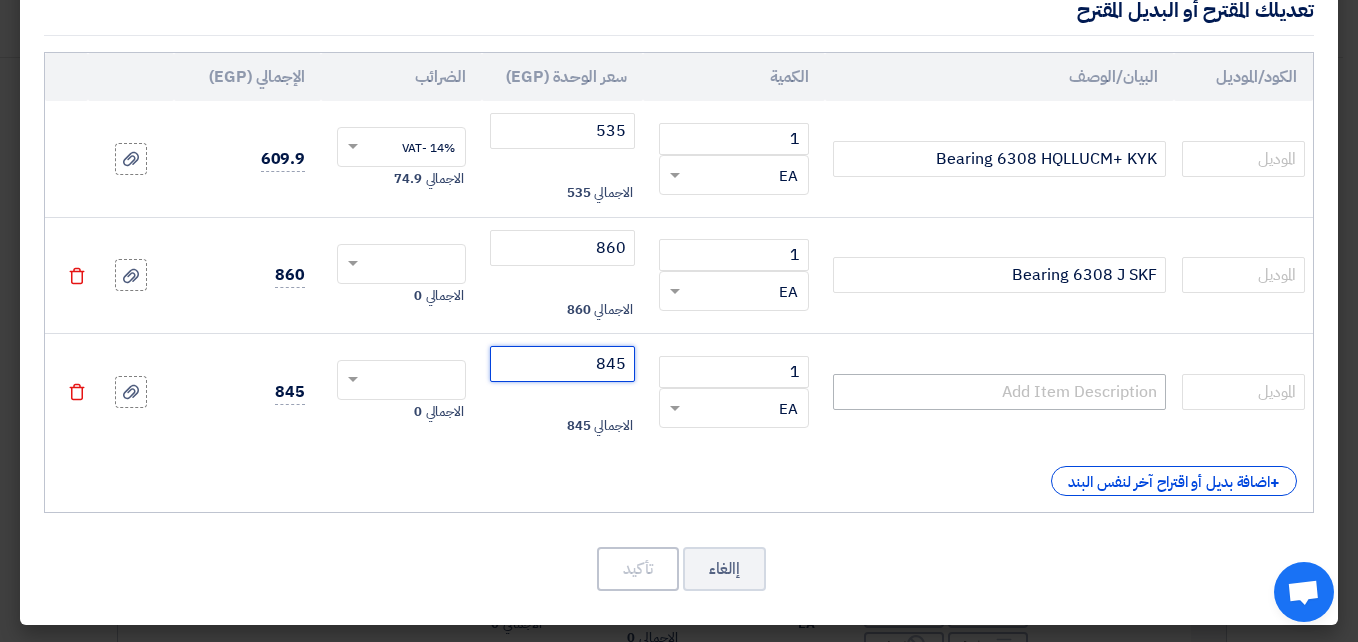 type on "845" 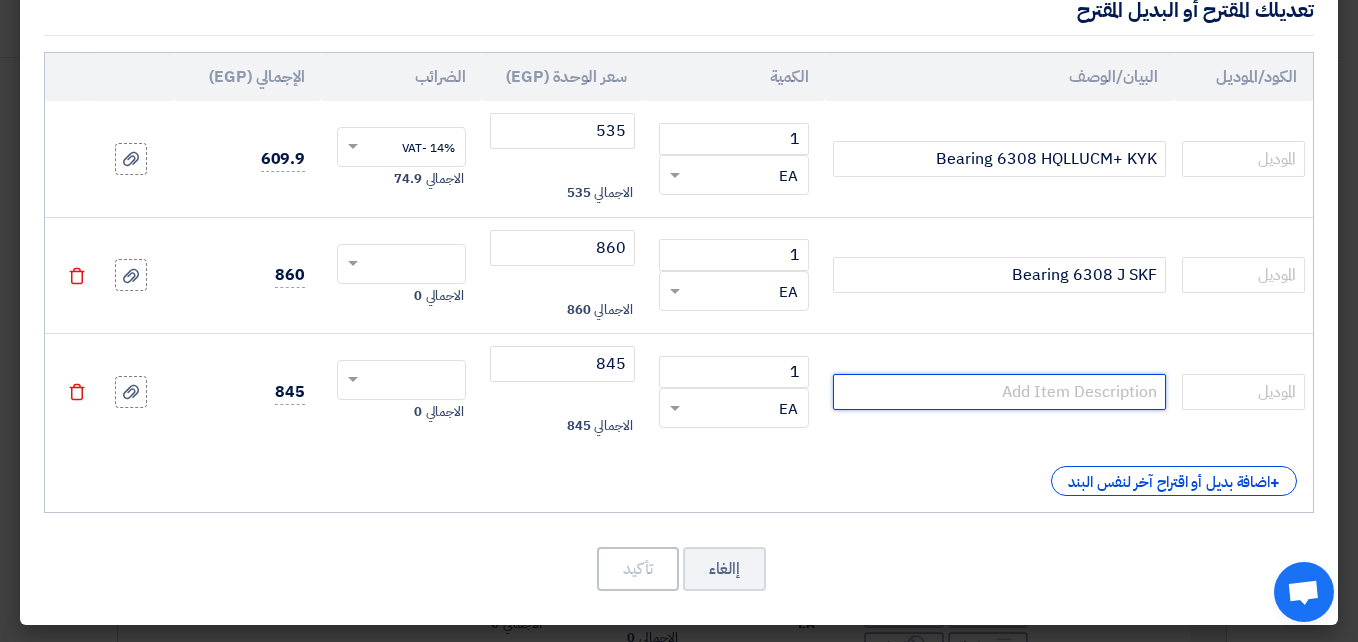 click 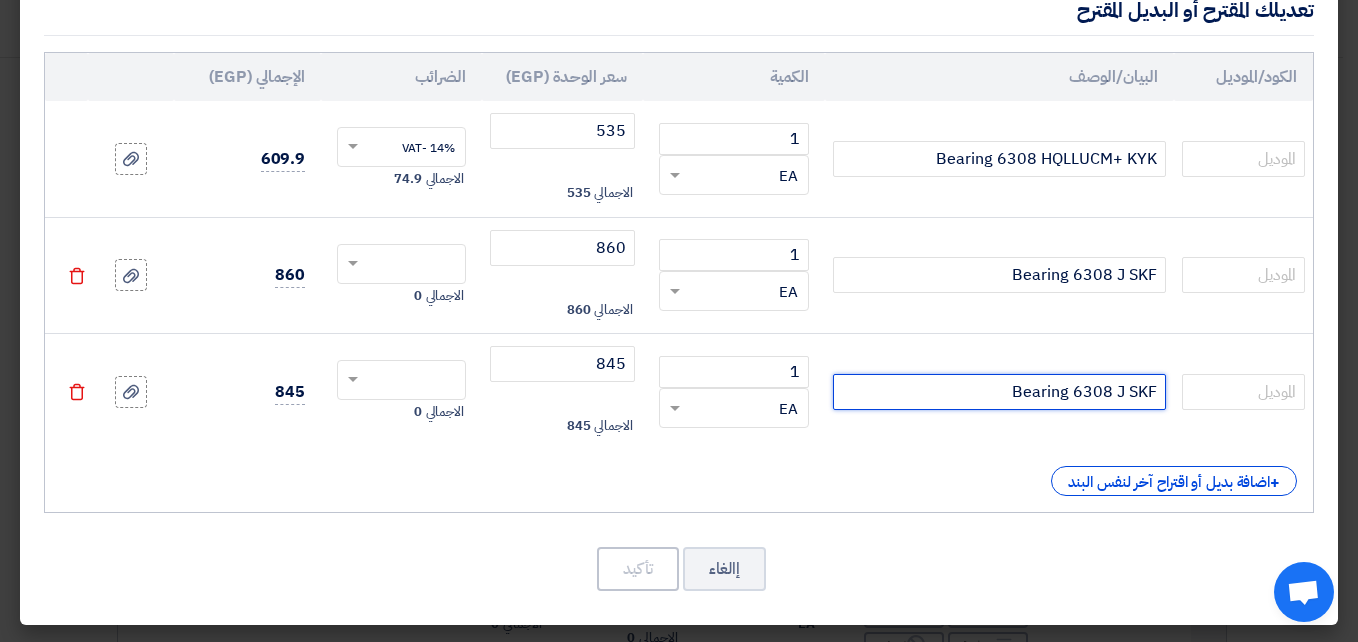 drag, startPoint x: 1131, startPoint y: 390, endPoint x: 1163, endPoint y: 392, distance: 32.06244 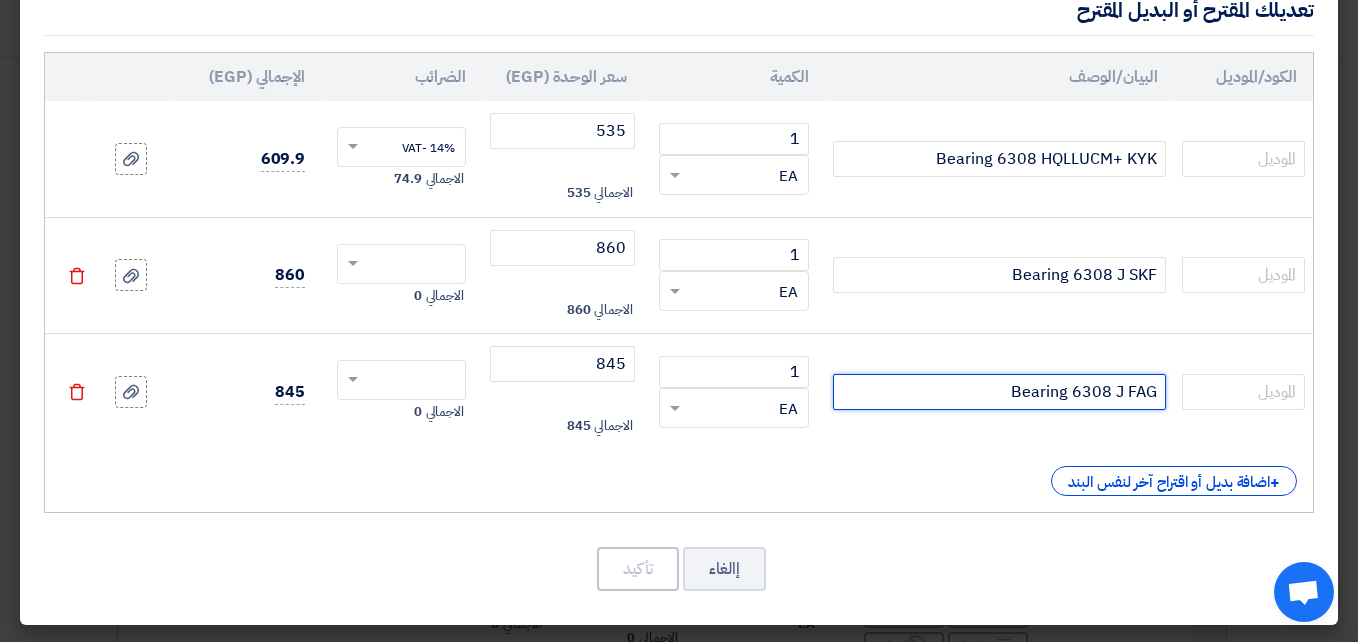 type on "Bearing 6308 J FAG" 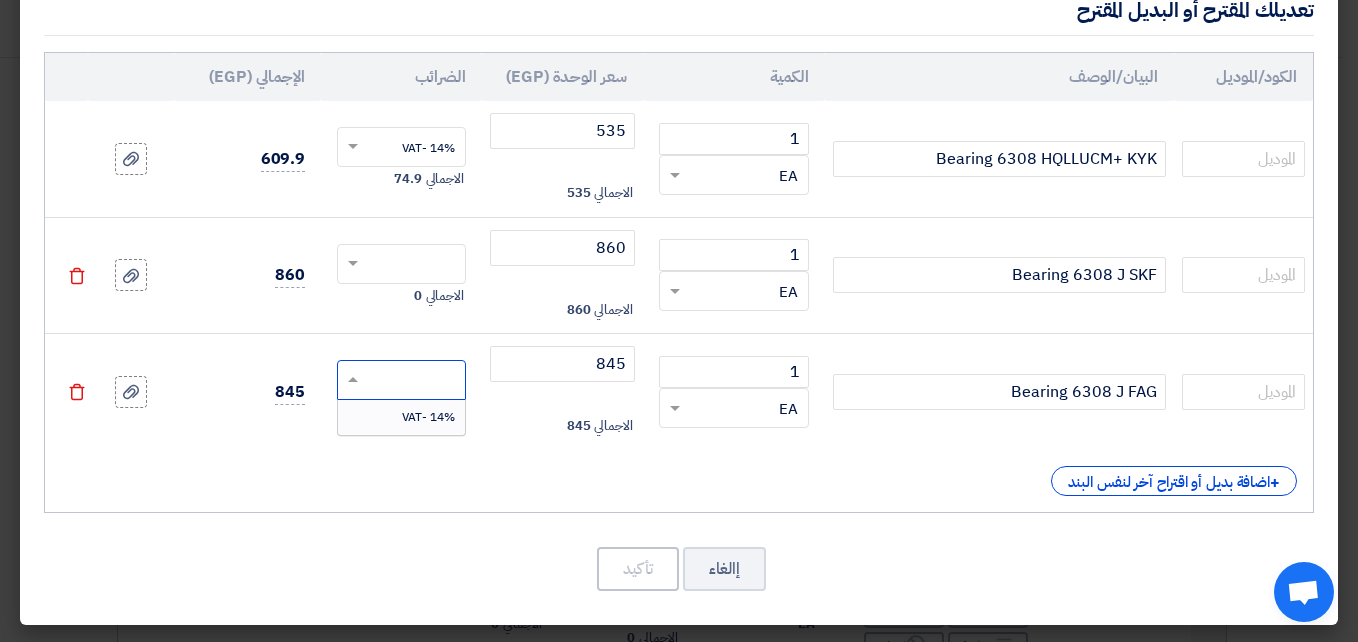 click 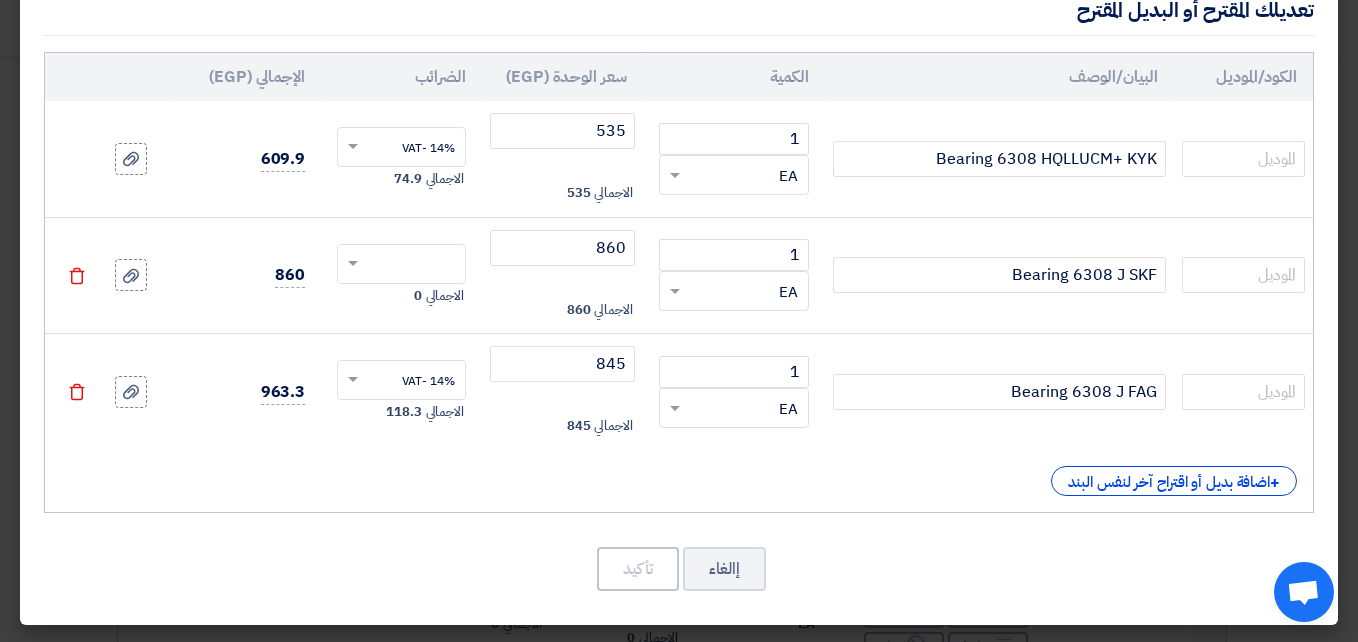 click 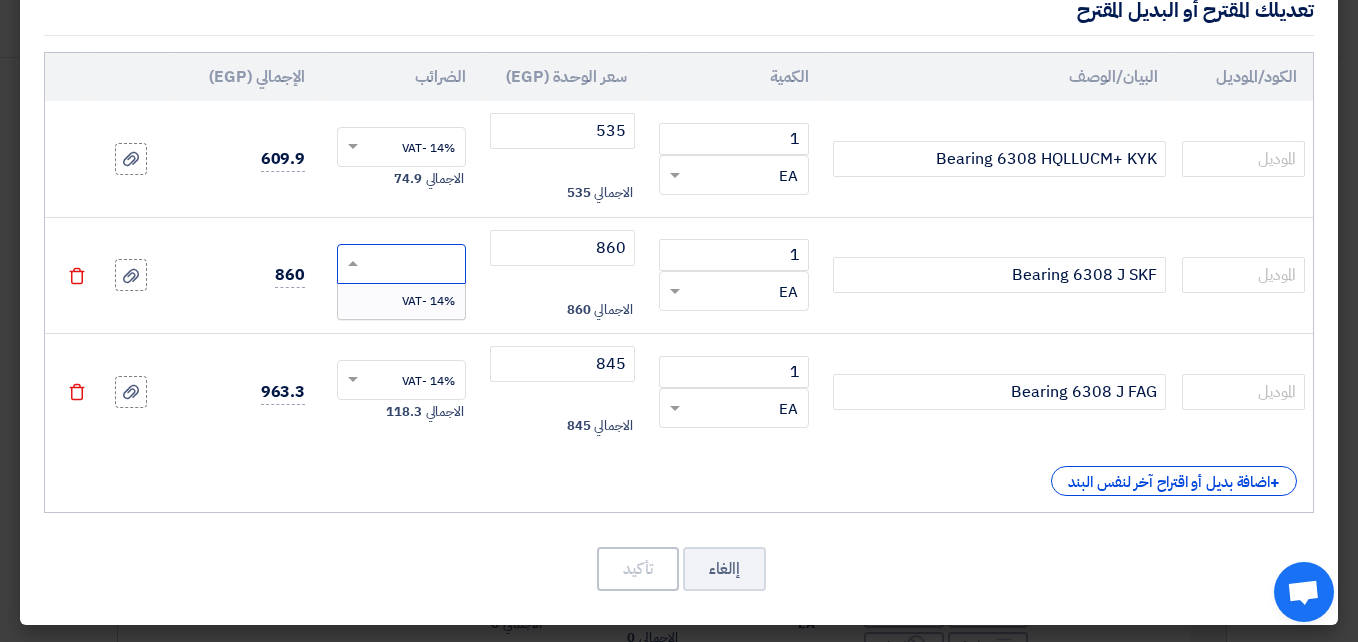 click on "14% -VAT" at bounding box center (428, 301) 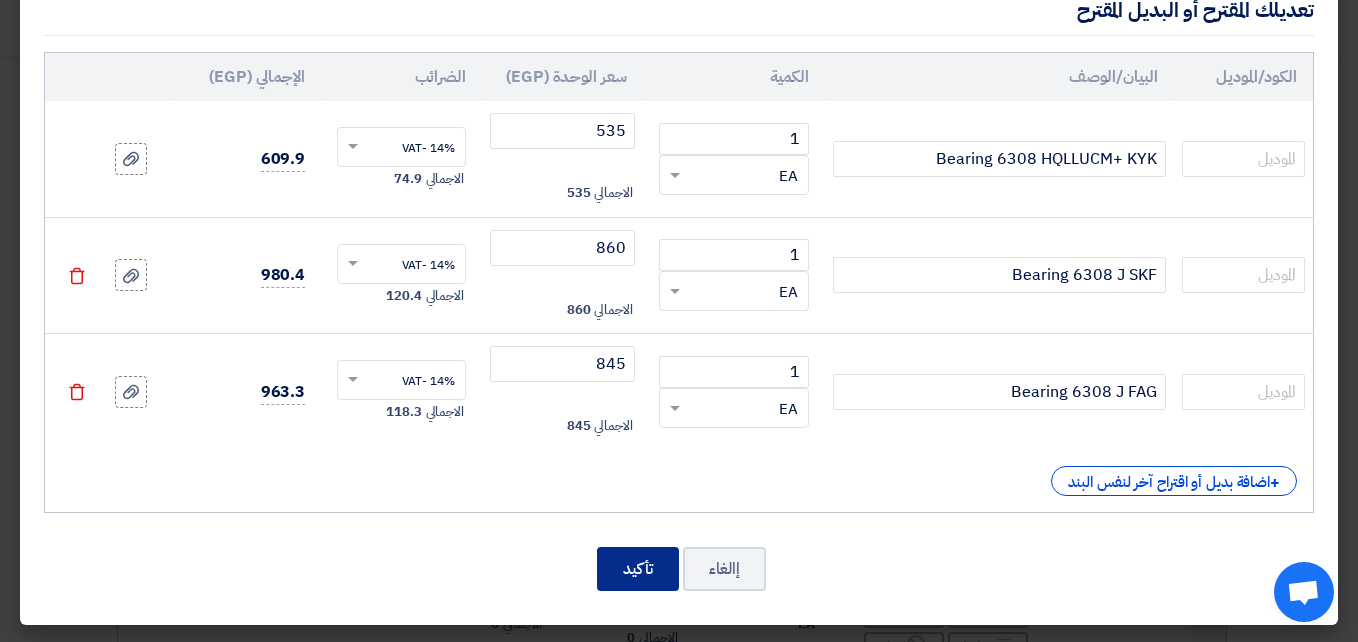 click on "تأكيد" 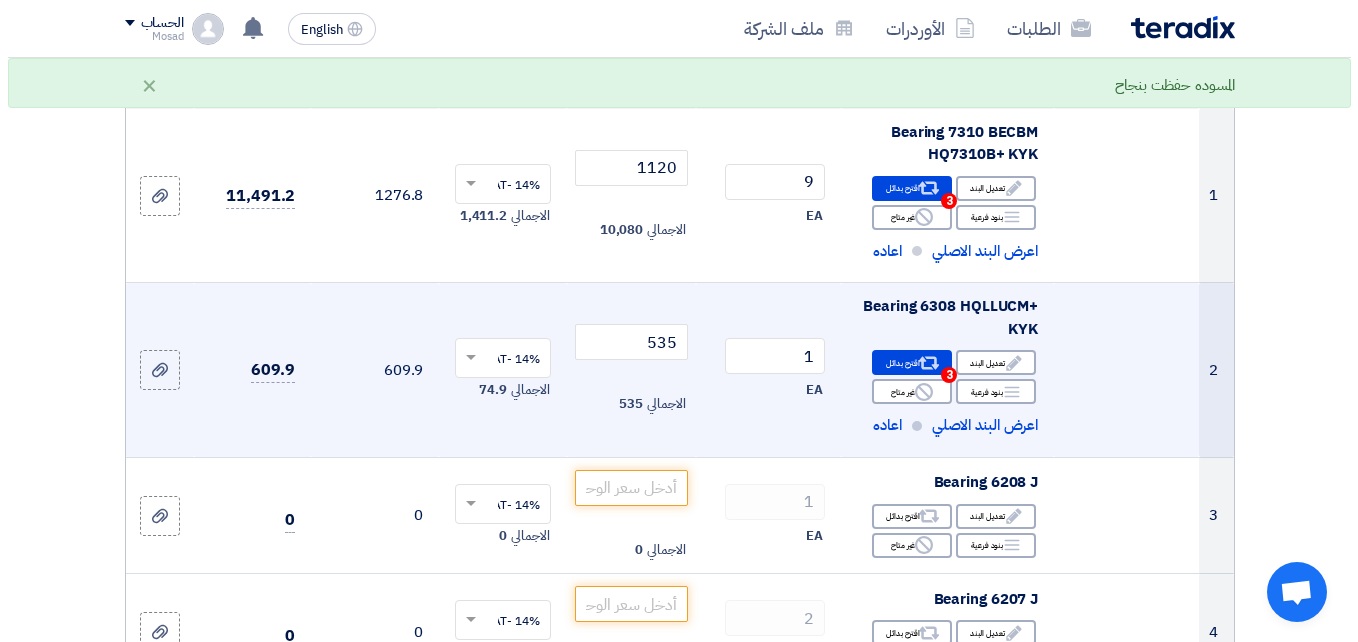 scroll, scrollTop: 500, scrollLeft: 0, axis: vertical 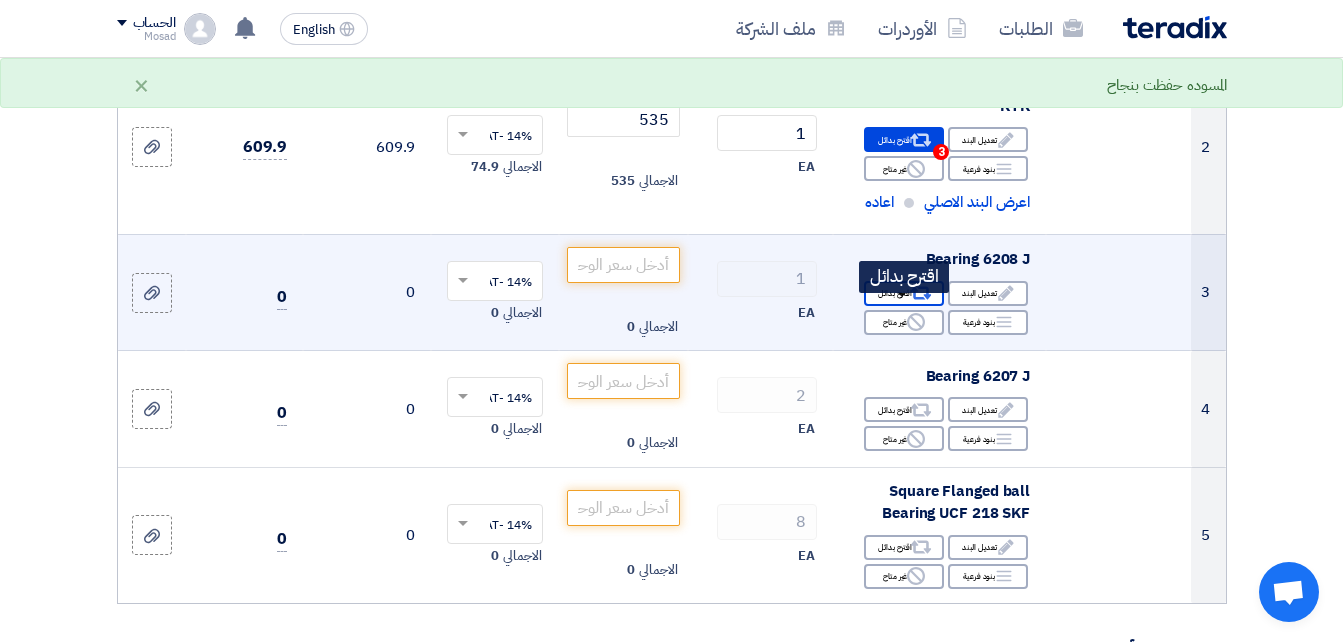click on "Alternative
اقترح بدائل" 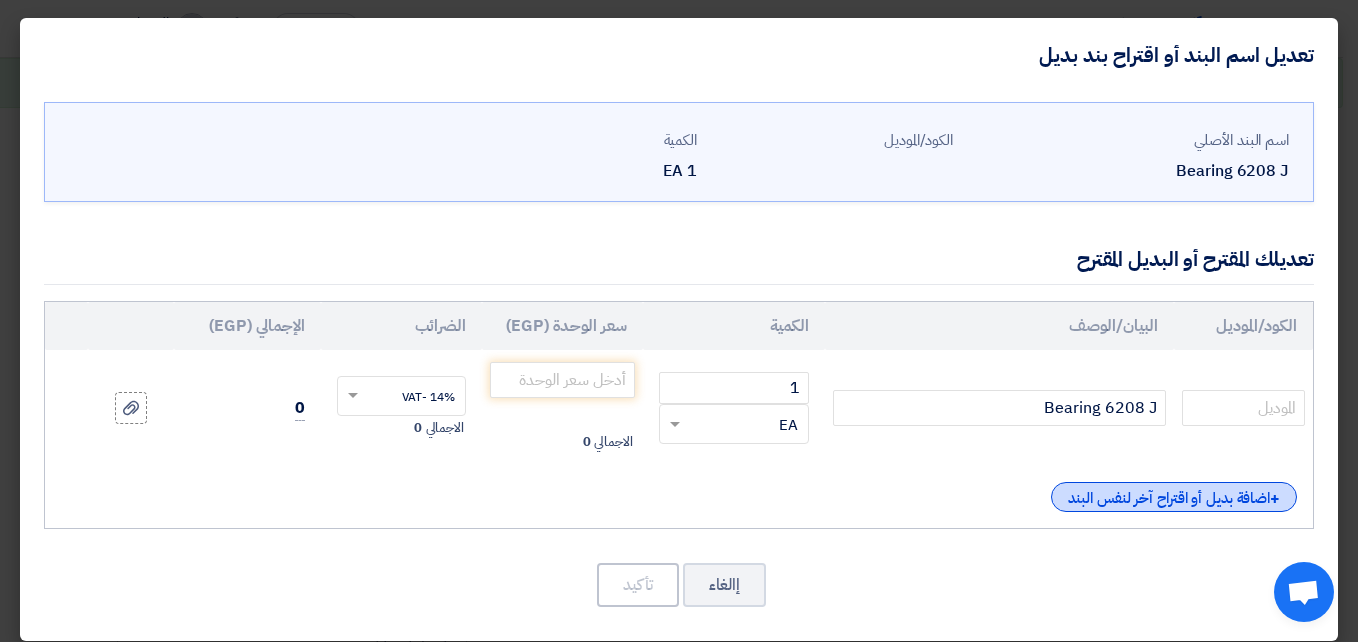 click on "+
اضافة بديل أو اقتراح آخر لنفس البند" 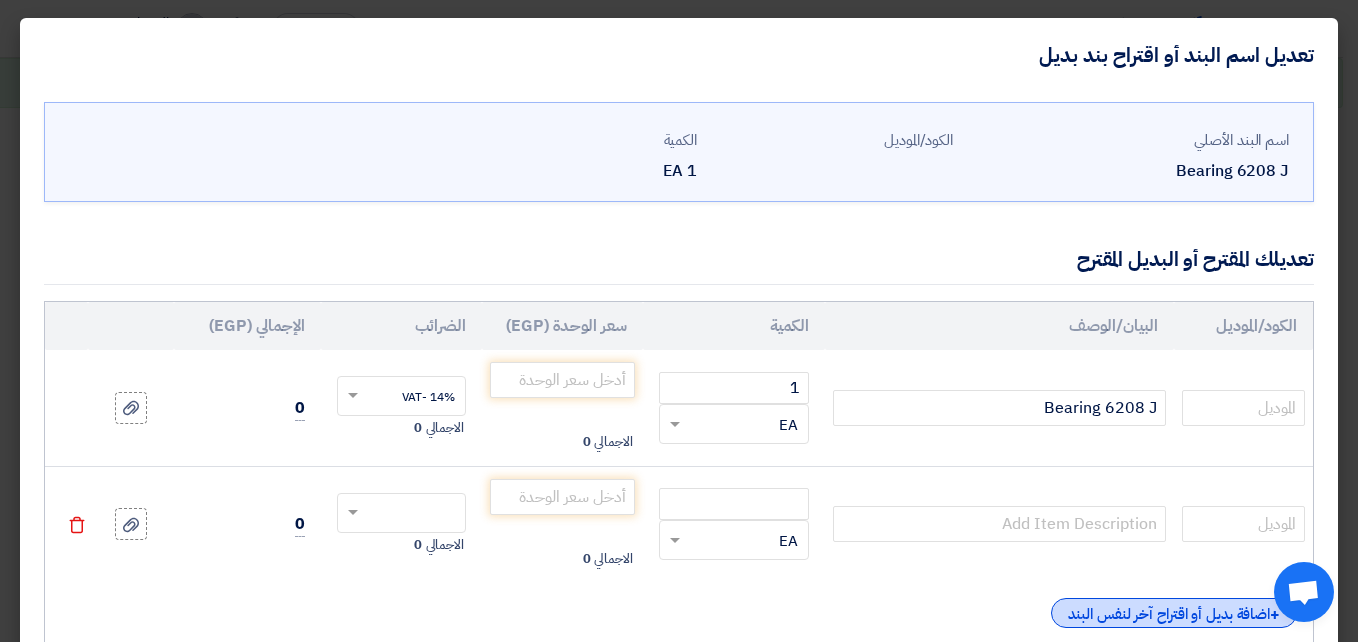 click on "+
اضافة بديل أو اقتراح آخر لنفس البند" 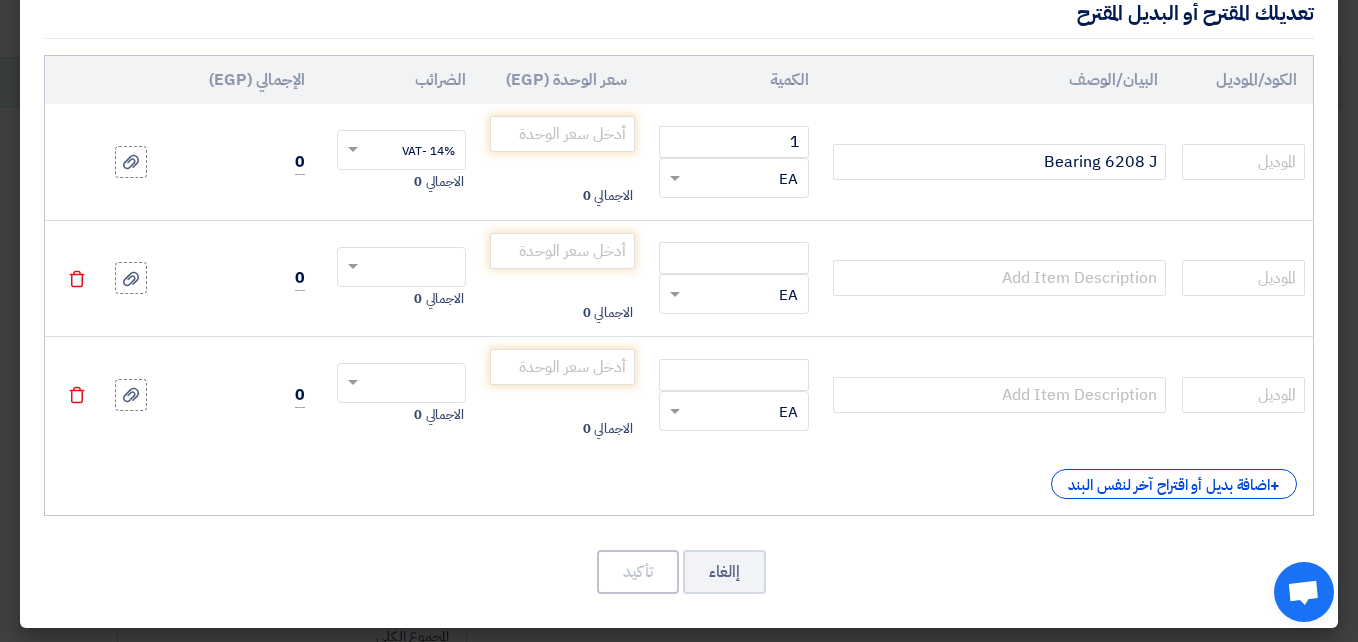scroll, scrollTop: 249, scrollLeft: 0, axis: vertical 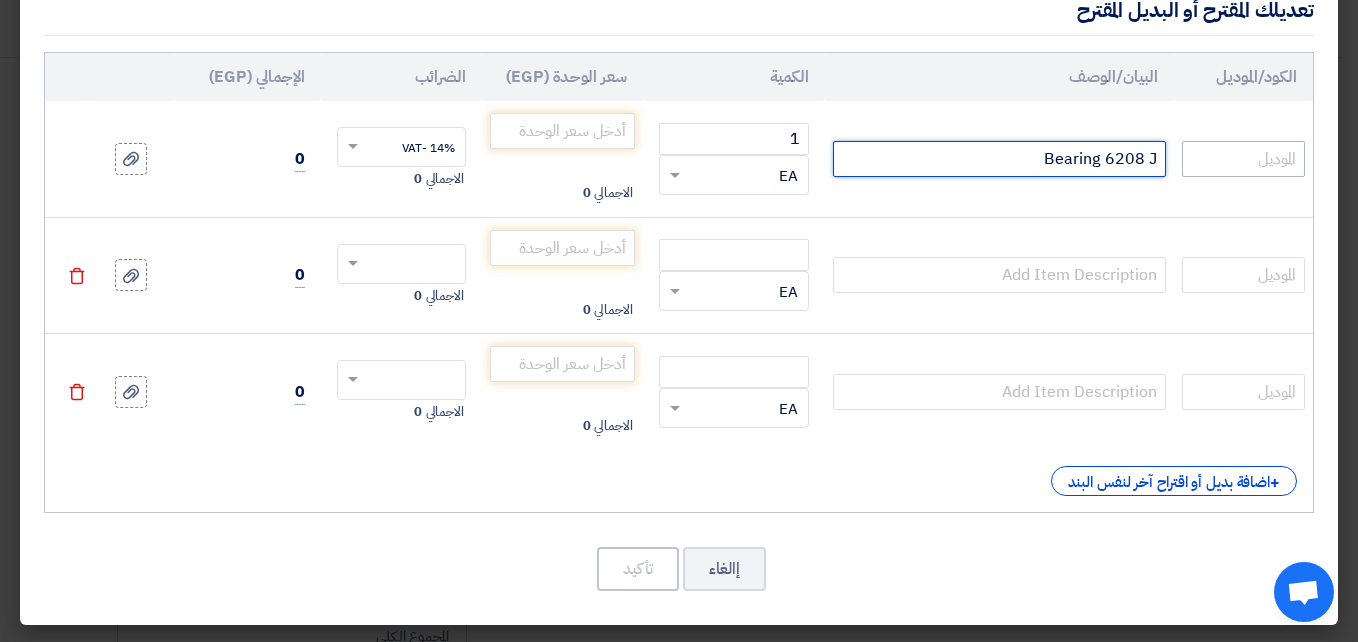 drag, startPoint x: 1009, startPoint y: 151, endPoint x: 1192, endPoint y: 146, distance: 183.0683 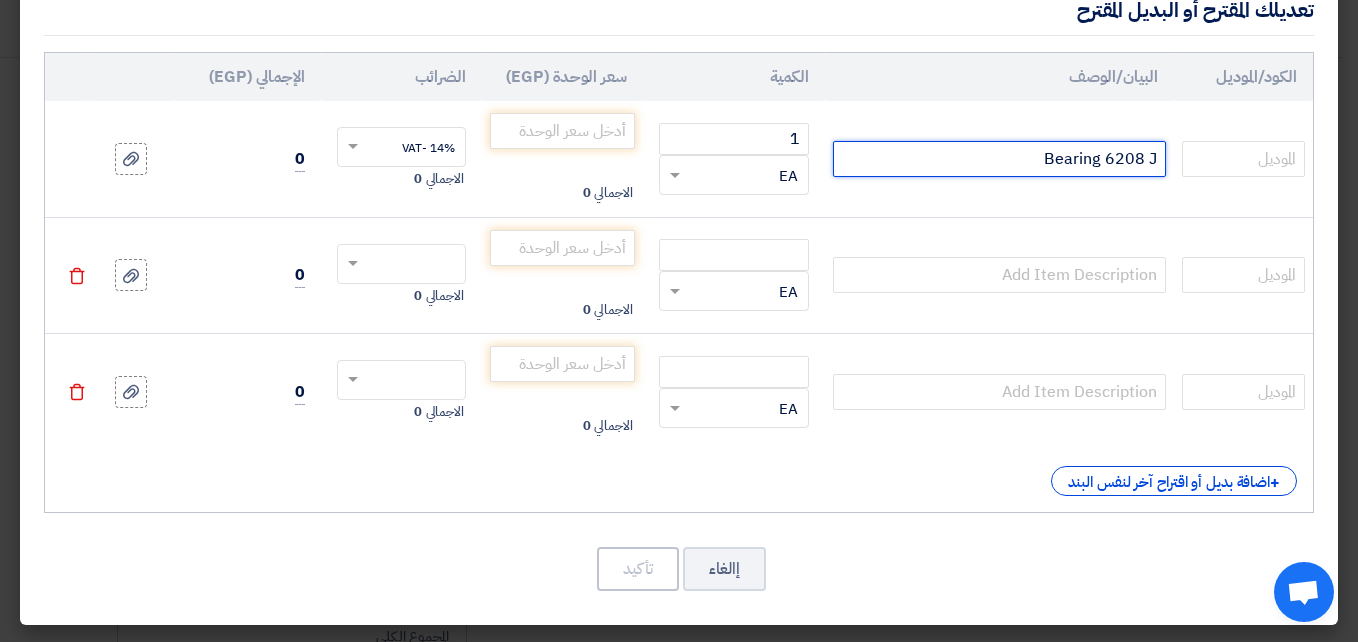 paste on "LLUC3+ KYK" 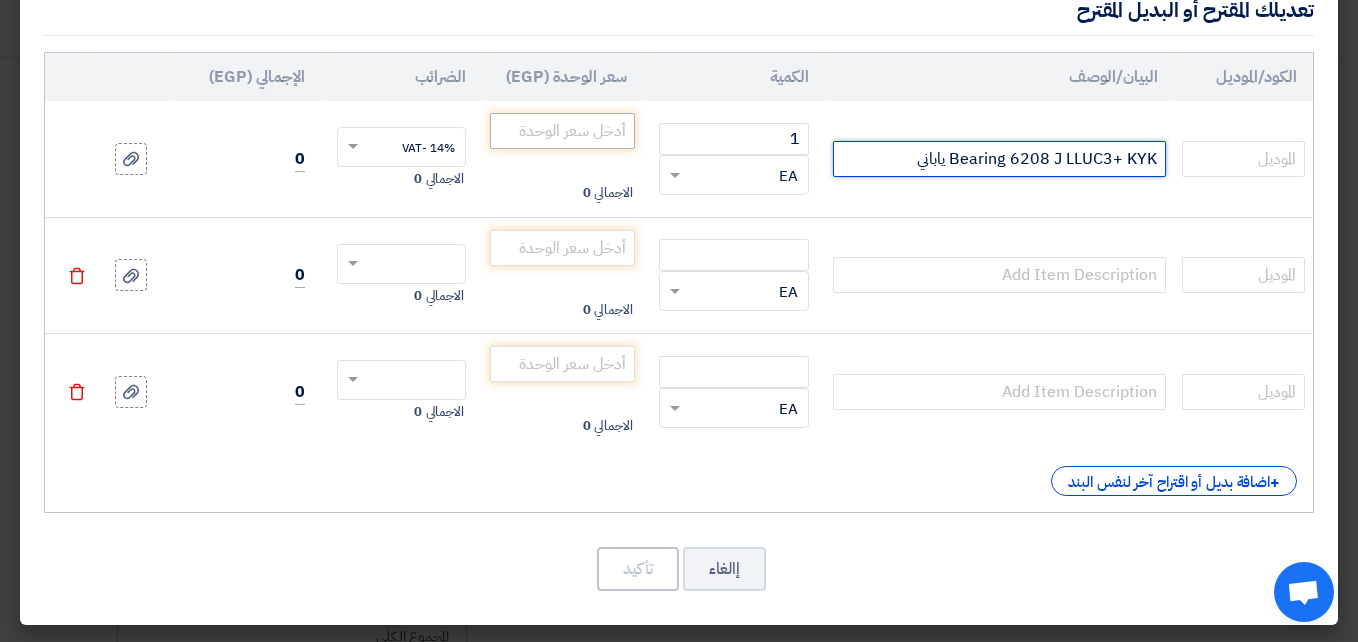 type on "Bearing 6208 J LLUC3+ KYK ياباني" 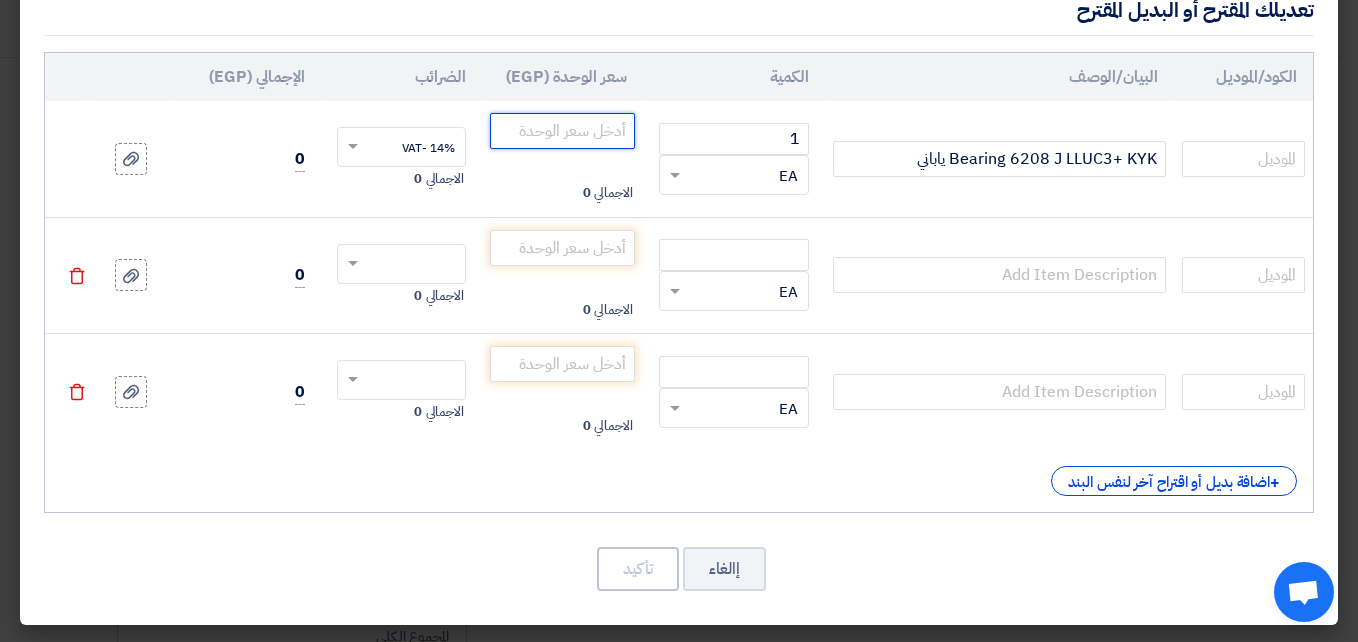 click 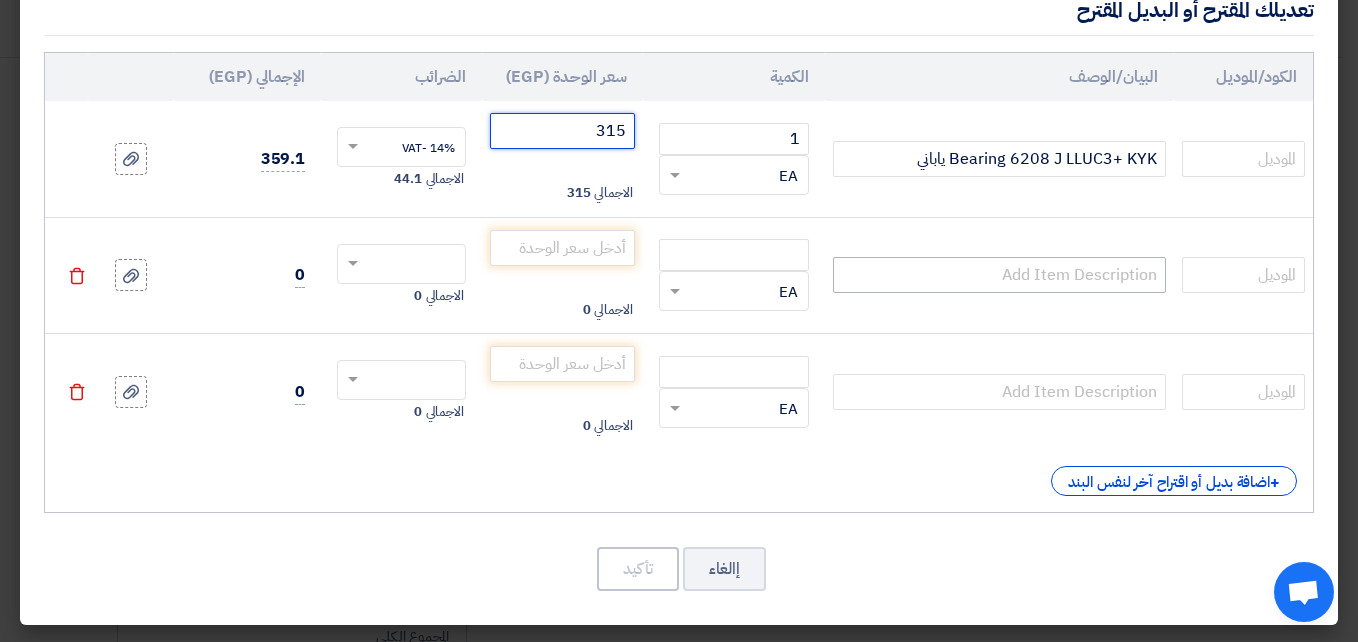 type on "315" 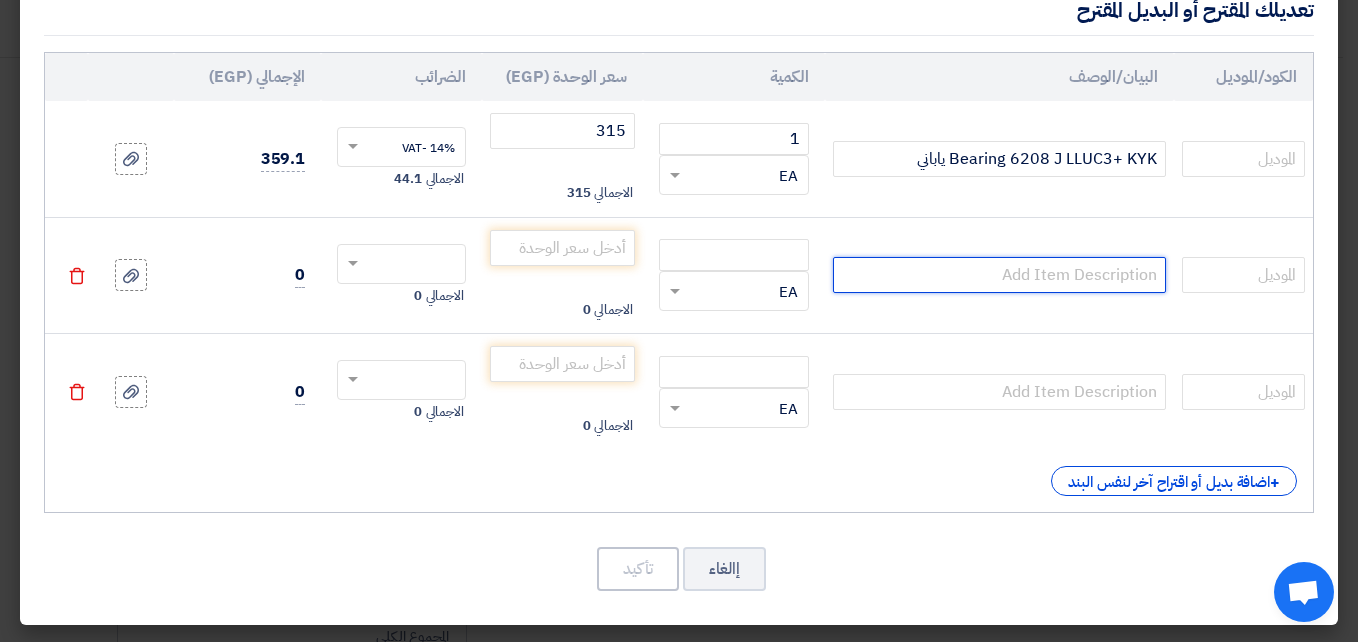 click 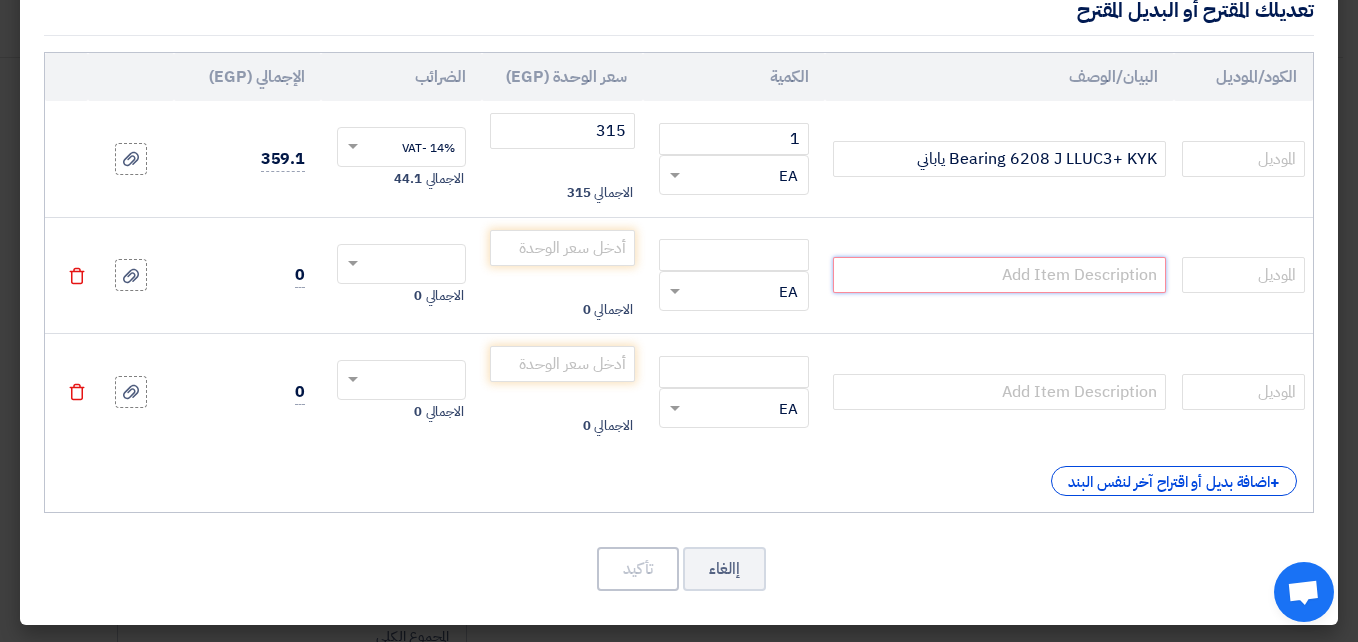 click 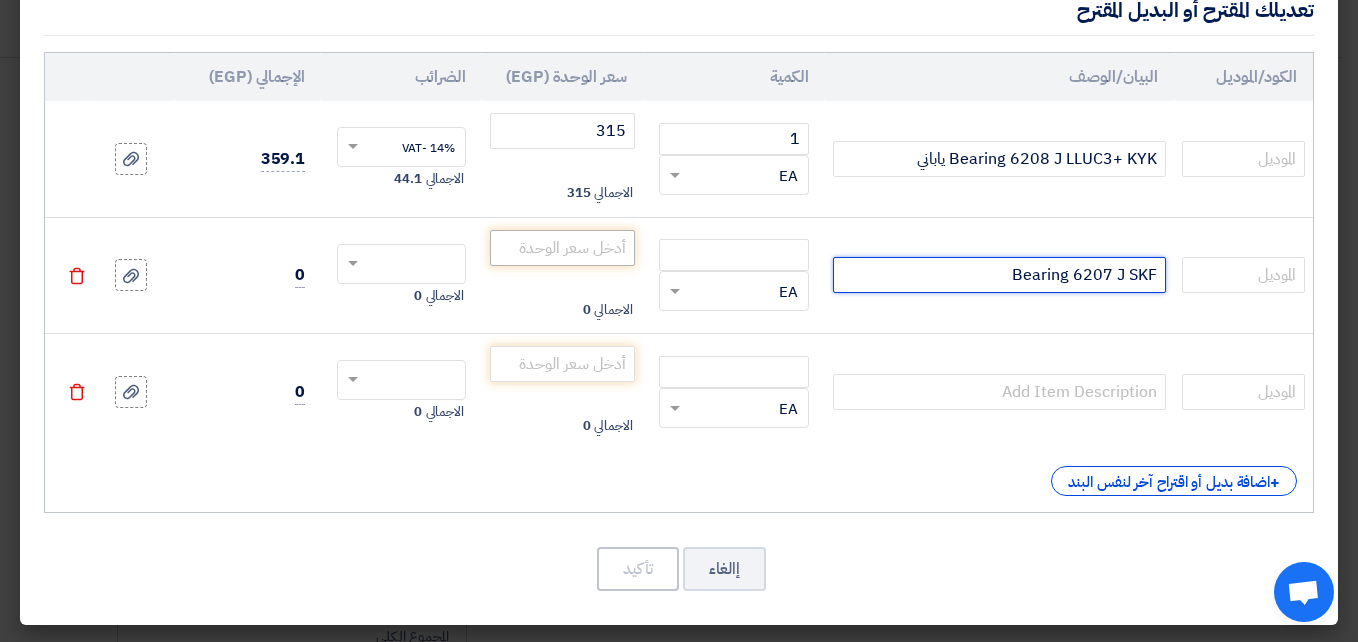 type on "Bearing 6207 J SKF" 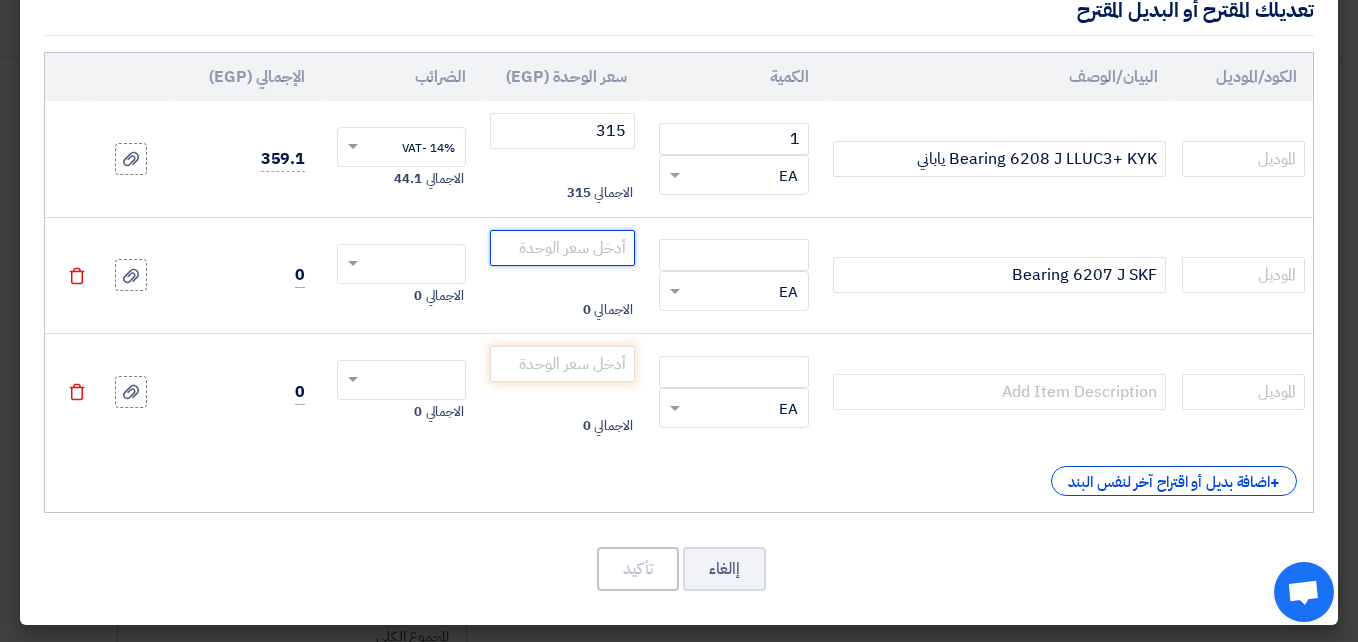 click 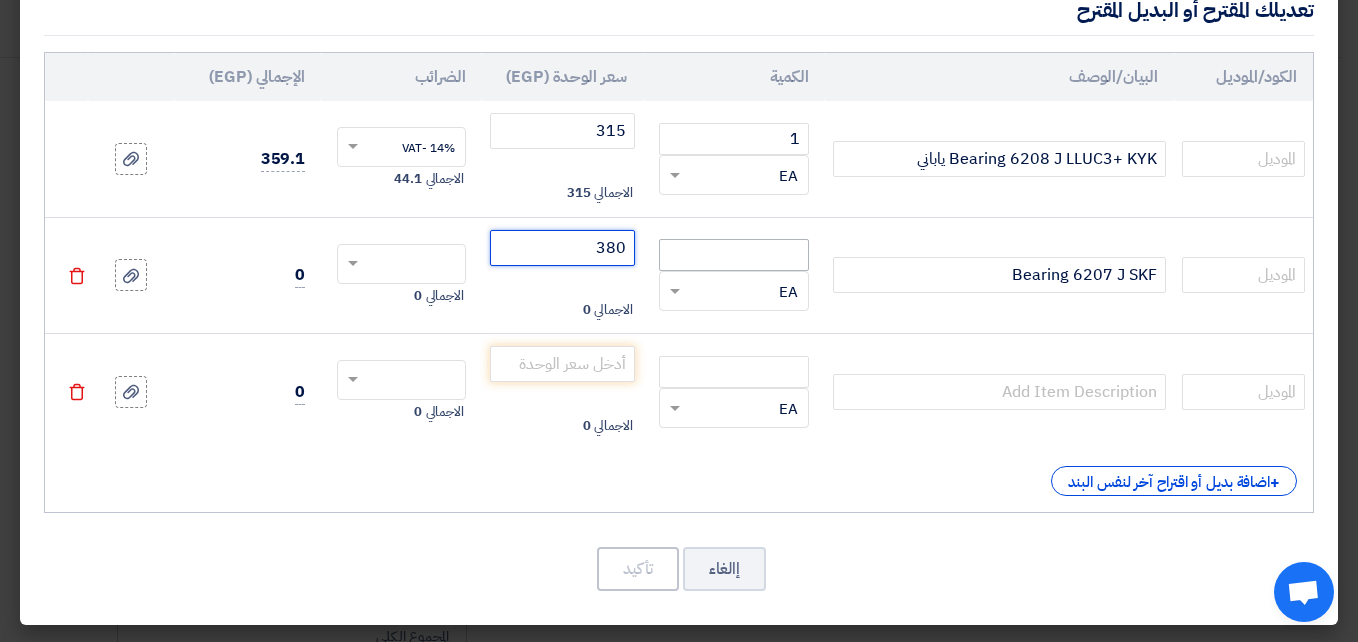 type on "380" 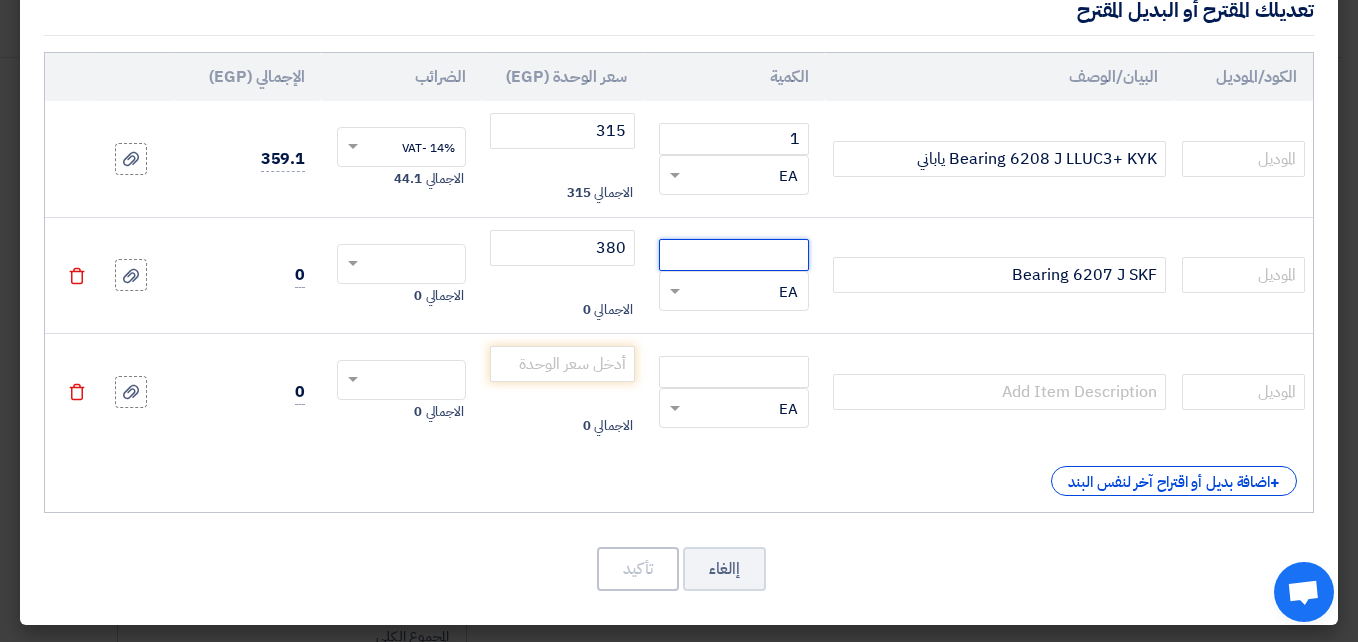 click 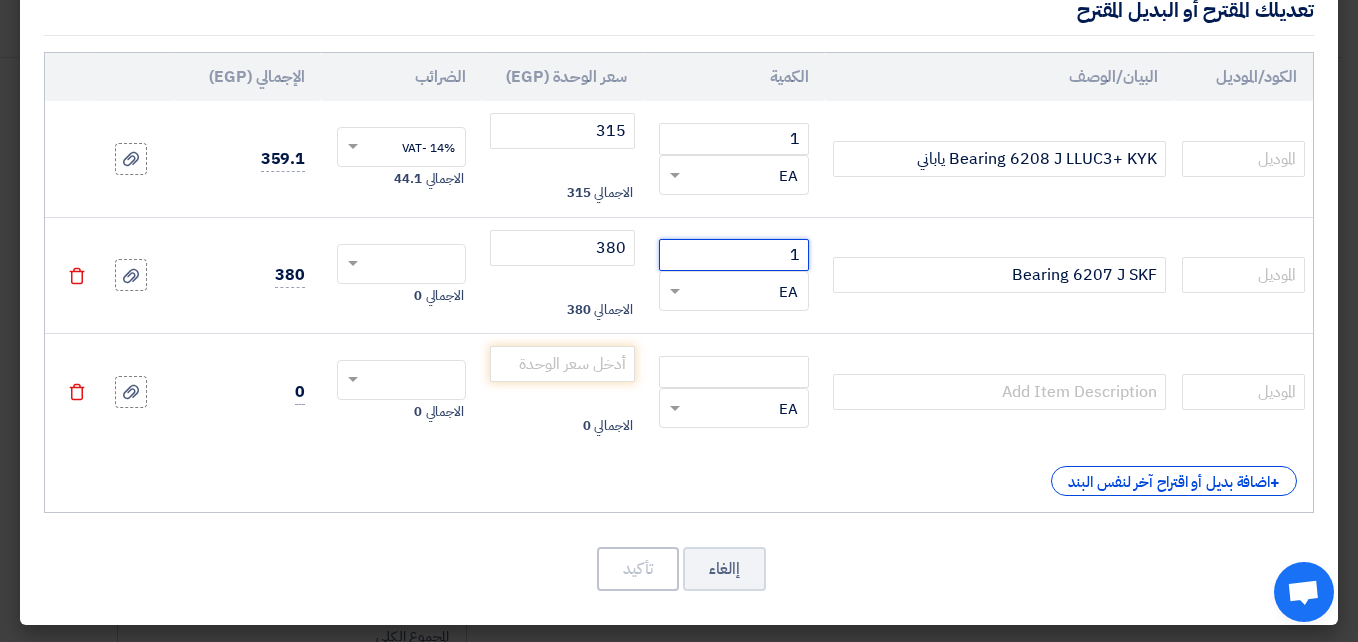 type on "1" 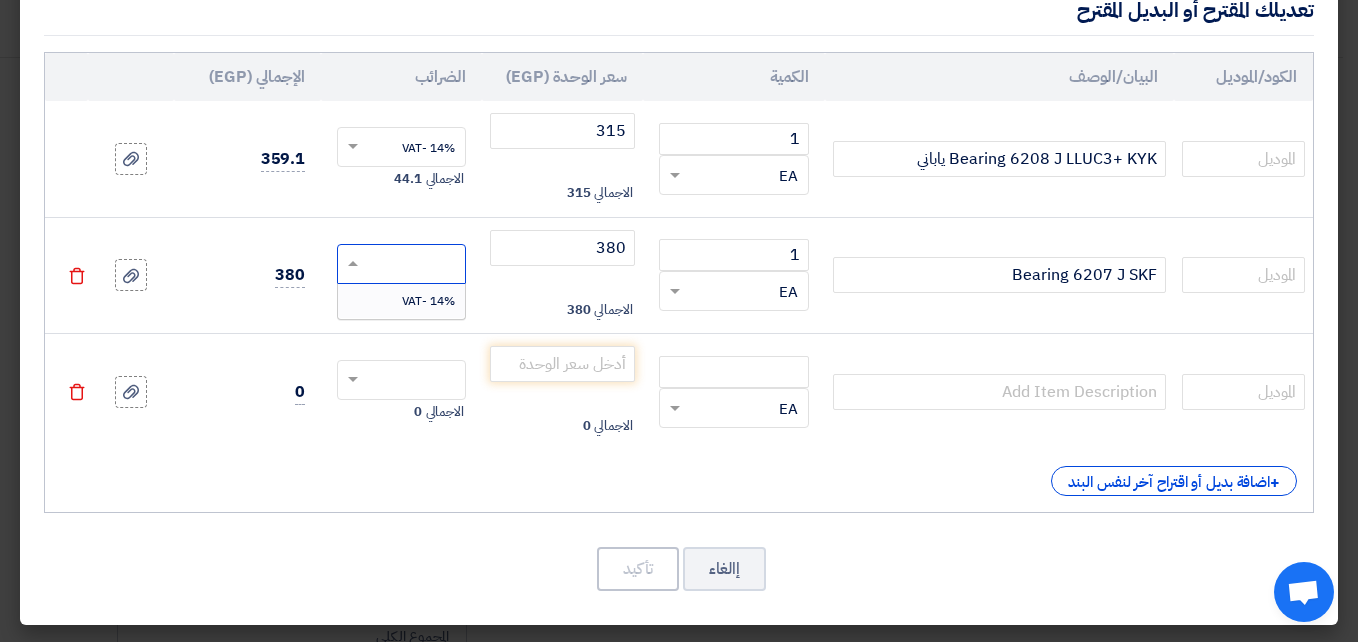click 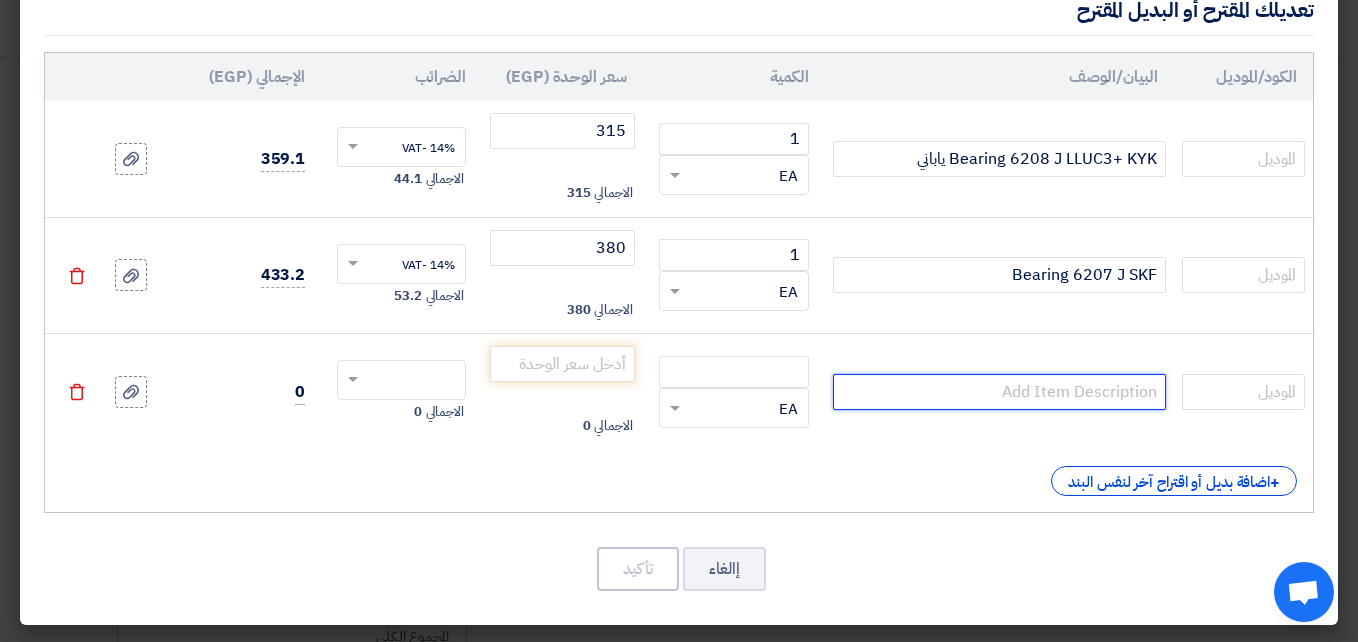 click 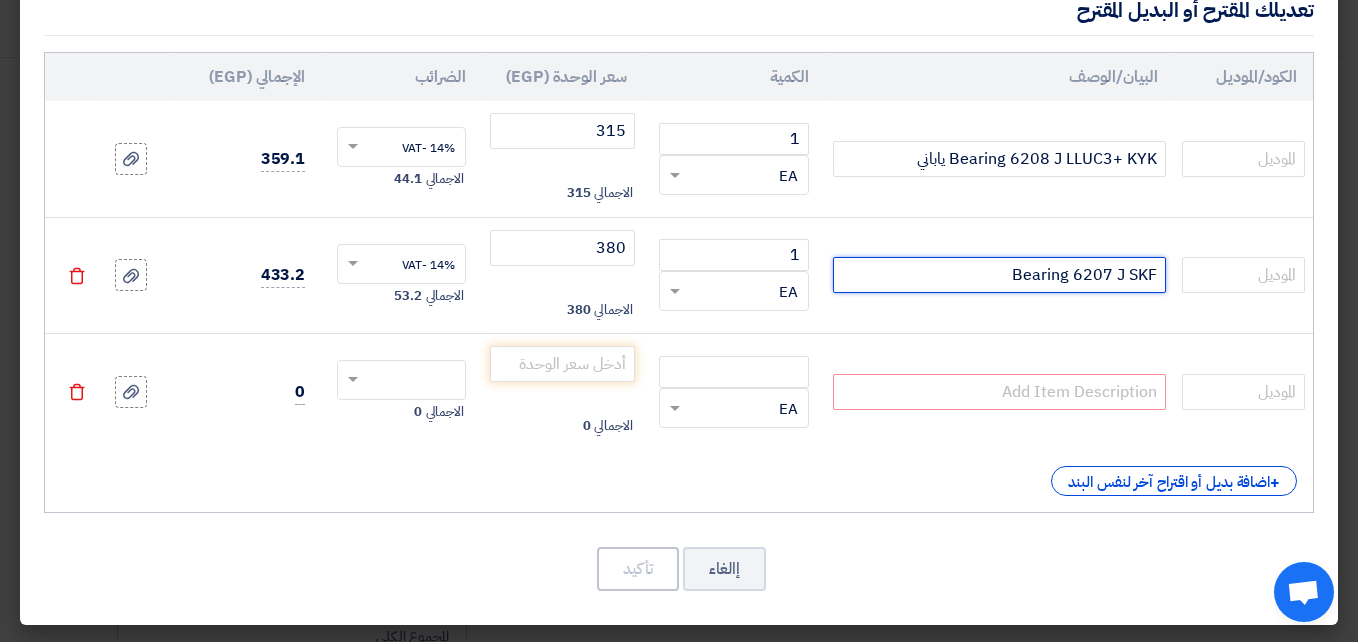 drag, startPoint x: 983, startPoint y: 275, endPoint x: 1166, endPoint y: 266, distance: 183.22118 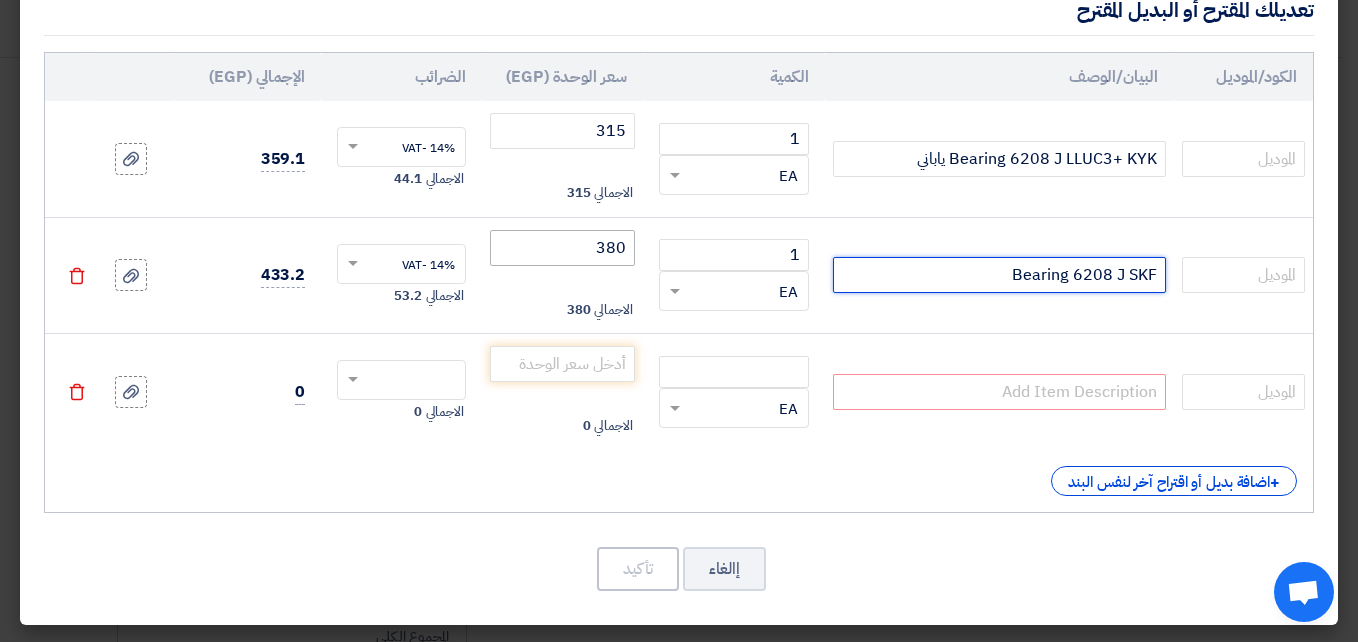 type on "Bearing 6208 J SKF" 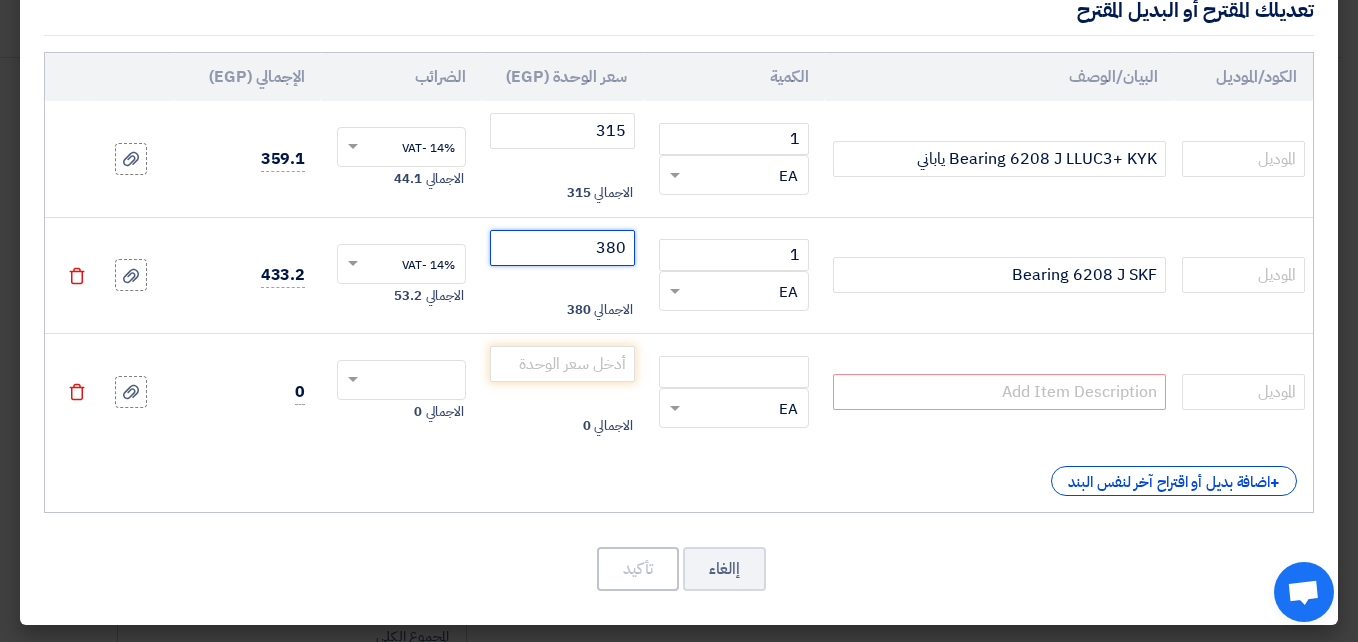 click on "380" 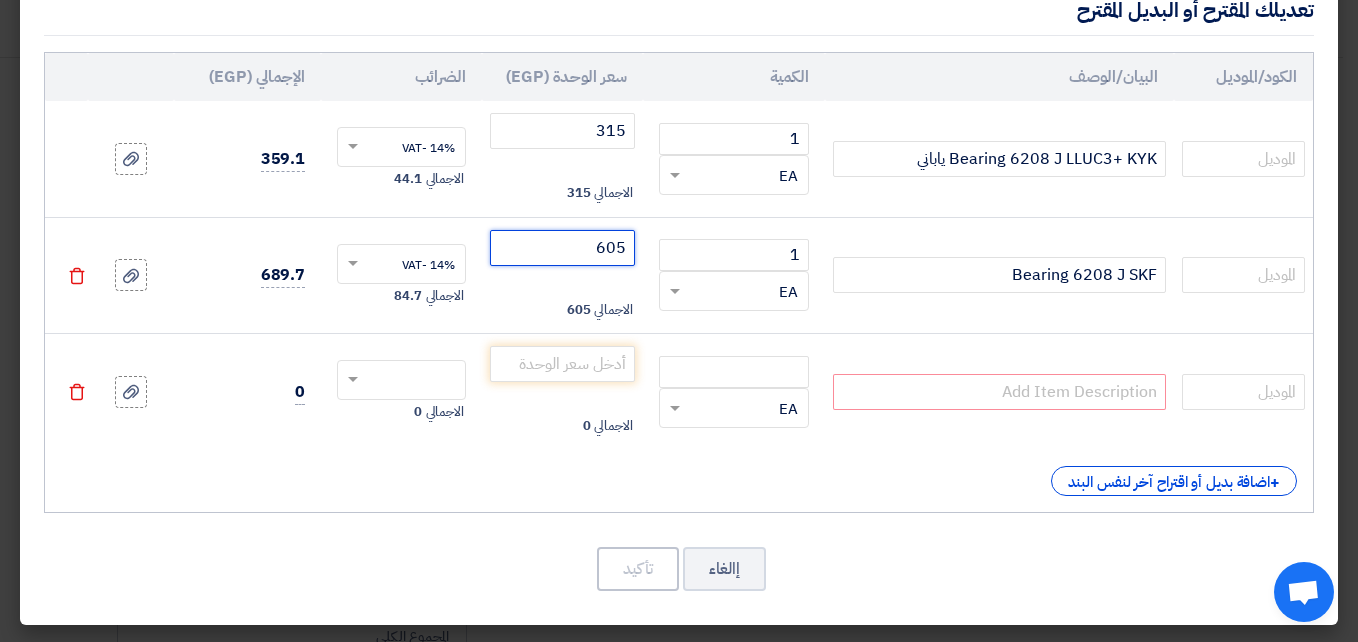 type on "605" 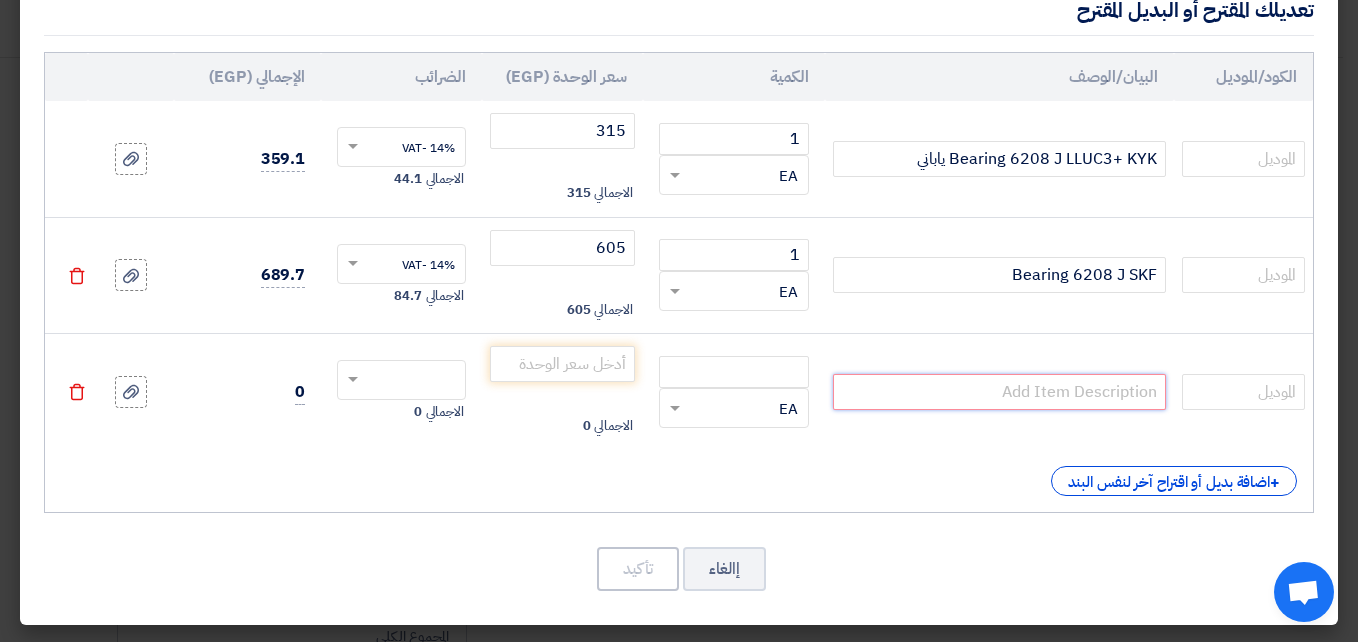 click 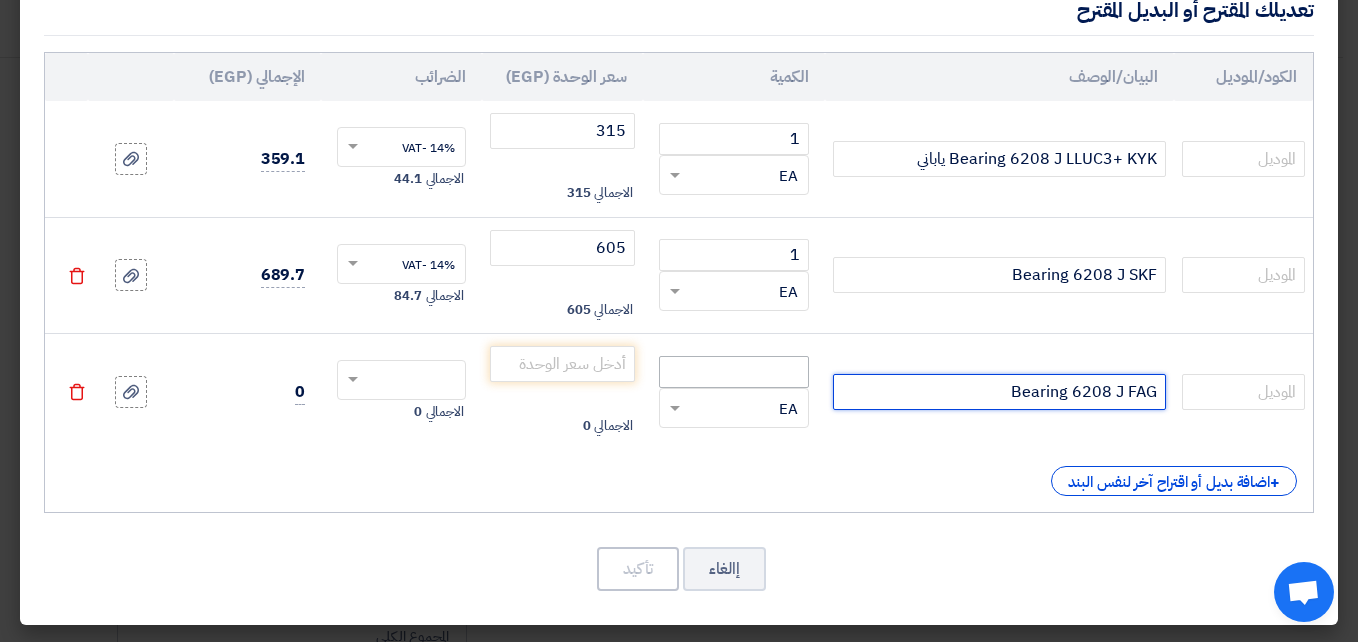 type on "Bearing 6208 J FAG" 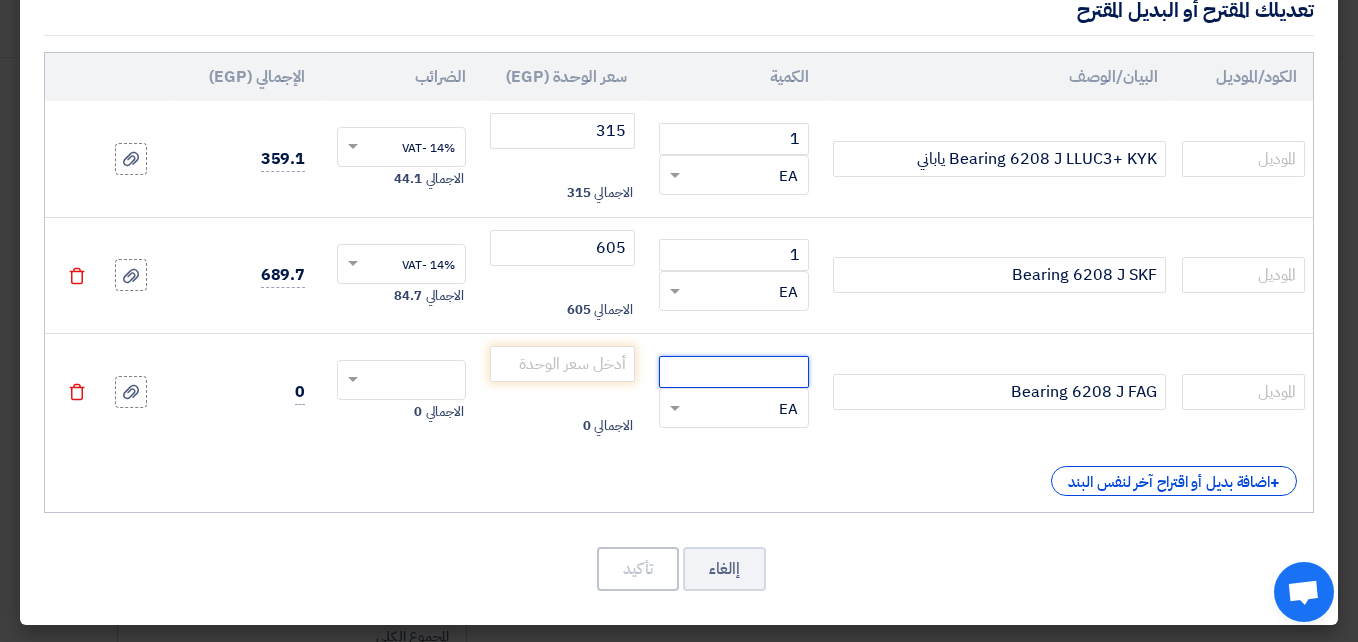 click 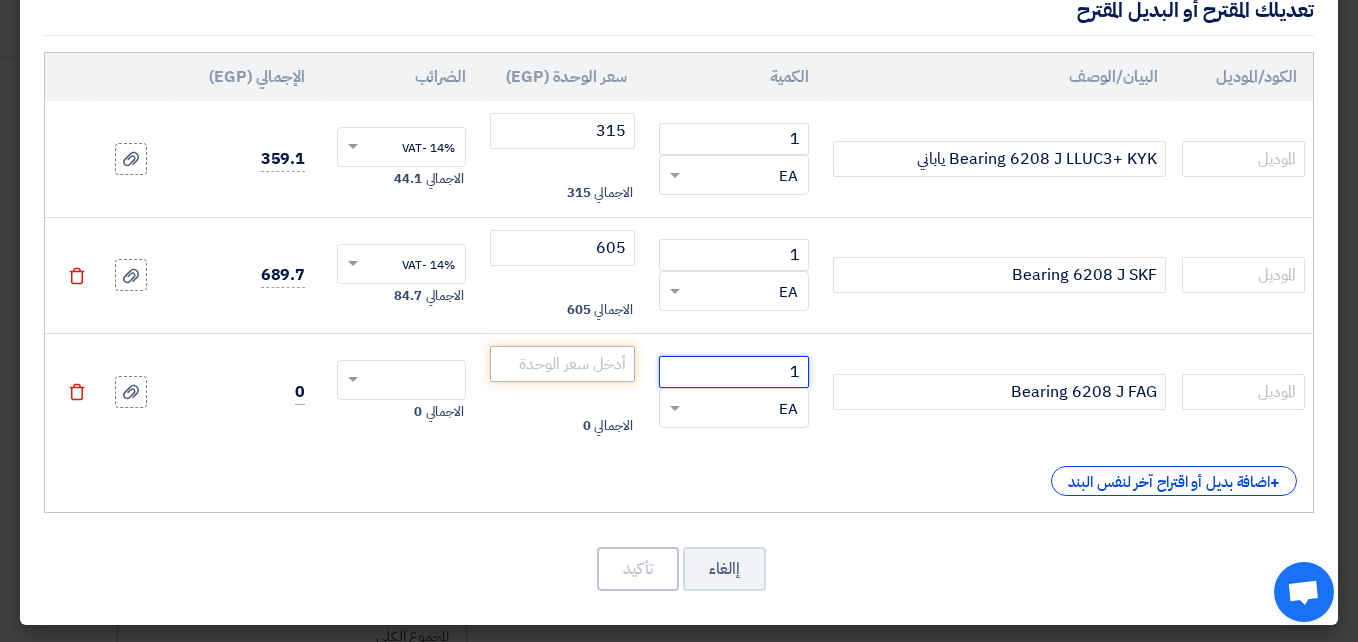 type on "1" 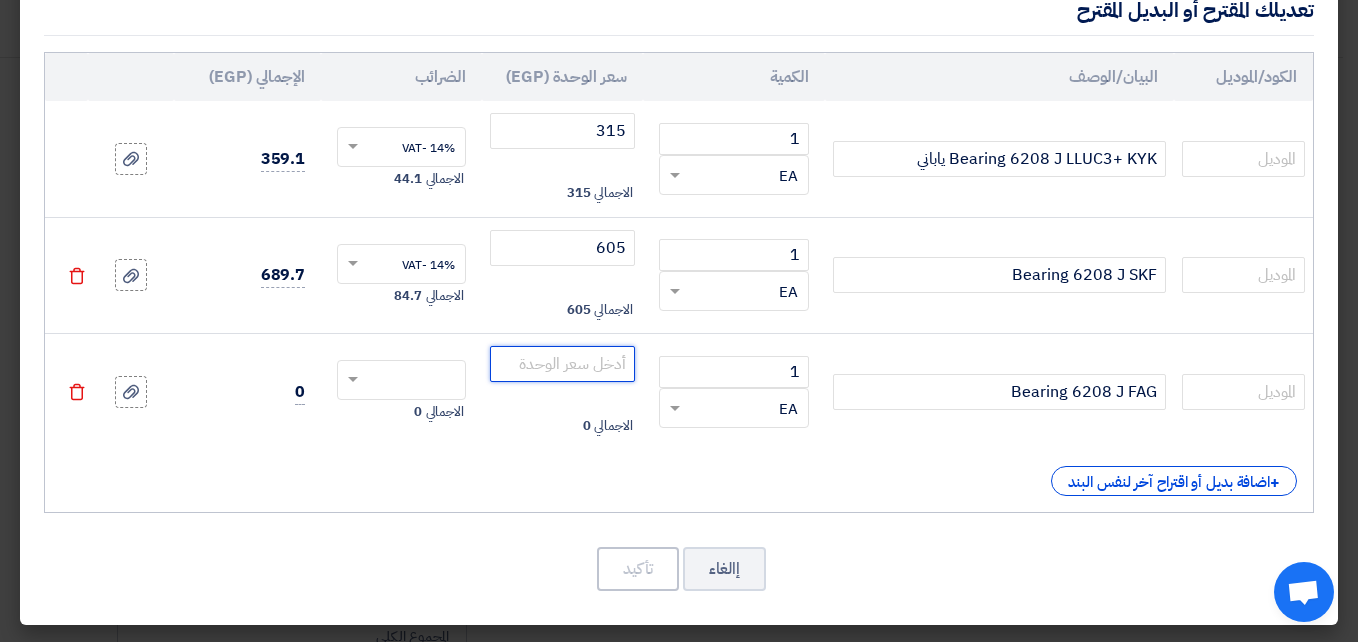 click 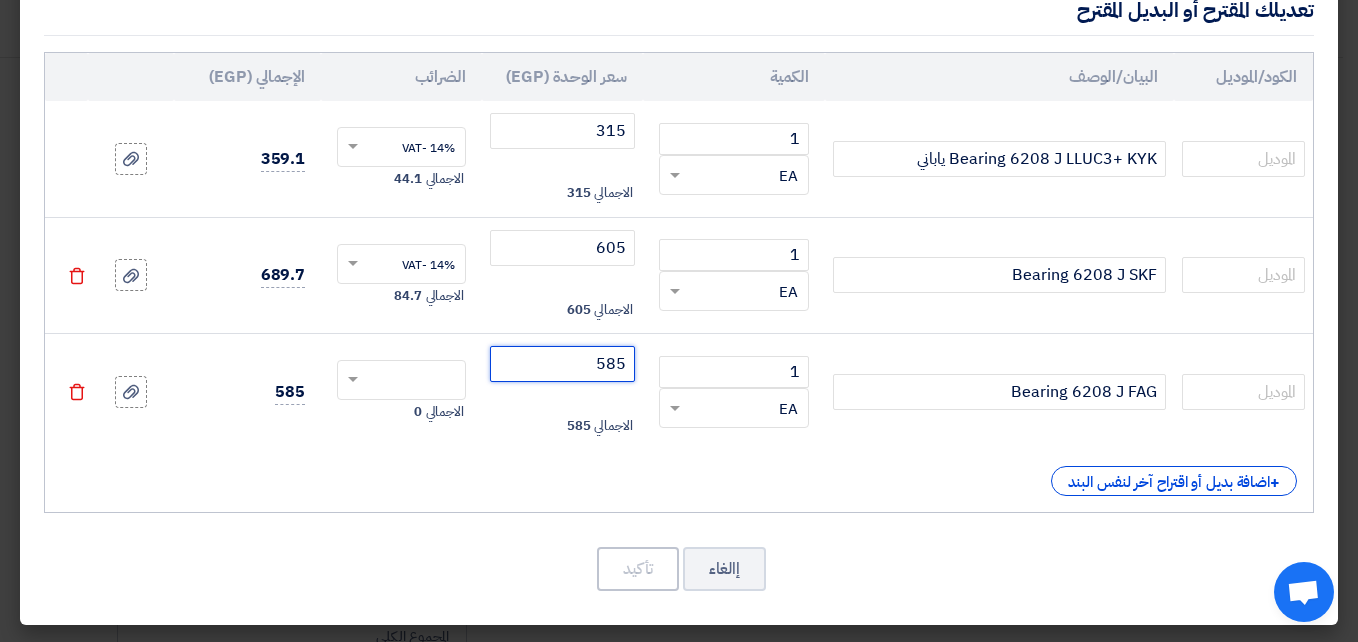 type on "585" 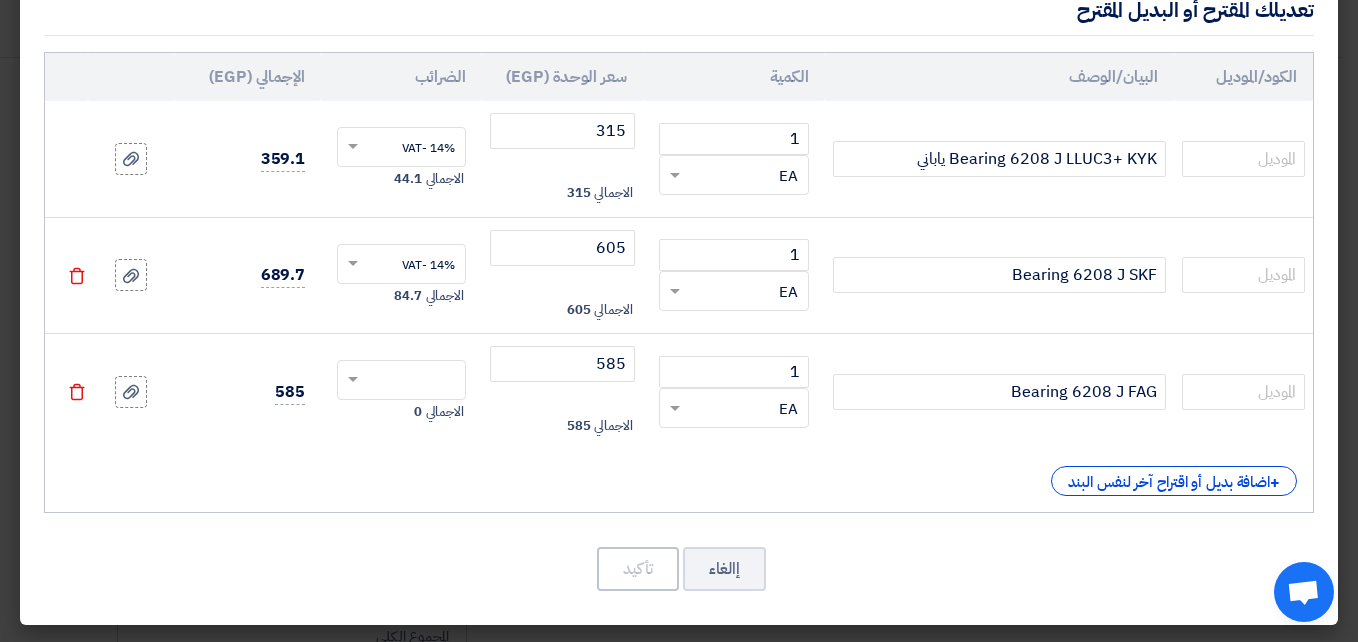 click 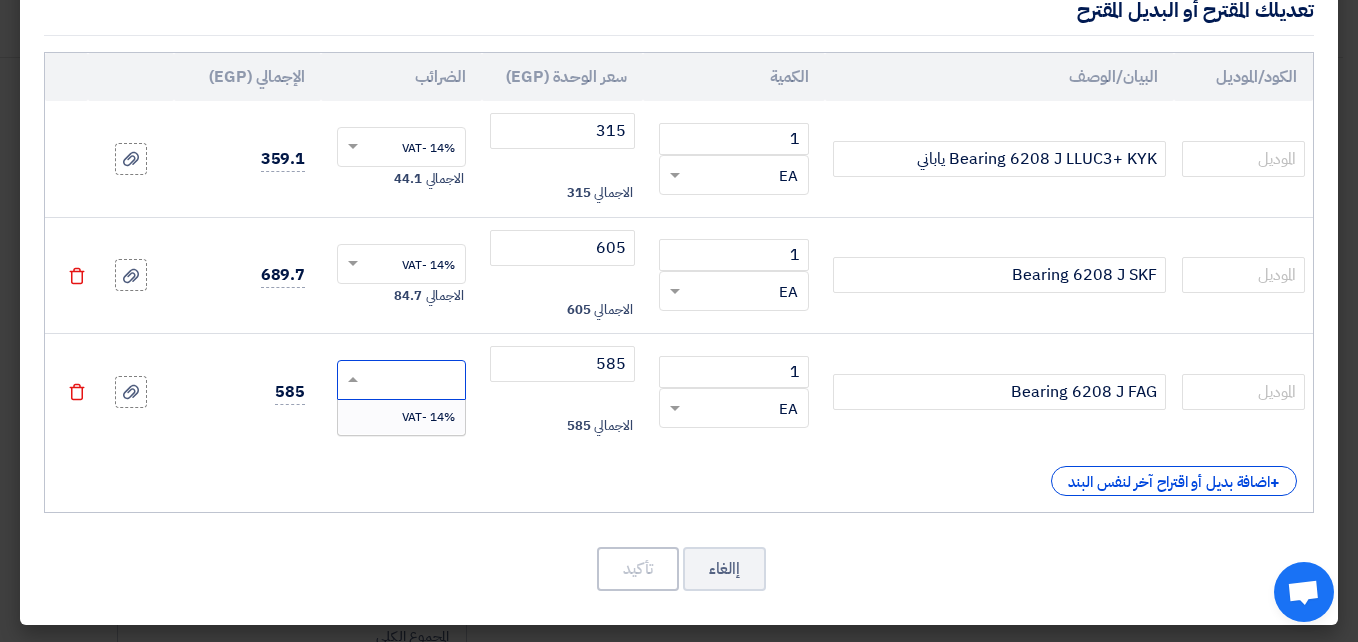 click on "14% -VAT" at bounding box center (428, 417) 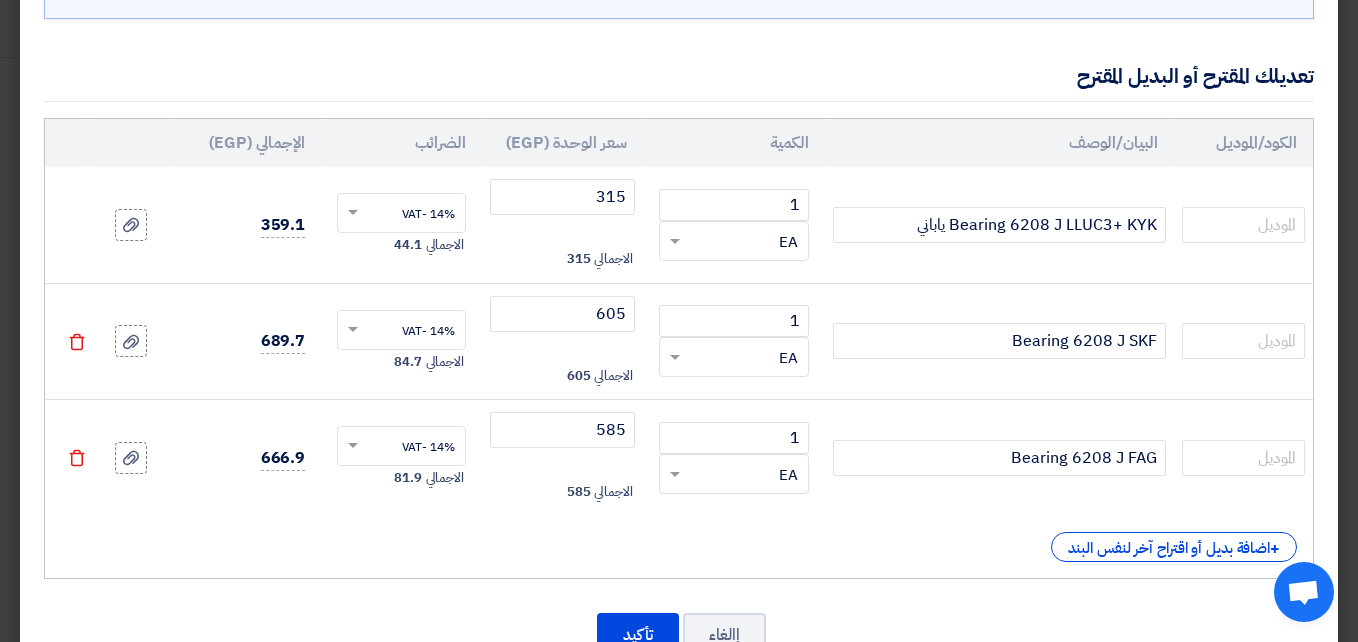 scroll, scrollTop: 249, scrollLeft: 0, axis: vertical 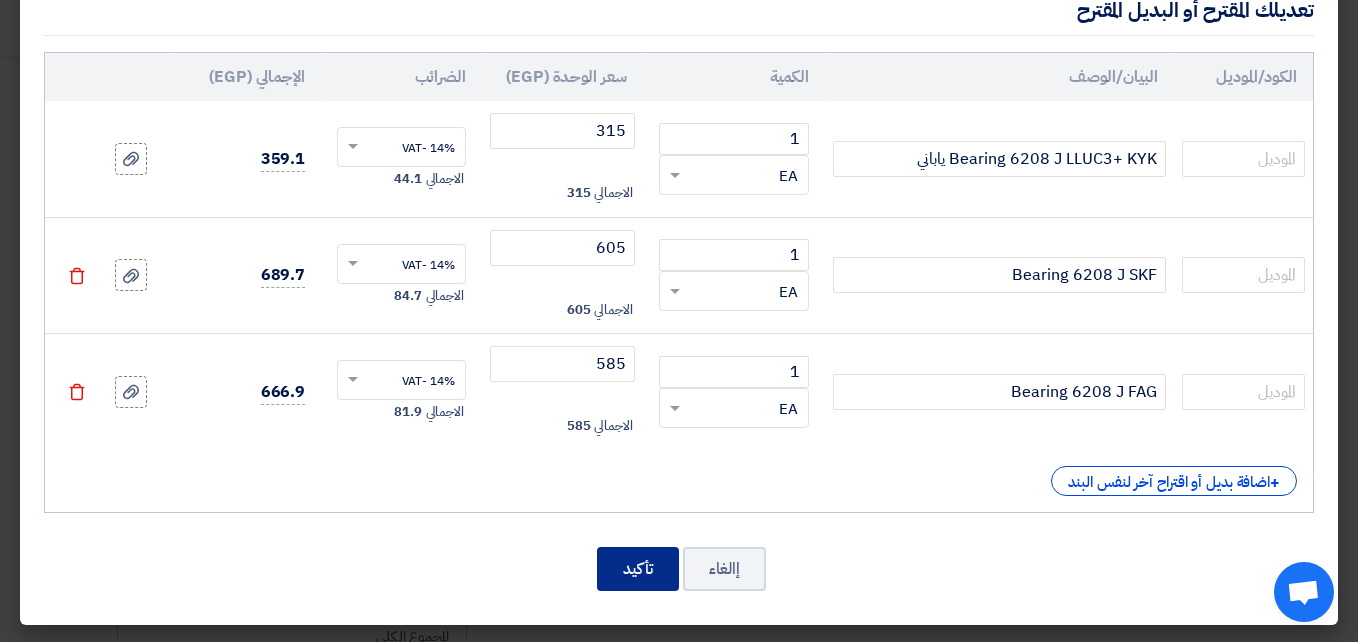 click on "تأكيد" 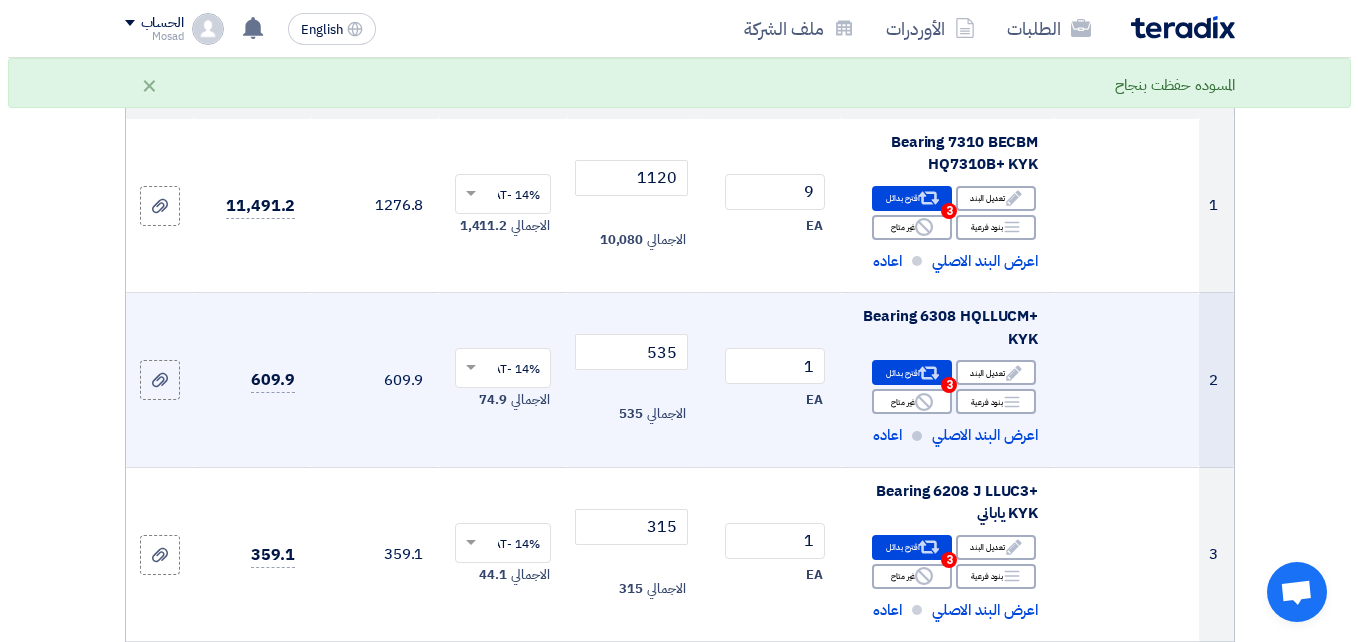 scroll, scrollTop: 248, scrollLeft: 0, axis: vertical 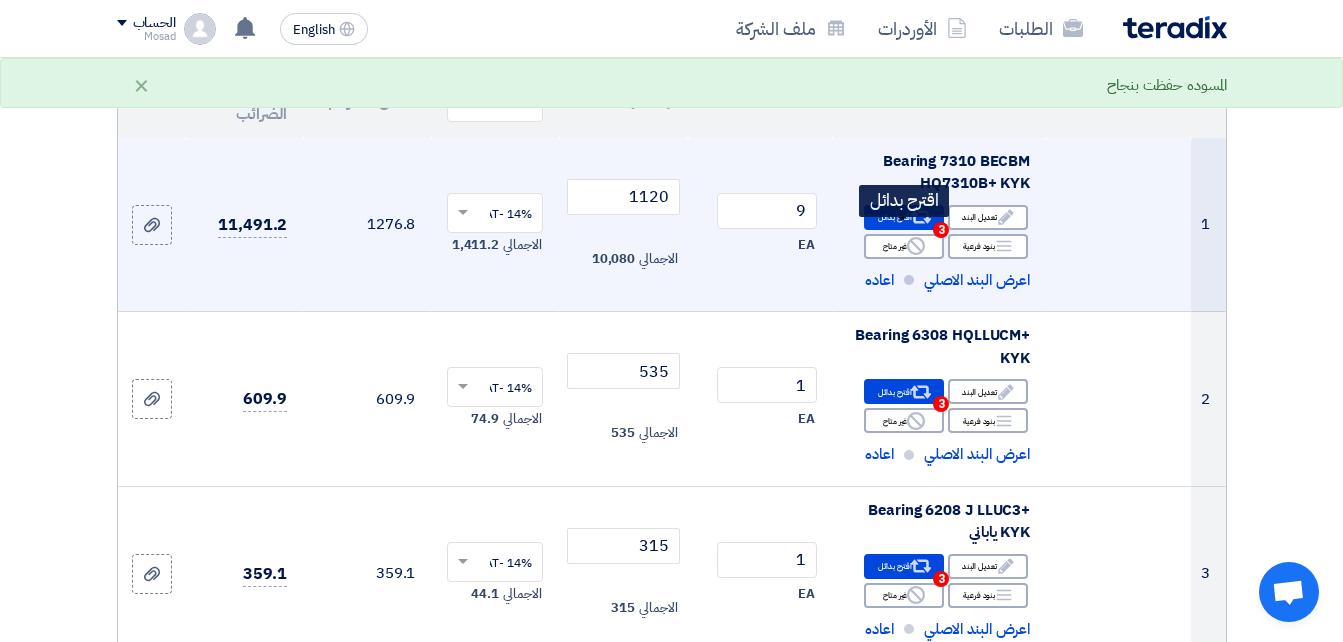 click on "Alternative
اقترح بدائل
3" 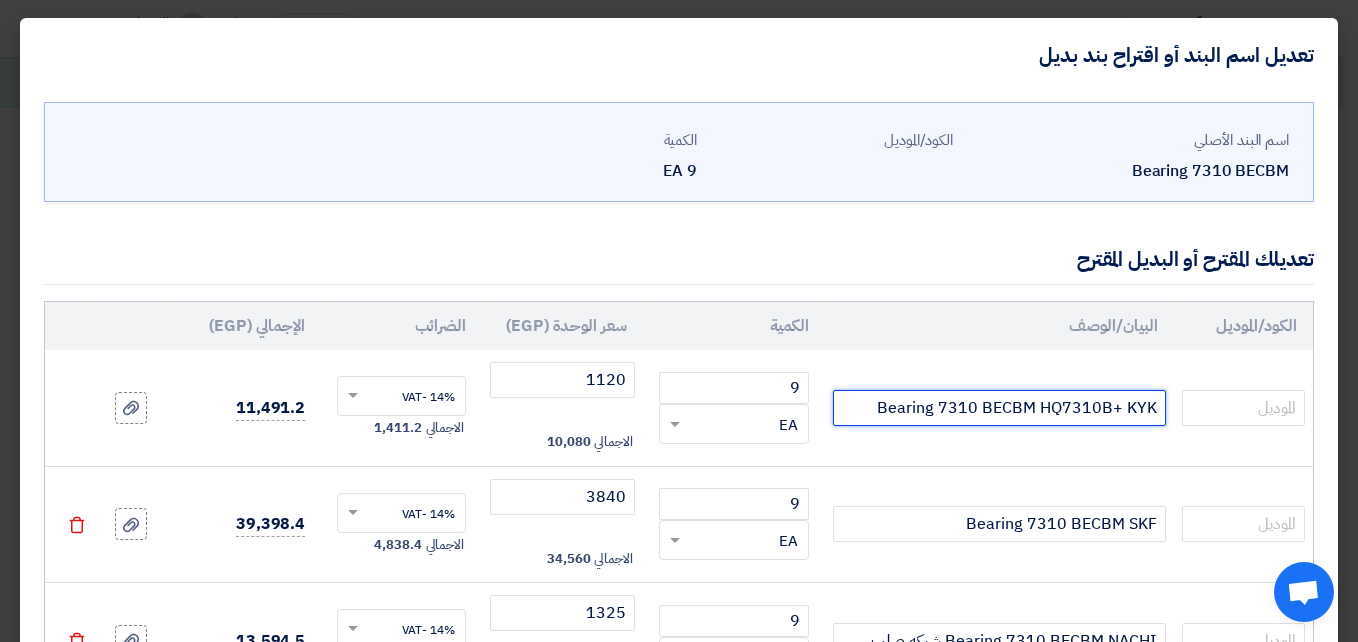 click on "Bearing 7310 BECBM HQ7310B+ KYK" 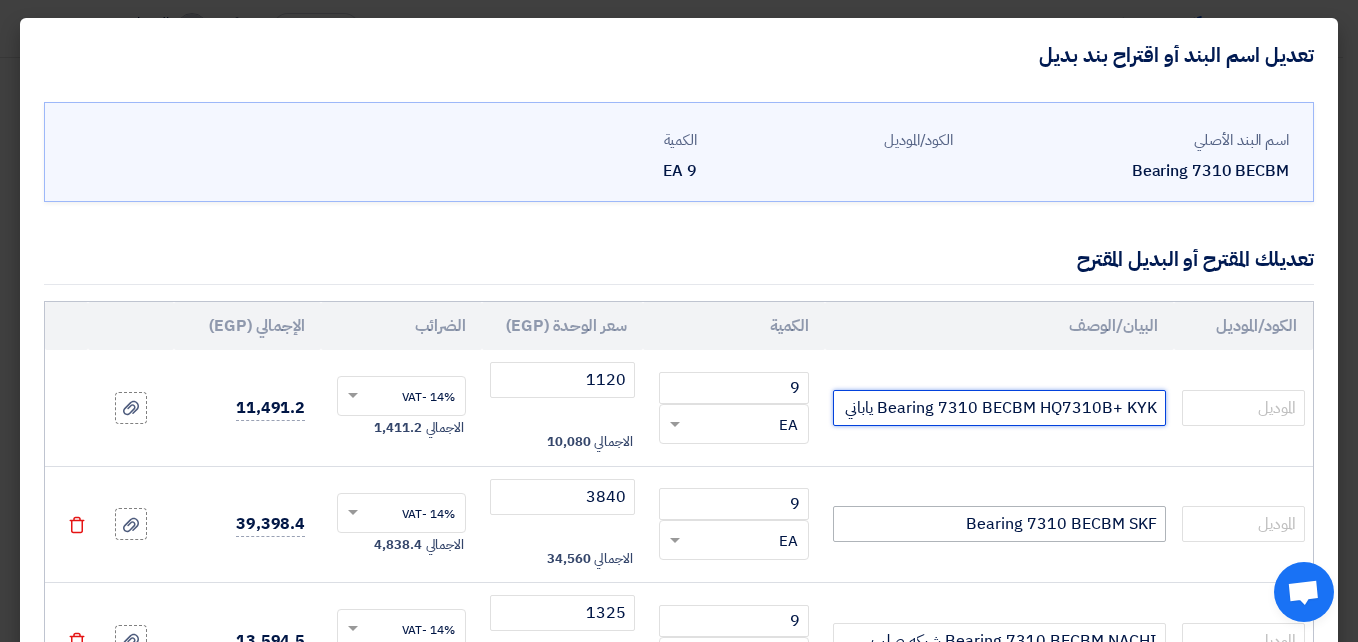 type on "Bearing 7310 BECBM HQ7310B+ KYK ياباني" 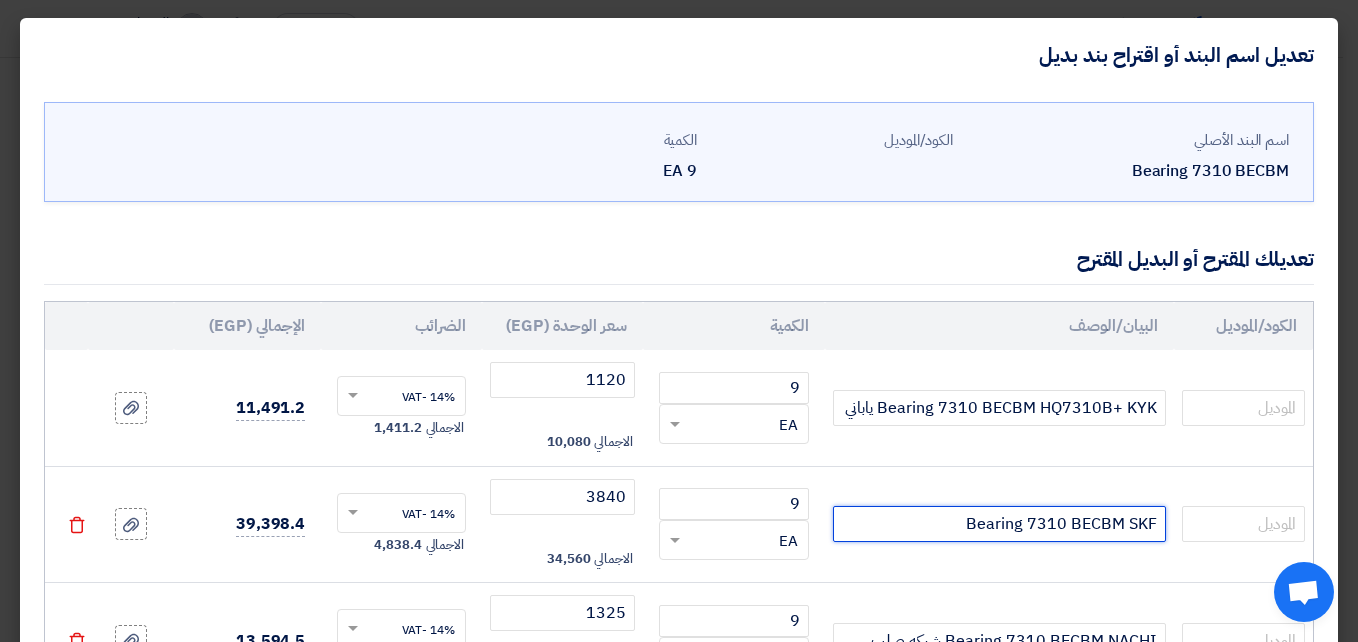 click on "Bearing 7310 BECBM SKF" 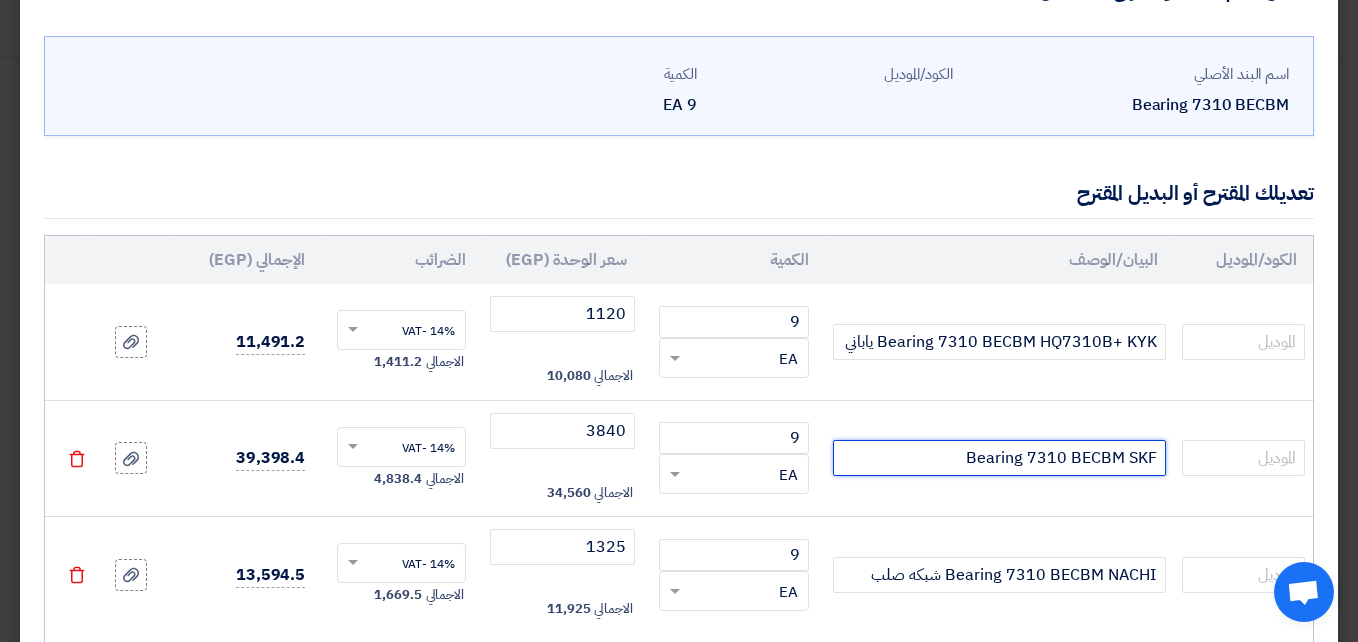 scroll, scrollTop: 200, scrollLeft: 0, axis: vertical 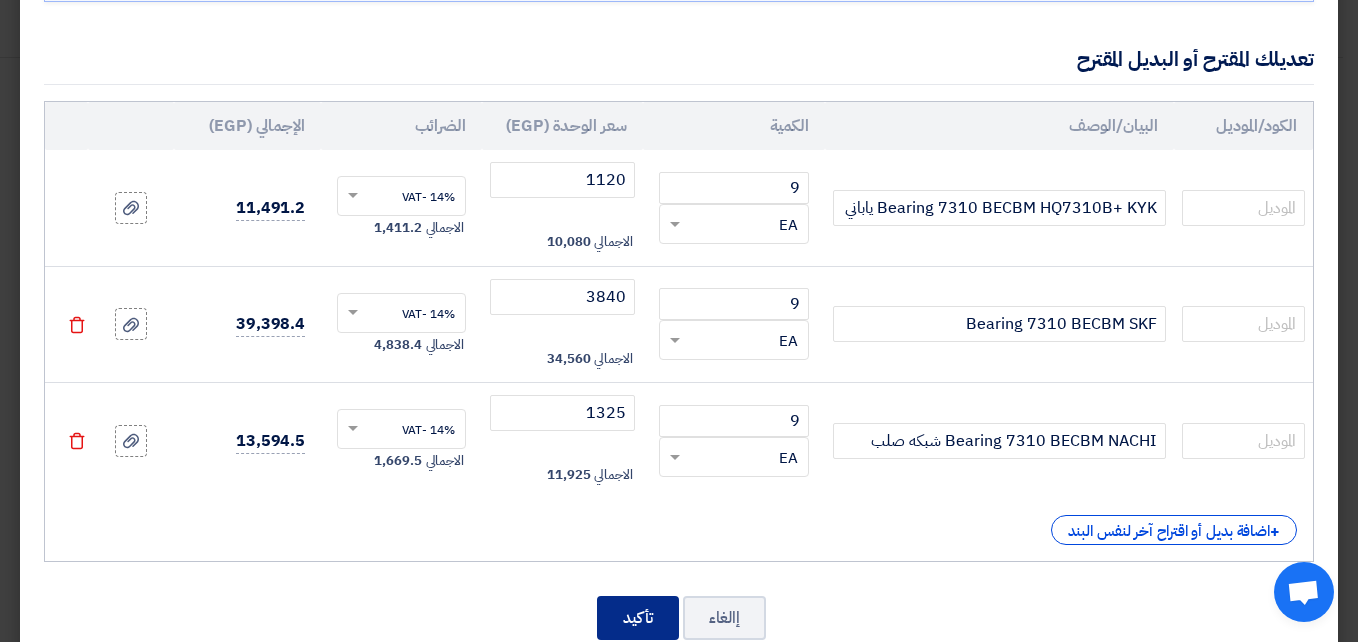 click on "تأكيد" 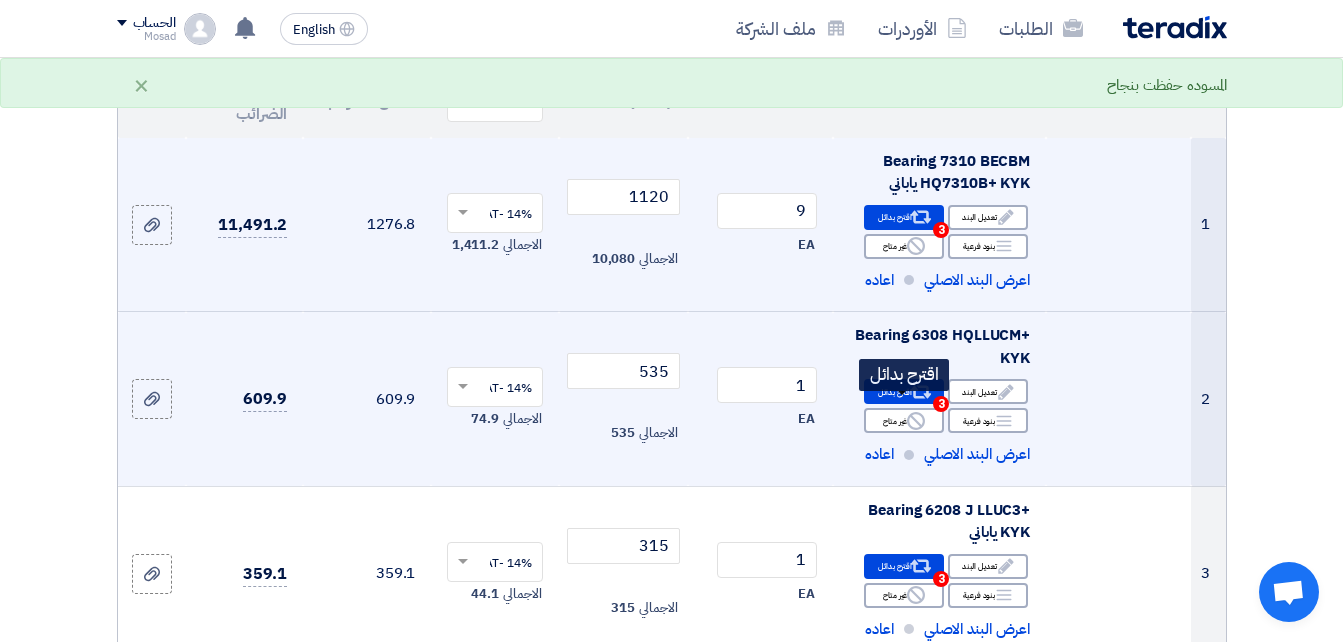 click on "Alternative
اقترح بدائل
3" 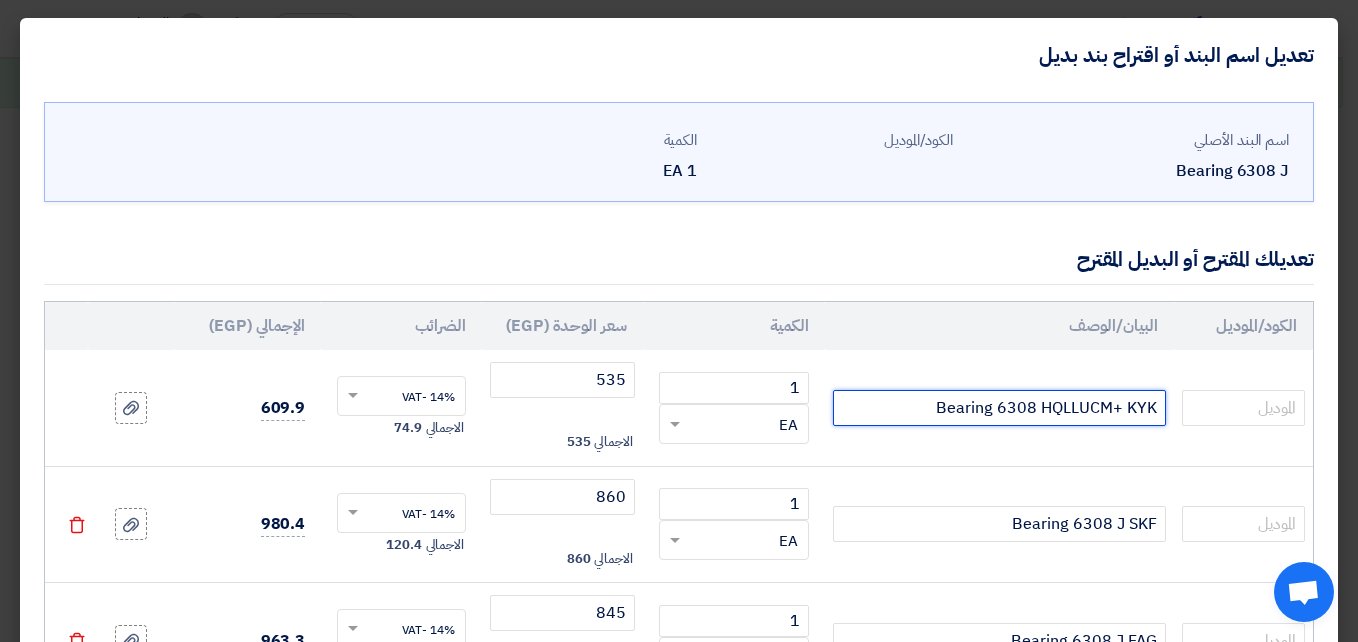 click on "Bearing 6308 HQLLUCM+ KYK" 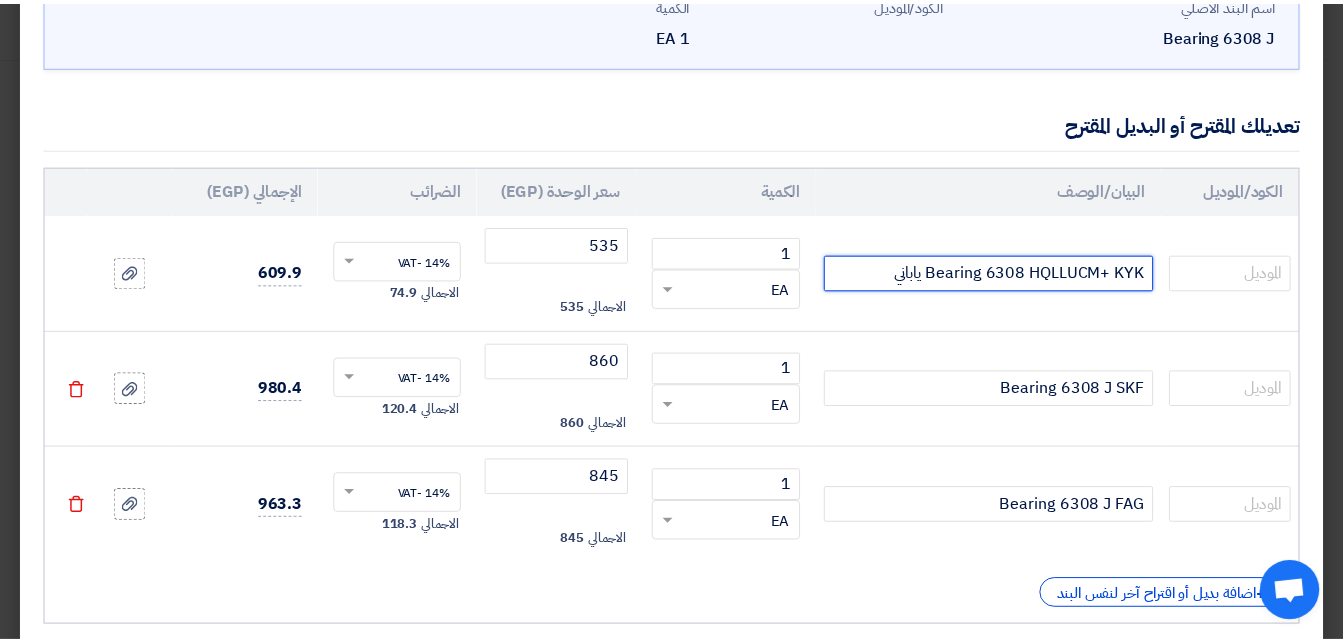 scroll, scrollTop: 200, scrollLeft: 0, axis: vertical 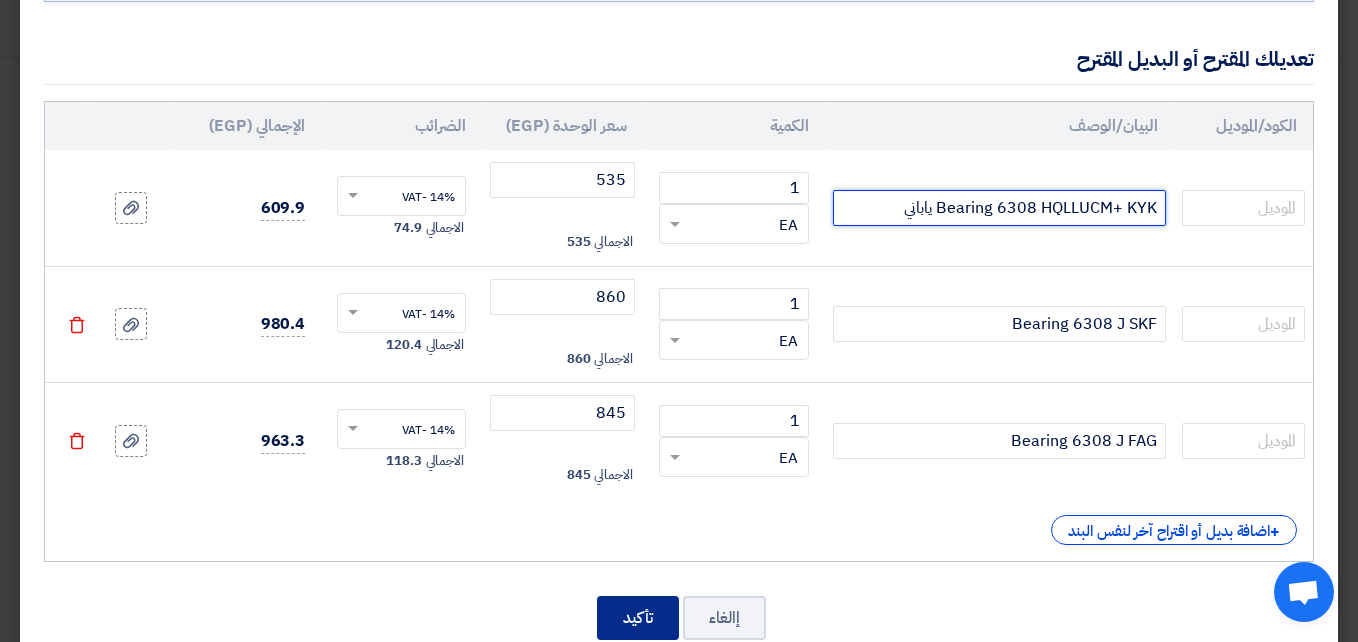 type on "Bearing 6308 HQLLUCM+ KYK ياباني" 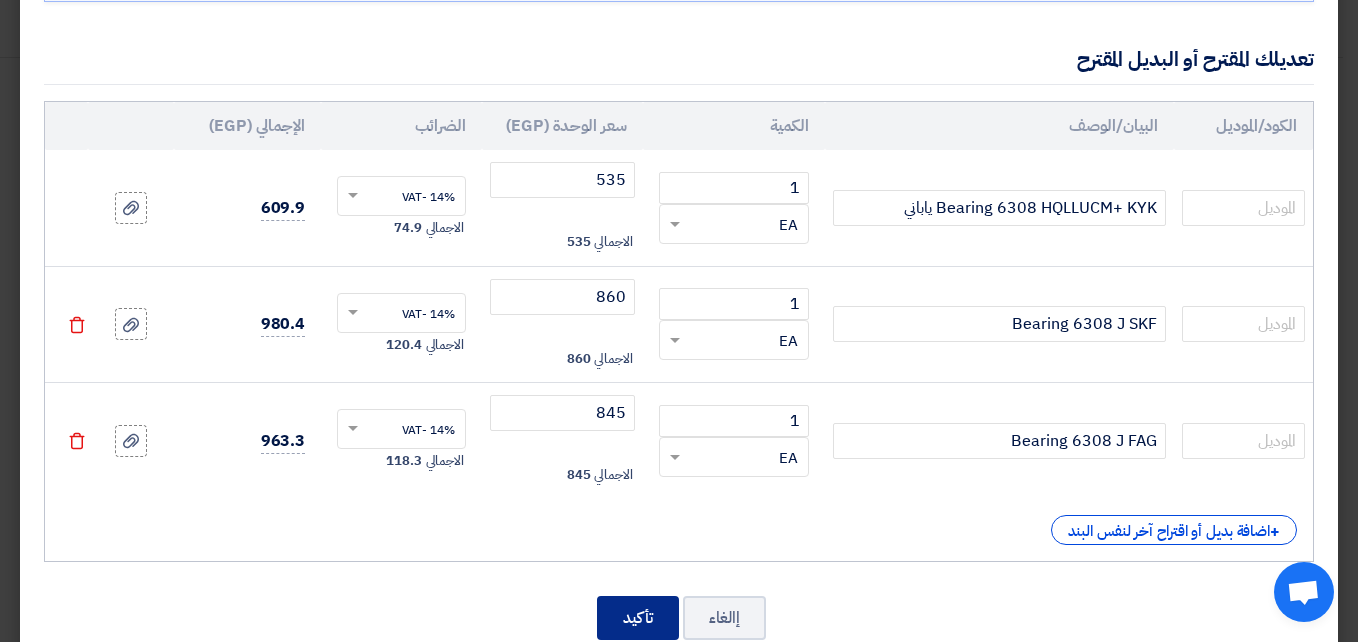 click on "تأكيد" 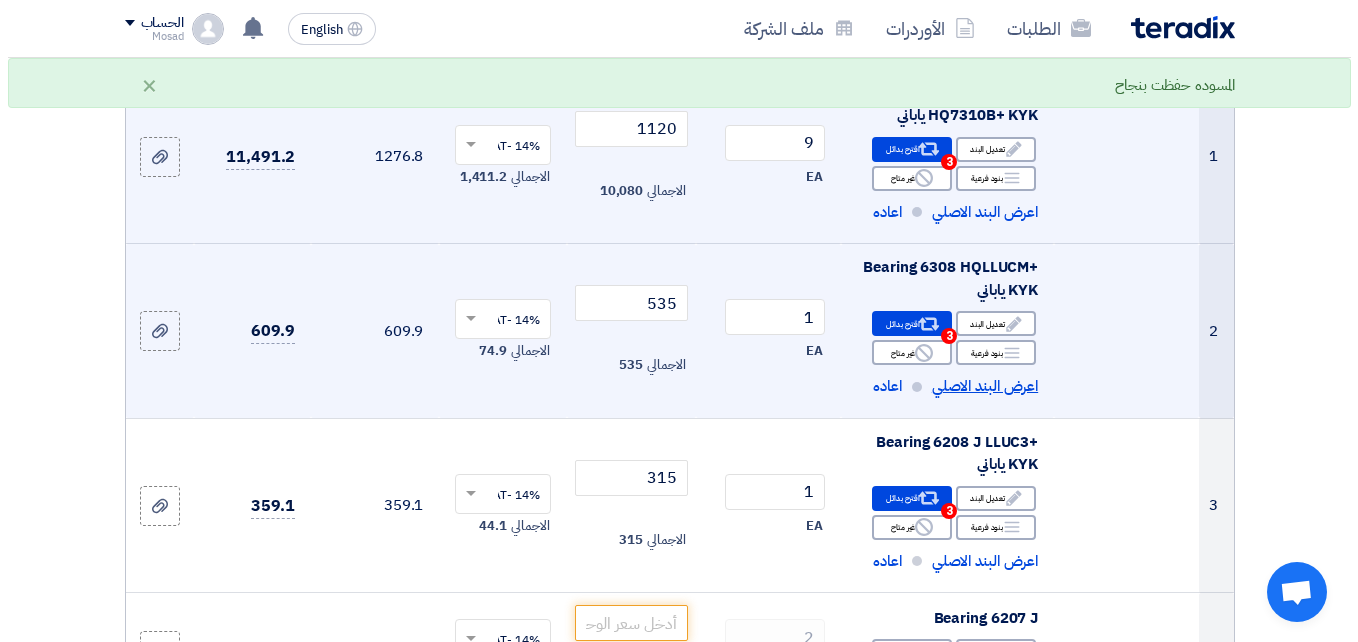 scroll, scrollTop: 448, scrollLeft: 0, axis: vertical 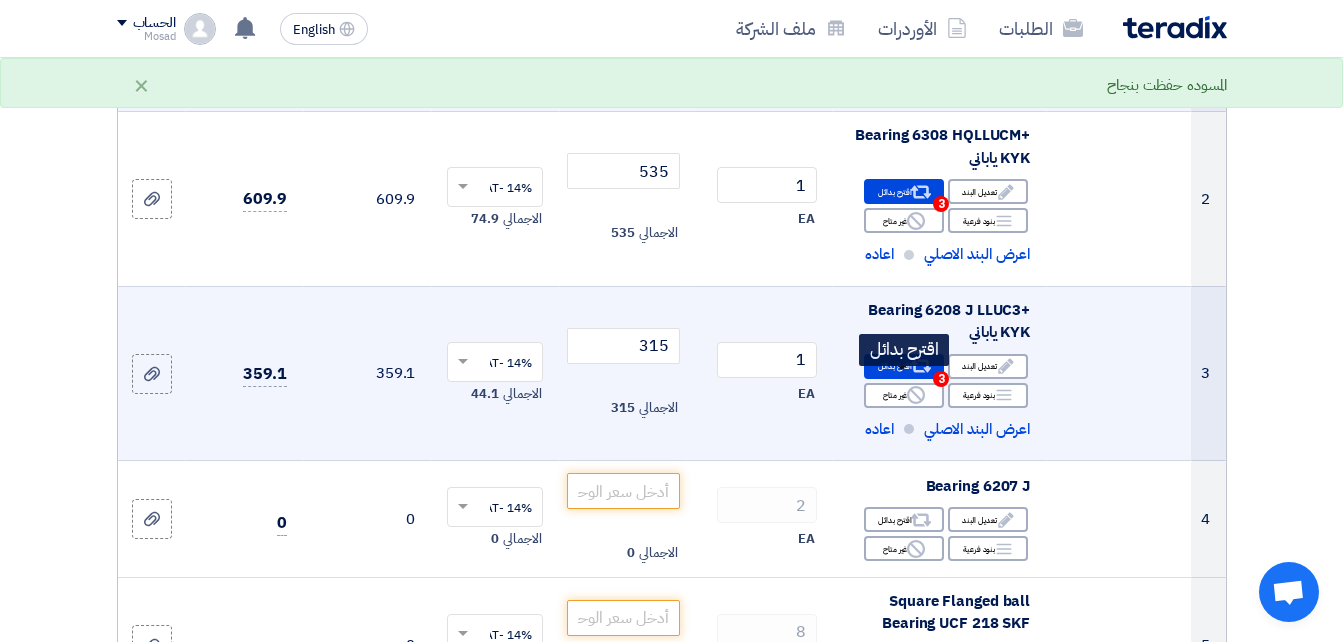 click on "Alternative" 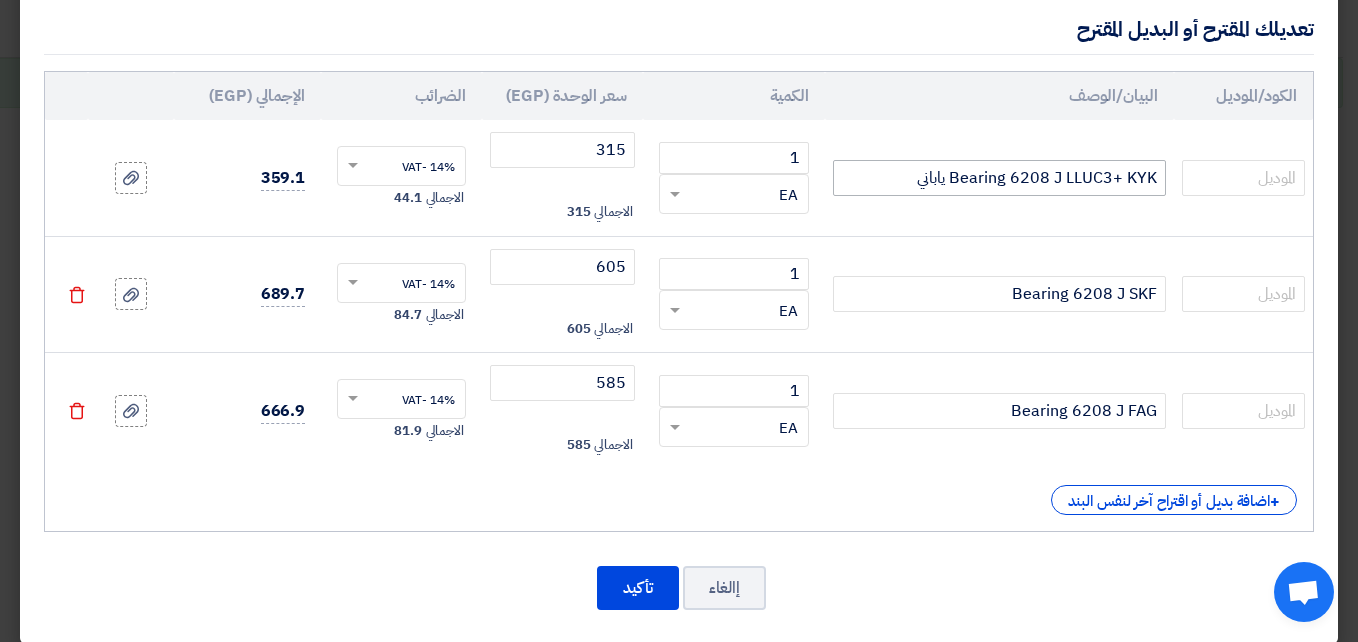 scroll, scrollTop: 249, scrollLeft: 0, axis: vertical 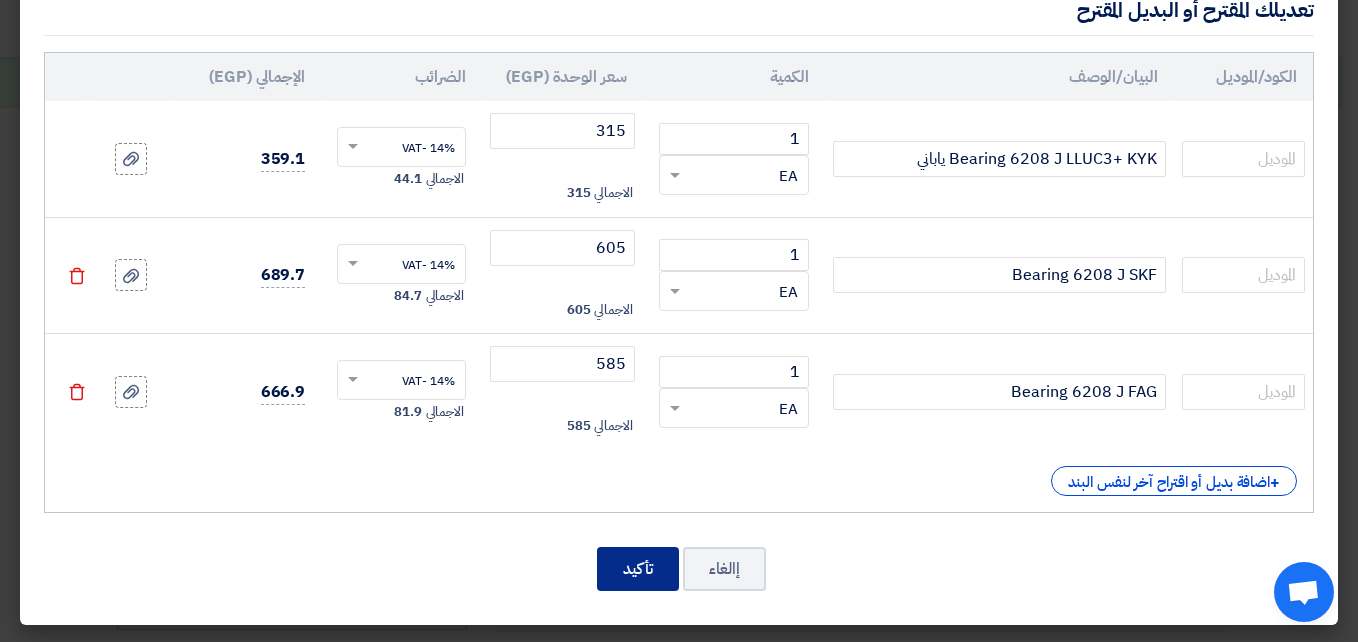 click on "تأكيد" 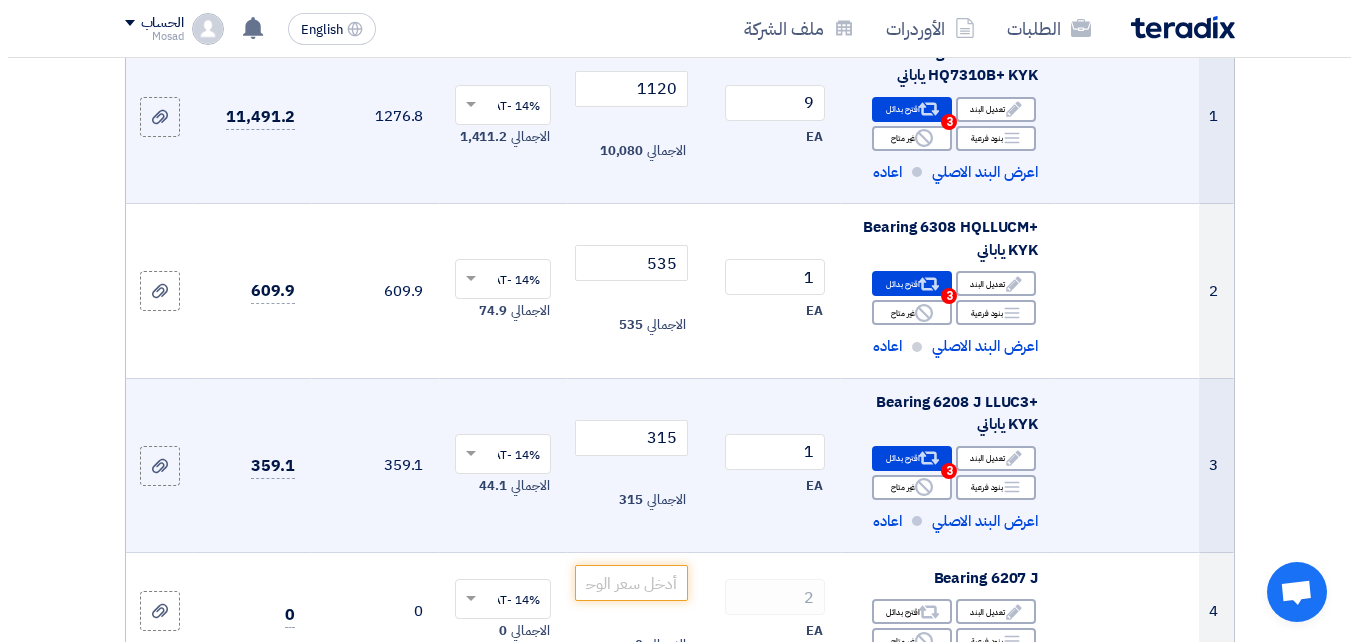 scroll, scrollTop: 471, scrollLeft: 0, axis: vertical 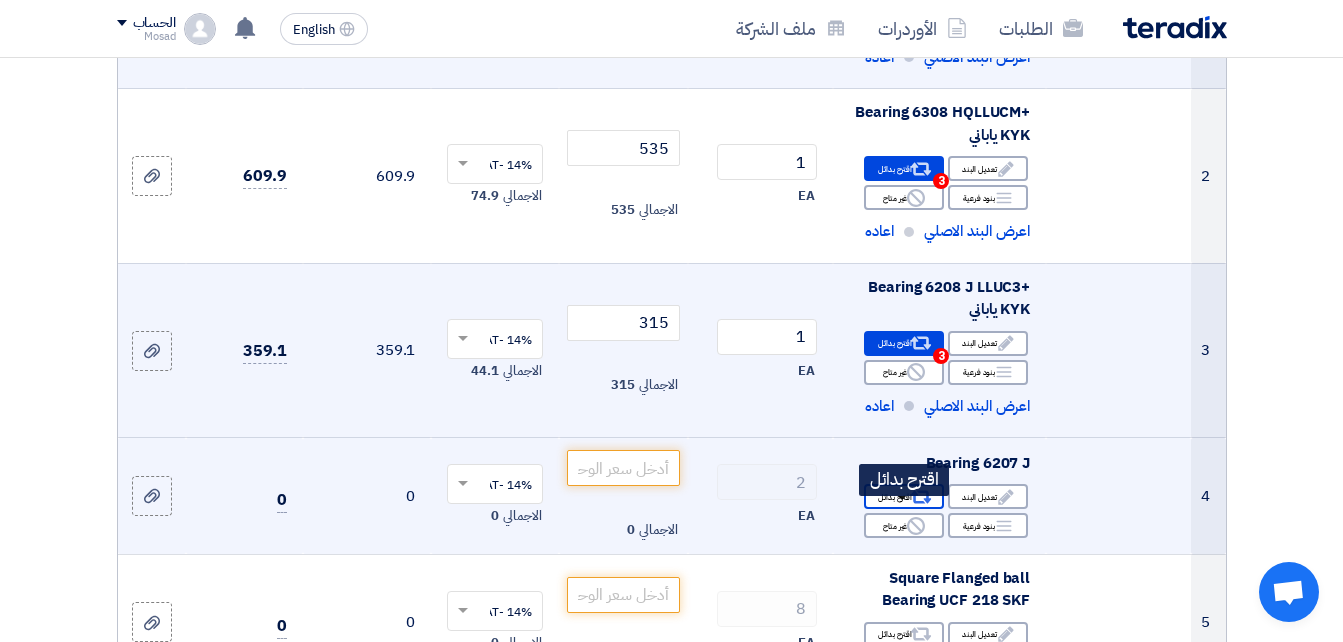 click on "Alternative
اقترح بدائل" 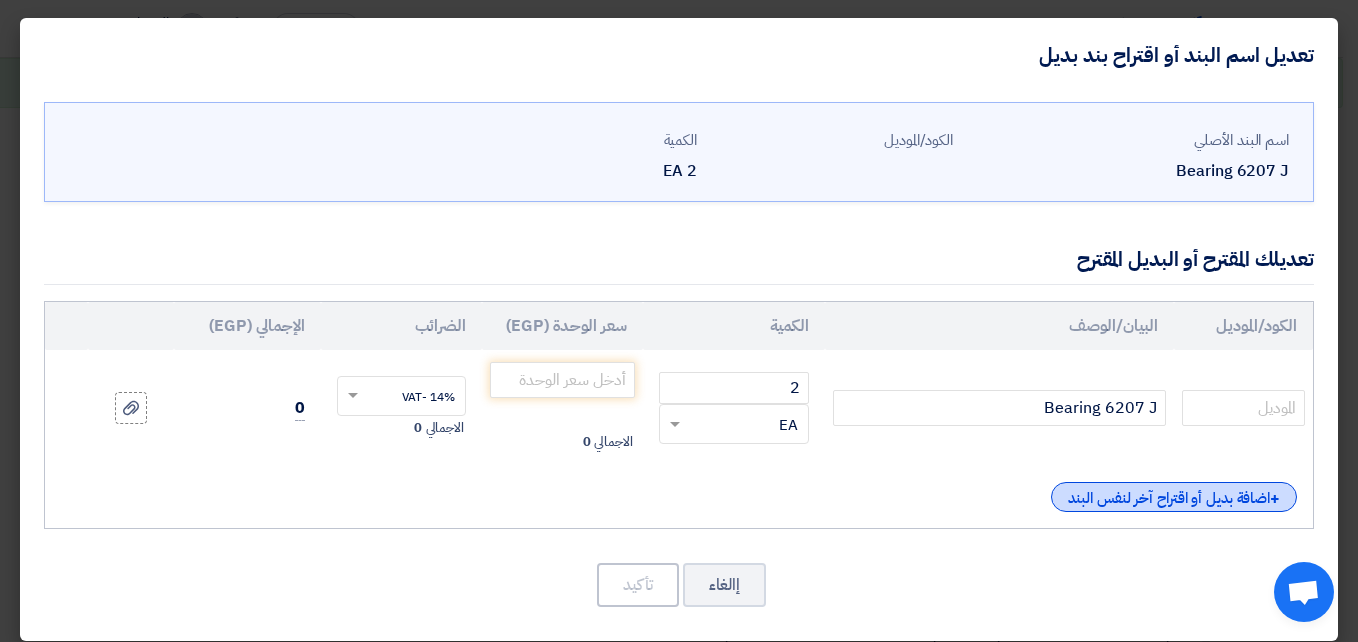 click on "+
اضافة بديل أو اقتراح آخر لنفس البند" 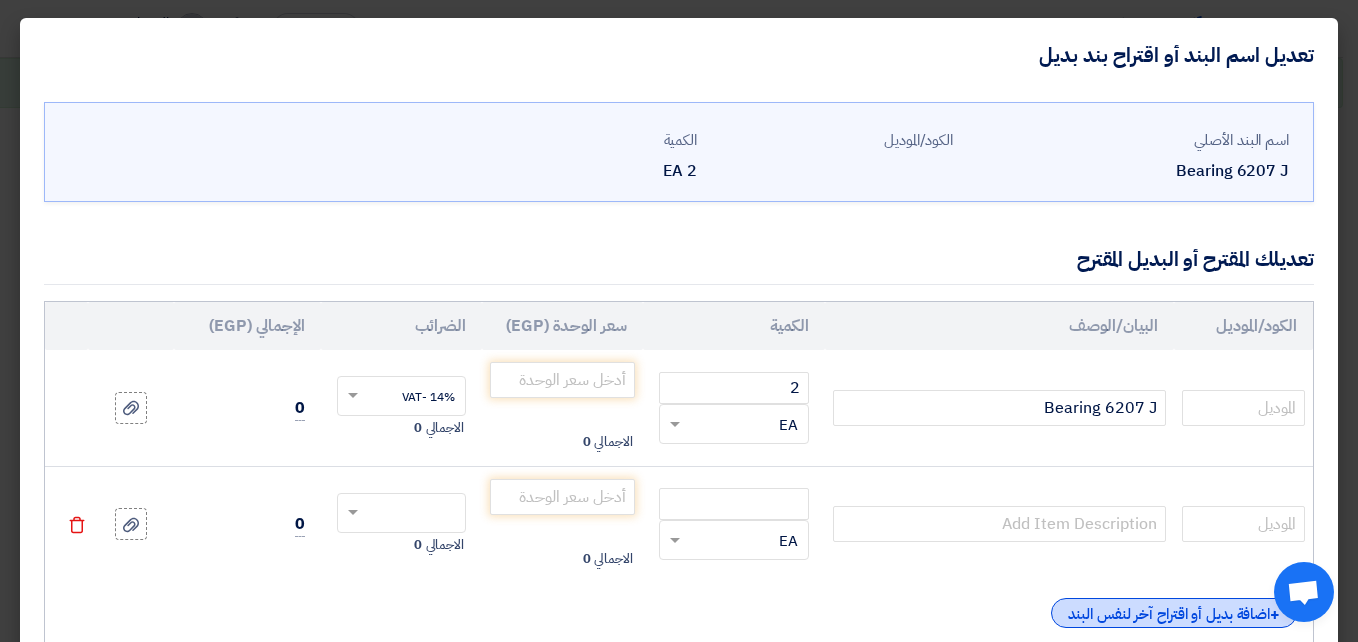click on "+
اضافة بديل أو اقتراح آخر لنفس البند" 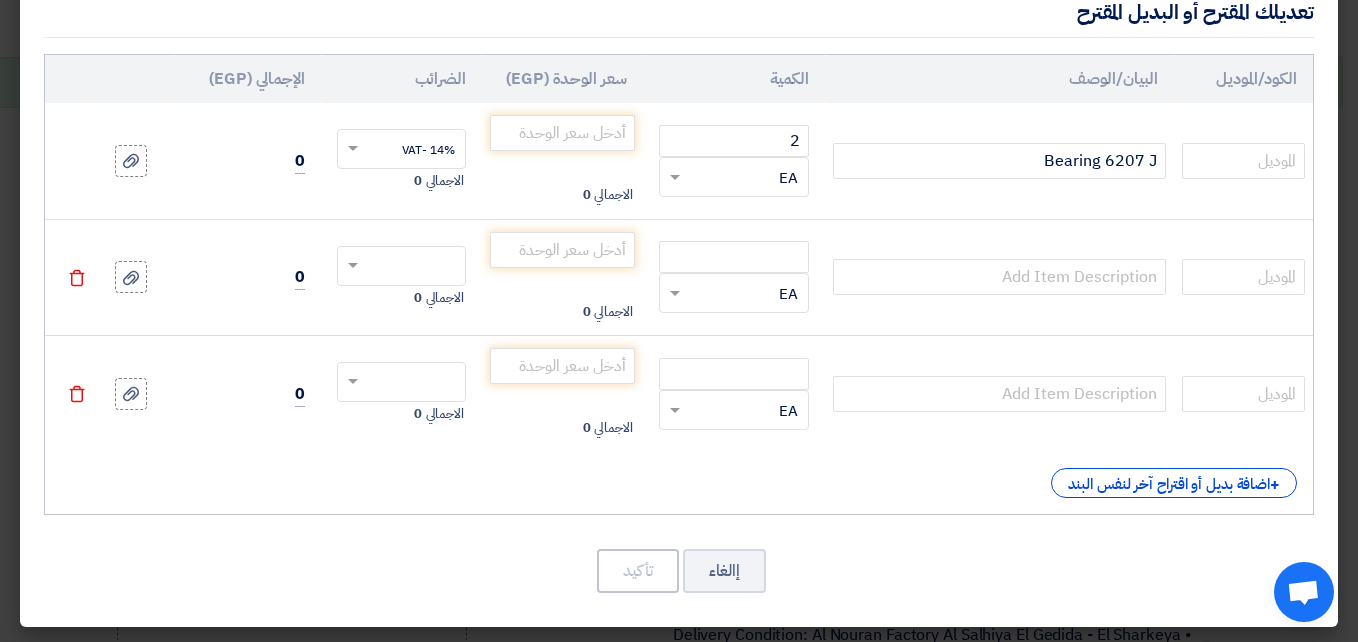 scroll, scrollTop: 249, scrollLeft: 0, axis: vertical 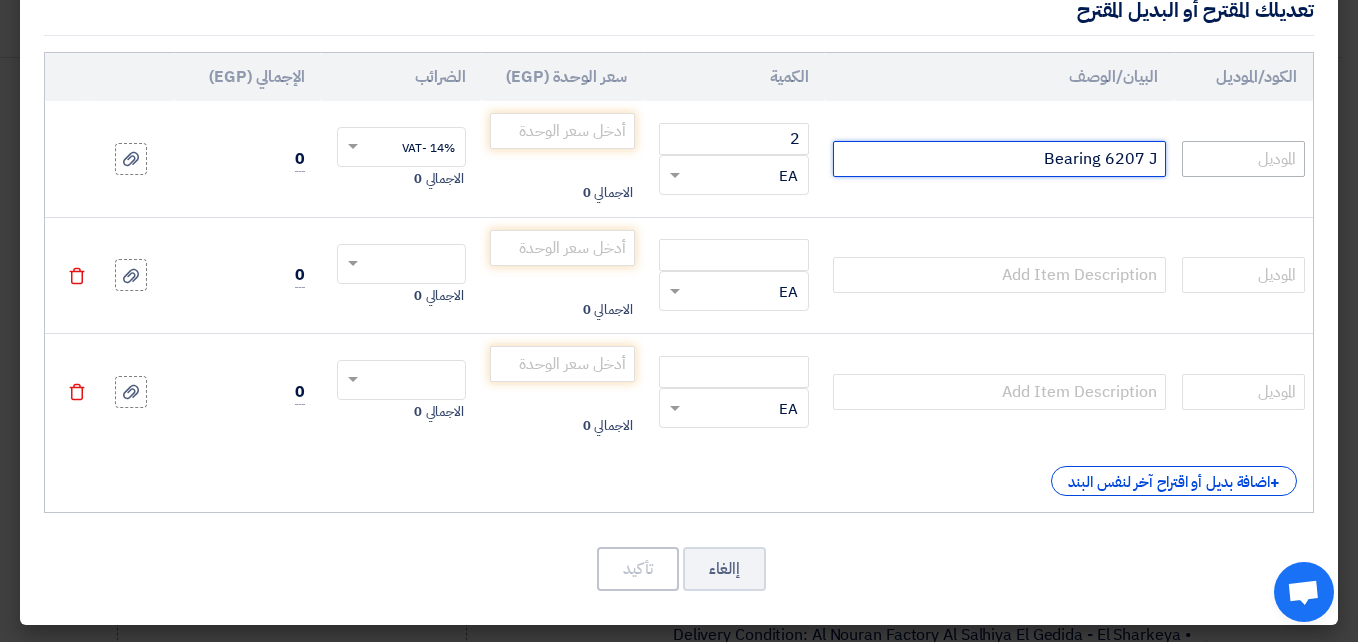 drag, startPoint x: 1050, startPoint y: 158, endPoint x: 1191, endPoint y: 151, distance: 141.17365 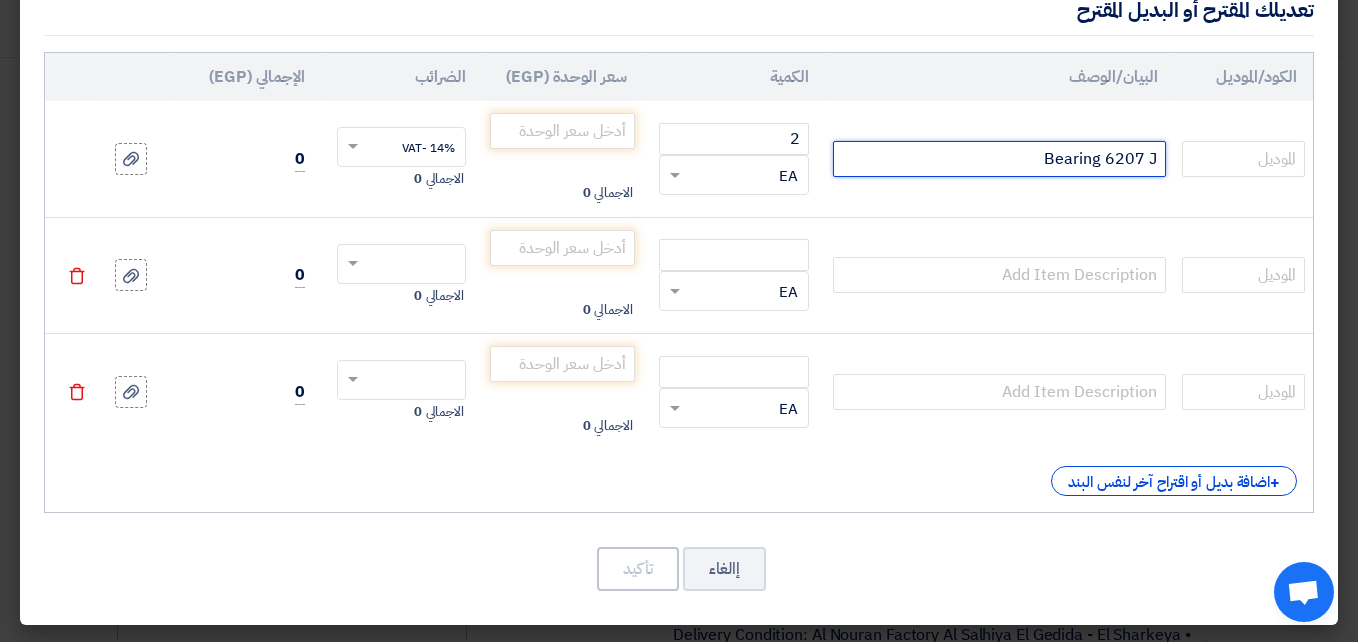paste on "Bearing 6207 J LLUC3+ KYK" 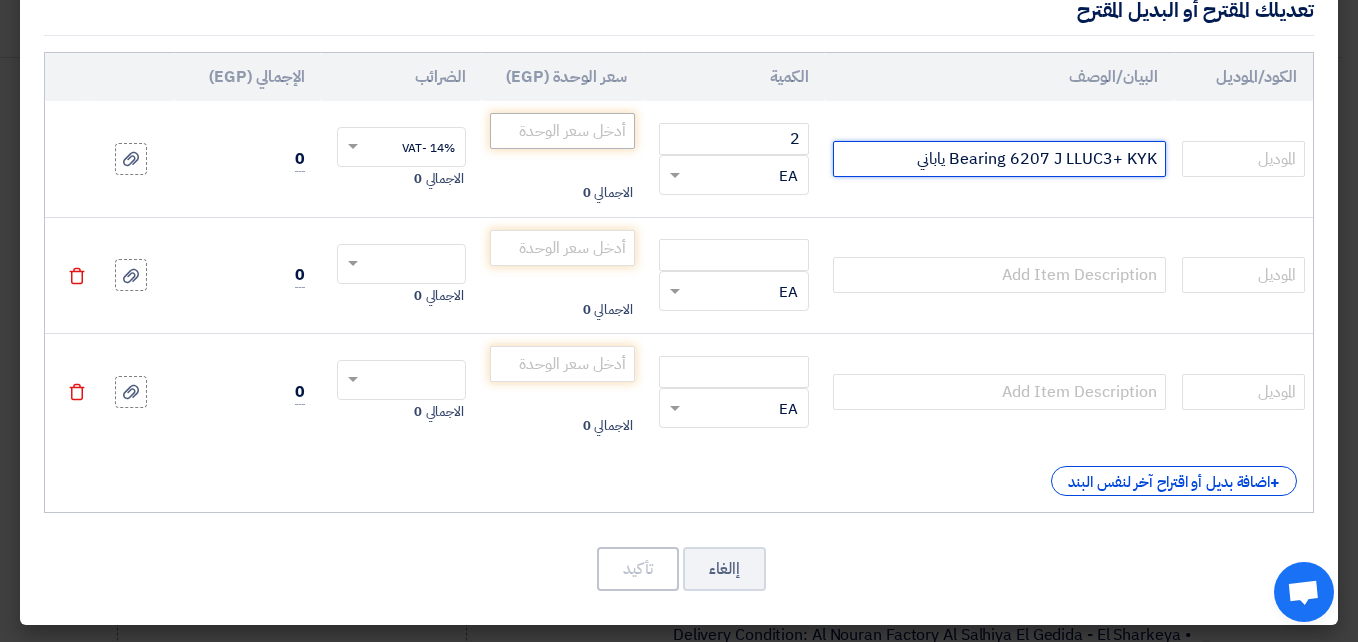 type on "Bearing 6207 J LLUC3+ KYK ياباني" 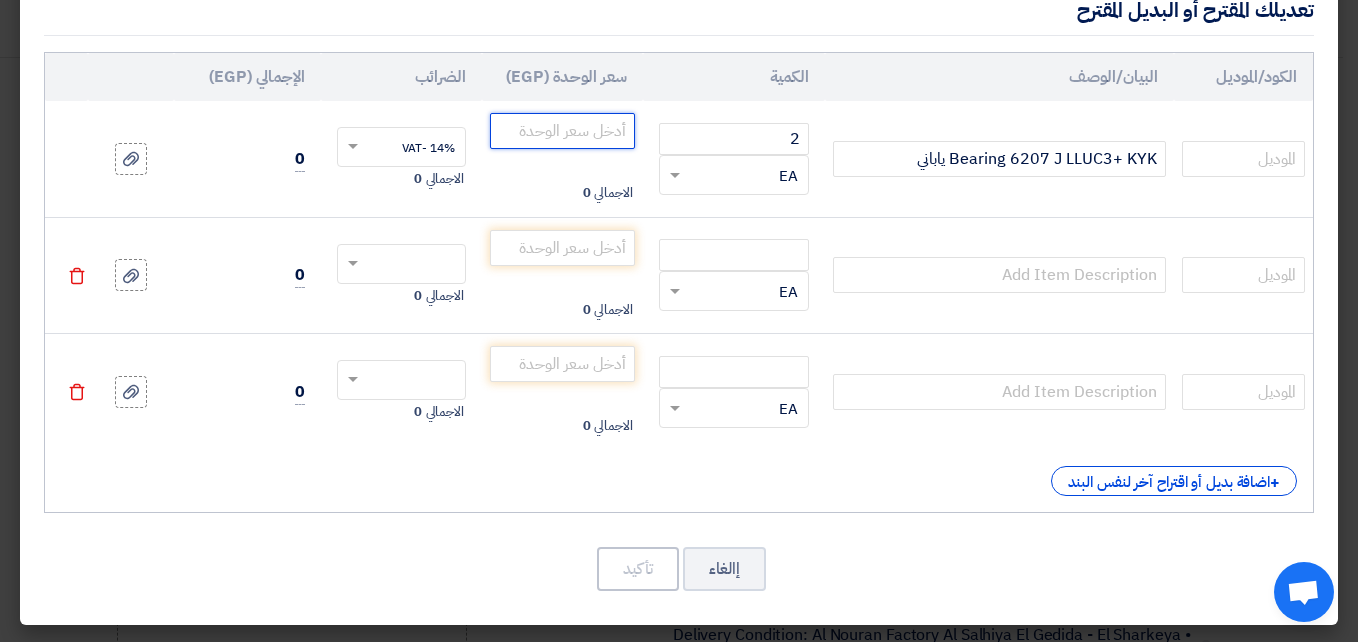 click 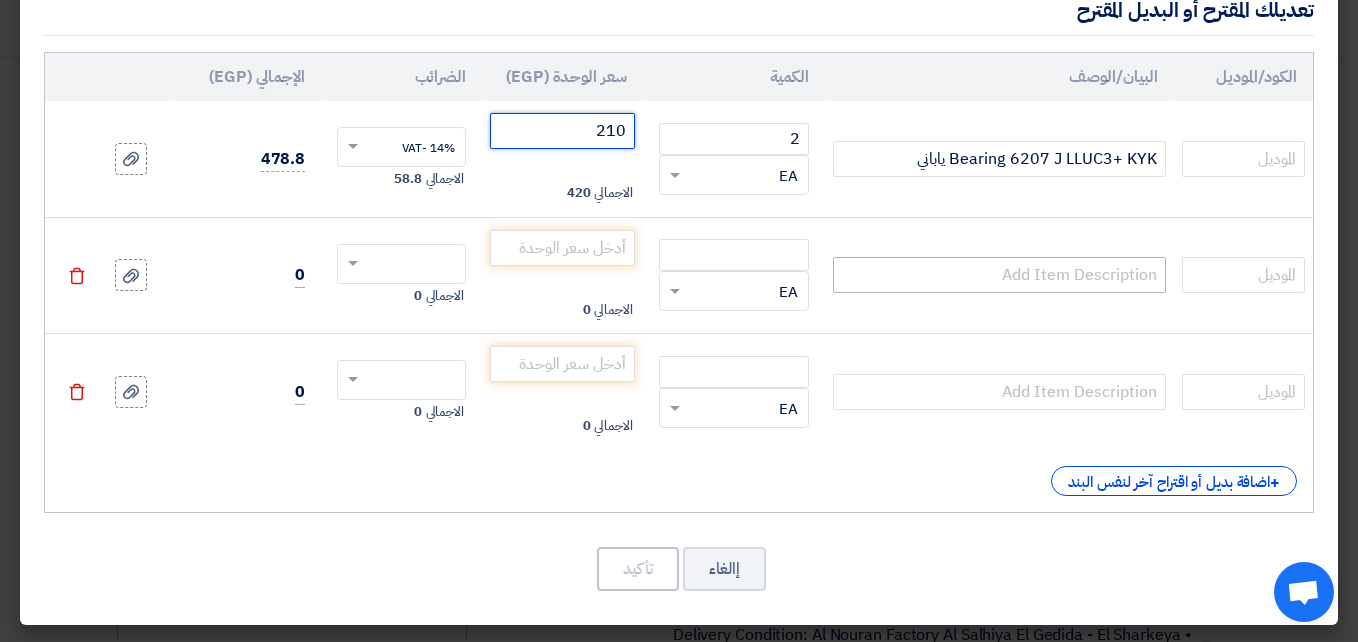 type on "210" 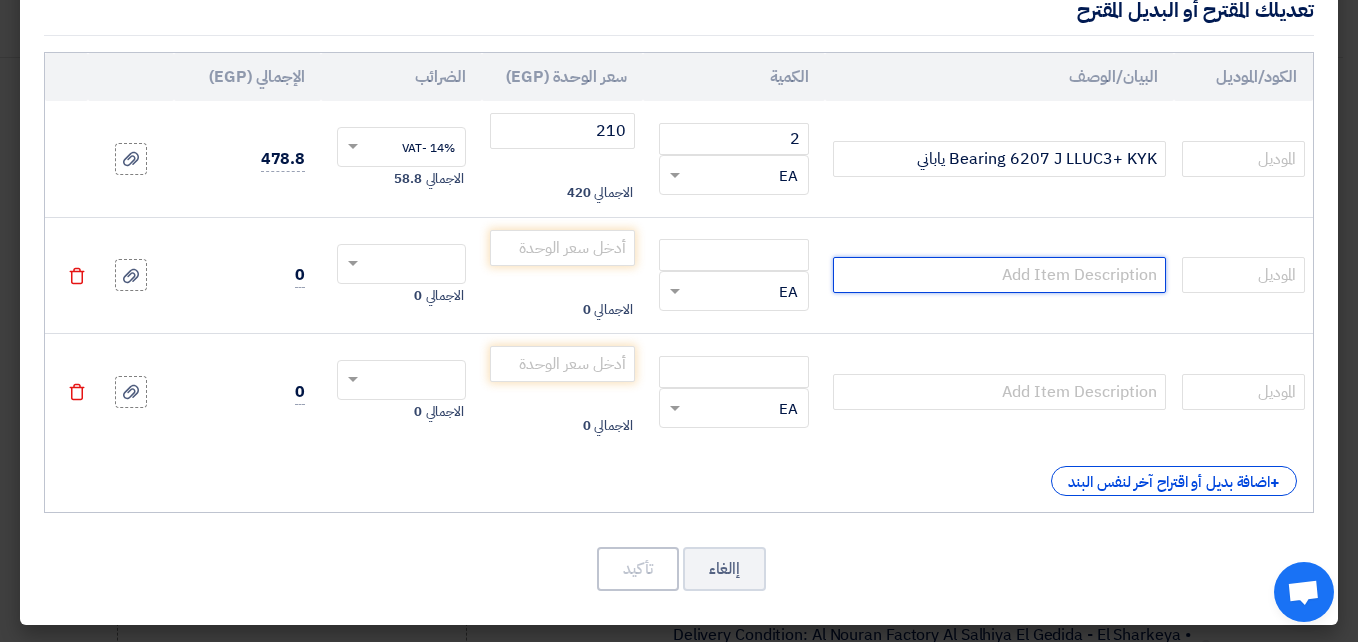 click 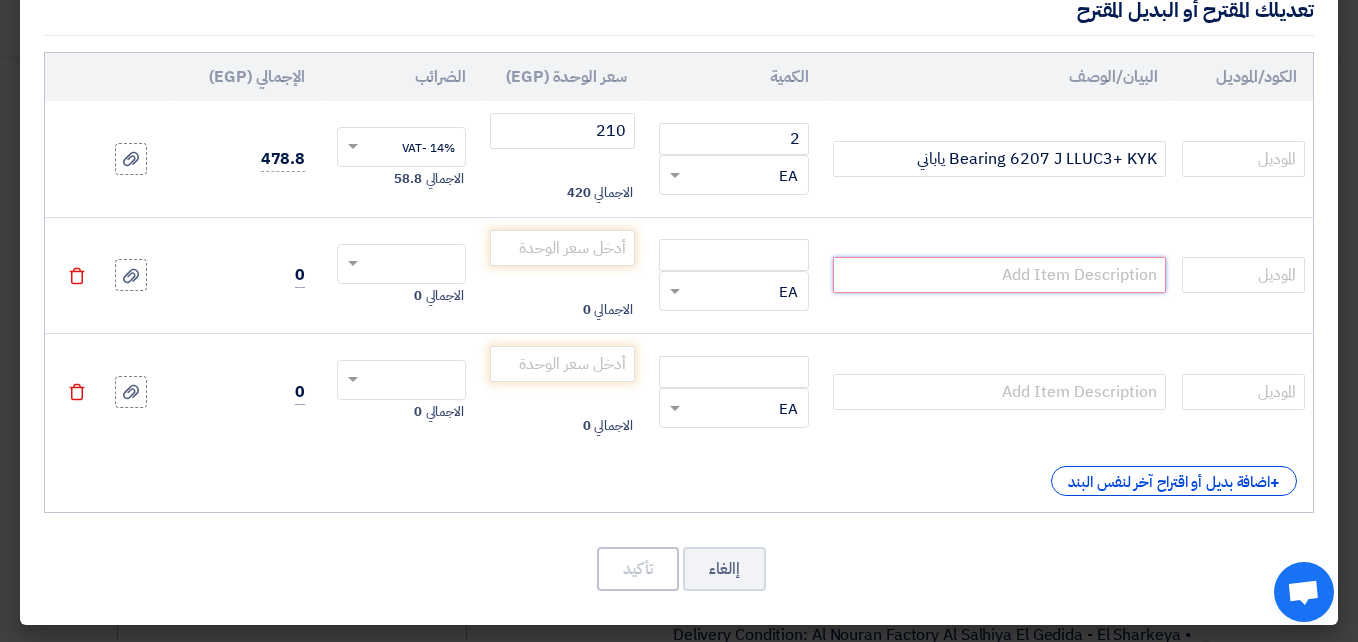 click 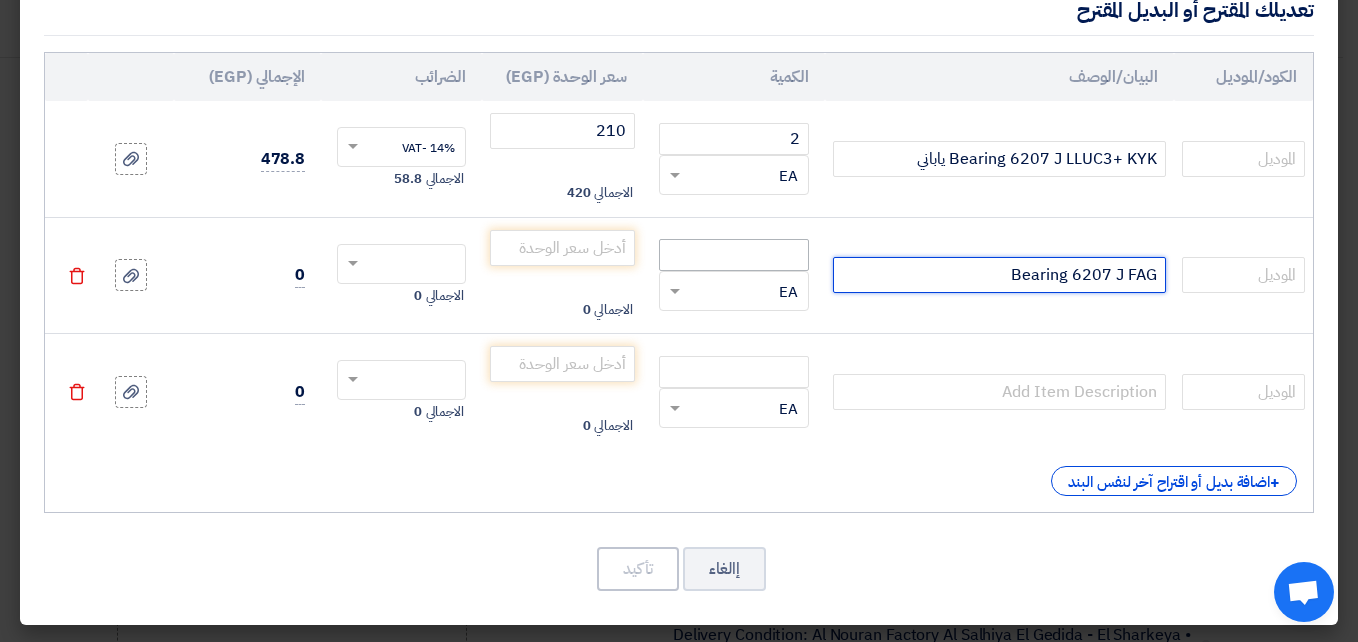 type on "Bearing 6207 J FAG" 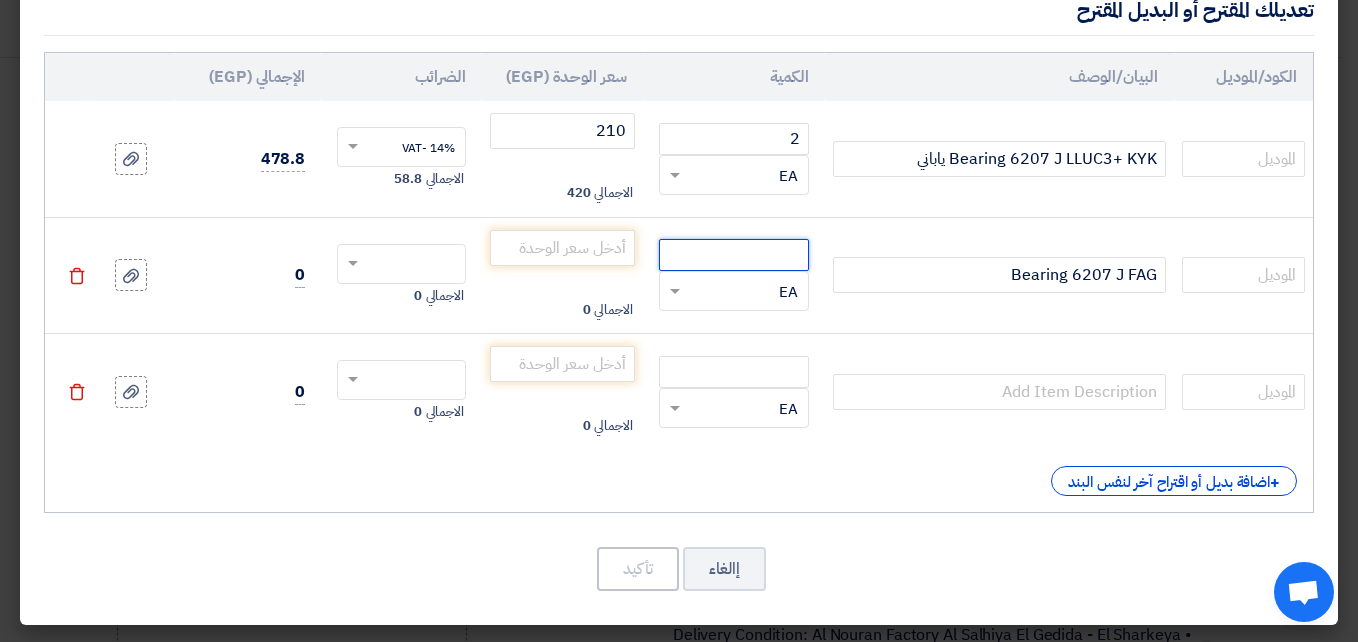 click 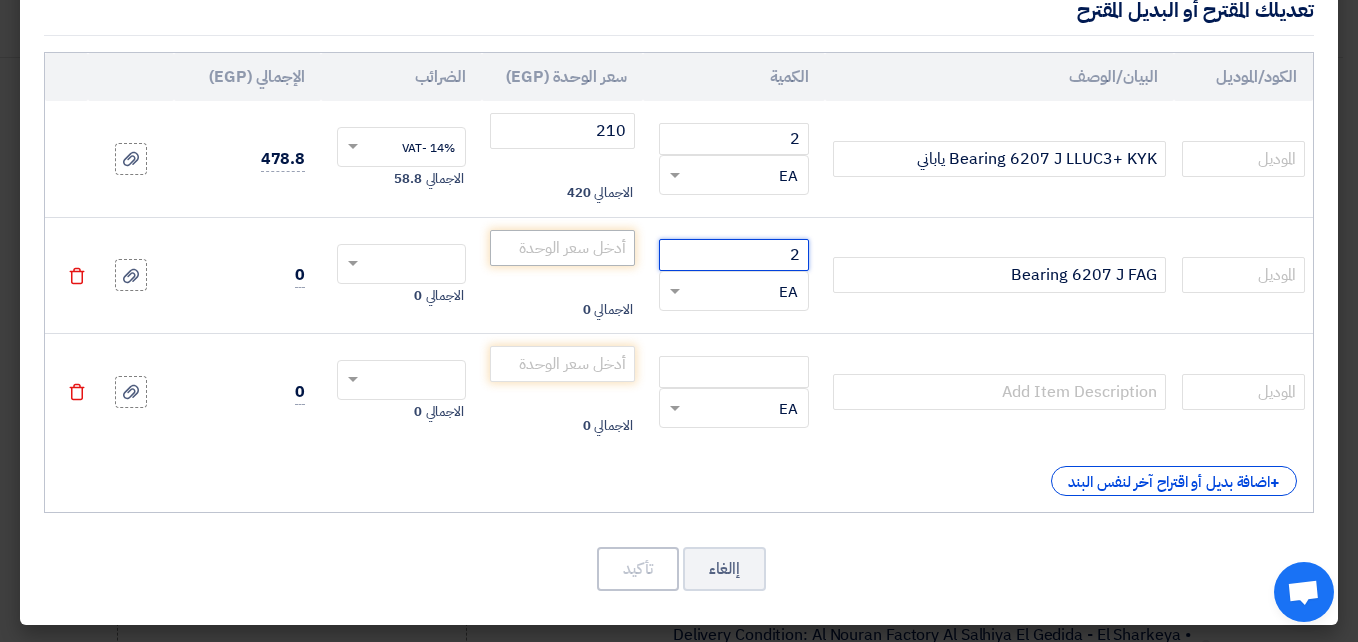 type on "2" 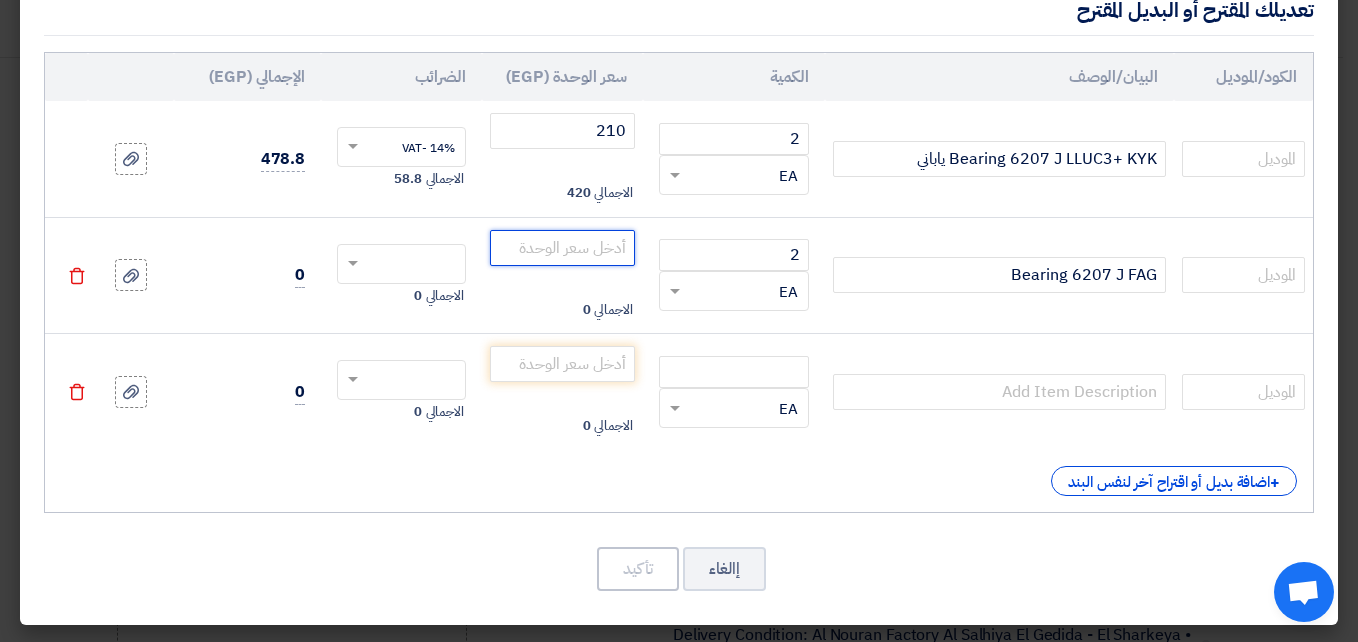 click 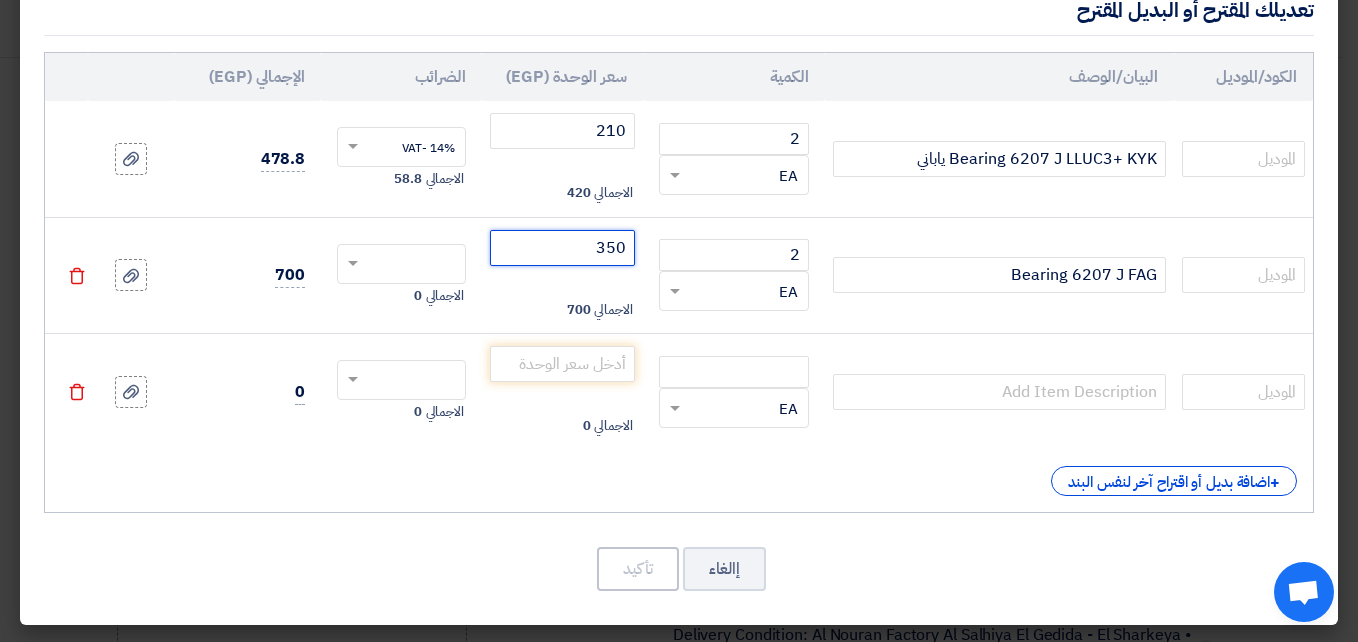 type on "350" 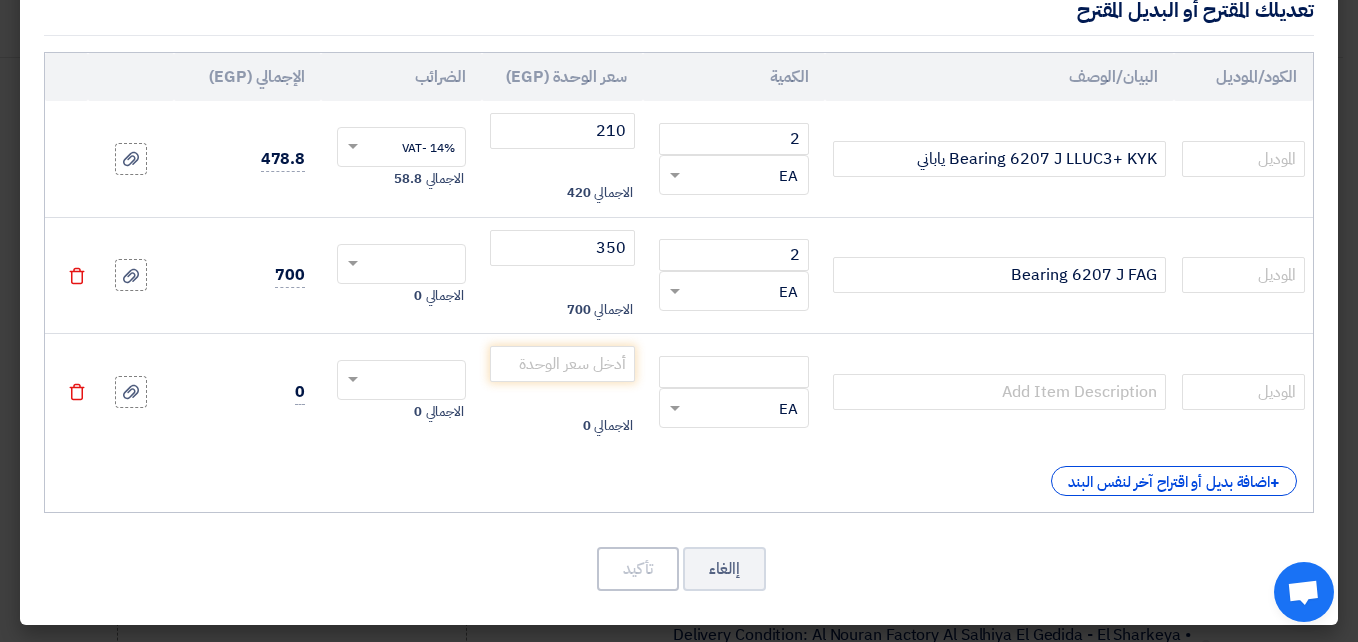click 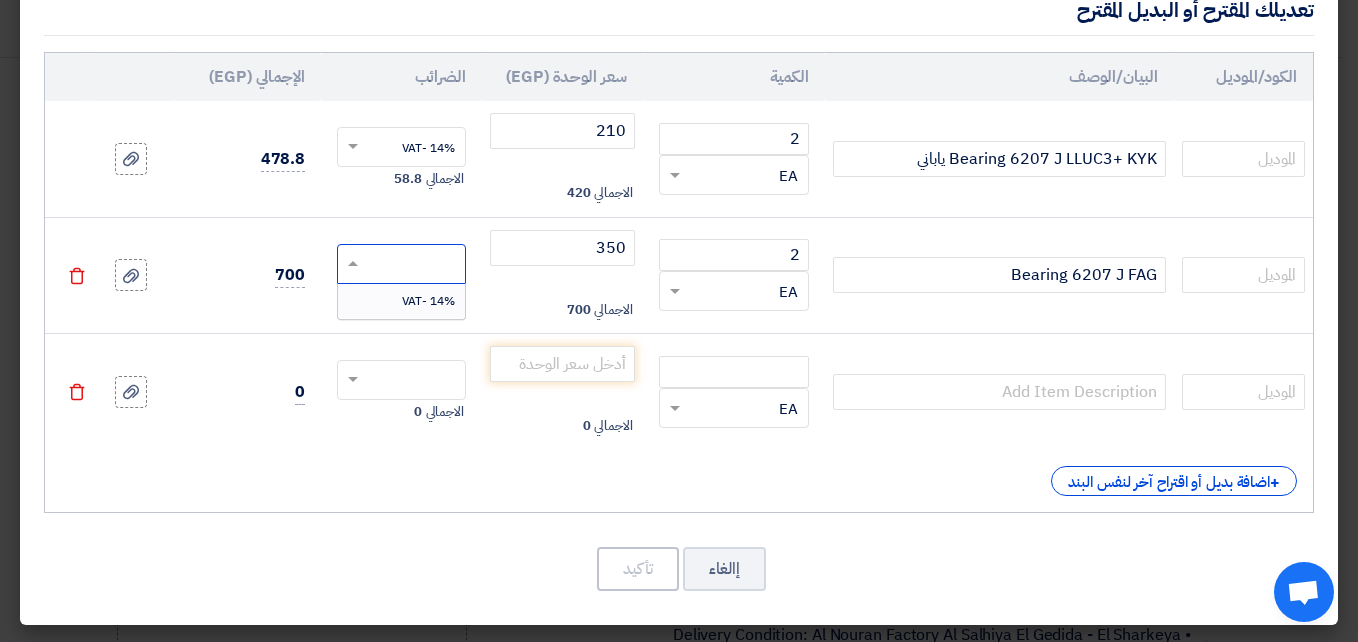 click on "14% -VAT" at bounding box center (428, 301) 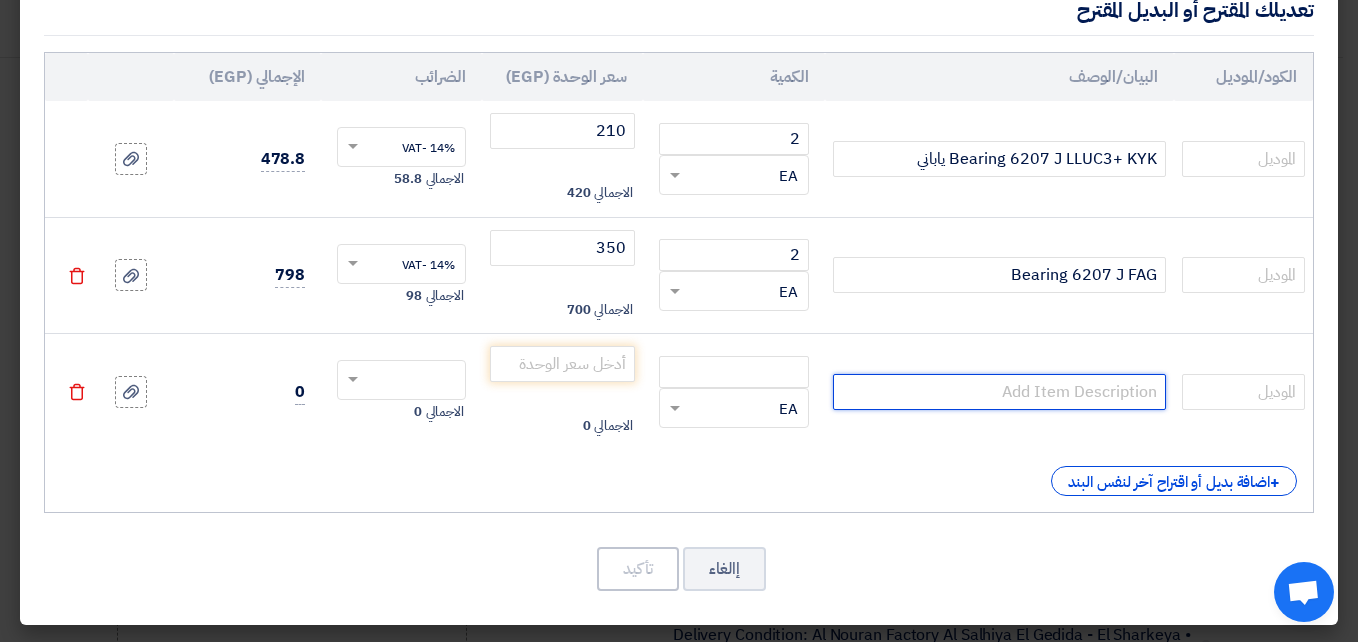 click 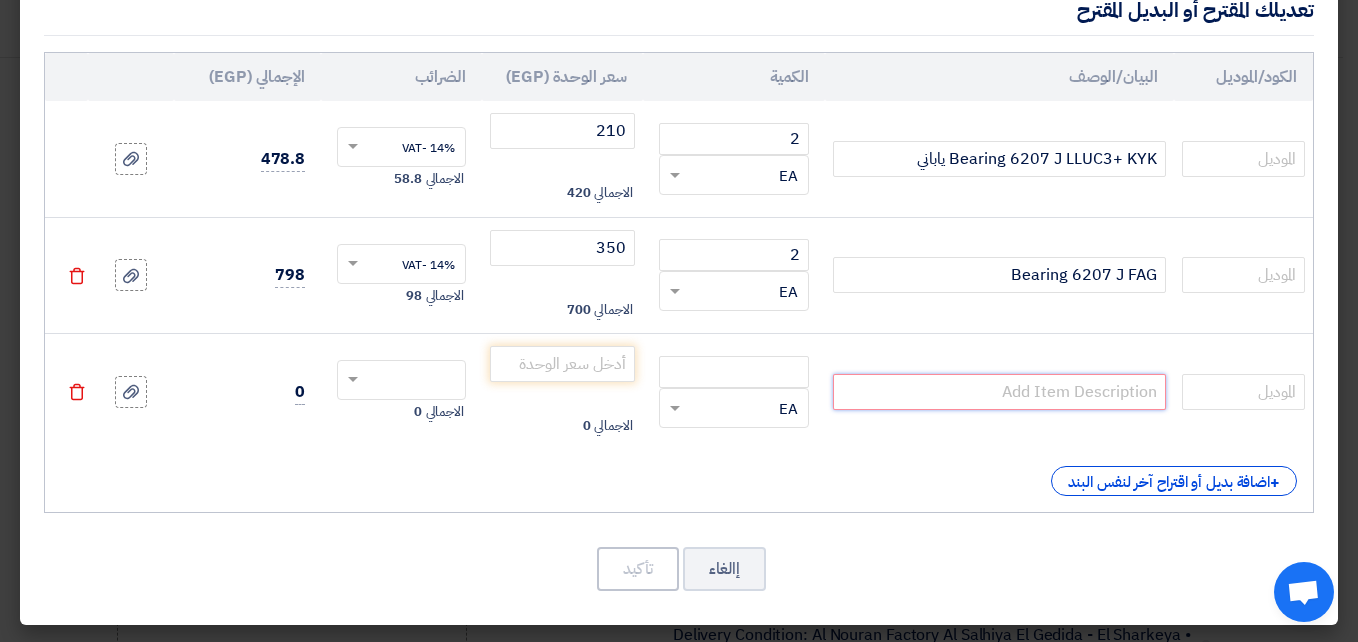 click 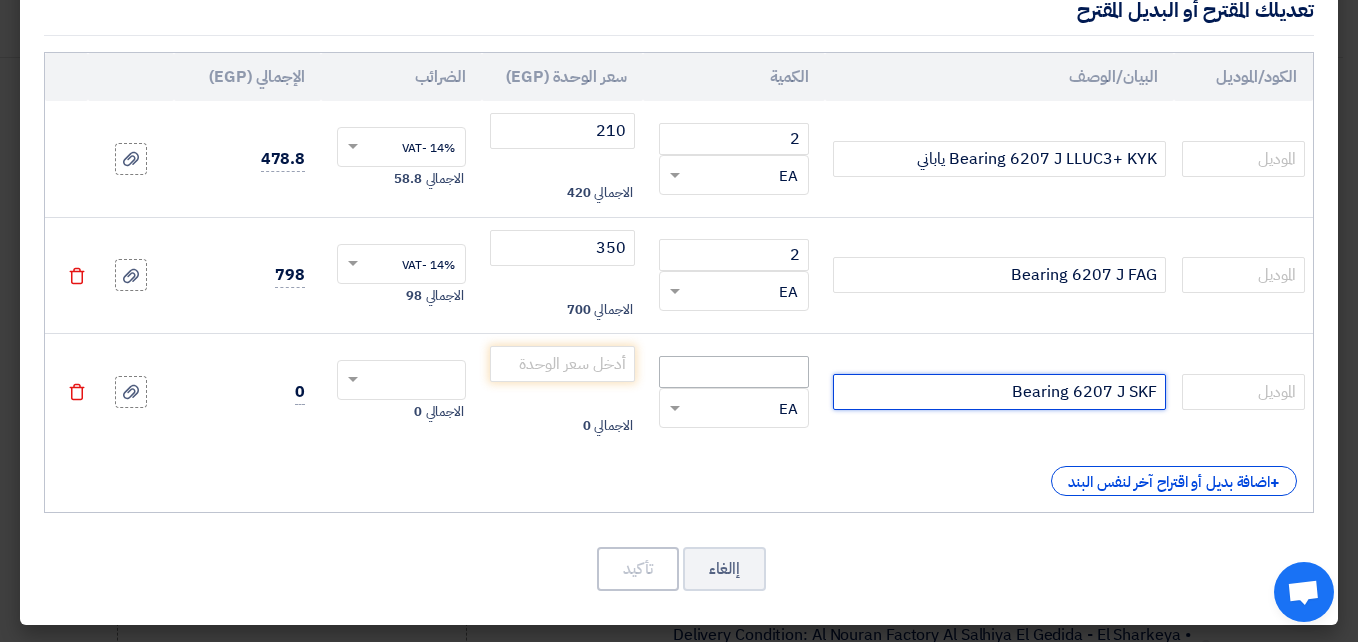 type on "Bearing 6207 J SKF" 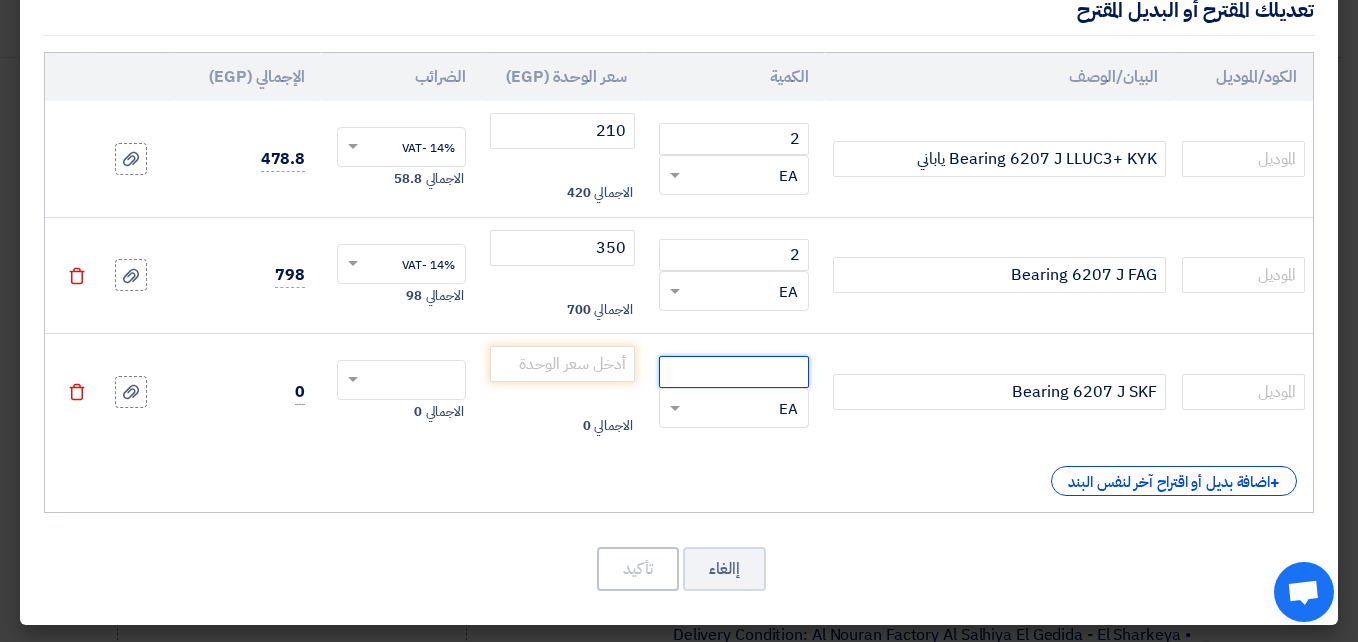 click 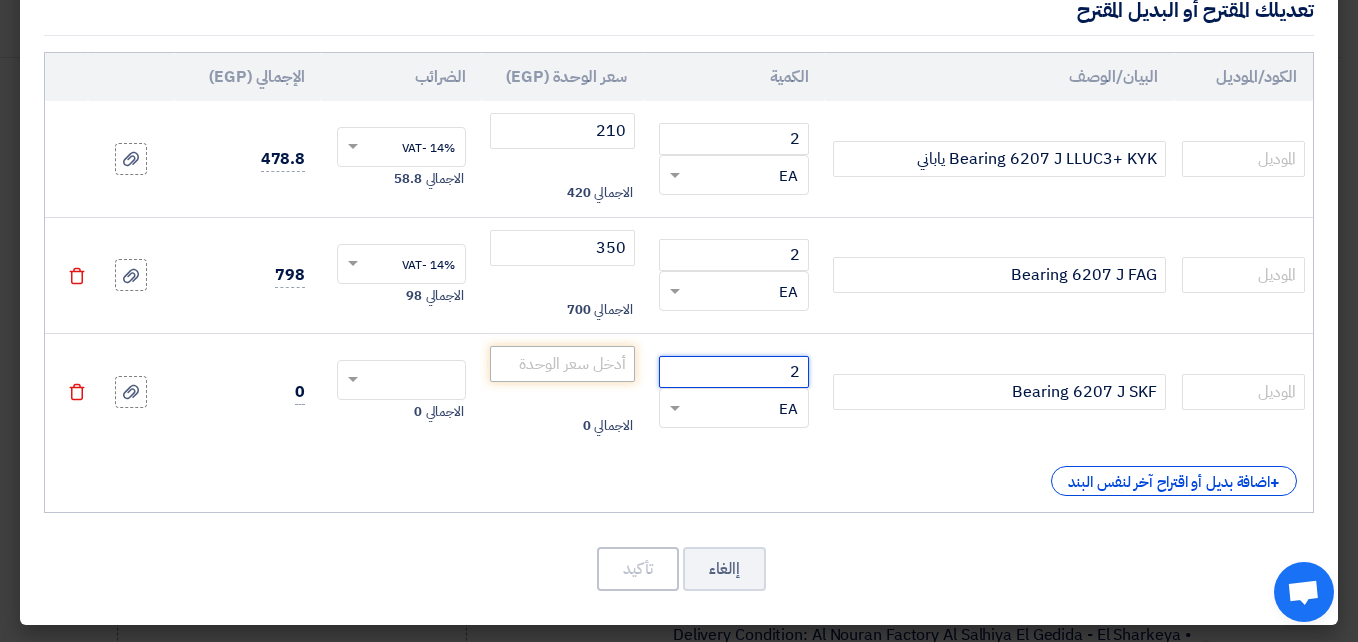 type on "2" 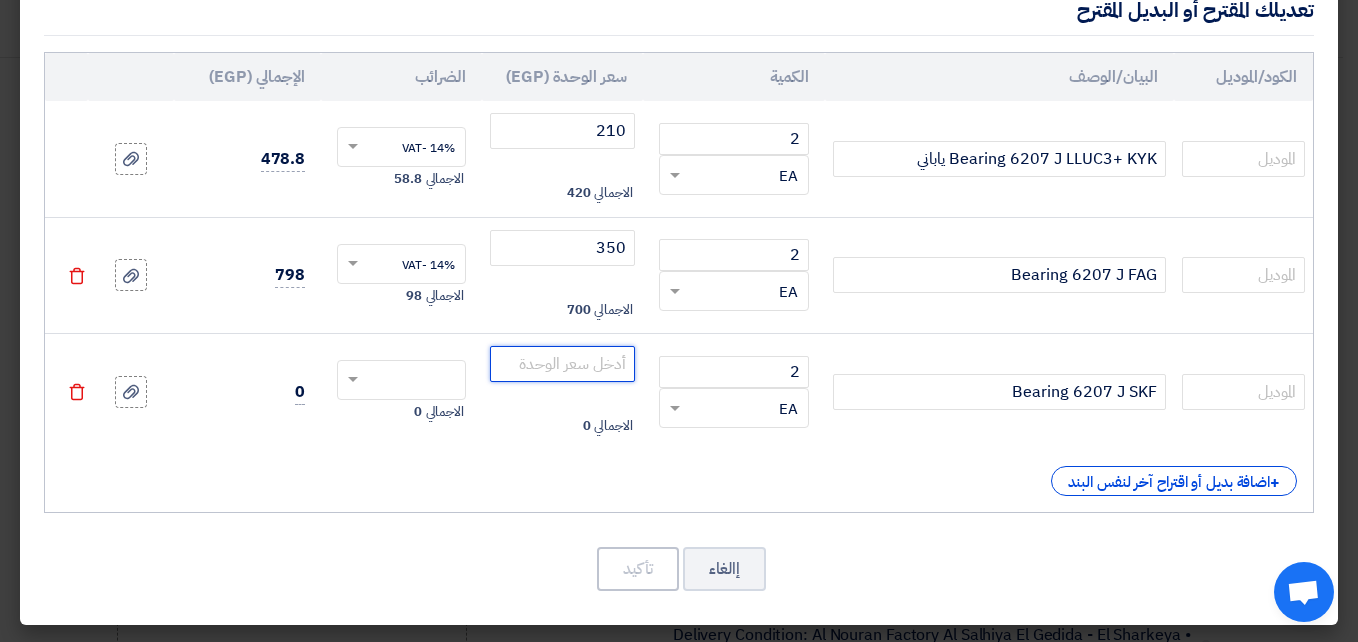 click 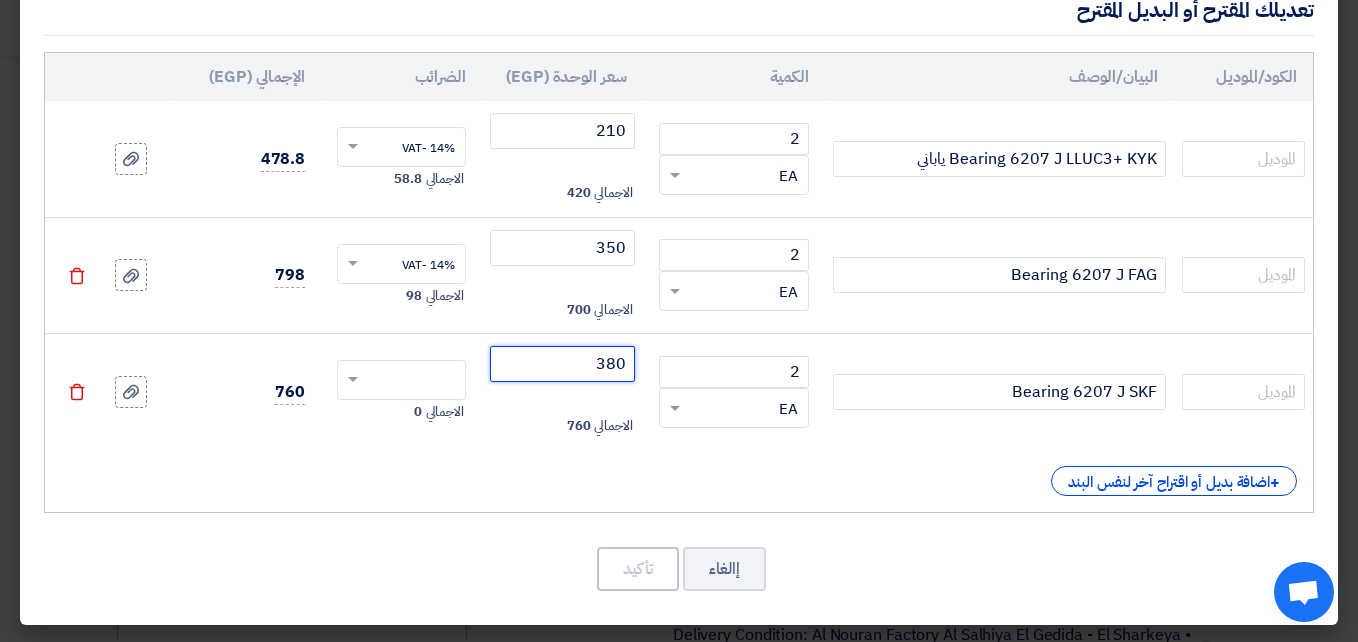 type on "380" 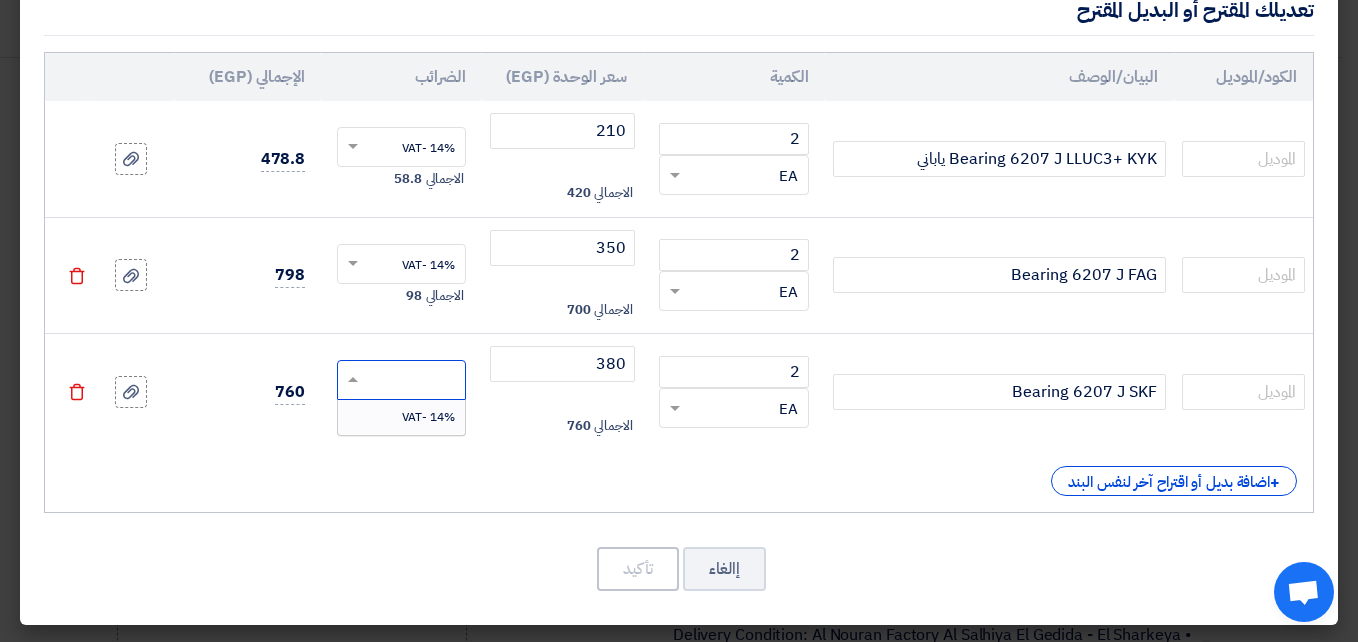 click 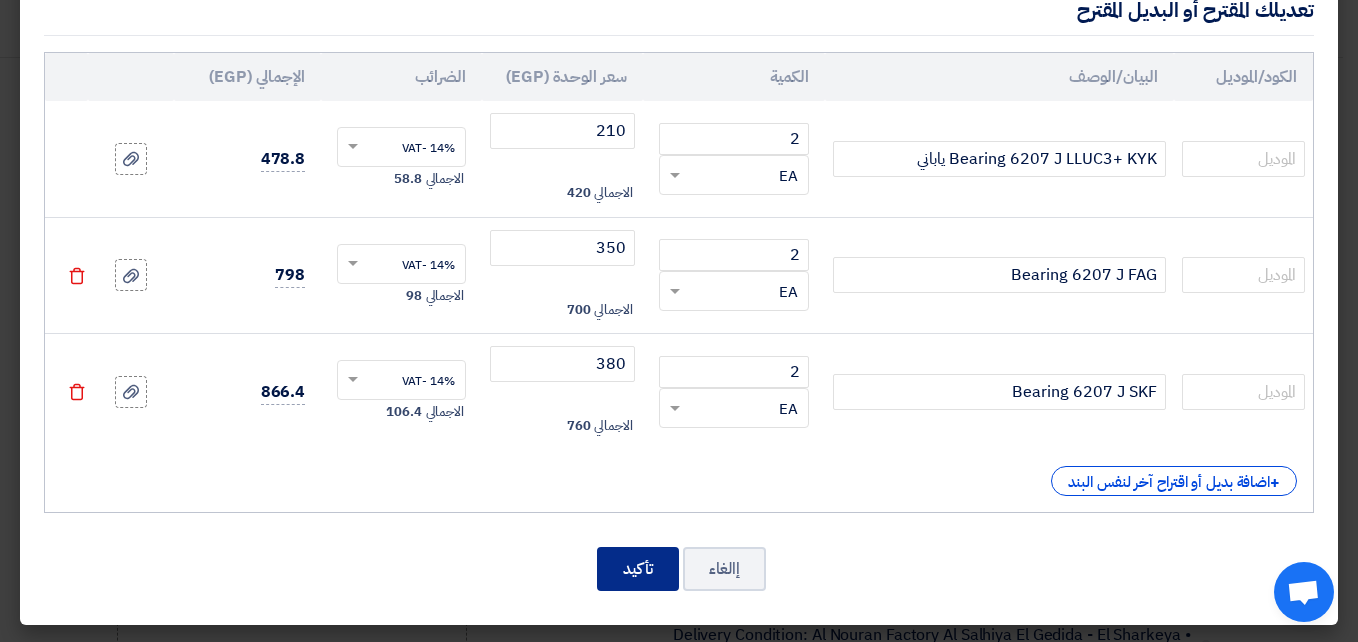 click on "تأكيد" 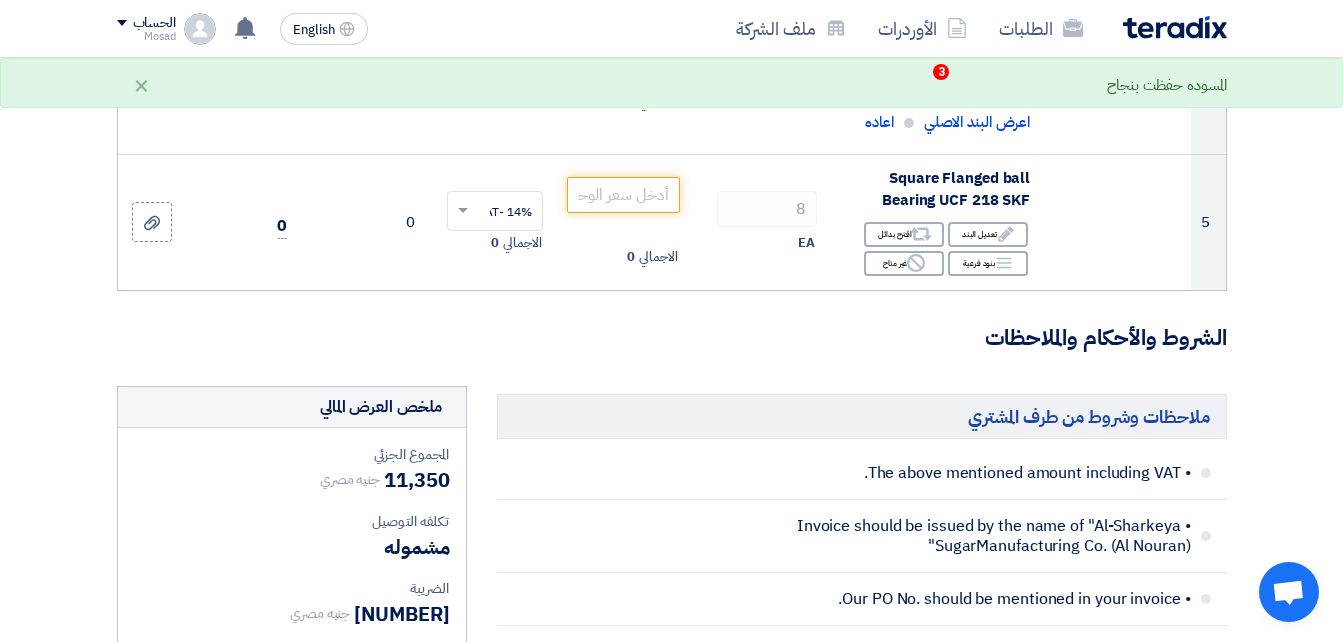 scroll, scrollTop: 894, scrollLeft: 0, axis: vertical 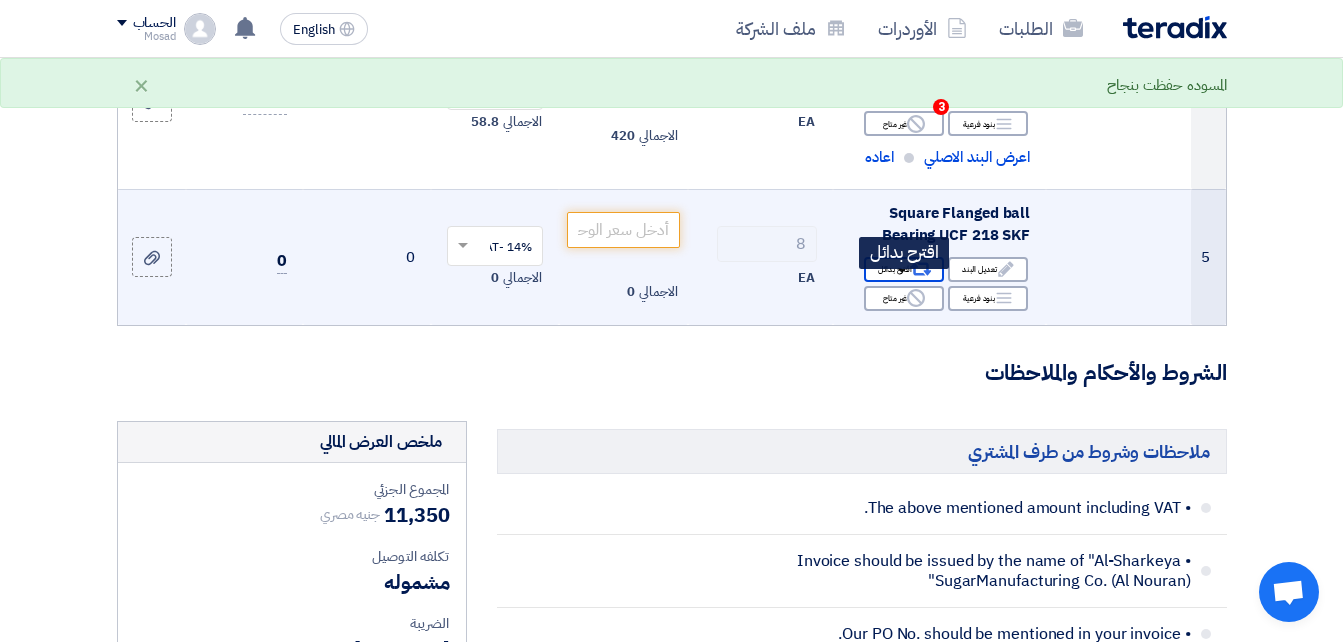 click on "Alternative
اقترح بدائل" 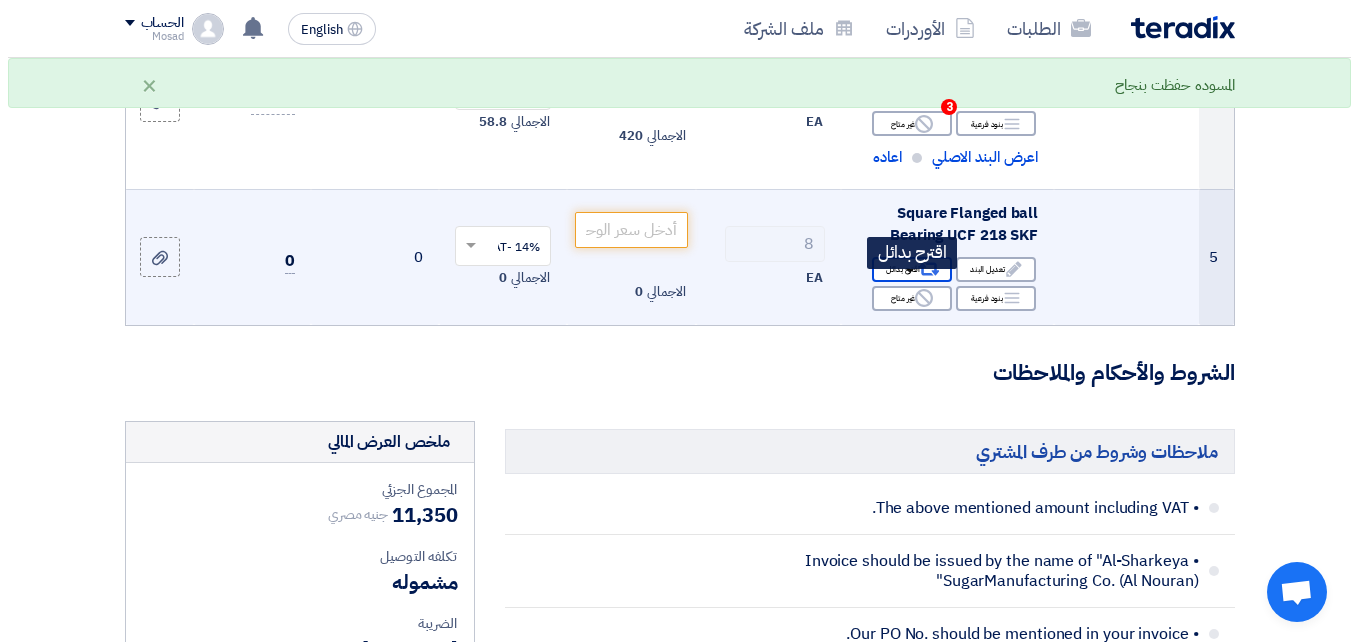 scroll, scrollTop: 546, scrollLeft: 0, axis: vertical 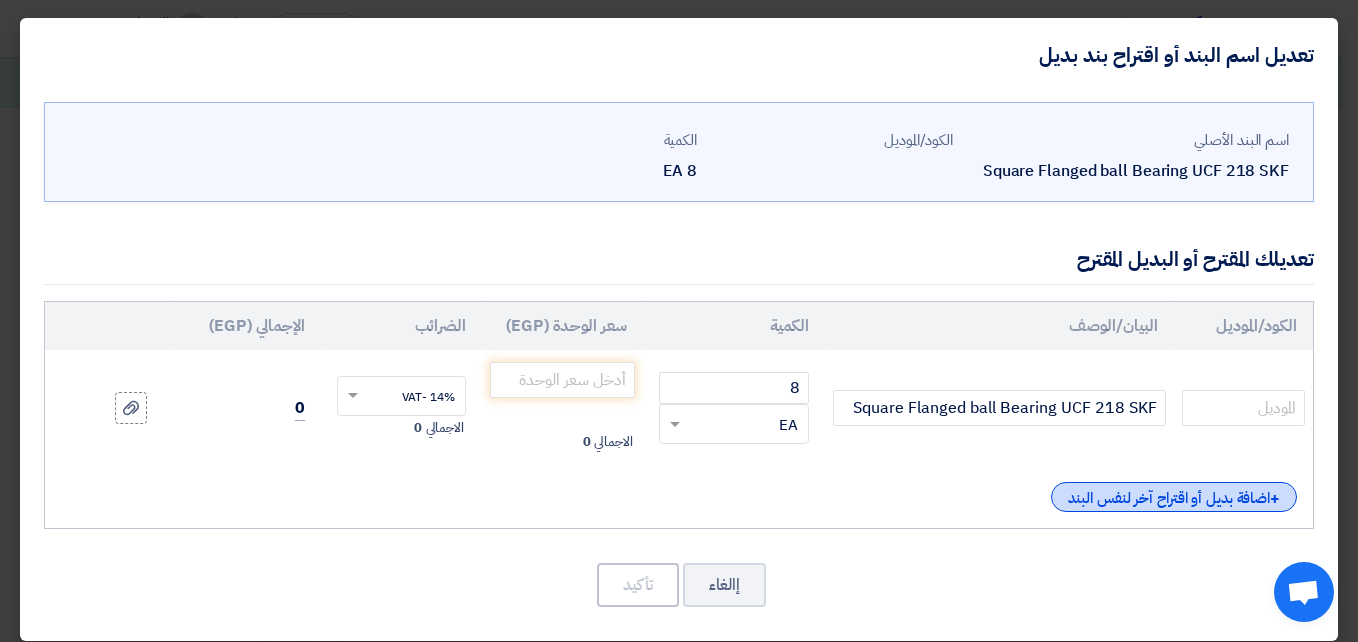 click on "+
اضافة بديل أو اقتراح آخر لنفس البند" 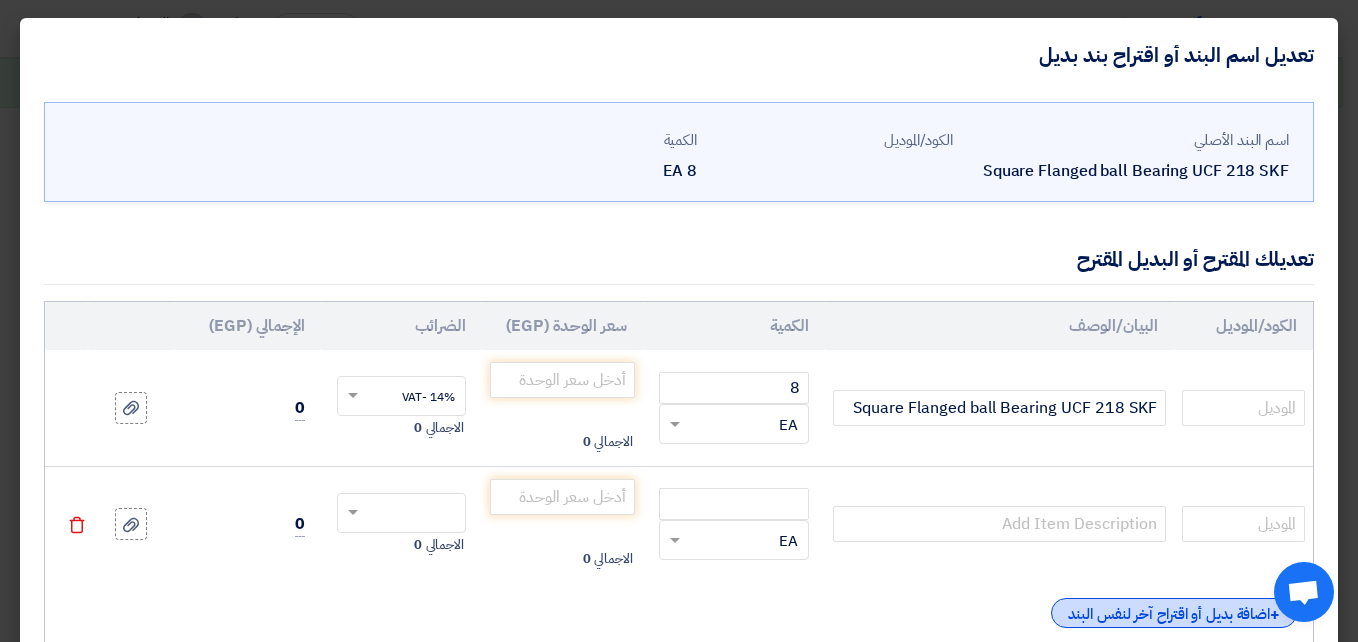 click on "+
اضافة بديل أو اقتراح آخر لنفس البند" 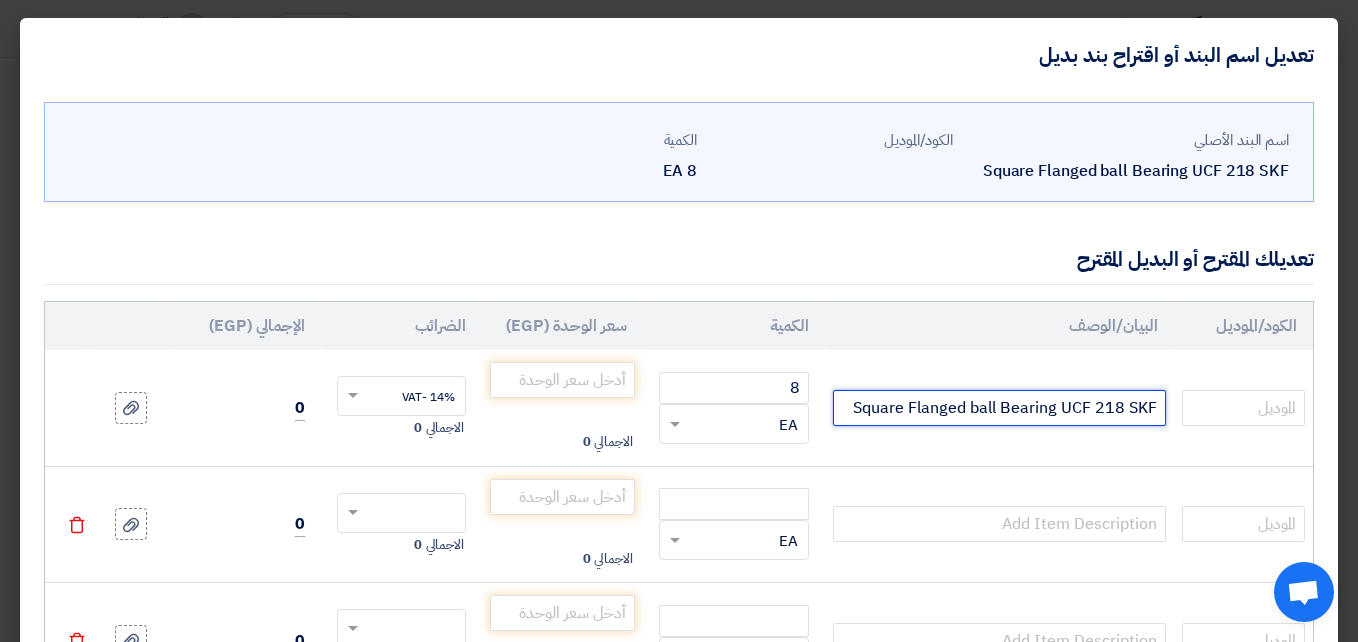 click on "Square Flanged ball Bearing UCF 218 SKF" 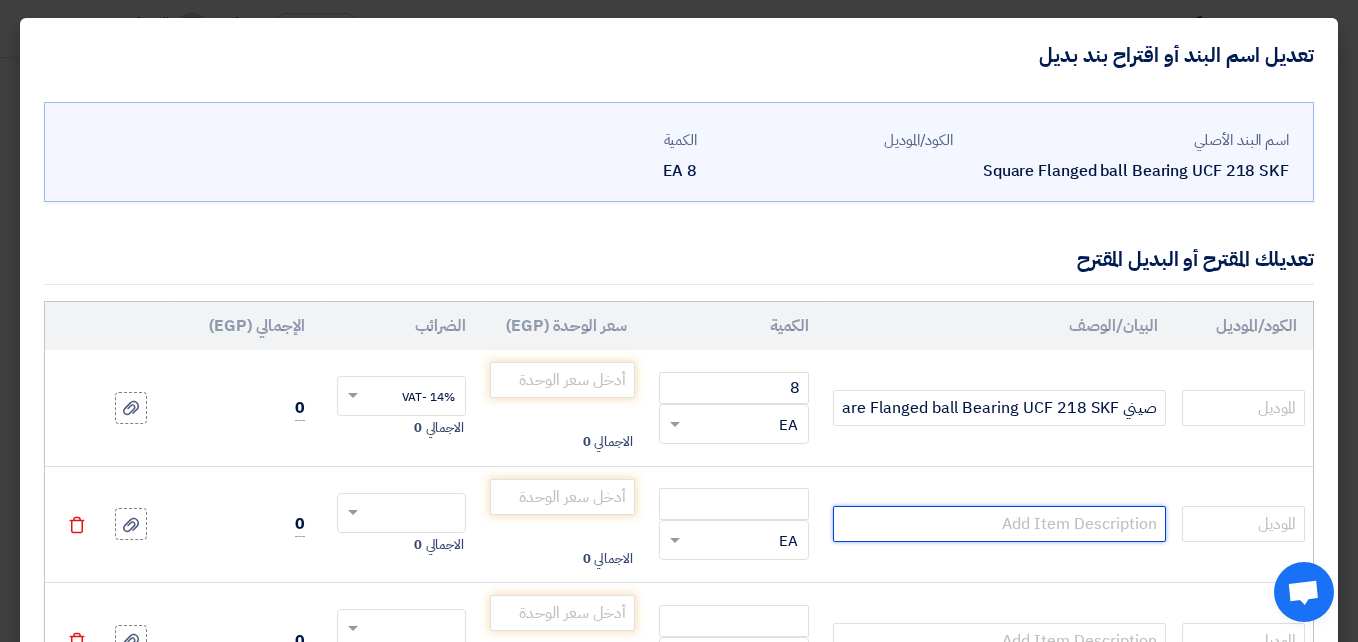 click 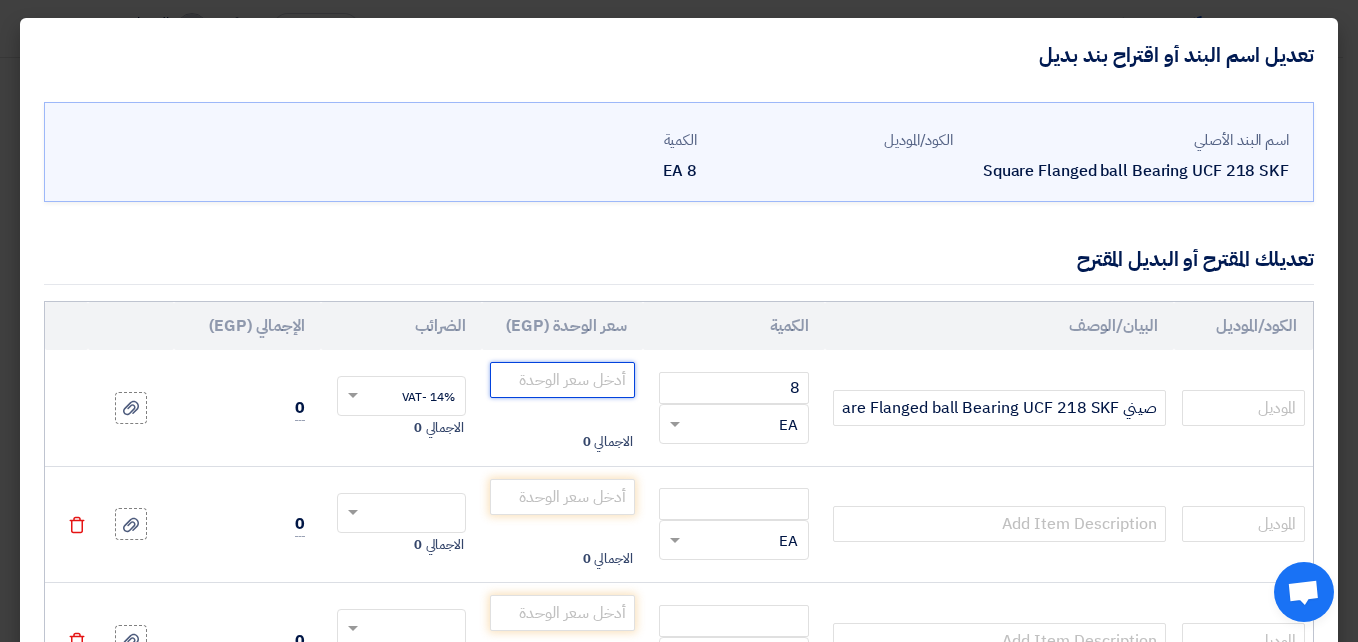 click 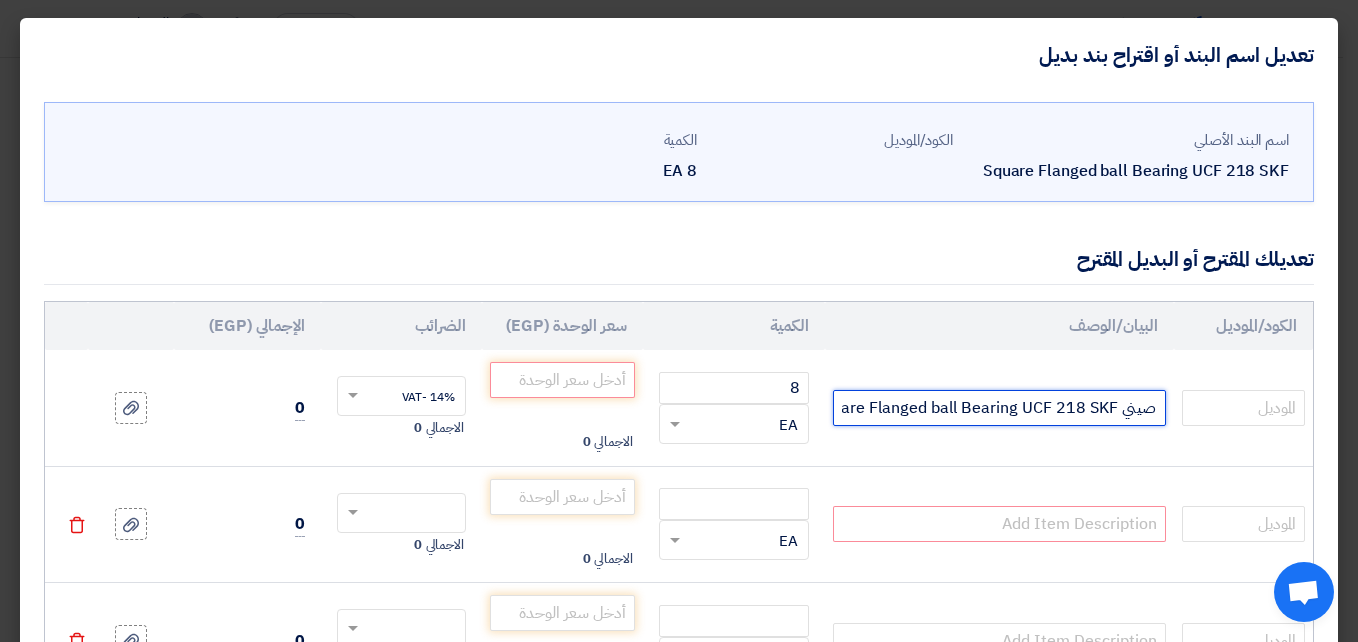 scroll, scrollTop: 0, scrollLeft: -32, axis: horizontal 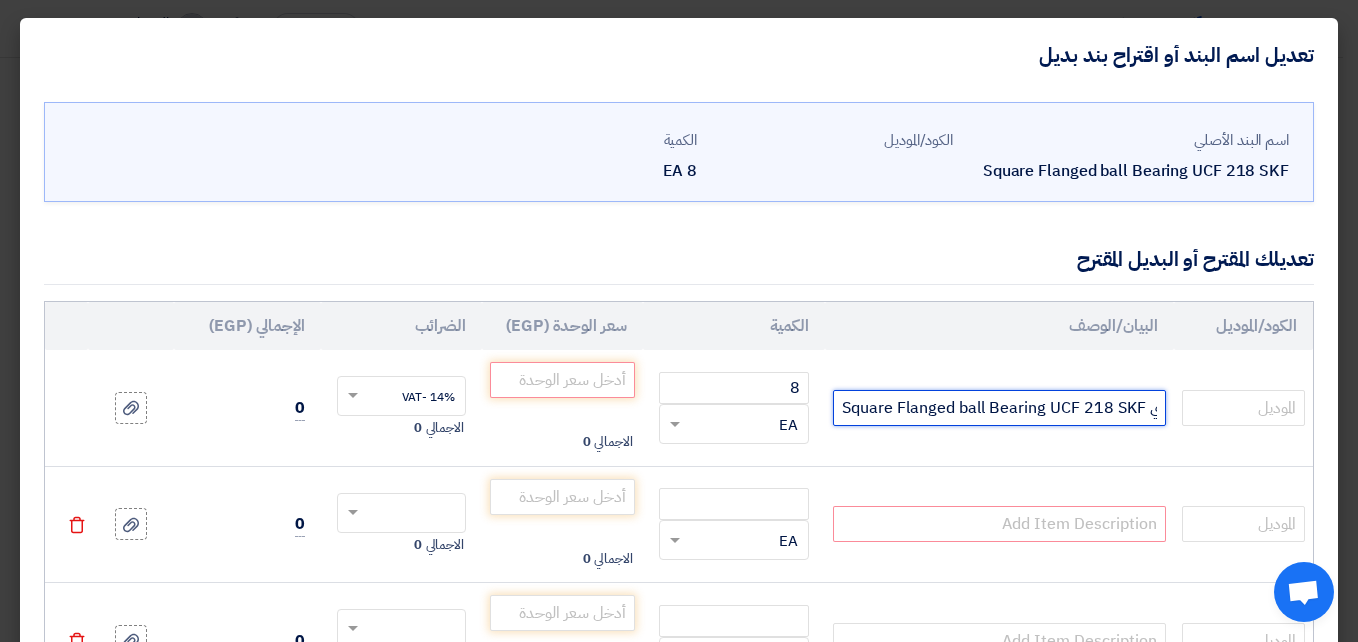drag, startPoint x: 1161, startPoint y: 404, endPoint x: 822, endPoint y: 417, distance: 339.24918 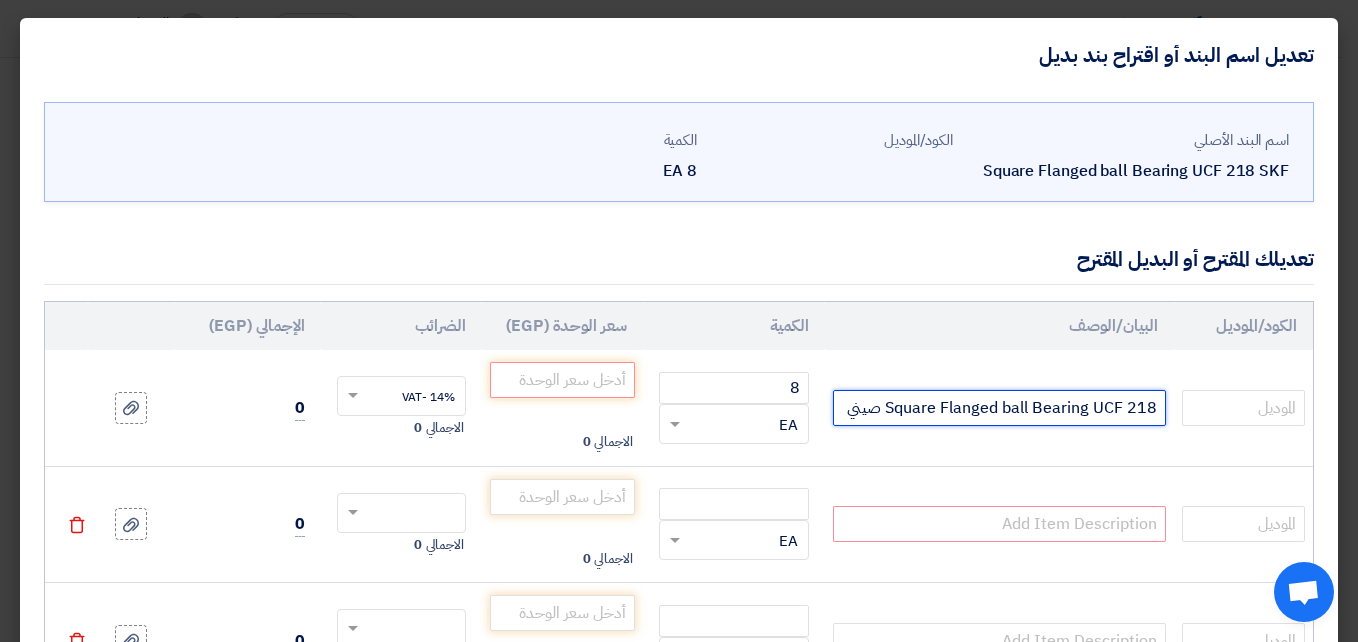 scroll, scrollTop: 0, scrollLeft: 0, axis: both 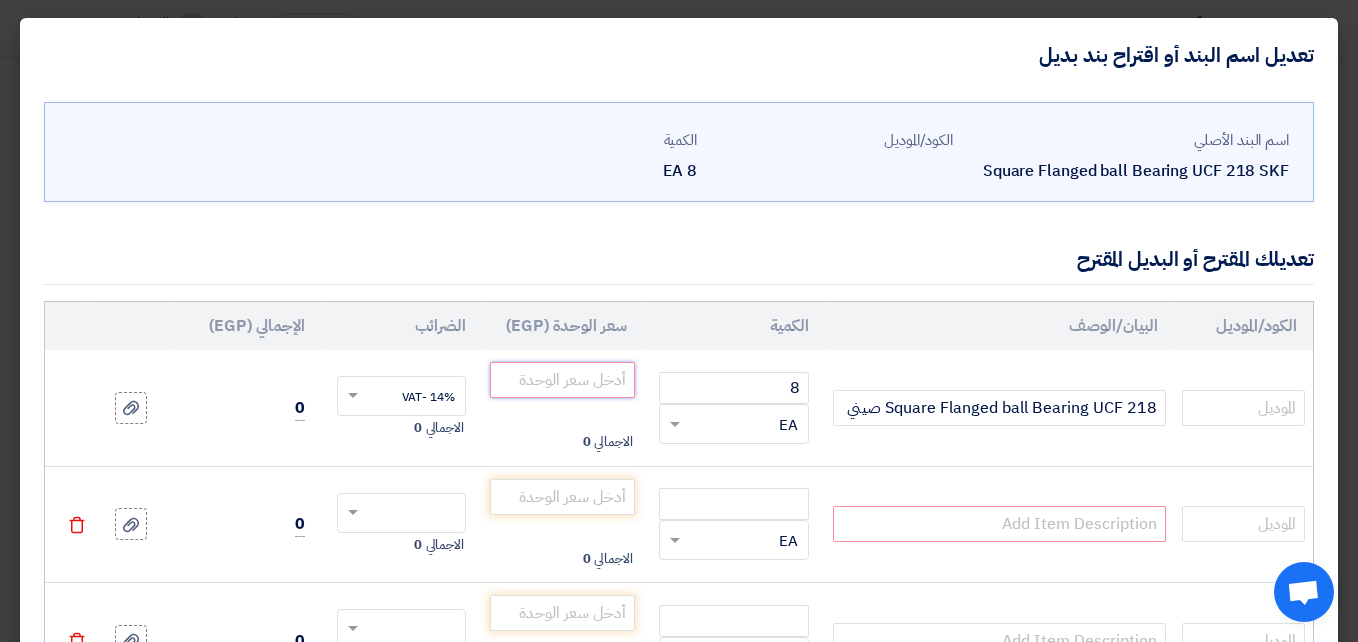 click 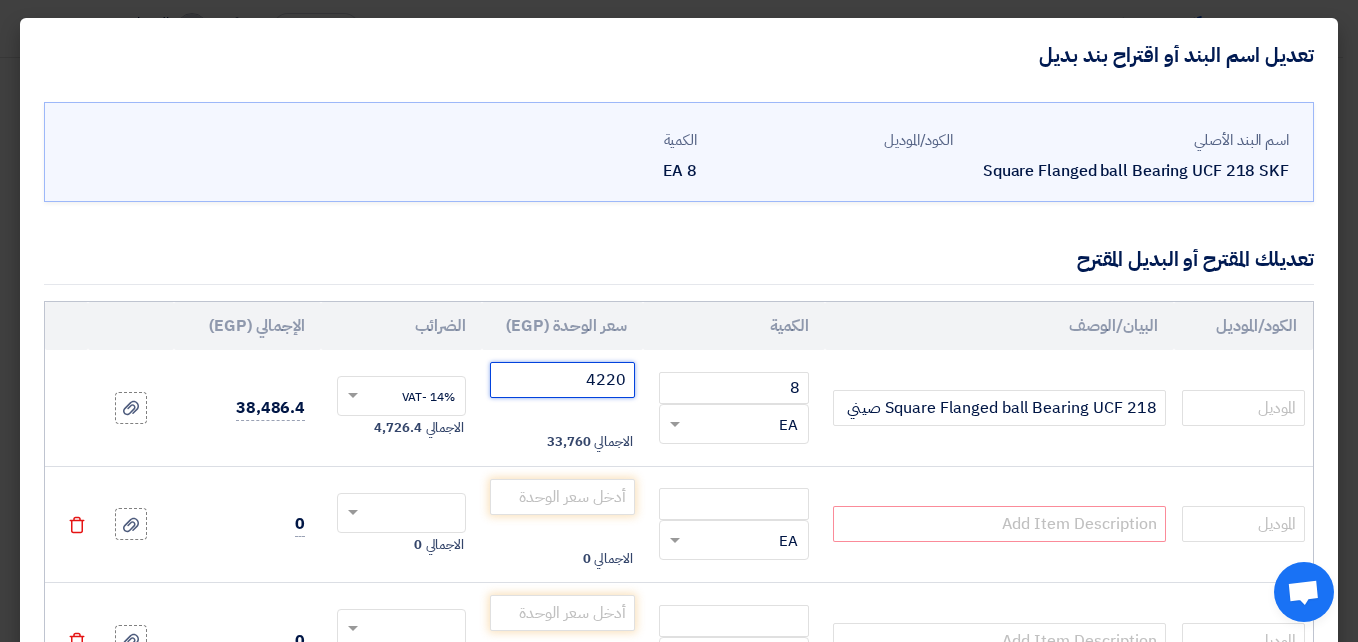 type on "4220" 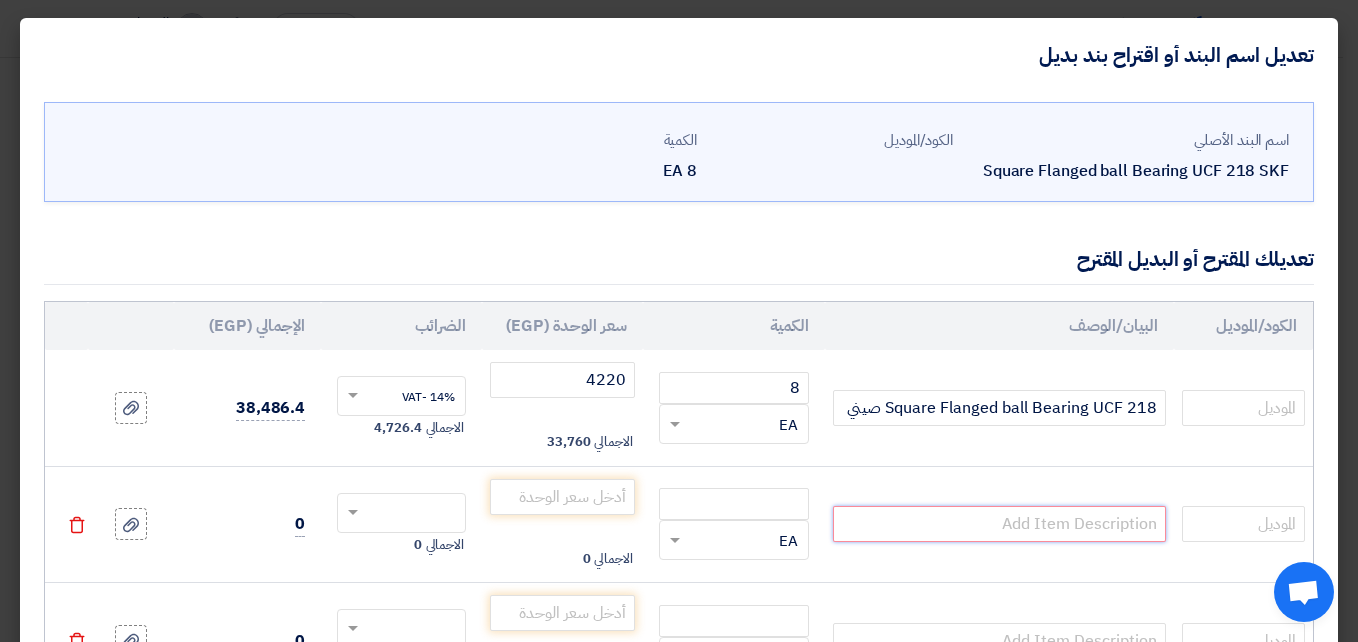 click 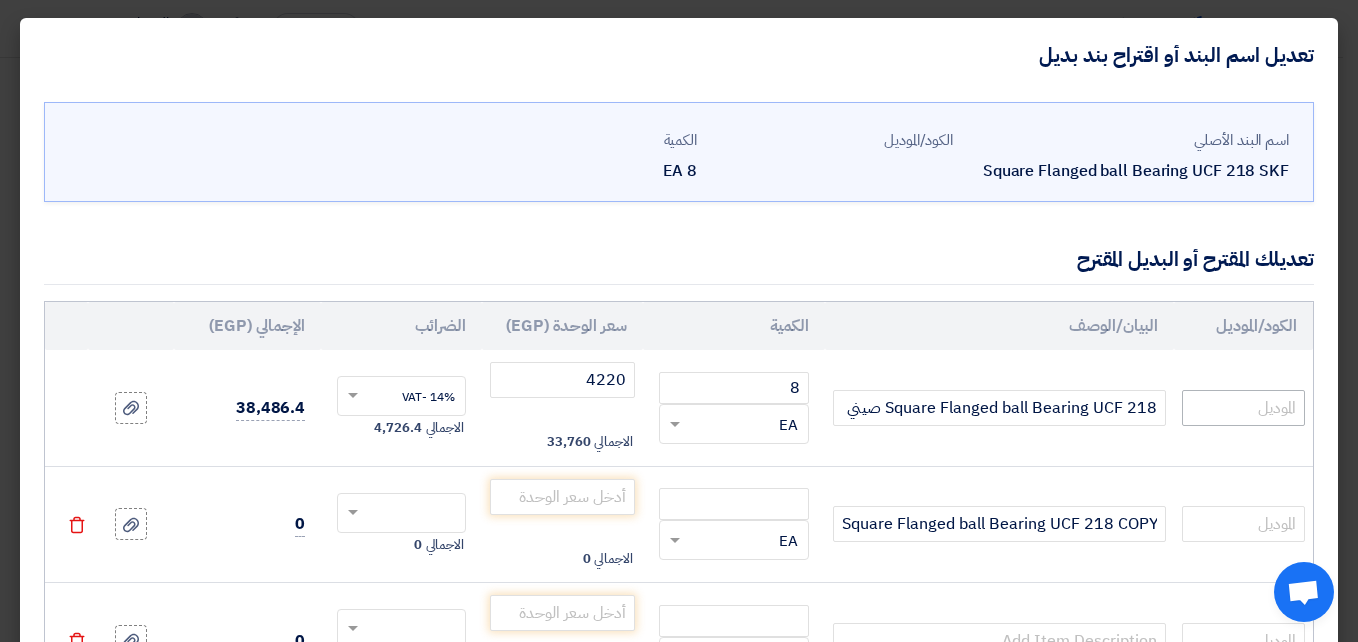 scroll, scrollTop: 0, scrollLeft: 0, axis: both 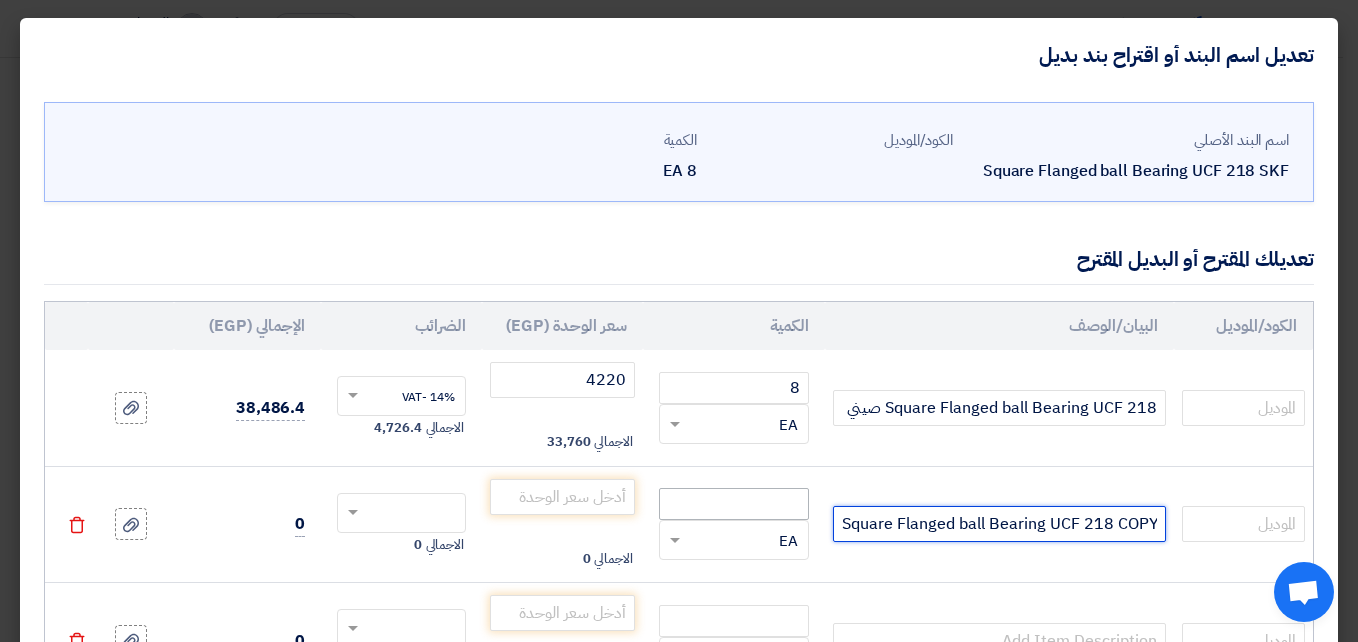 drag, startPoint x: 1114, startPoint y: 522, endPoint x: 784, endPoint y: 512, distance: 330.1515 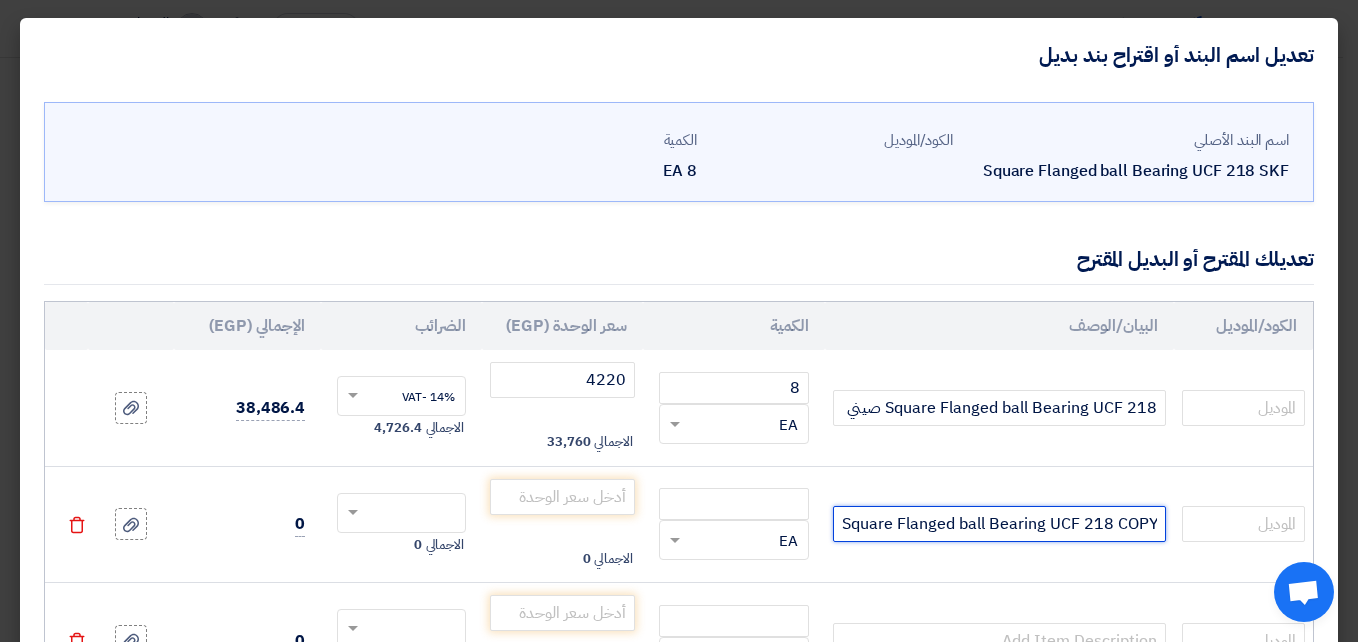 click on "Square Flanged ball Bearing UCF 218 COPY SKF" 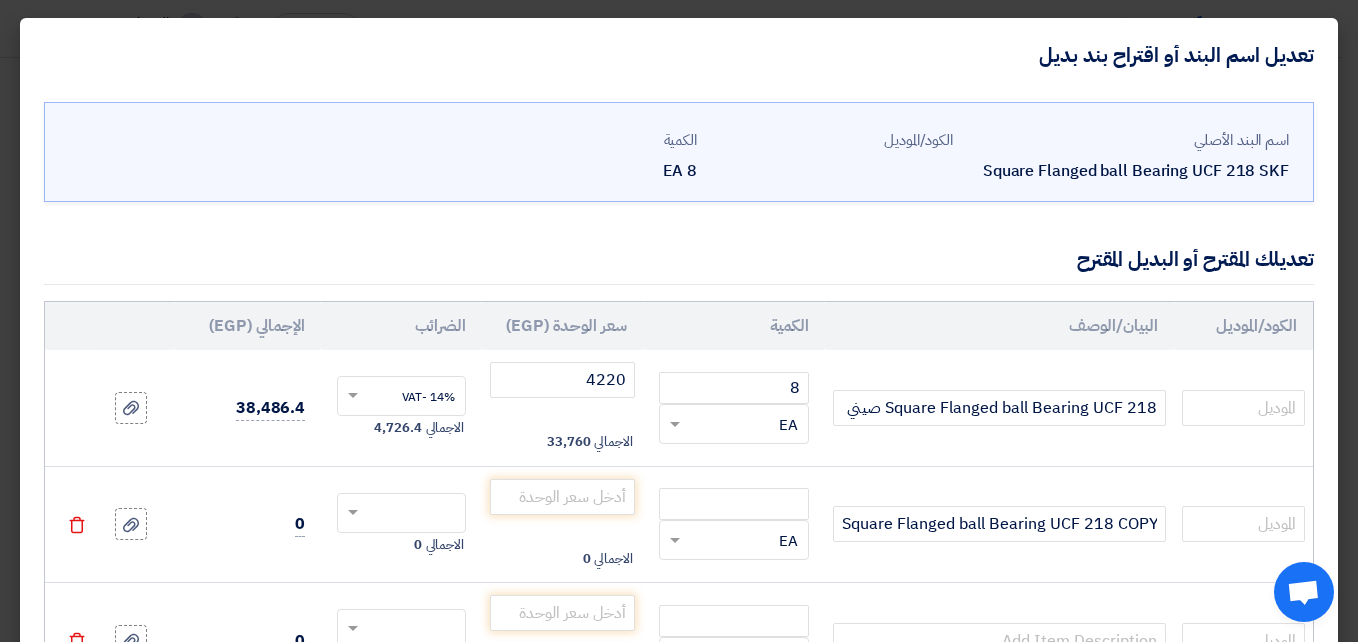 click 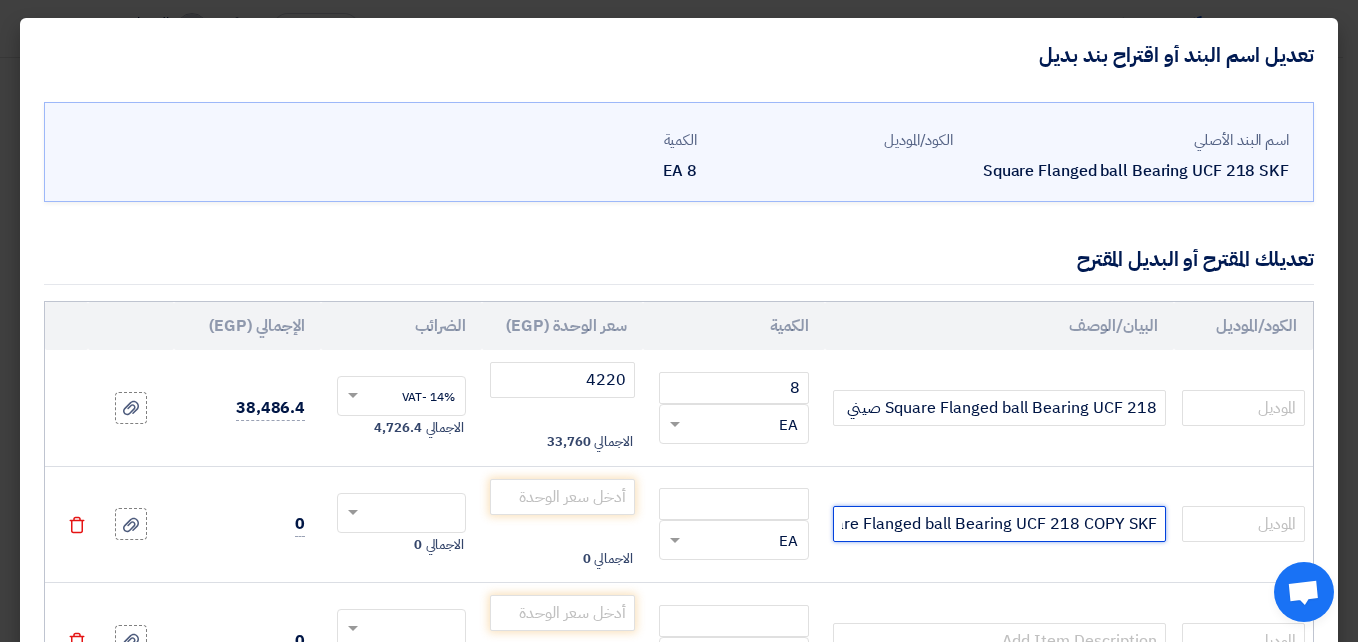 drag, startPoint x: 1096, startPoint y: 522, endPoint x: 1053, endPoint y: 521, distance: 43.011627 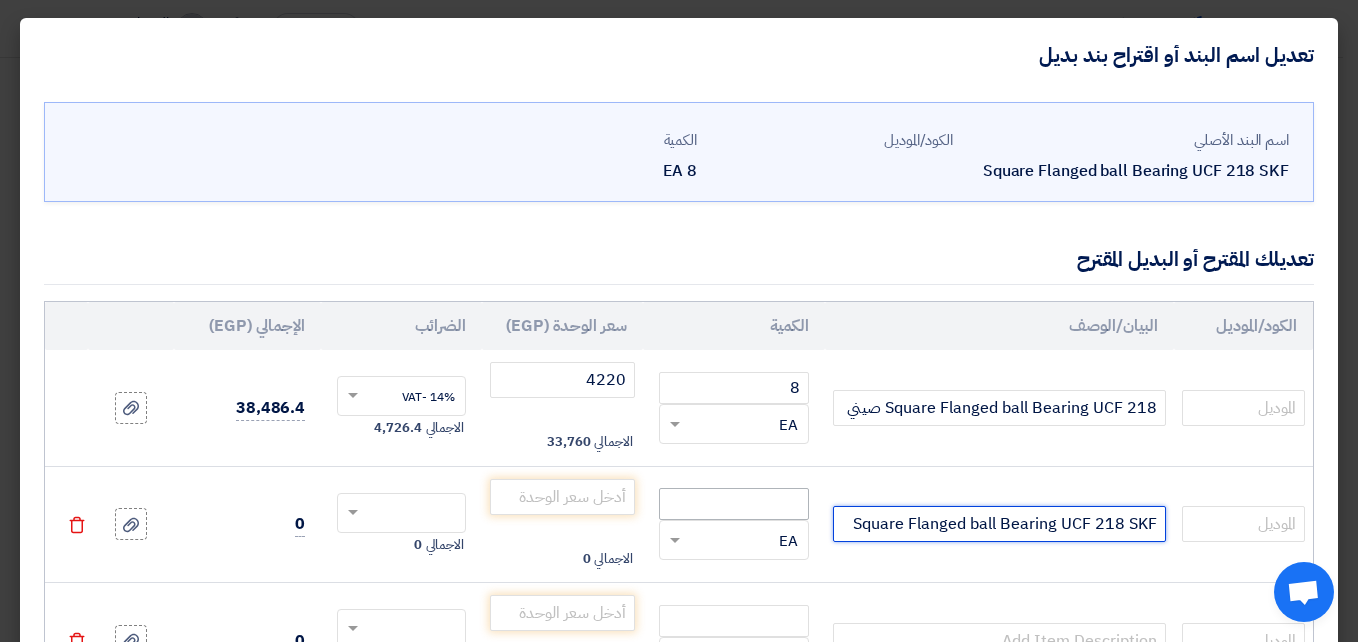 type on "Square Flanged ball Bearing UCF 218 SKF" 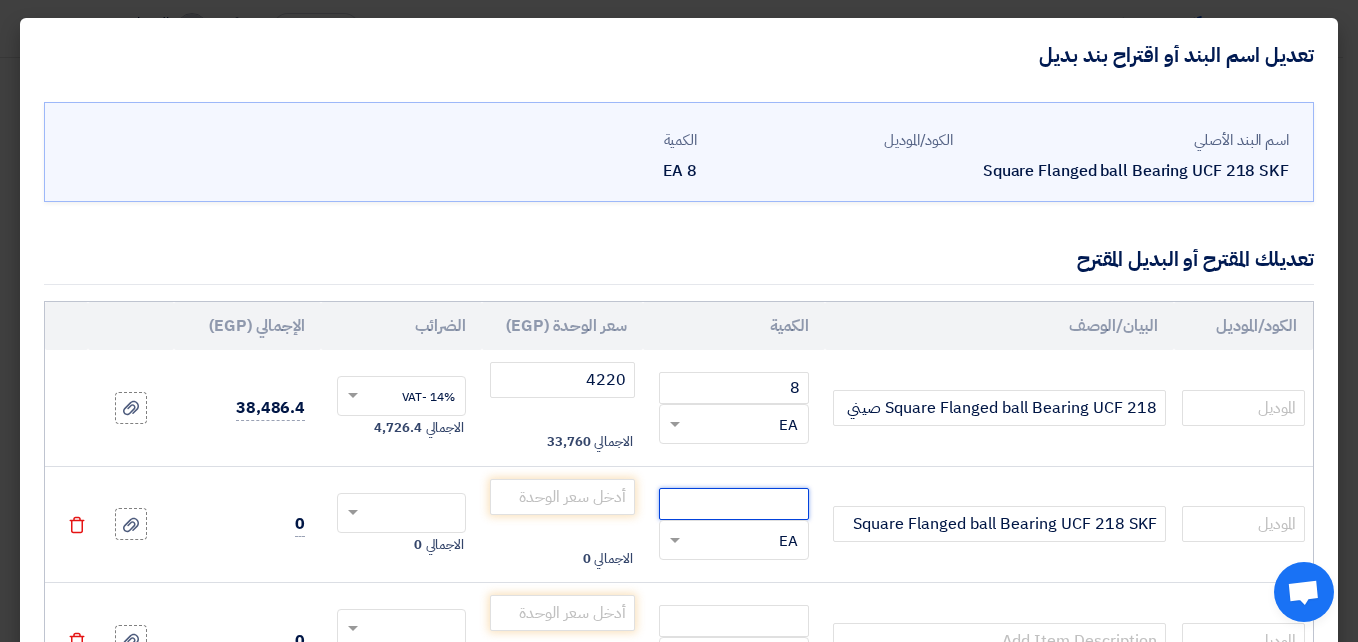 click 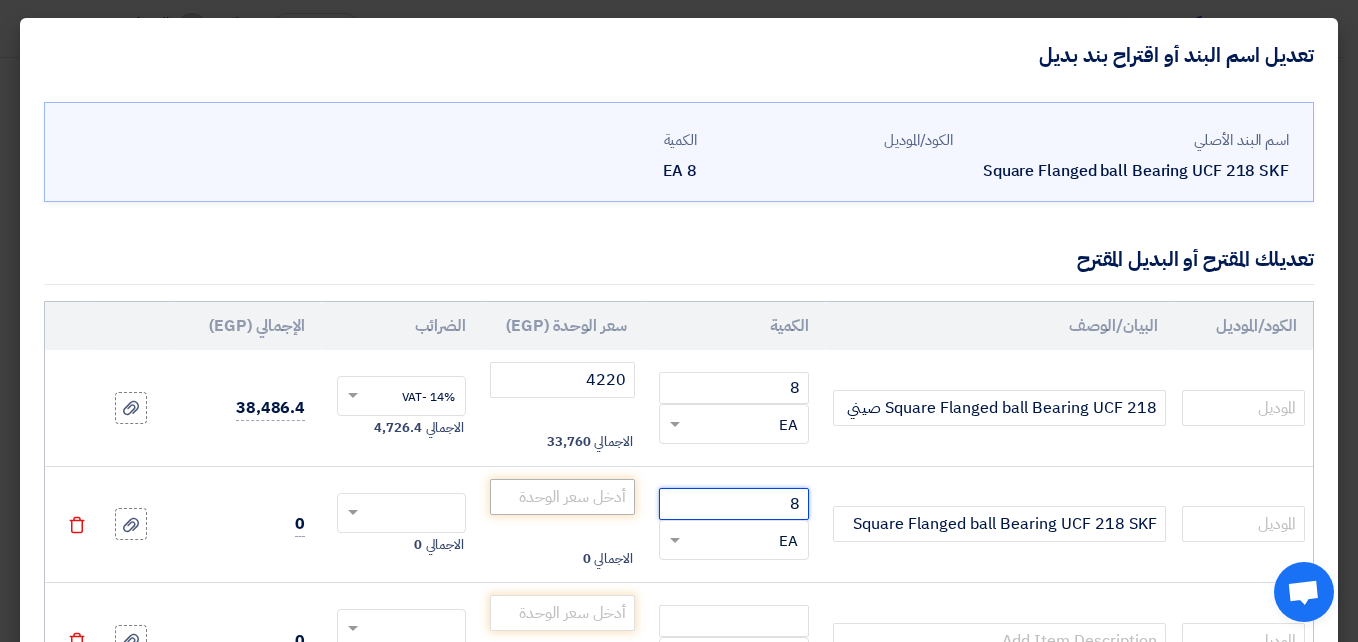 type on "8" 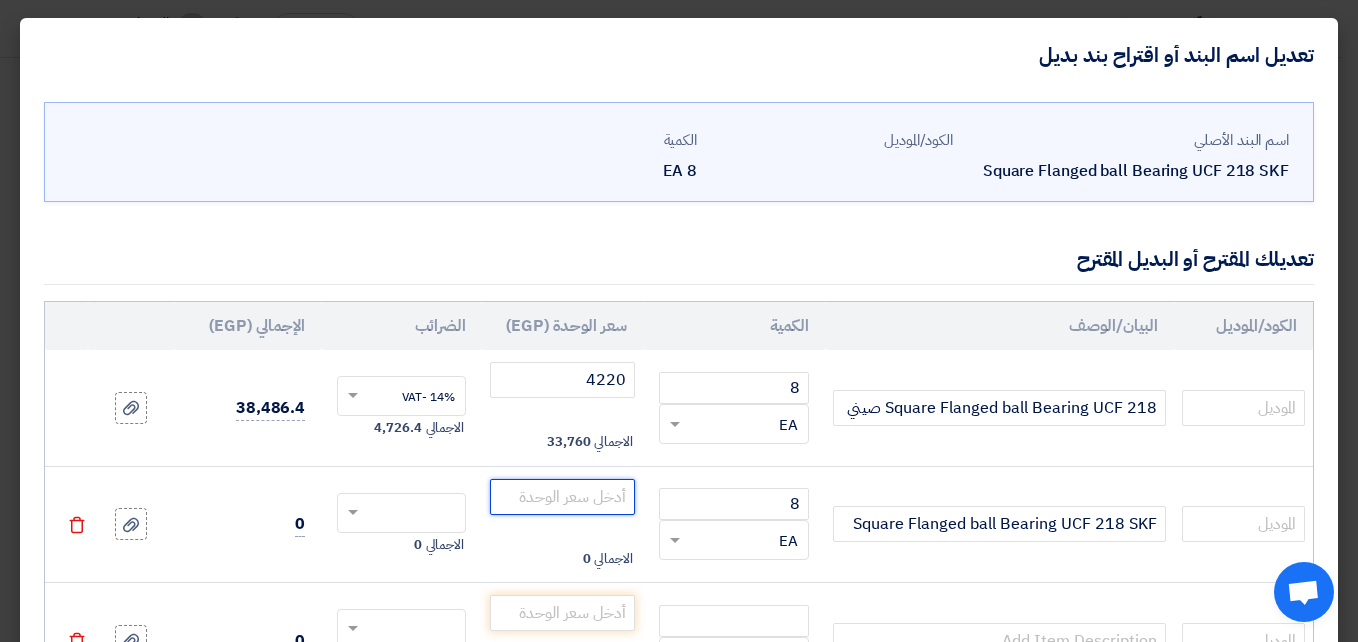 click 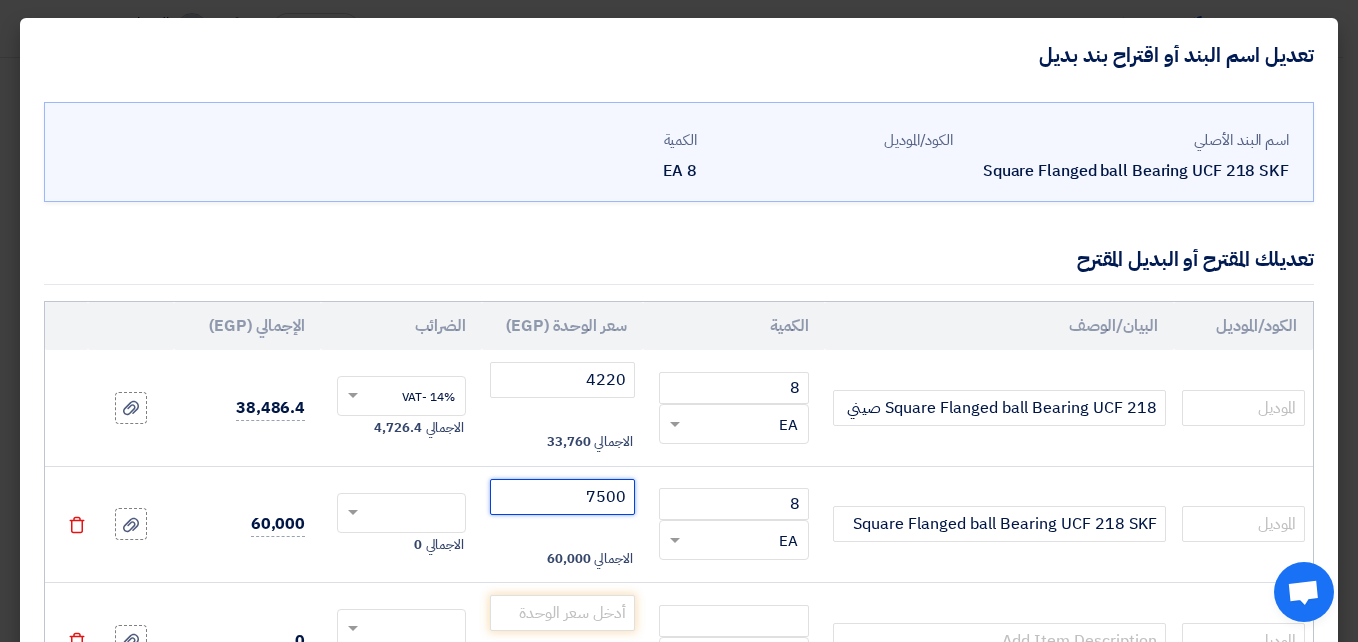 type on "7500" 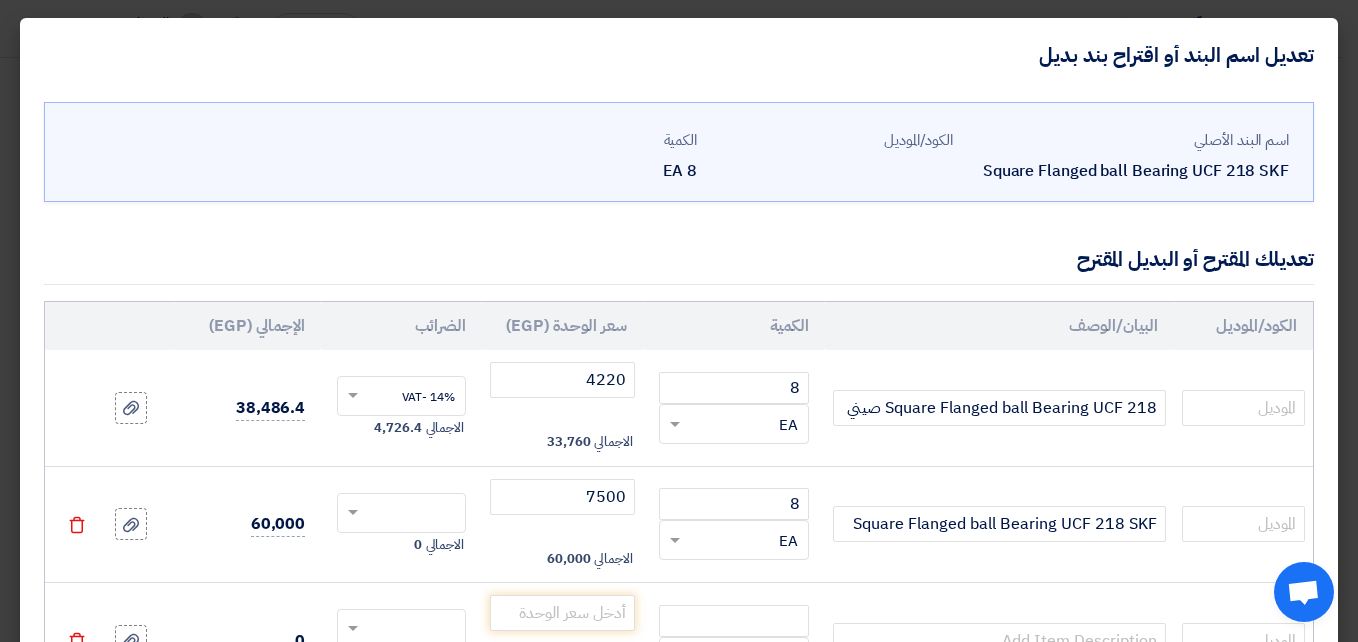 click 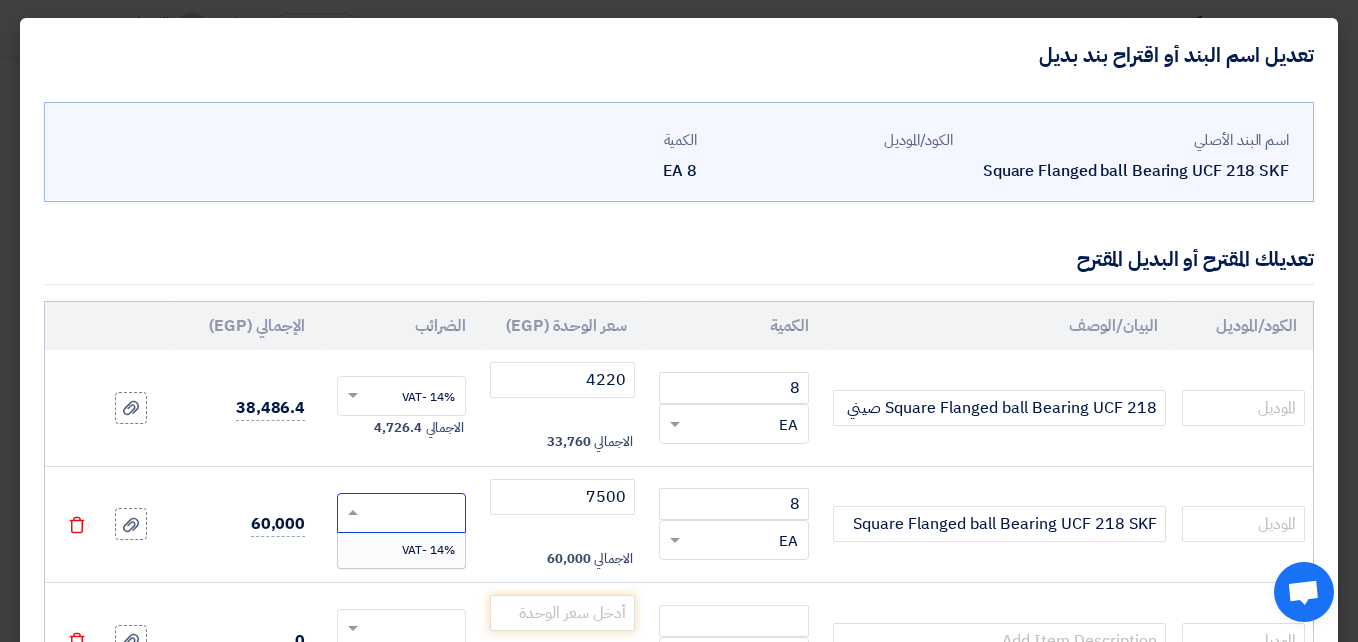 click on "14% -VAT" at bounding box center (428, 550) 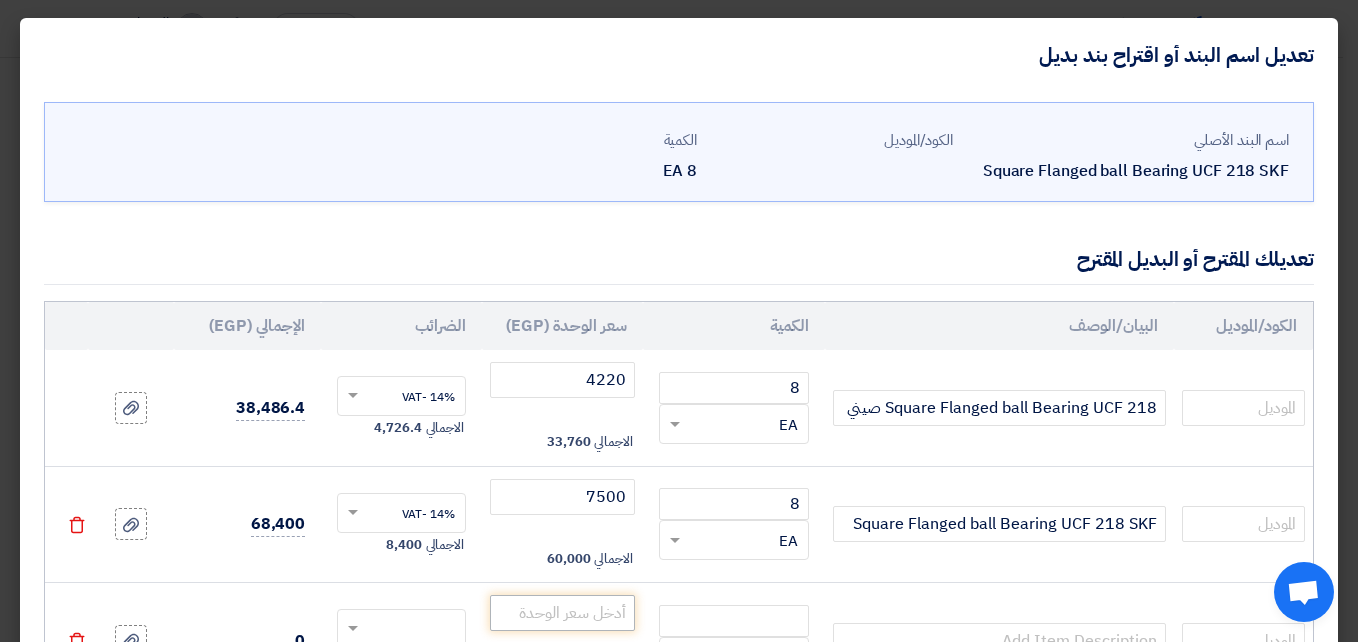 scroll, scrollTop: 100, scrollLeft: 0, axis: vertical 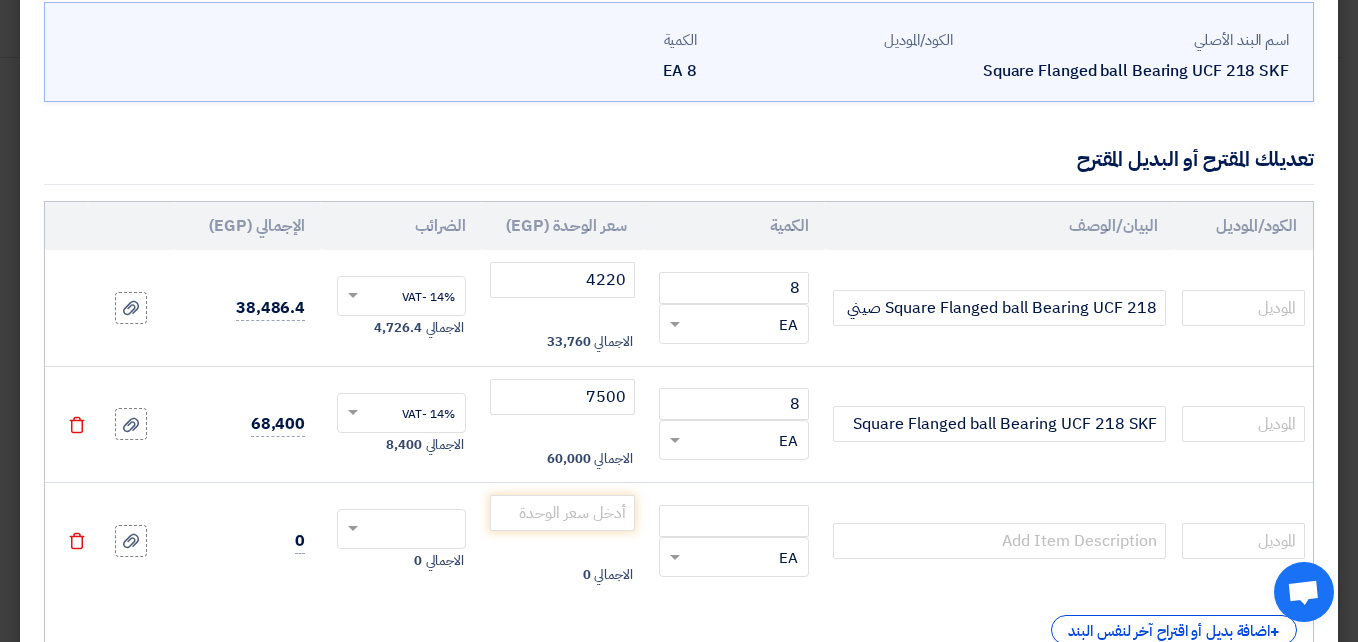 click 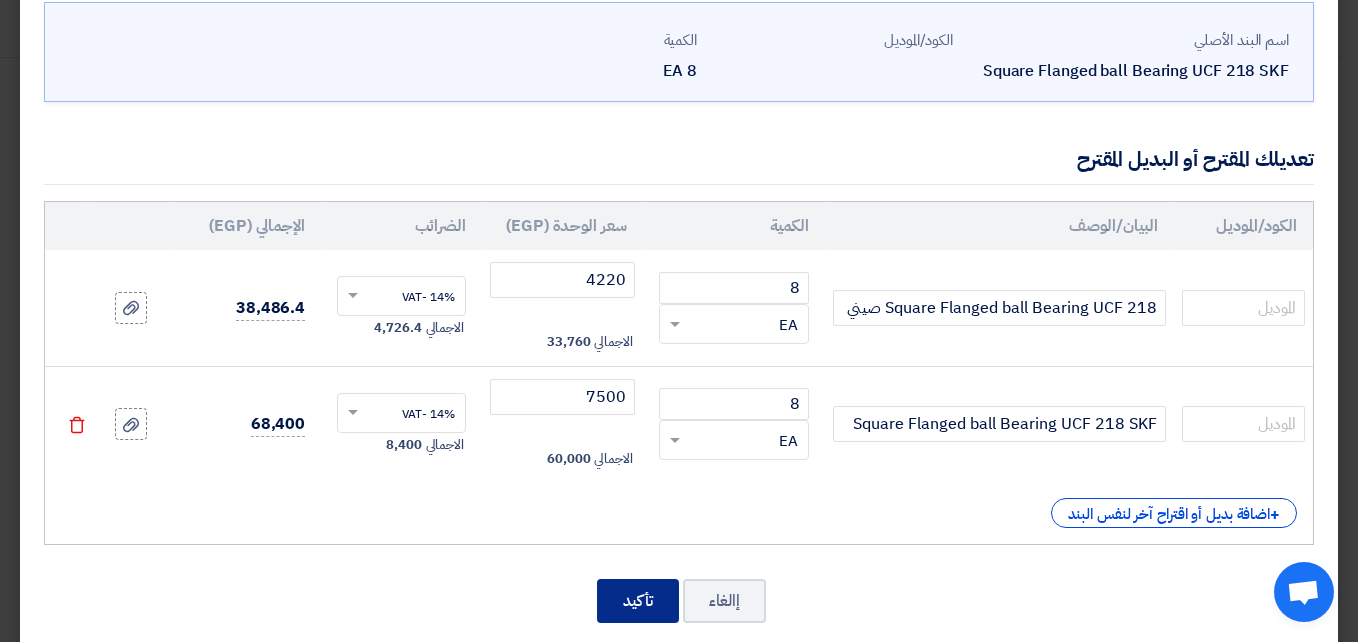 click on "تأكيد" 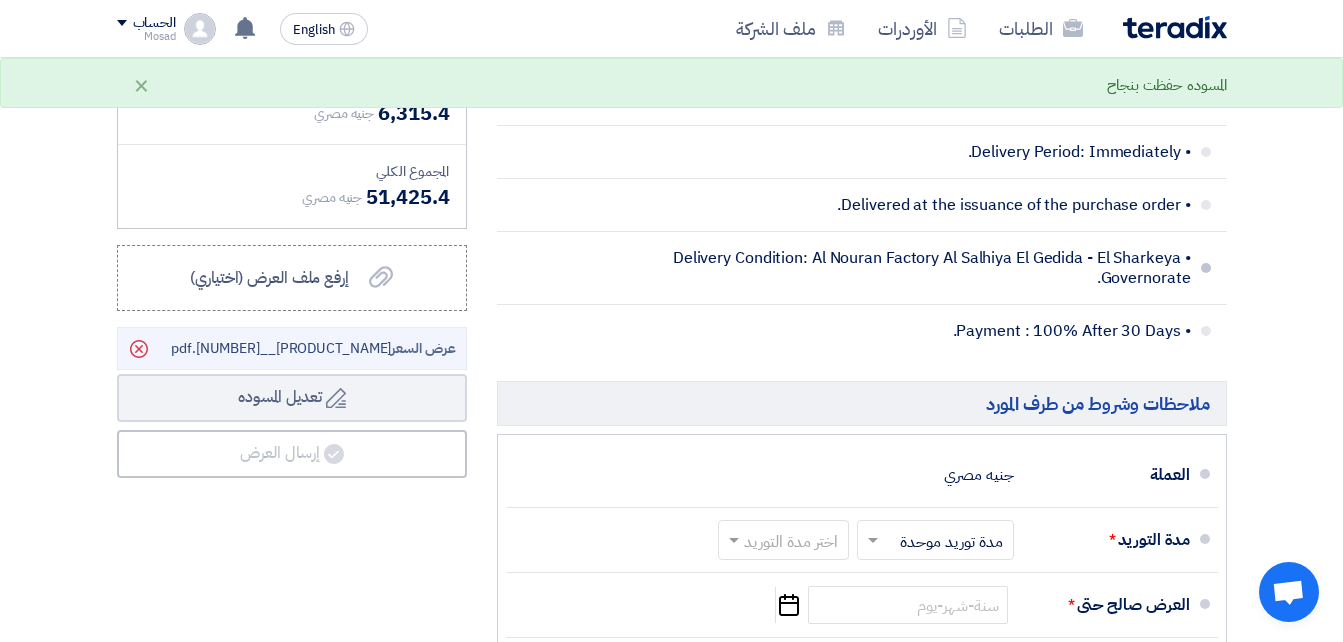 scroll, scrollTop: 1582, scrollLeft: 0, axis: vertical 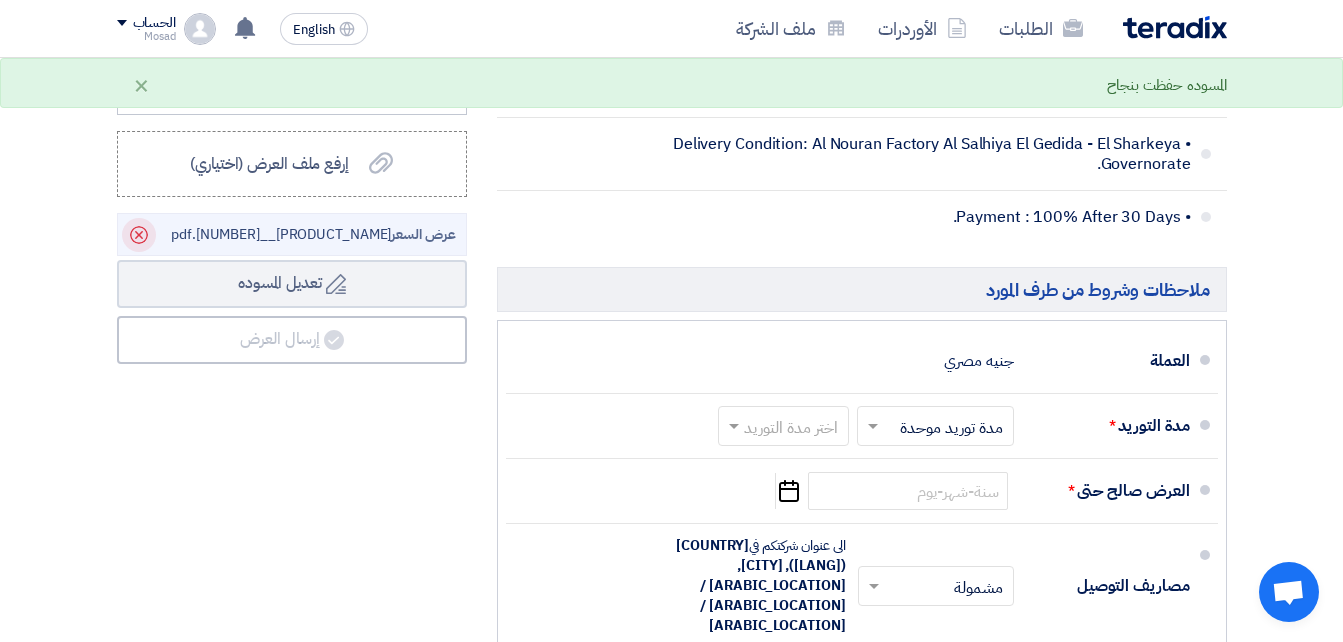 click on "Delete" 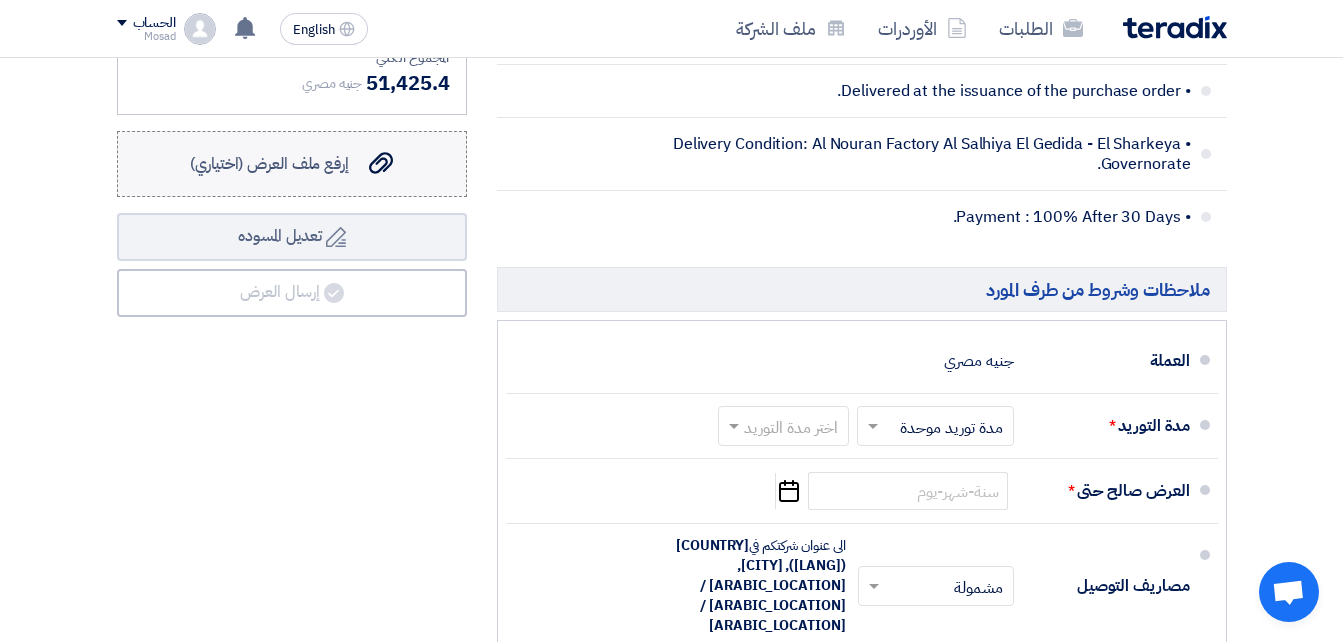 click on "إرفع ملف العرض (اختياري)" 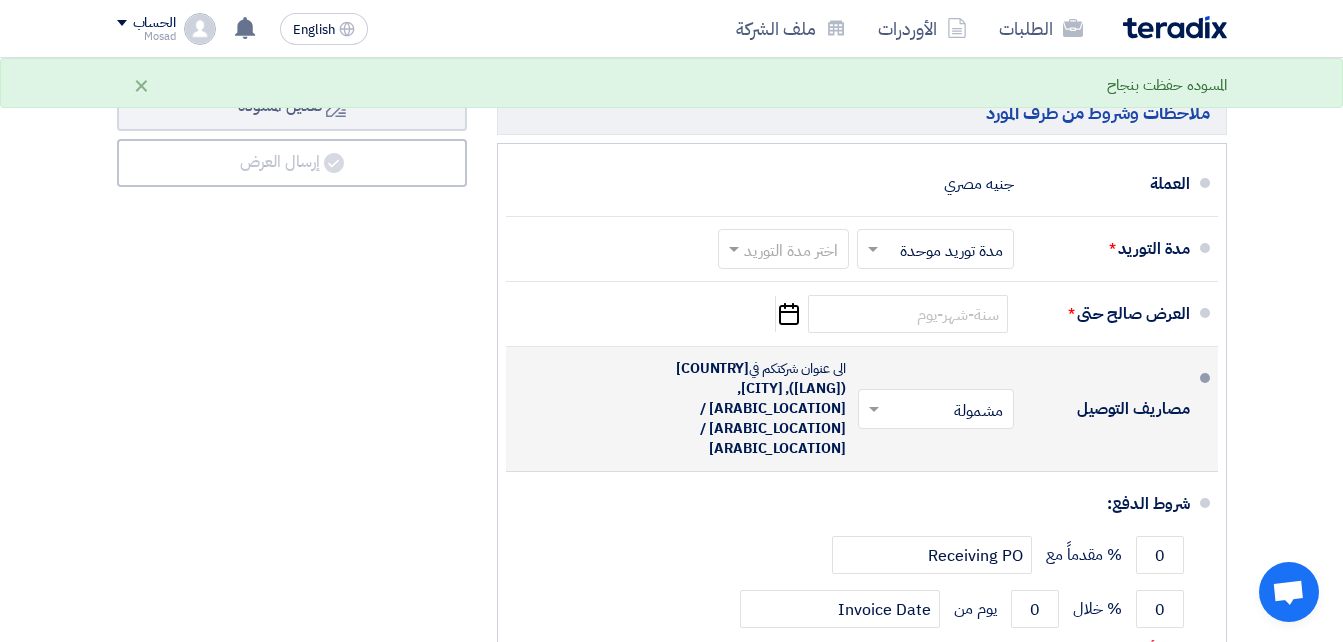 scroll, scrollTop: 1782, scrollLeft: 0, axis: vertical 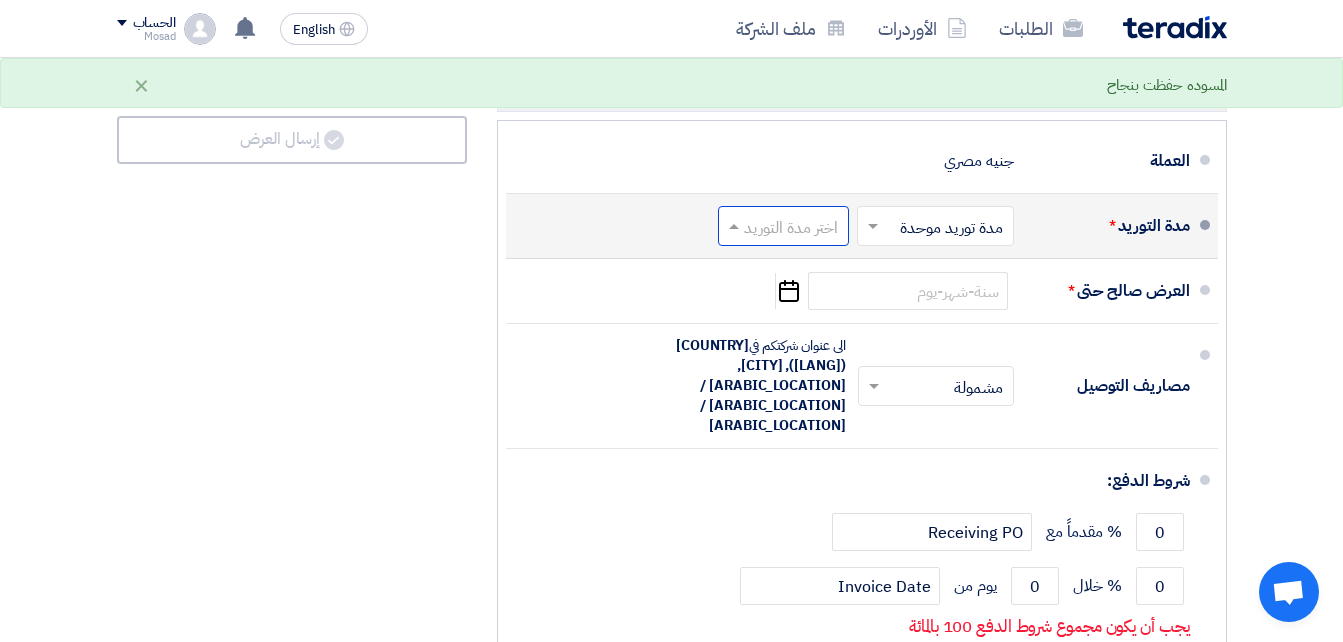 click 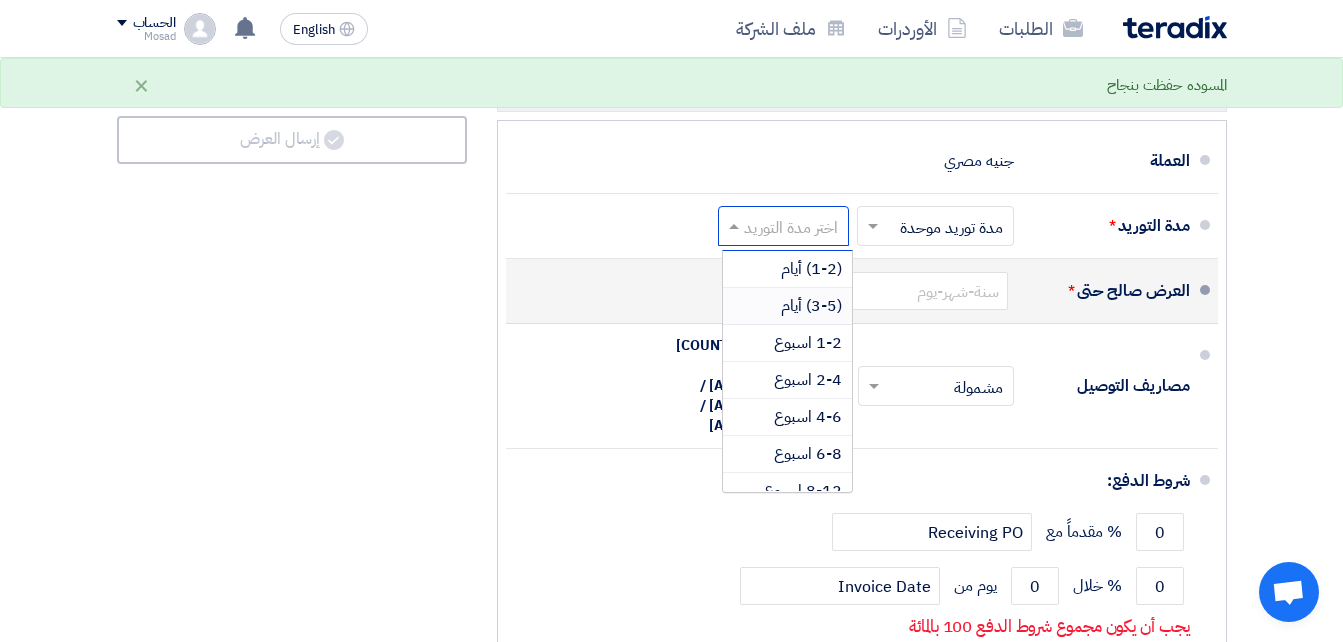 click on "(3-5) أيام" at bounding box center (787, 306) 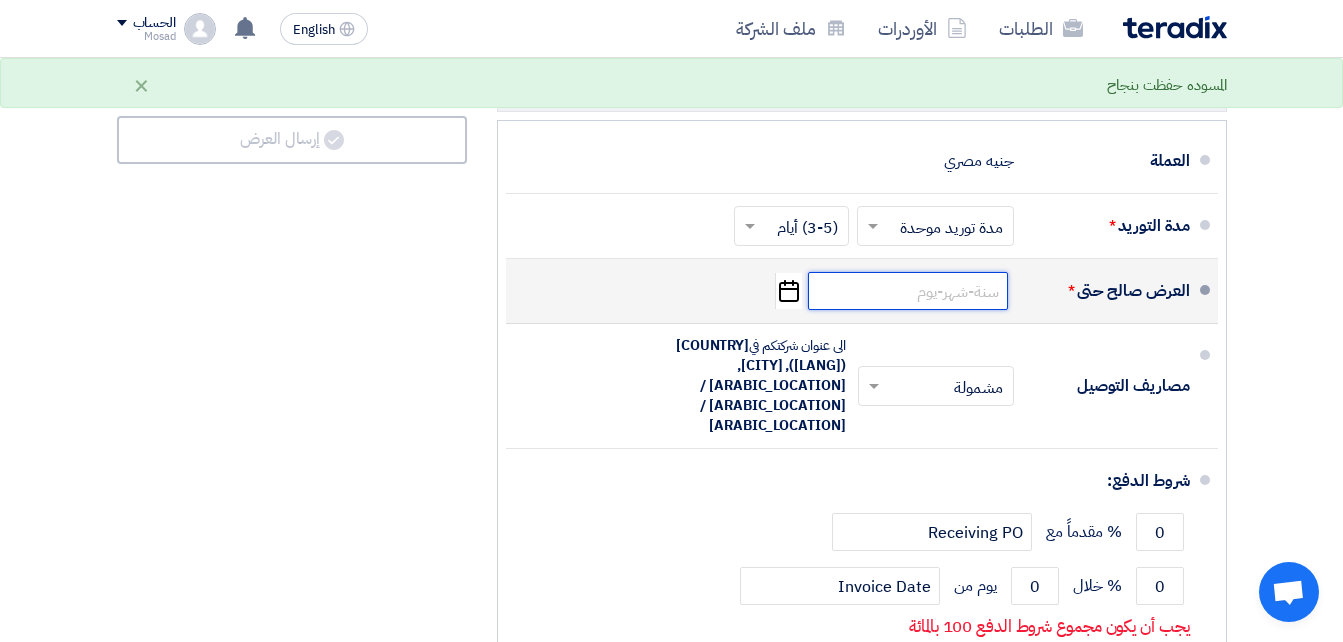 click 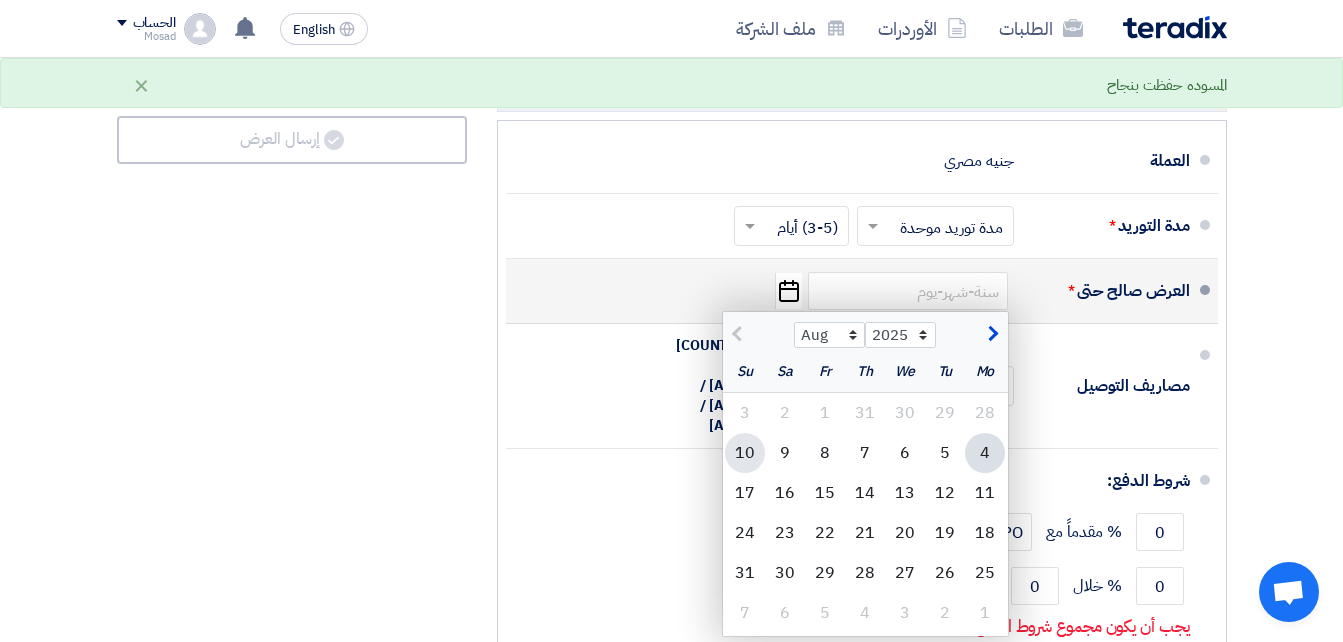 click on "10" 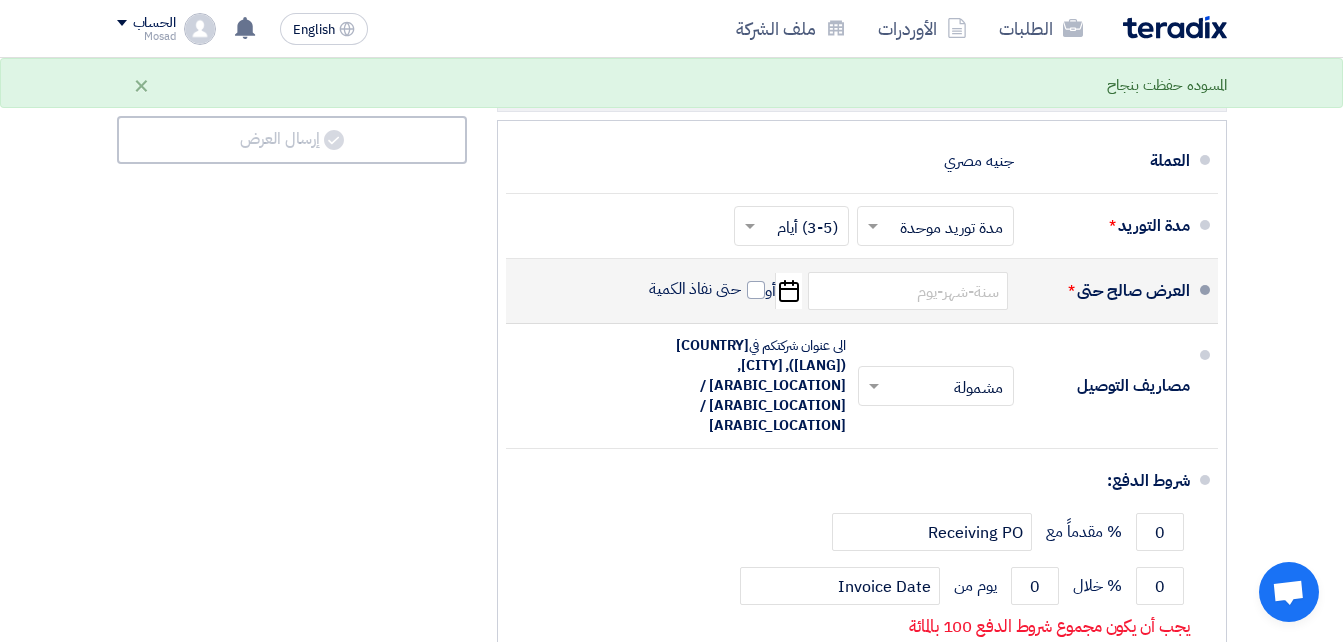 type on "8/10/2025" 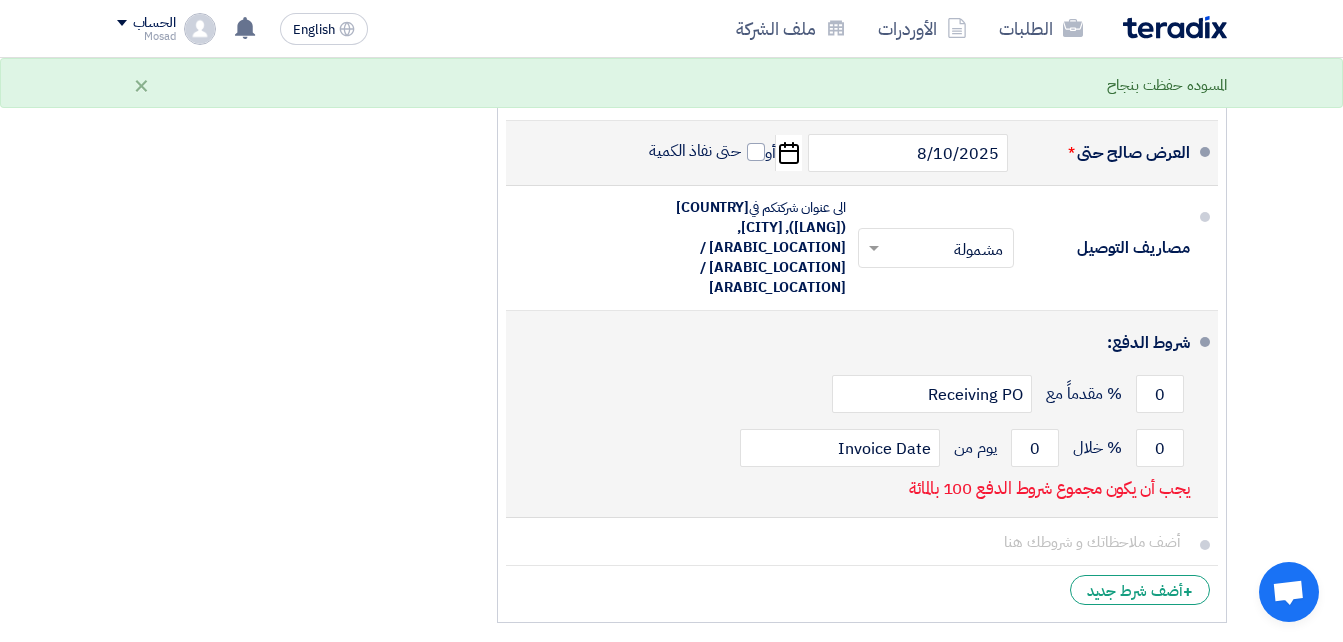scroll, scrollTop: 1982, scrollLeft: 0, axis: vertical 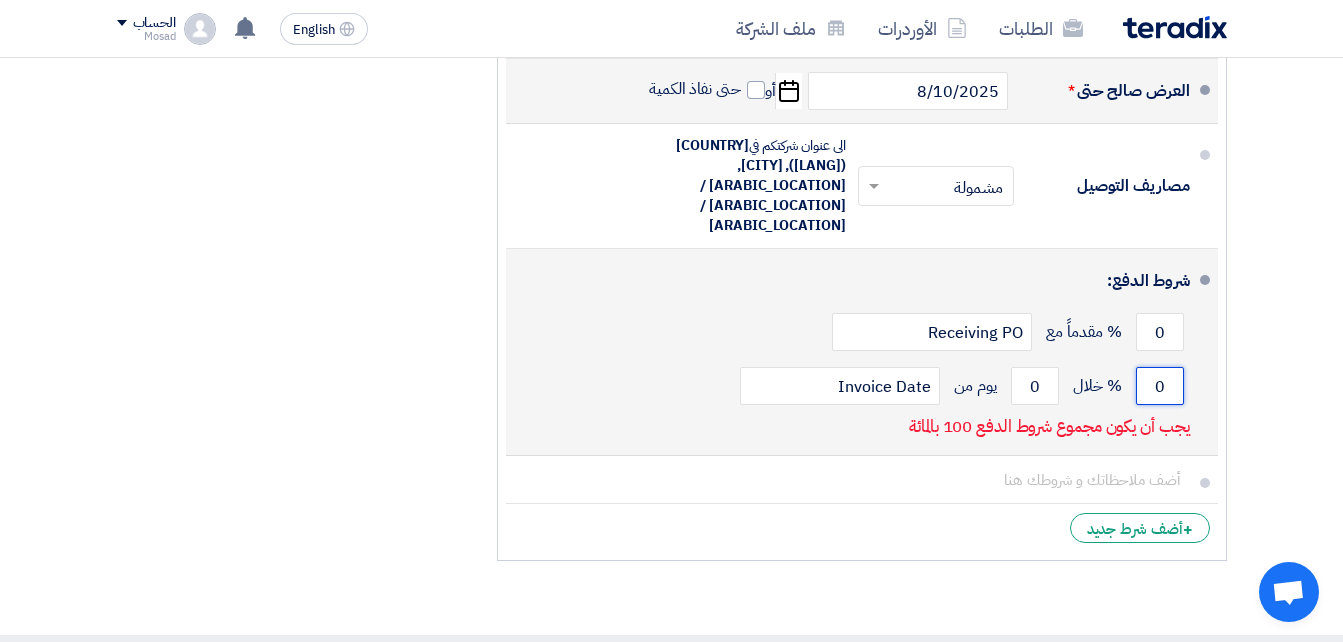 click on "0" 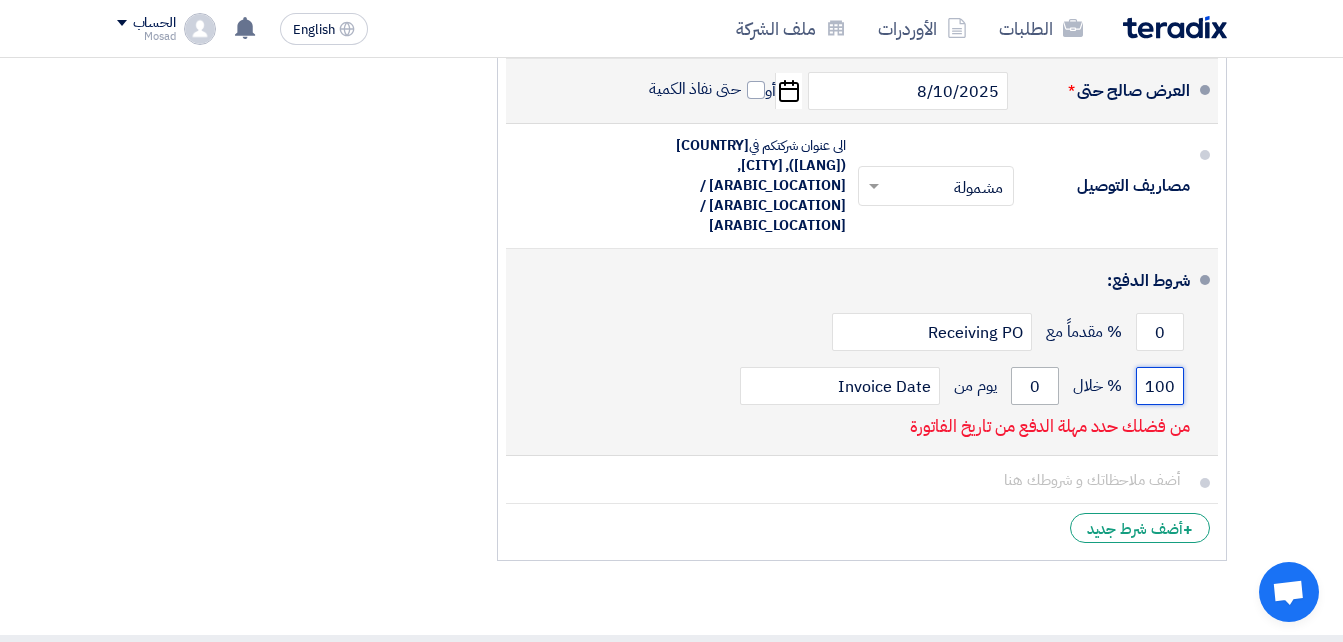 type on "100" 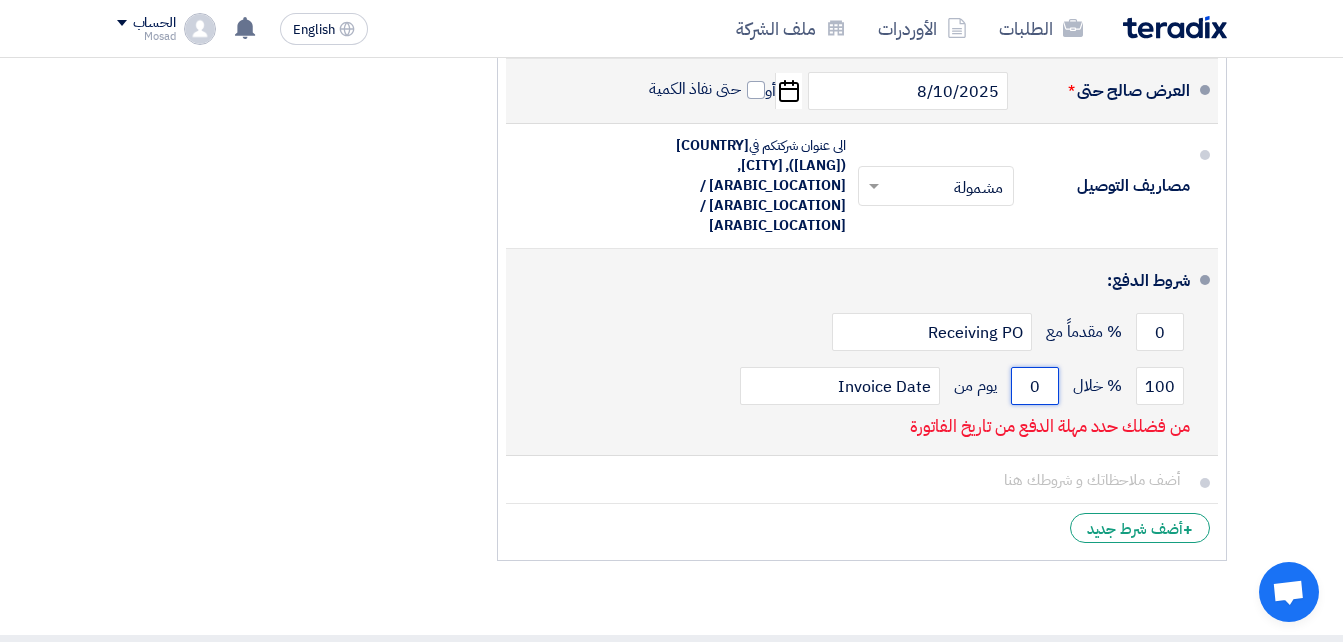 drag, startPoint x: 1055, startPoint y: 385, endPoint x: 1011, endPoint y: 382, distance: 44.102154 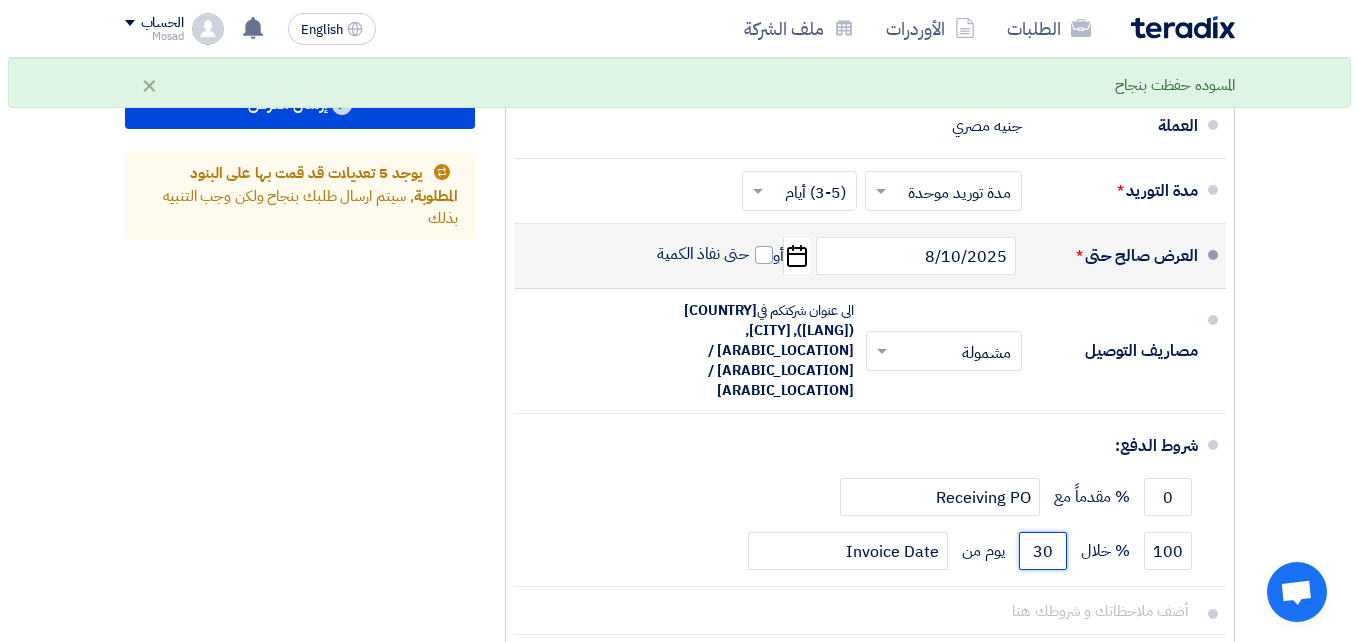 scroll, scrollTop: 1682, scrollLeft: 0, axis: vertical 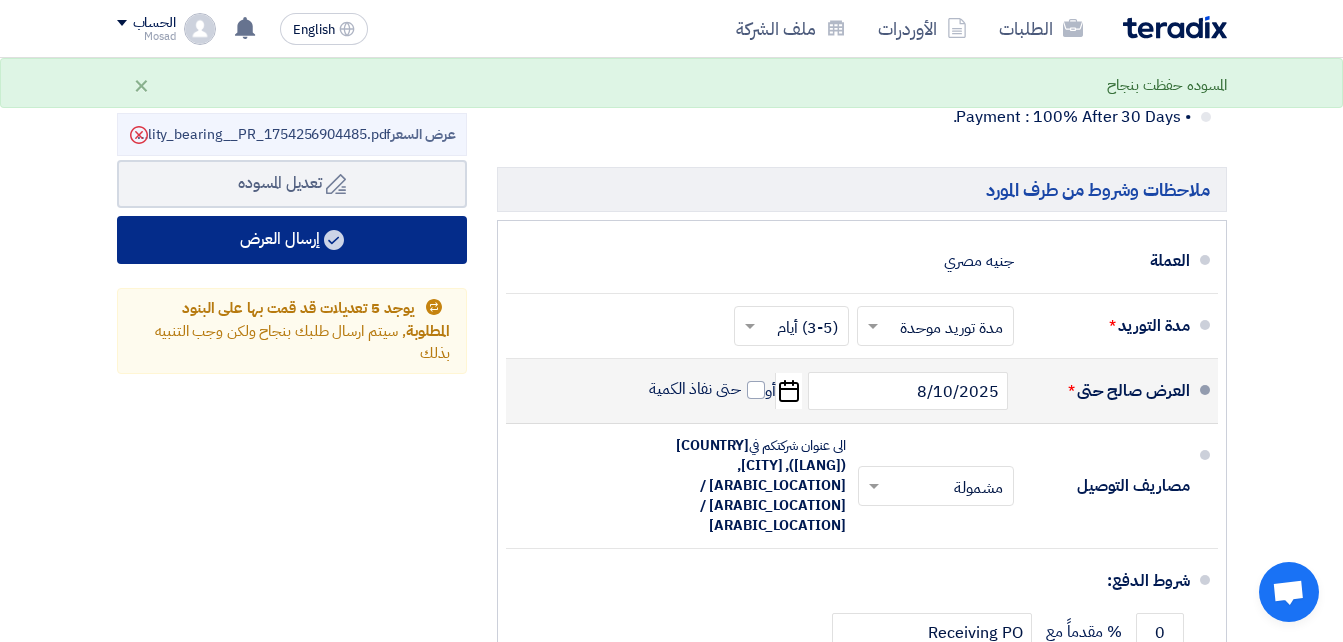 type on "30" 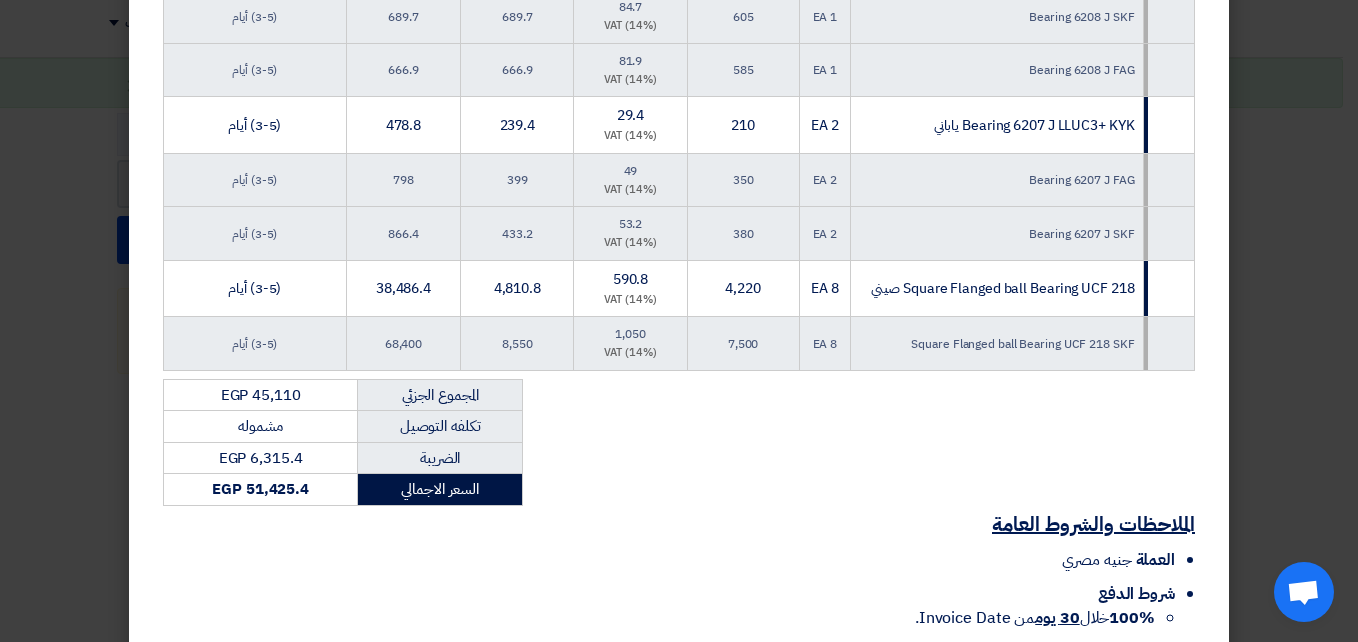 scroll, scrollTop: 1064, scrollLeft: 0, axis: vertical 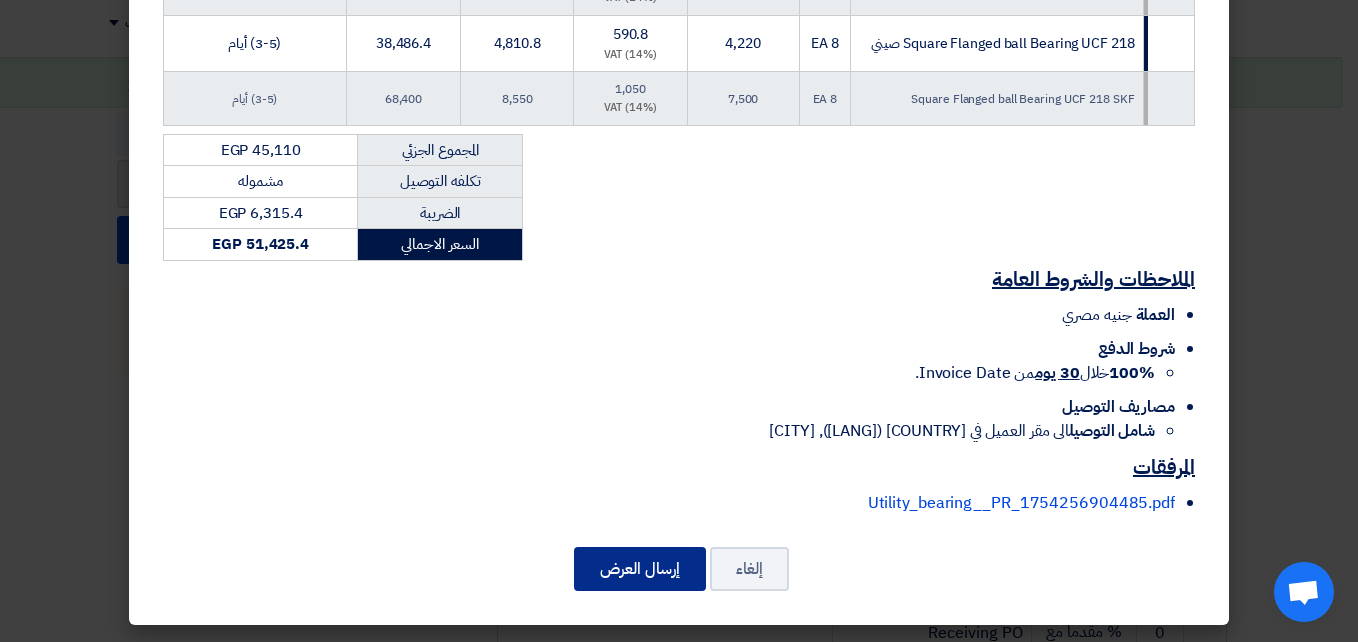 click on "إرسال العرض" 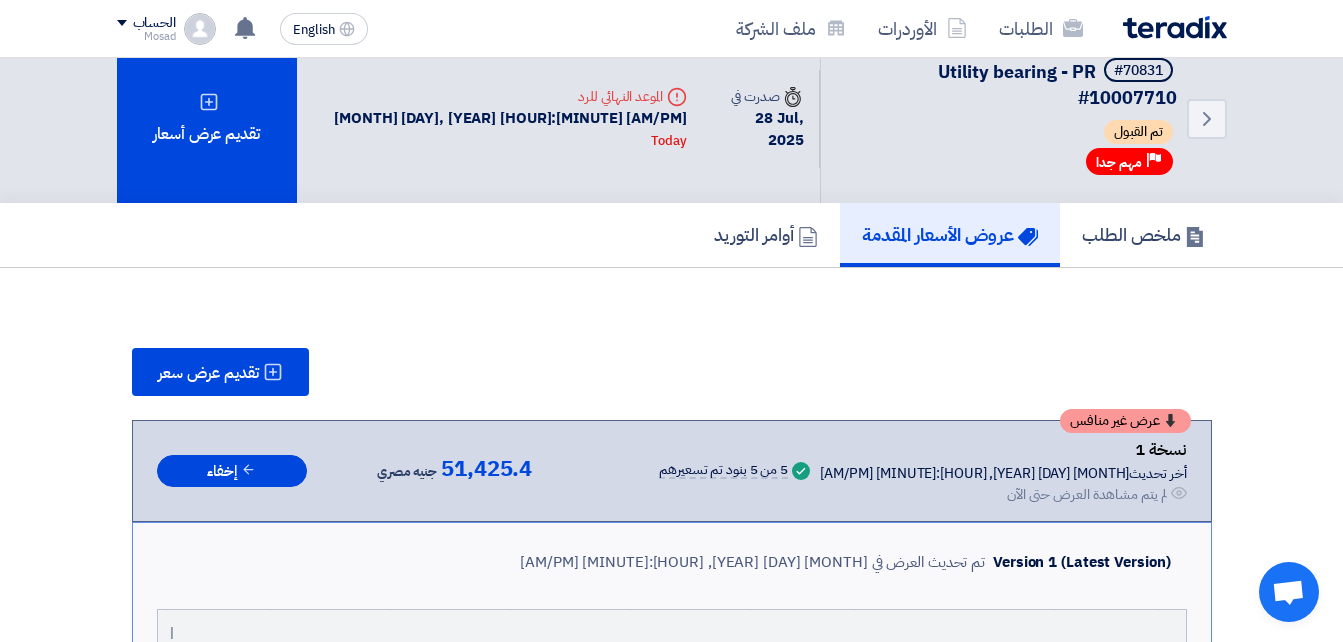 scroll, scrollTop: 0, scrollLeft: 0, axis: both 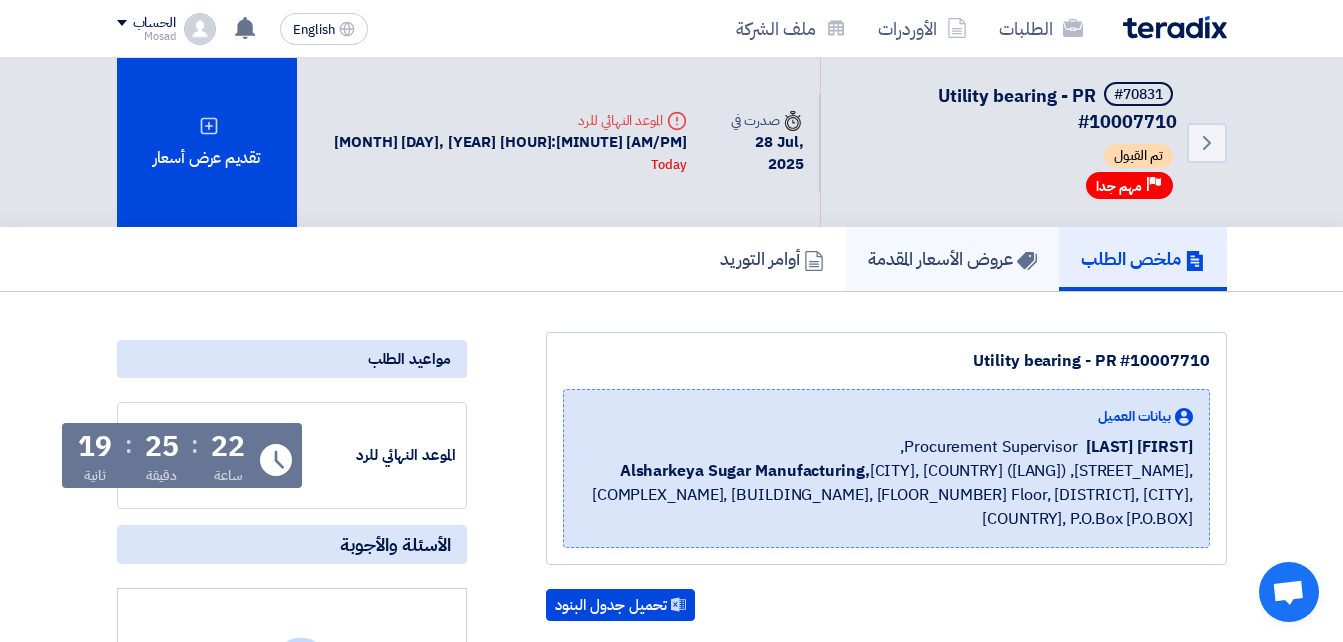 click on "عروض الأسعار المقدمة" 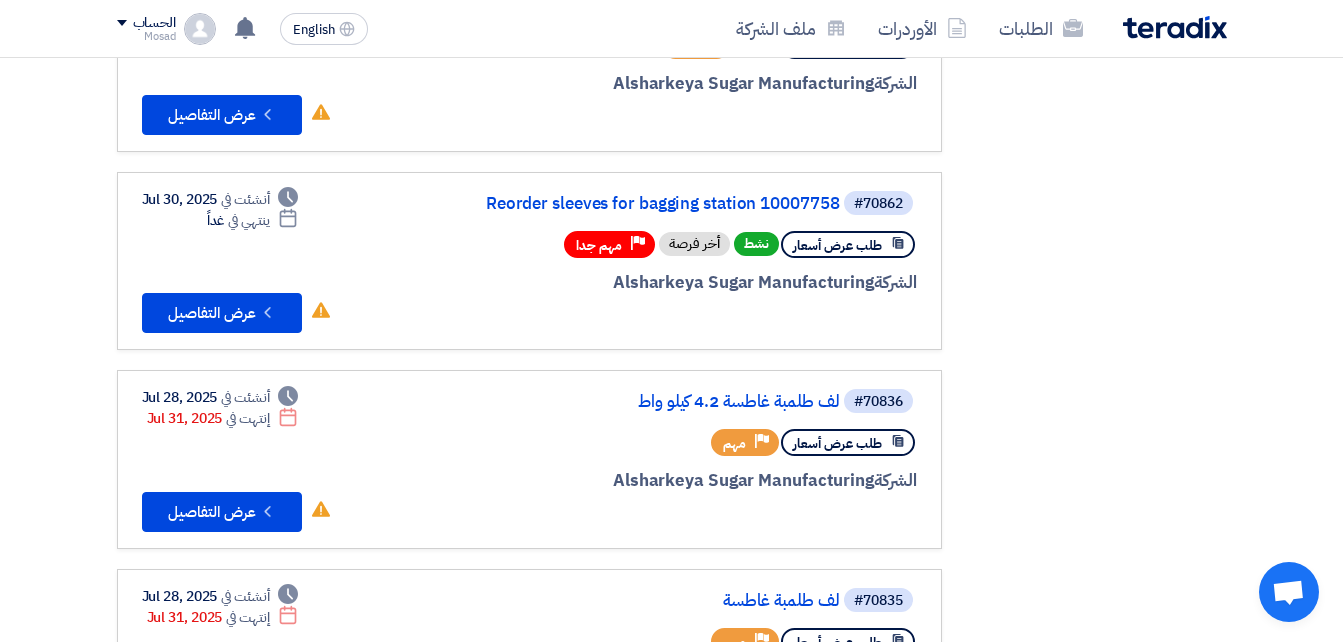 scroll, scrollTop: 700, scrollLeft: 0, axis: vertical 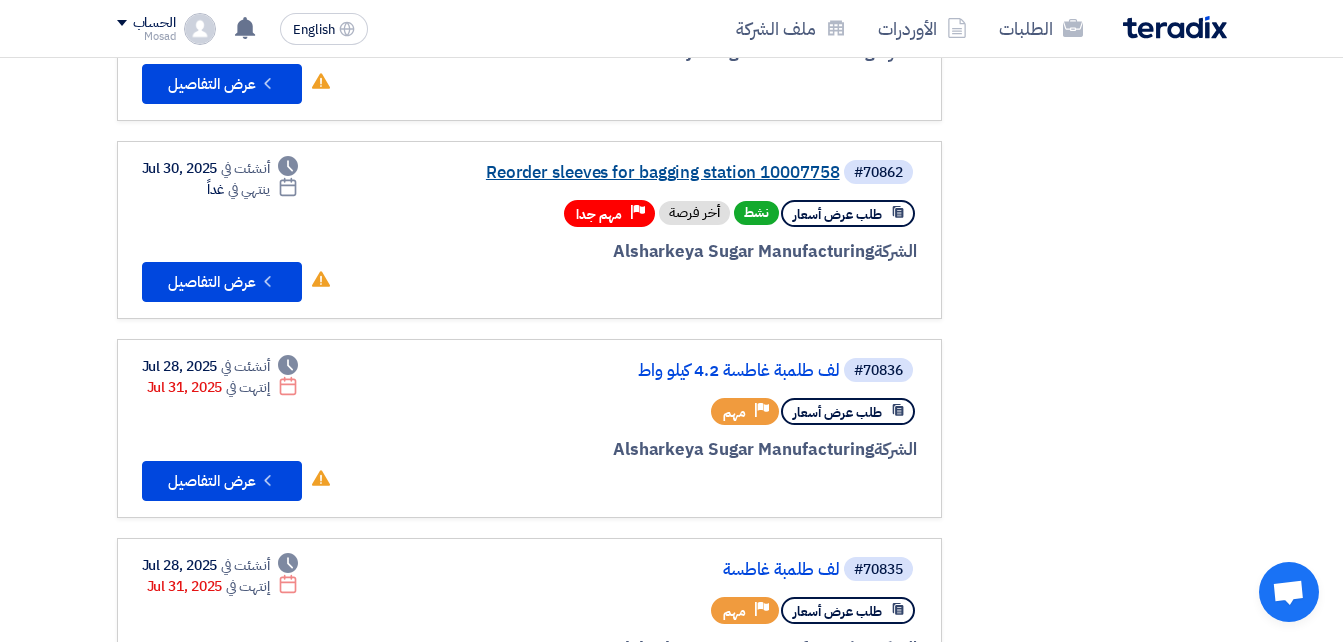 click on "Reorder sleeves for bagging station 10007758" 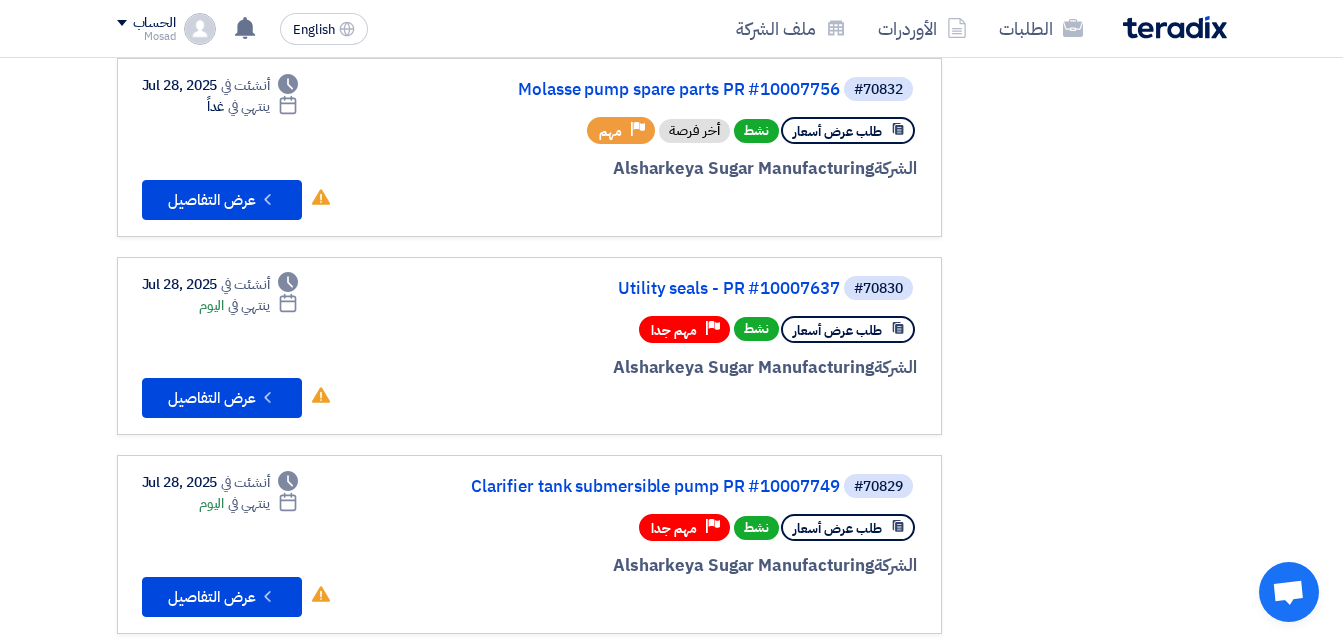 scroll, scrollTop: 1400, scrollLeft: 0, axis: vertical 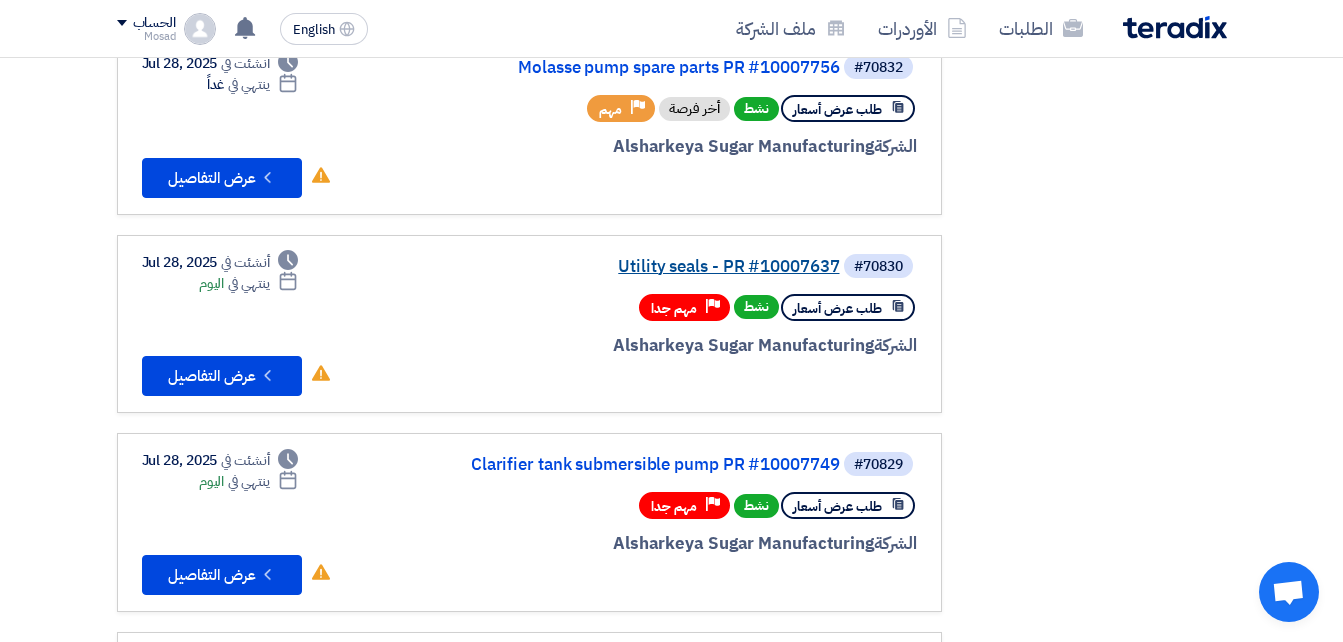 click on "Utility seals - PR #10007637" 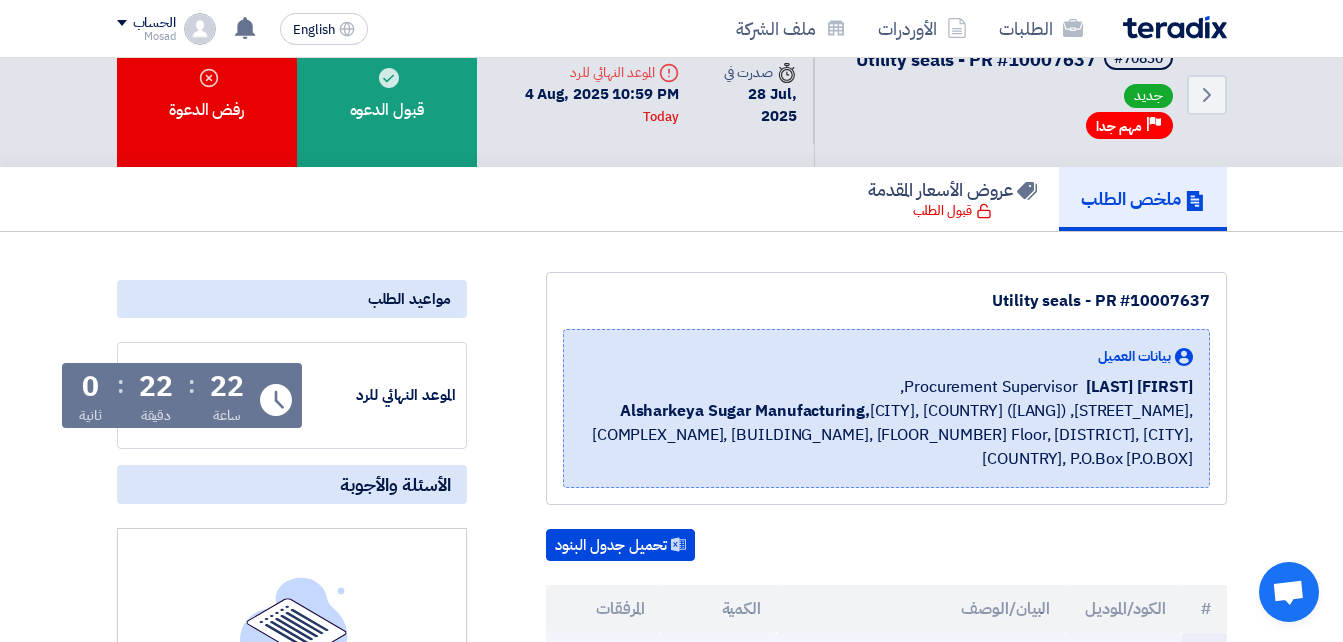 scroll, scrollTop: 0, scrollLeft: 0, axis: both 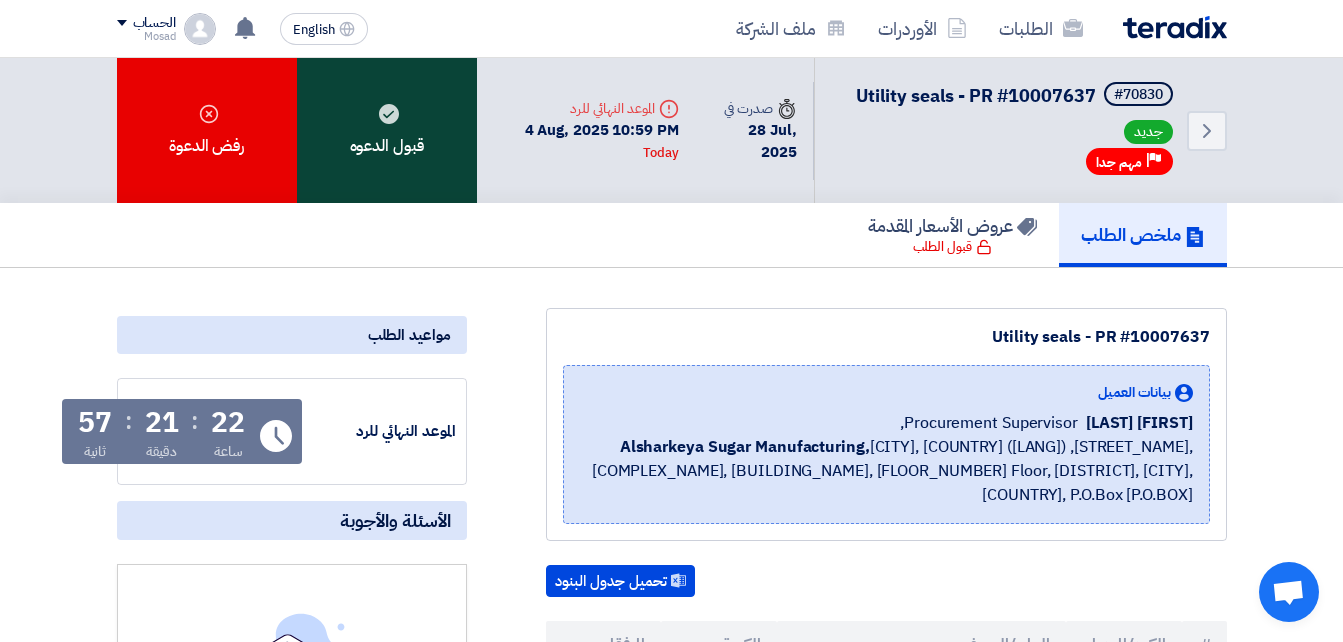 click 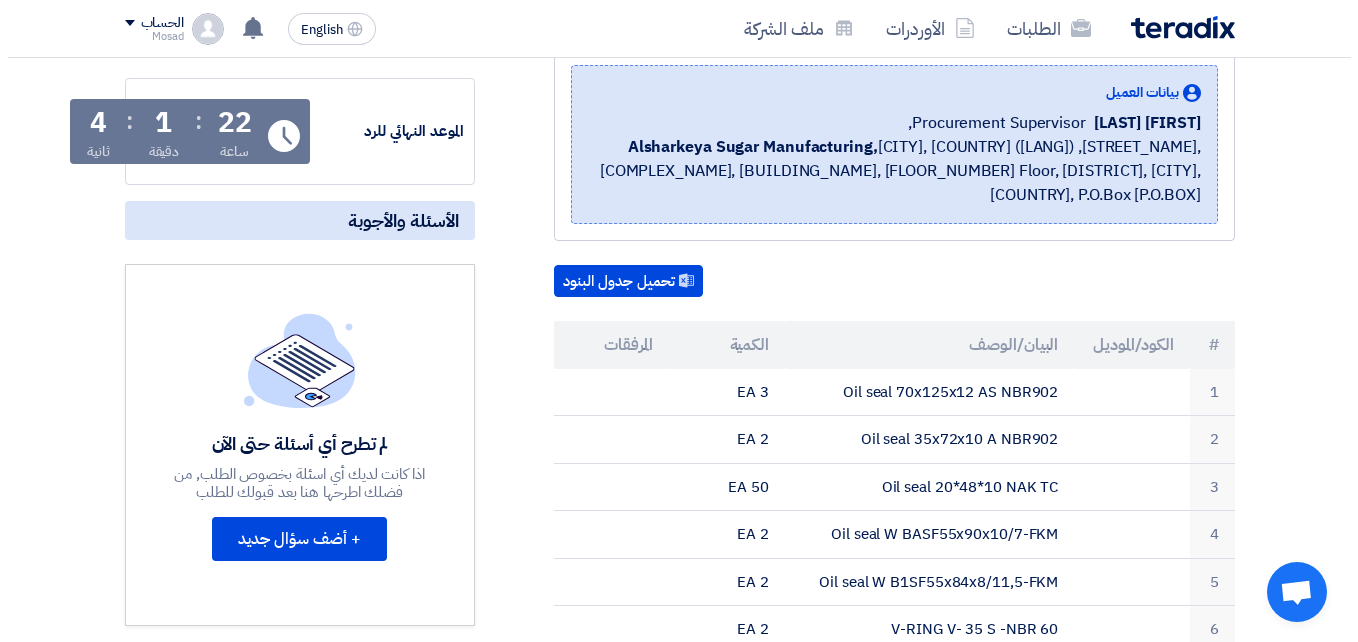 scroll, scrollTop: 0, scrollLeft: 0, axis: both 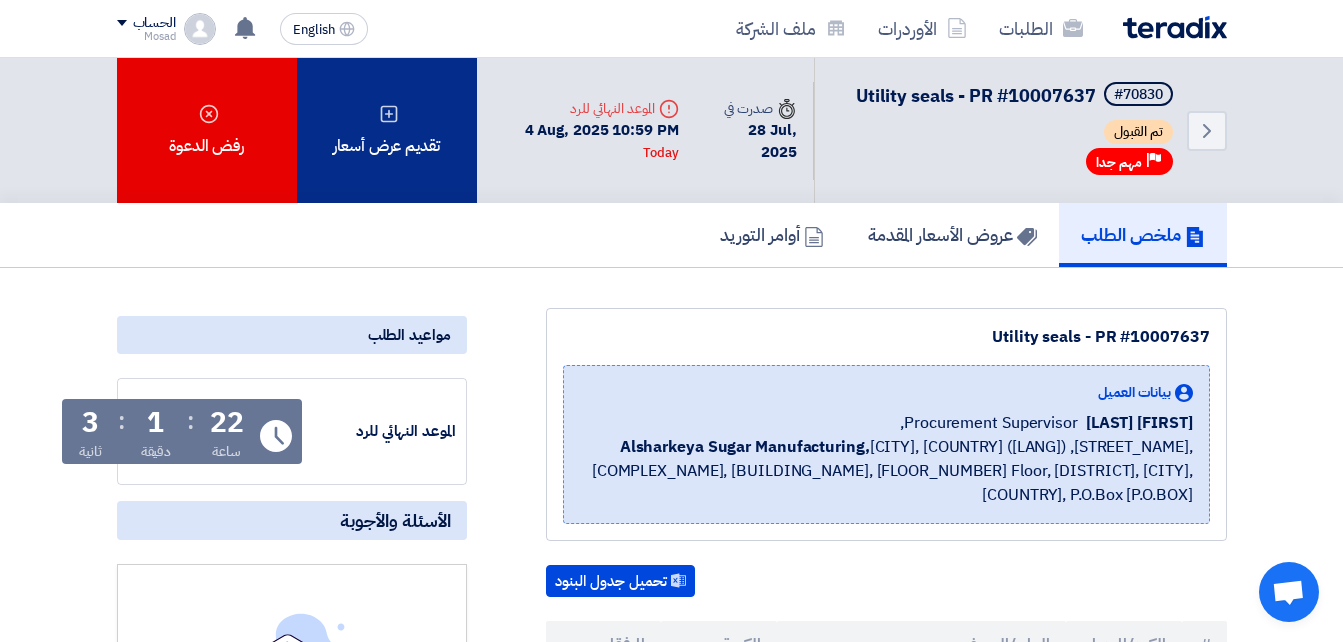 click on "تقديم عرض أسعار" 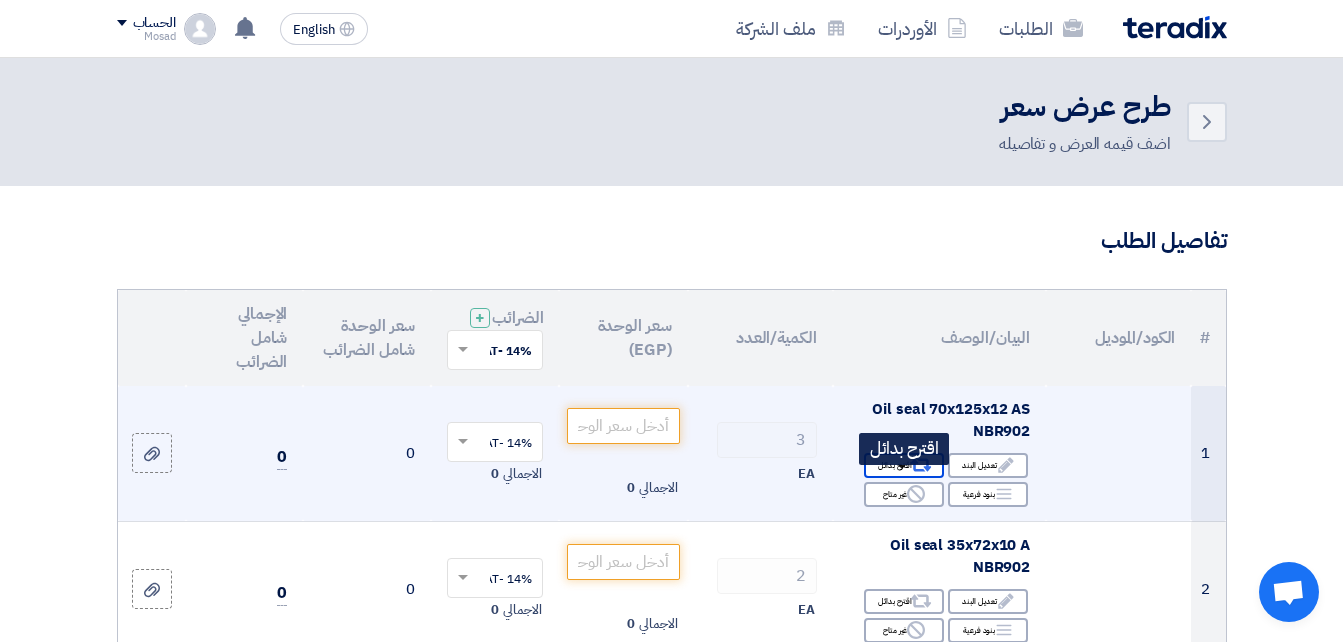 click on "Alternative" 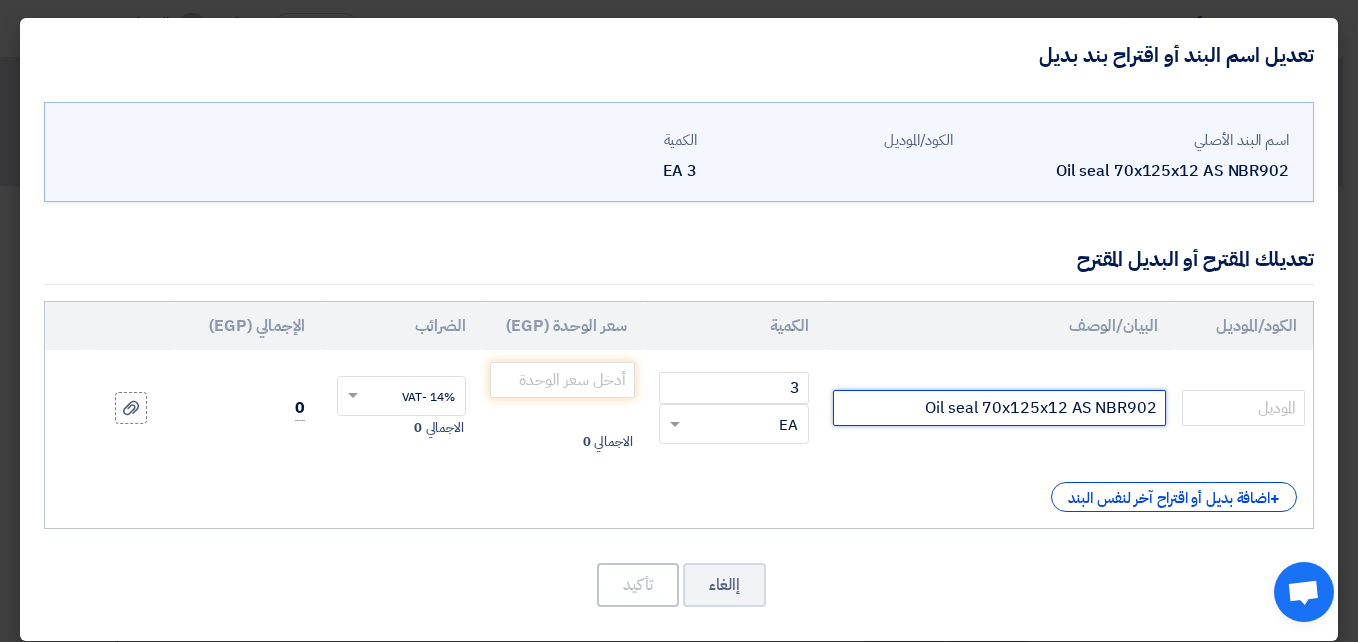 drag, startPoint x: 897, startPoint y: 414, endPoint x: 1157, endPoint y: 409, distance: 260.04807 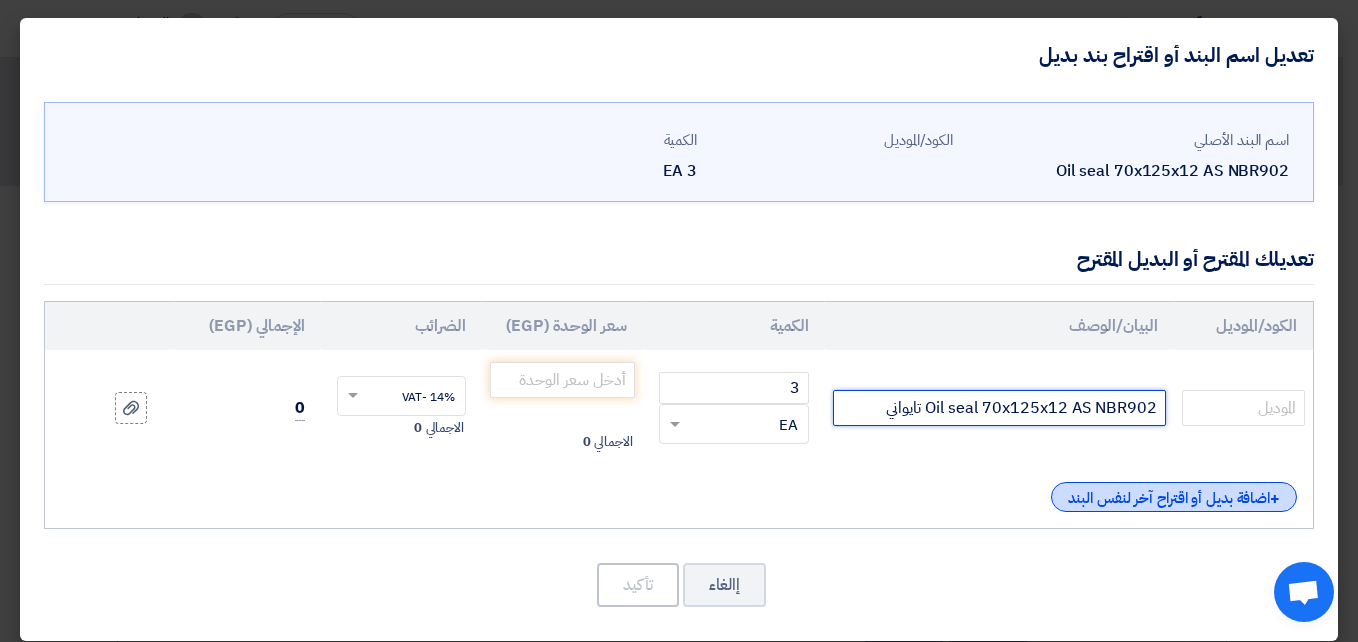 type on "Oil seal 70x125x12 AS NBR902 تايواني" 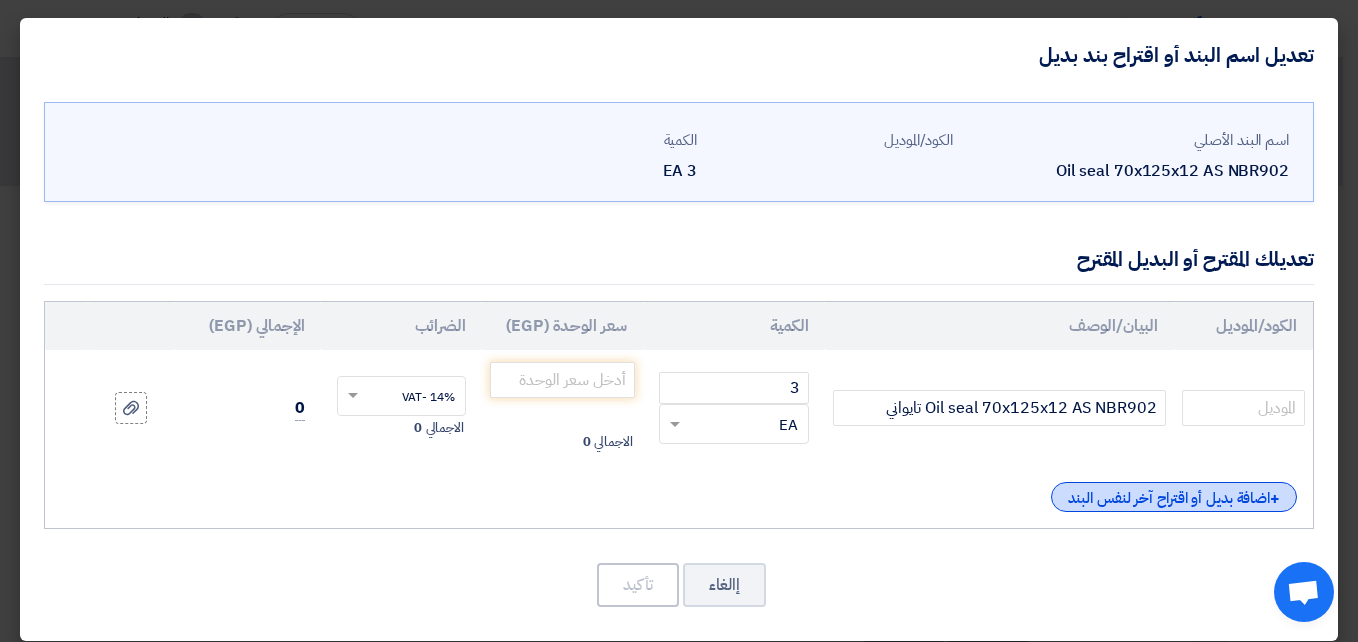 click on "+
اضافة بديل أو اقتراح آخر لنفس البند" 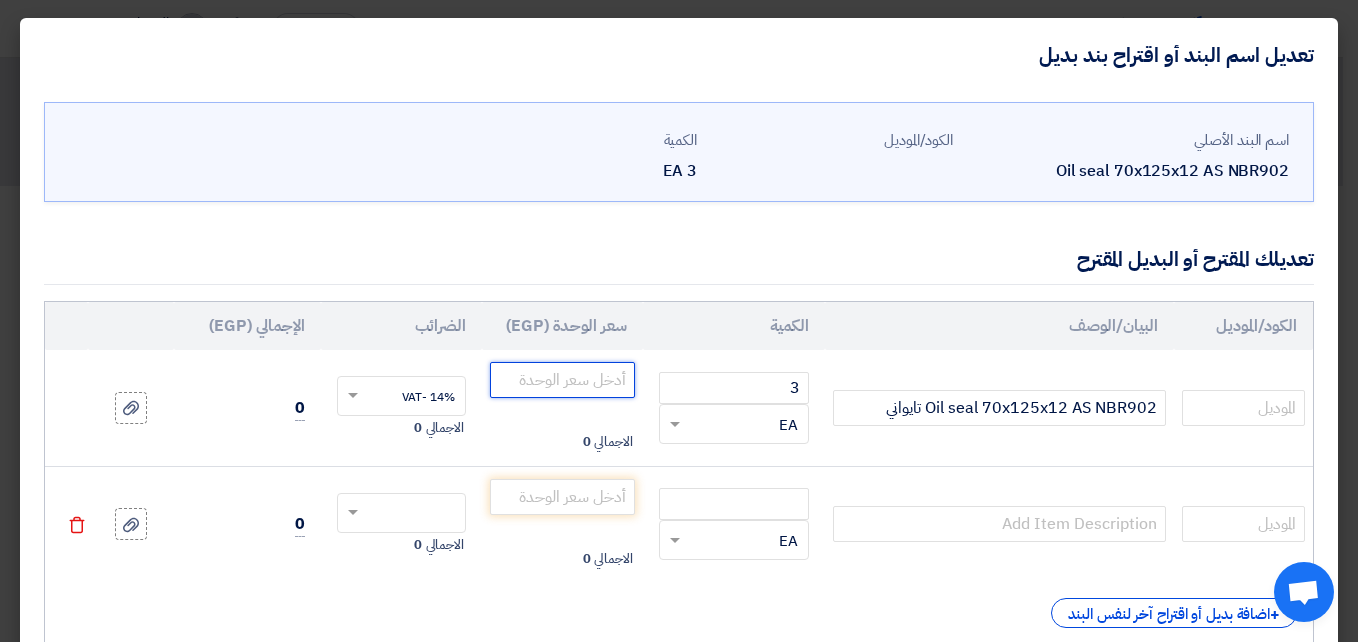 click 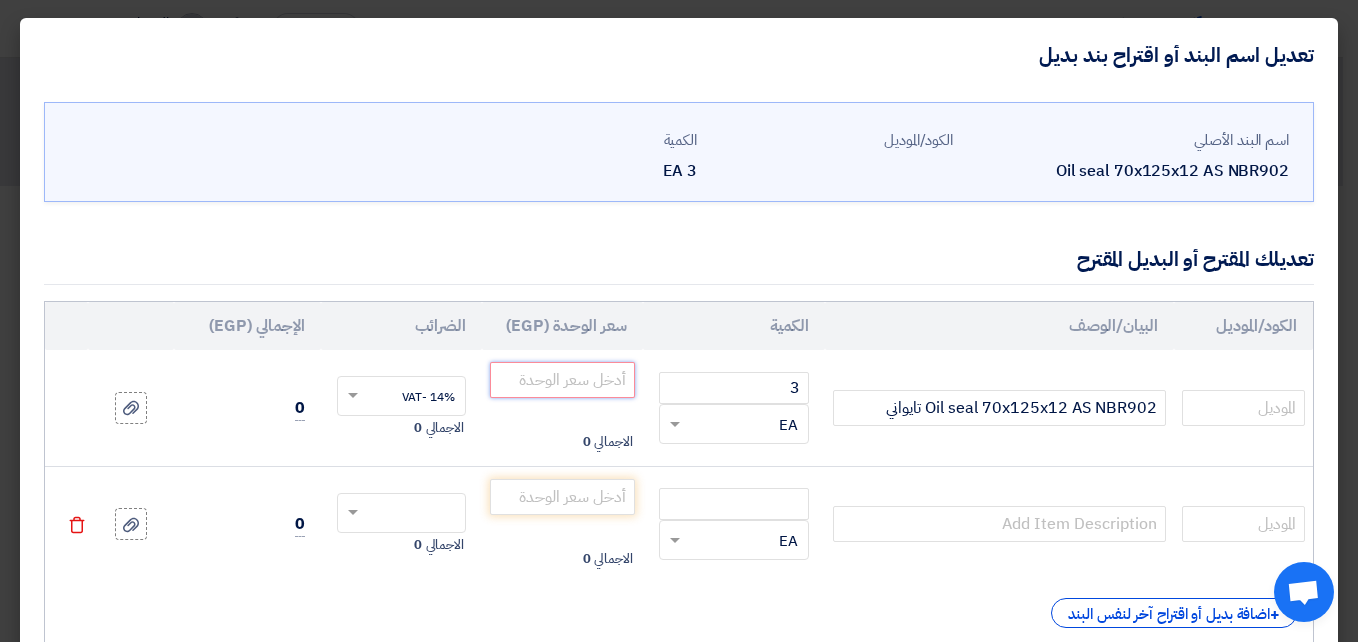 click 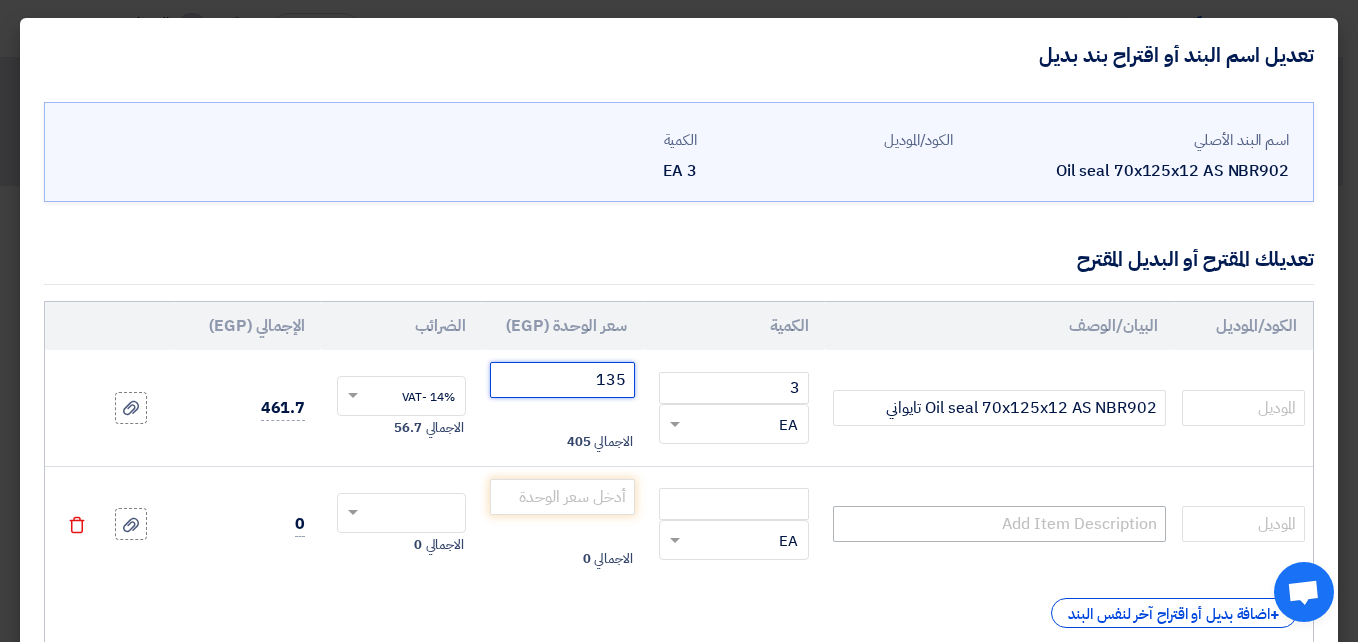 type on "135" 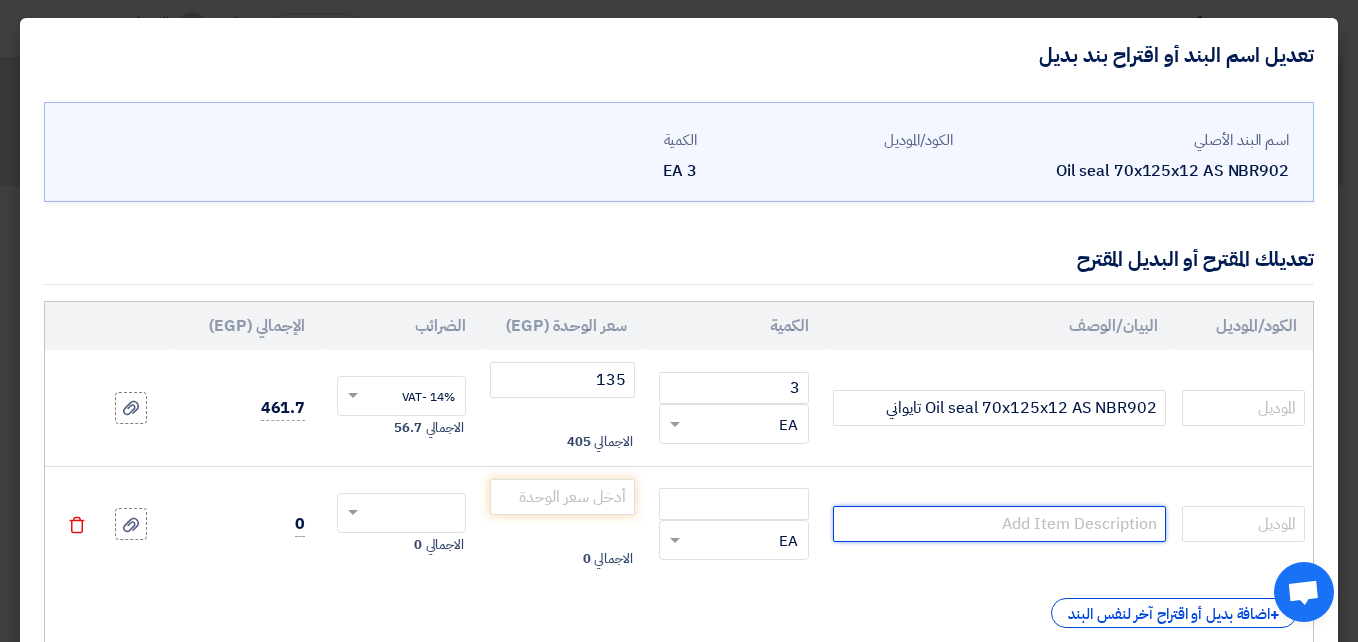 click 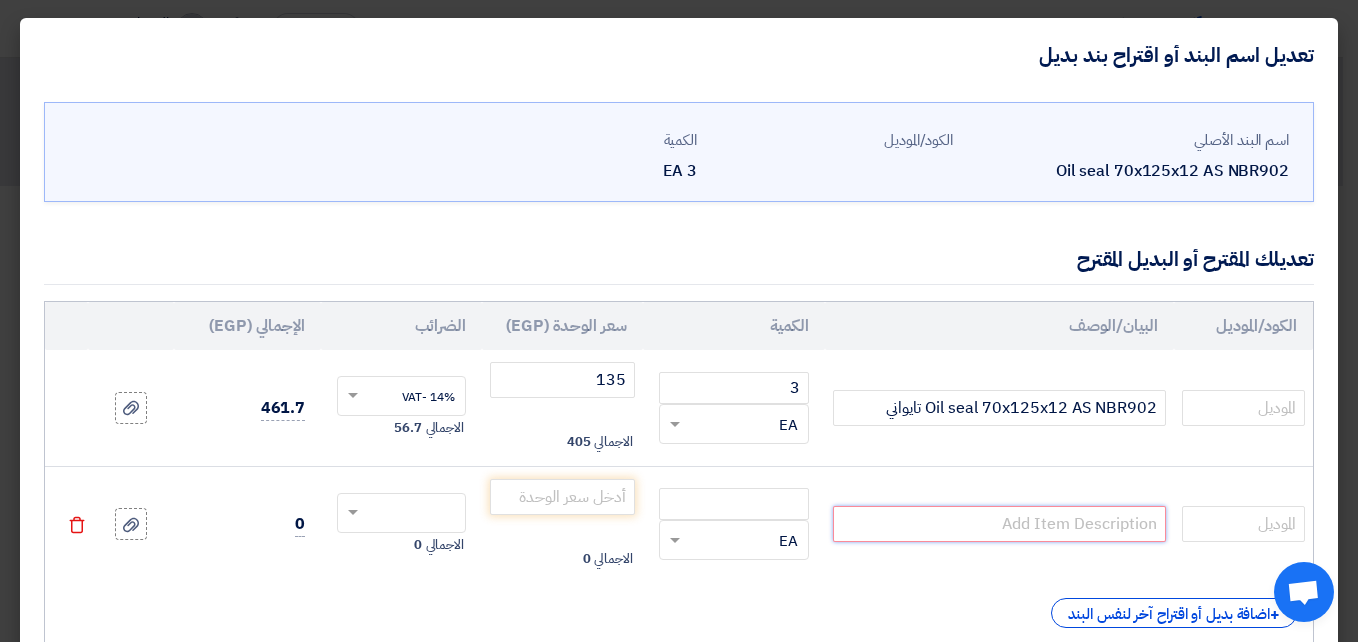 click 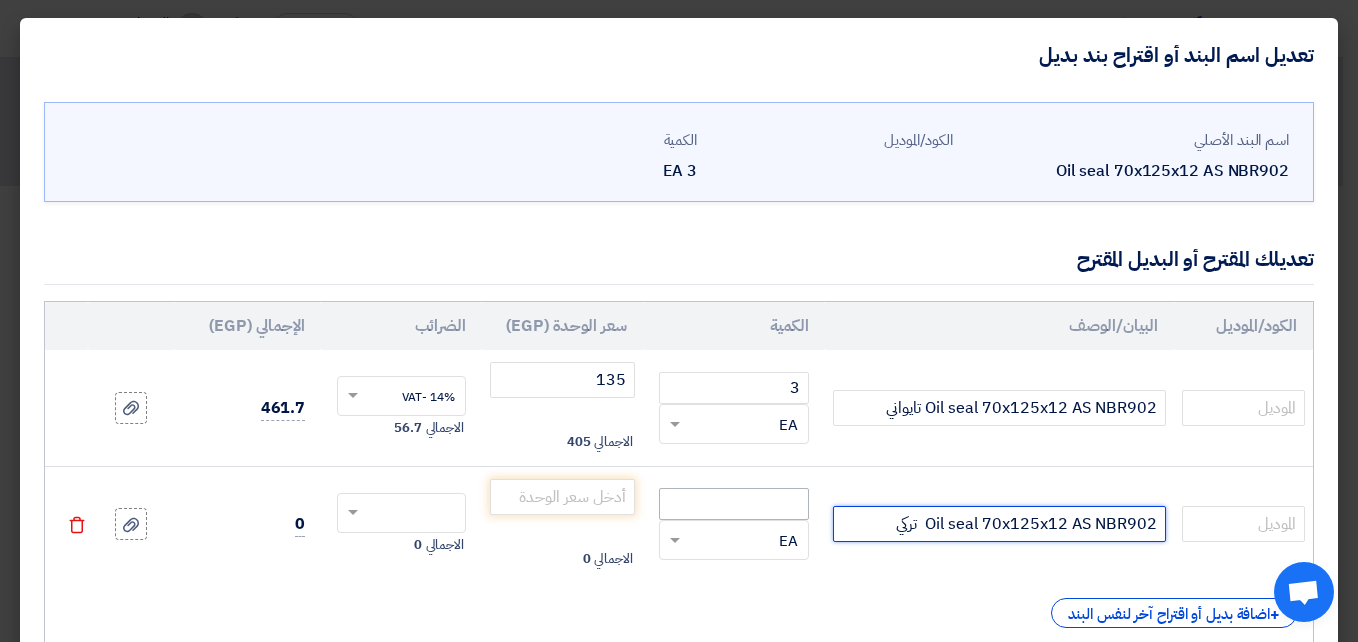 type on "Oil seal 70x125x12 AS NBR902  تركي" 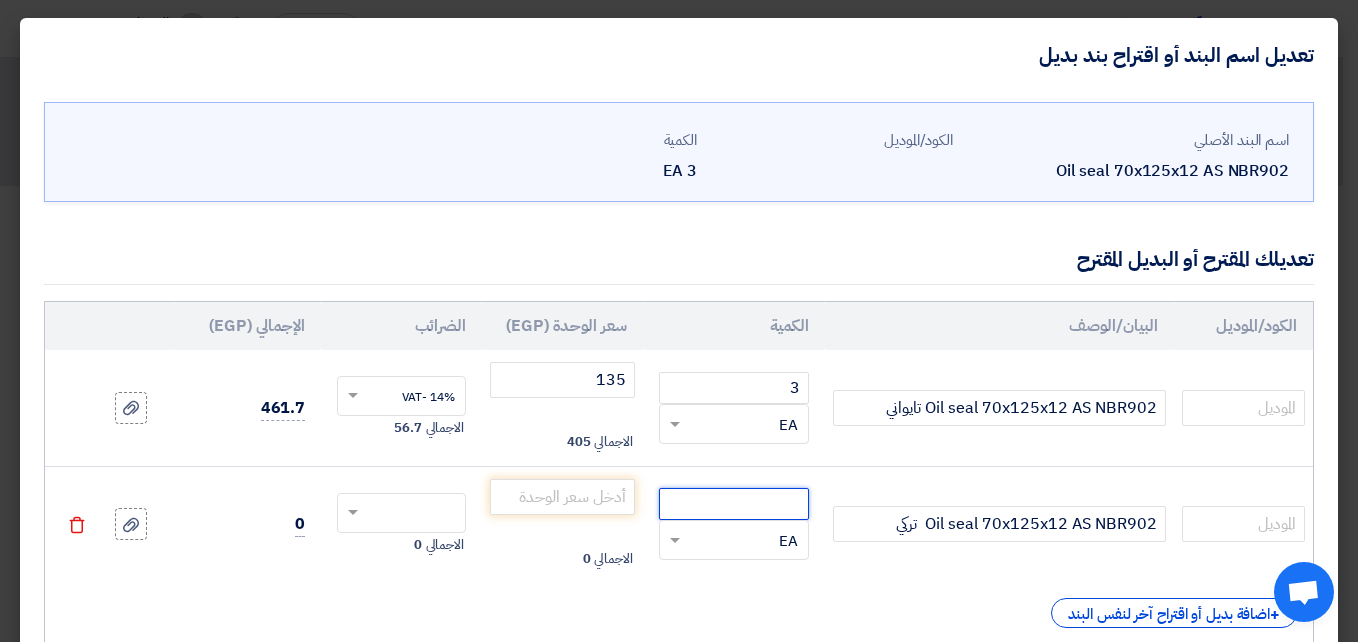 click 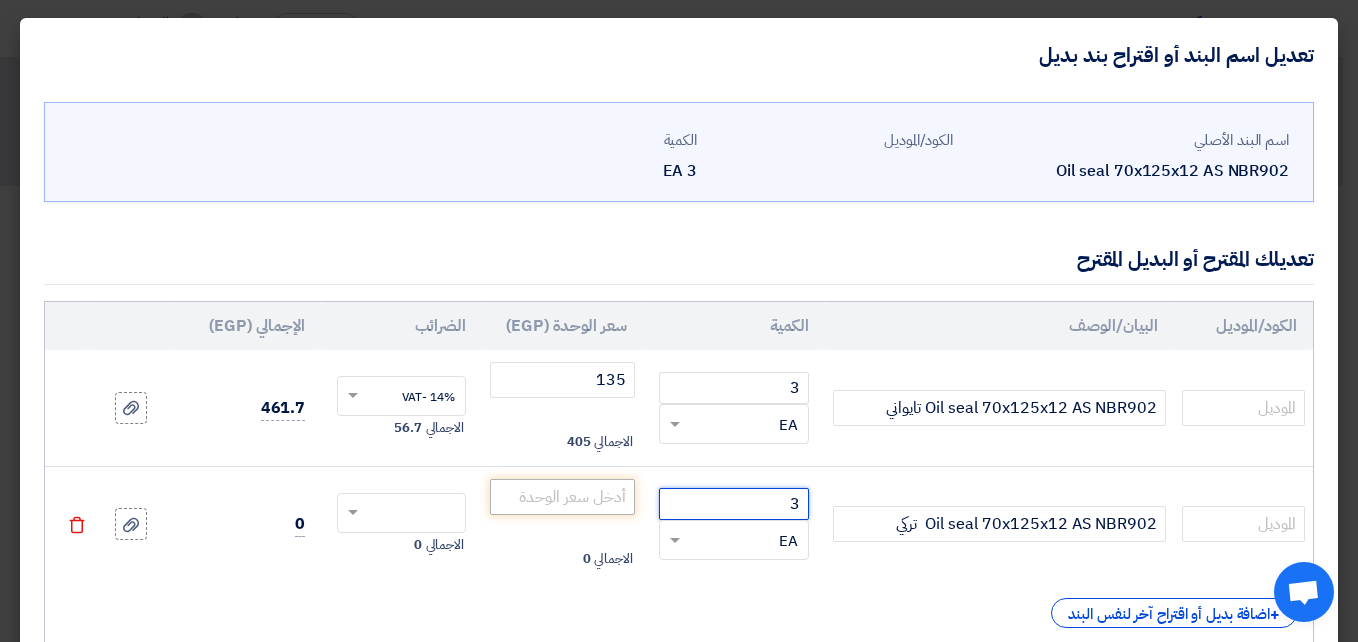 type on "3" 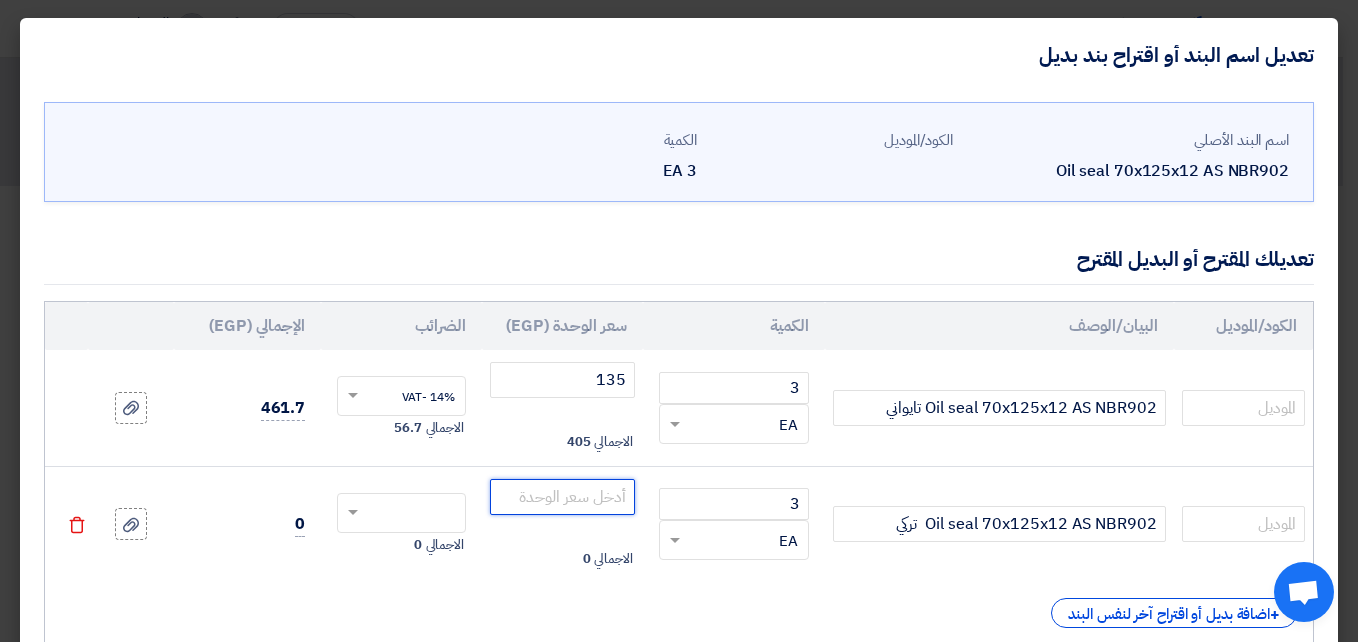 click 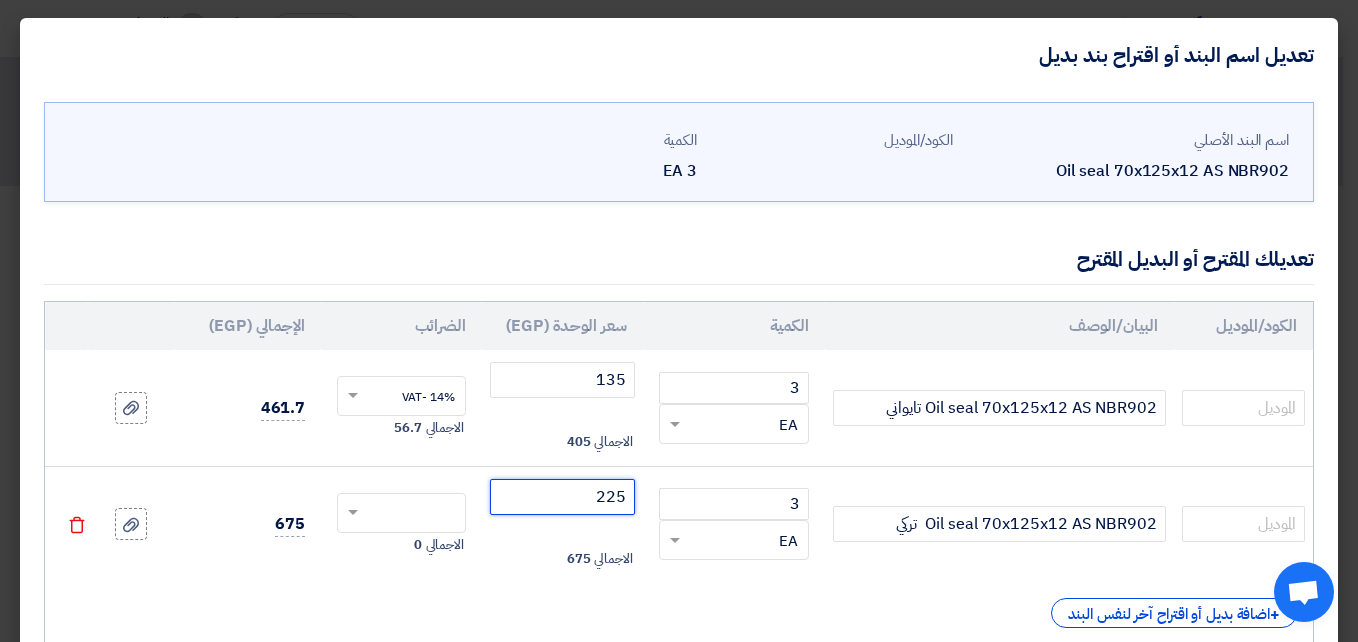 type on "225" 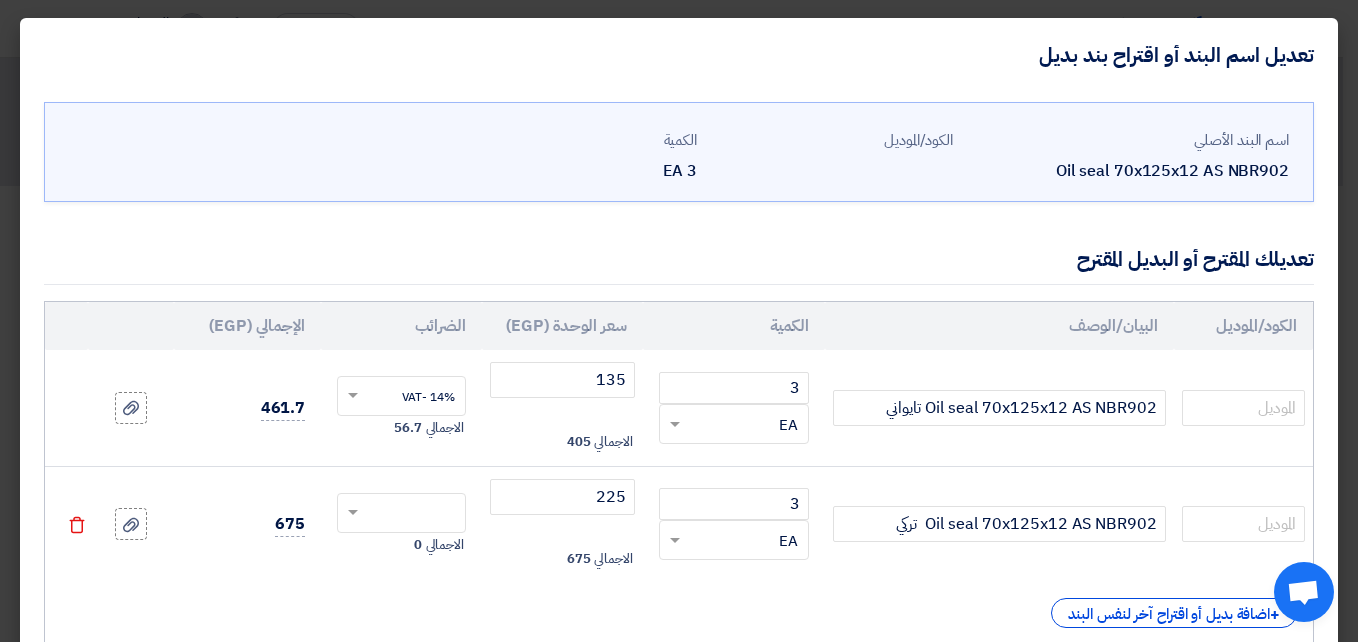 click 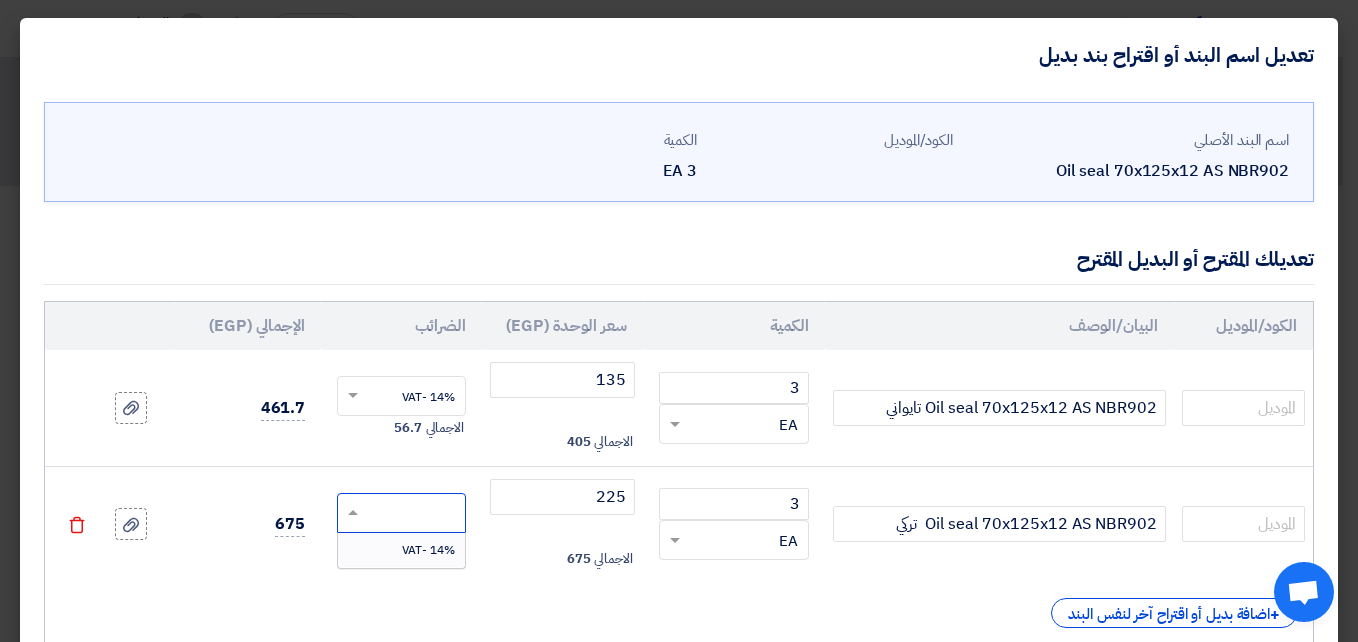 click on "14% -VAT" at bounding box center (401, 550) 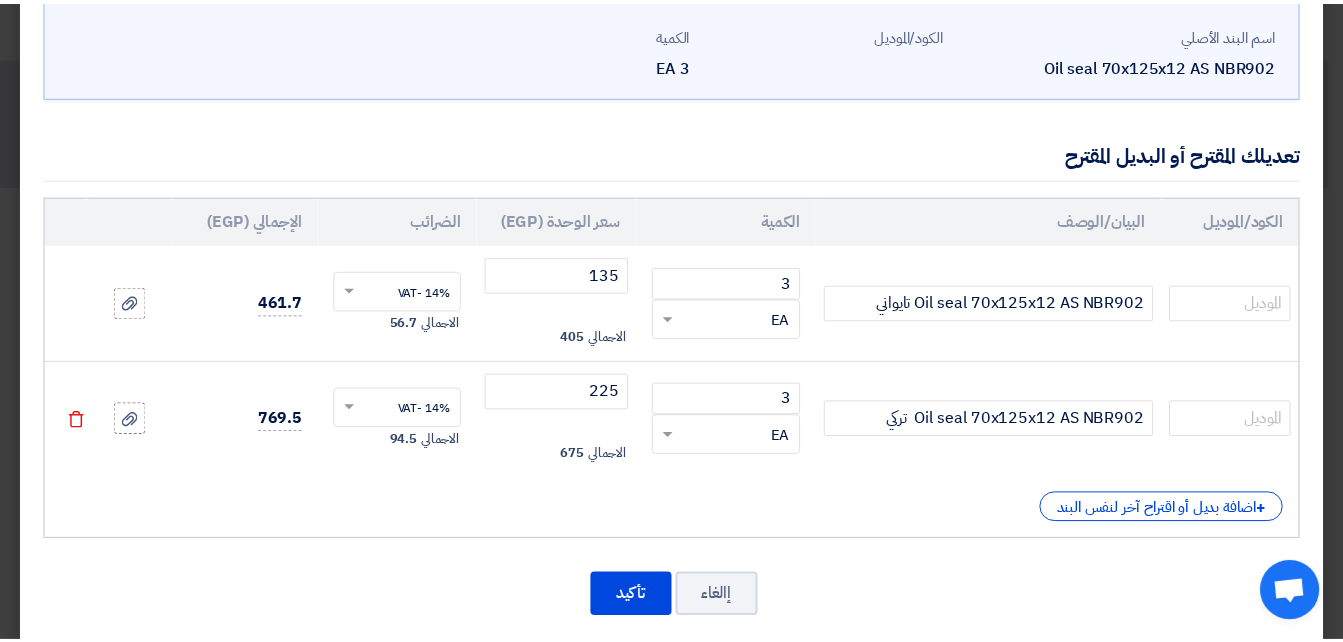 scroll, scrollTop: 133, scrollLeft: 0, axis: vertical 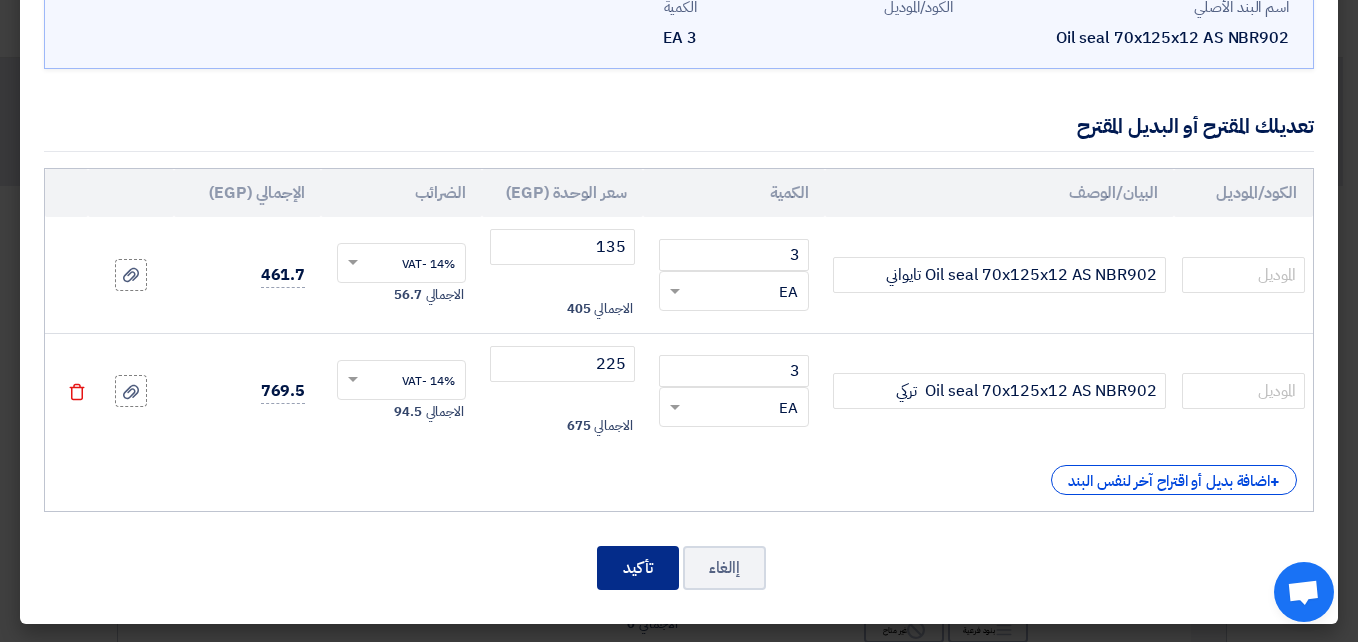 click on "تأكيد" 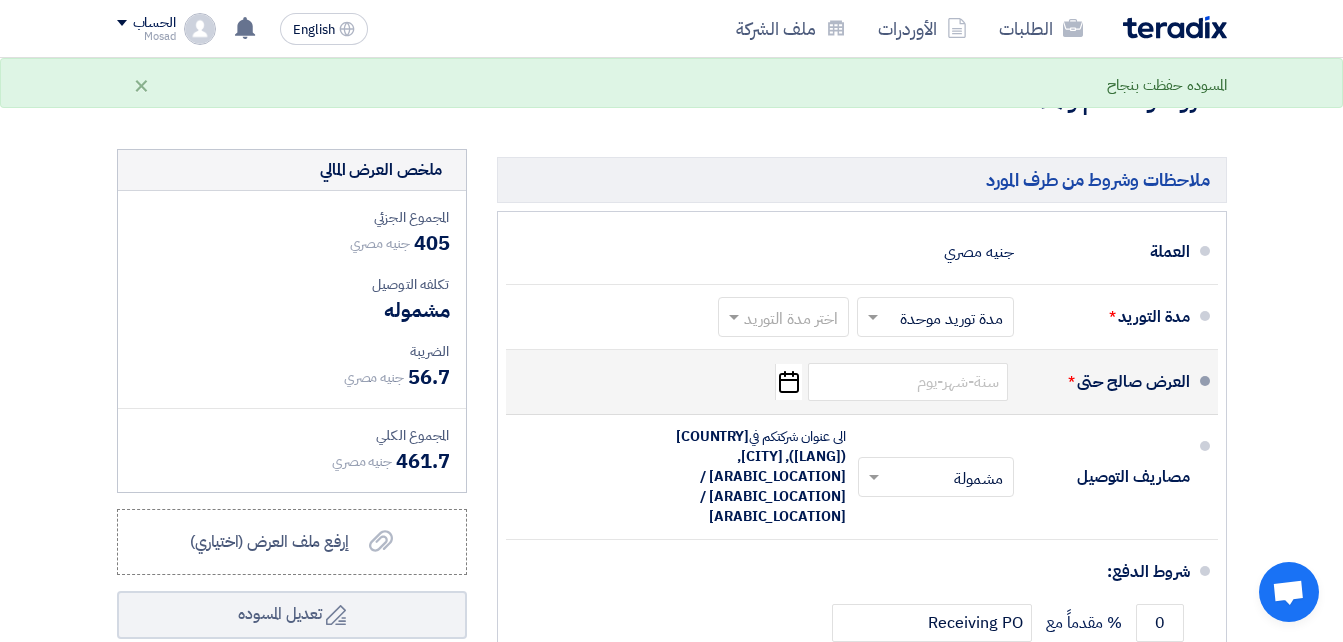 scroll, scrollTop: 1800, scrollLeft: 0, axis: vertical 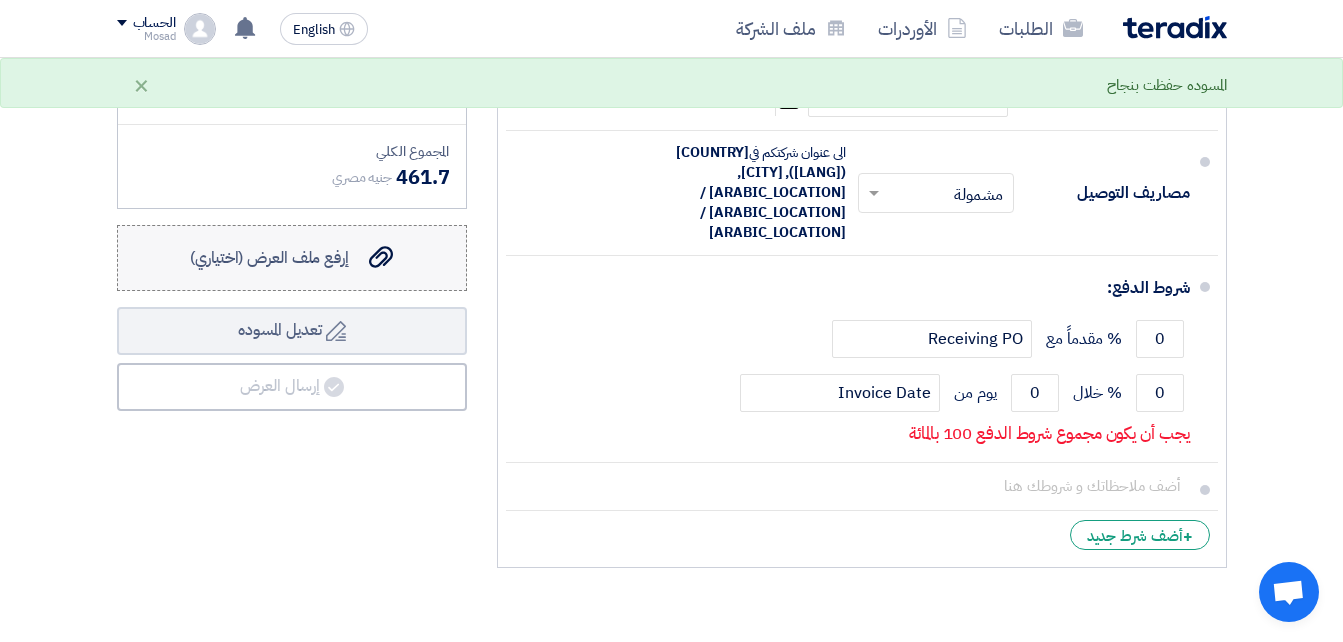 click on "إرفع ملف العرض (اختياري)" 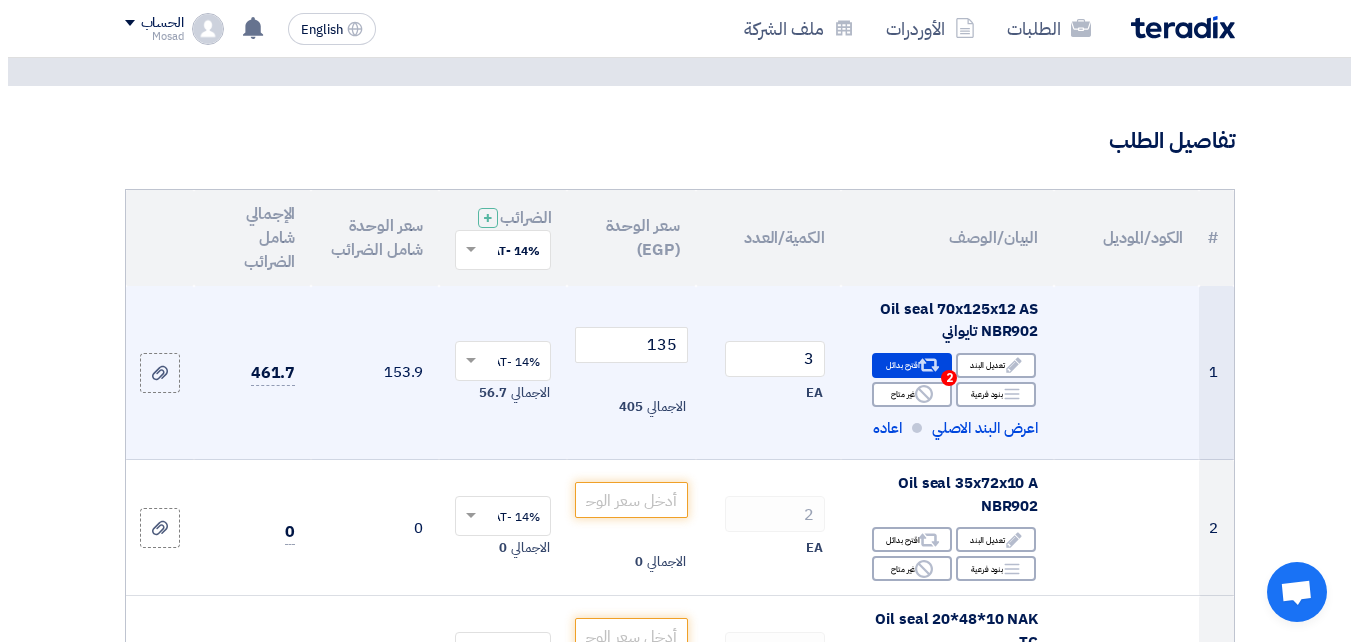 scroll, scrollTop: 200, scrollLeft: 0, axis: vertical 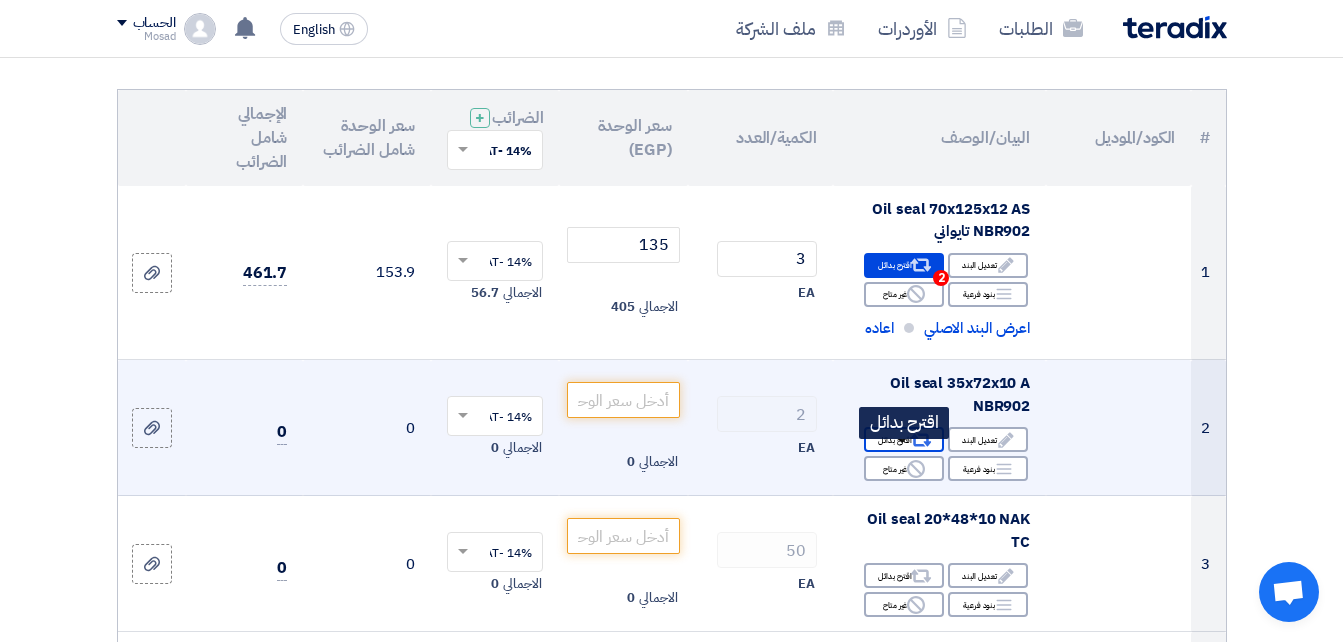 click on "Alternative
اقترح بدائل" 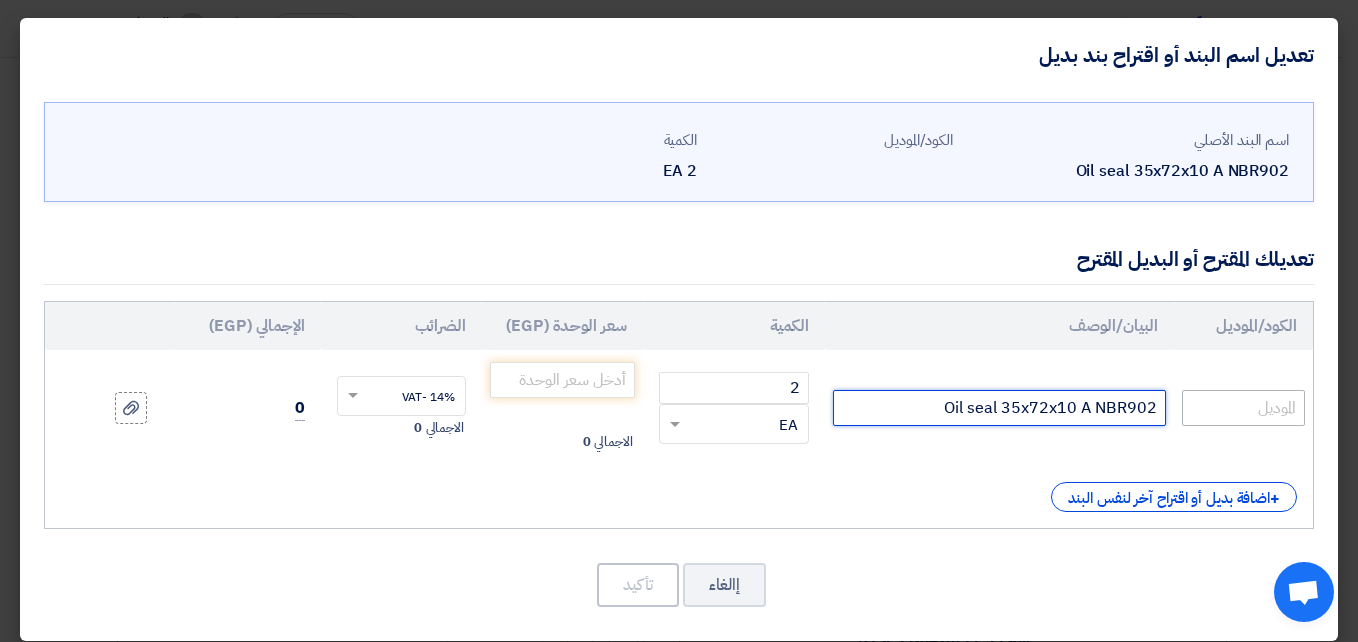 drag, startPoint x: 926, startPoint y: 411, endPoint x: 1202, endPoint y: 395, distance: 276.46338 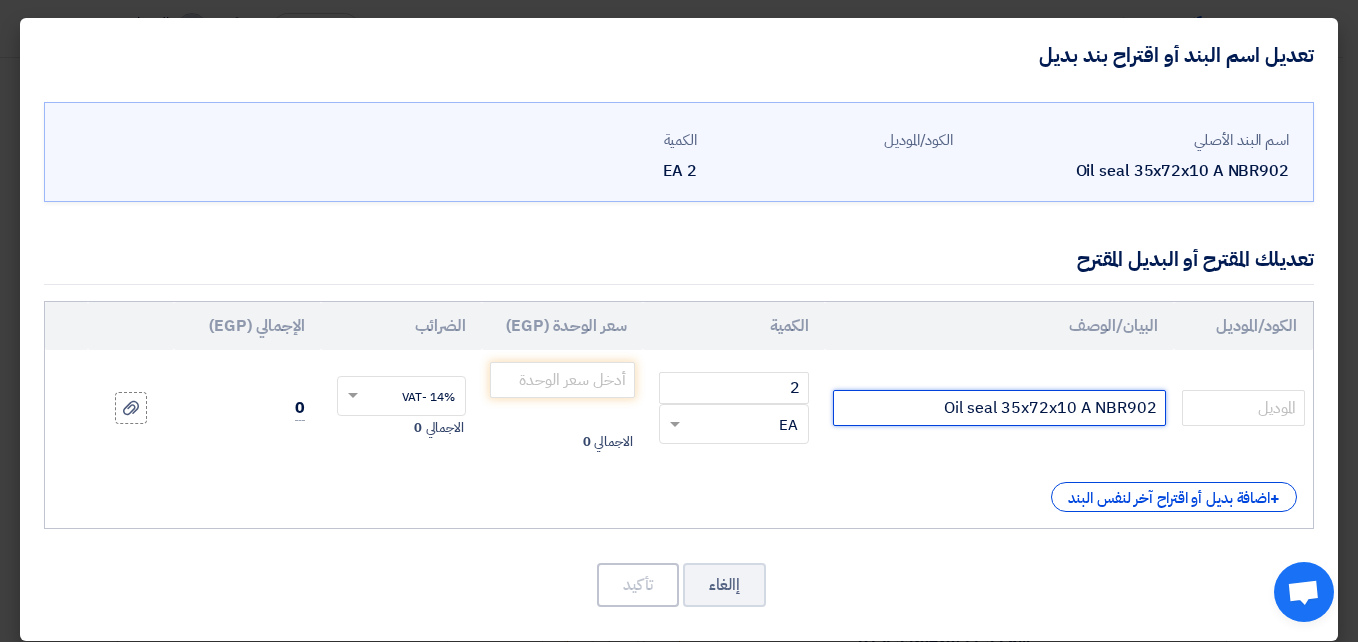 paste on "تايواني" 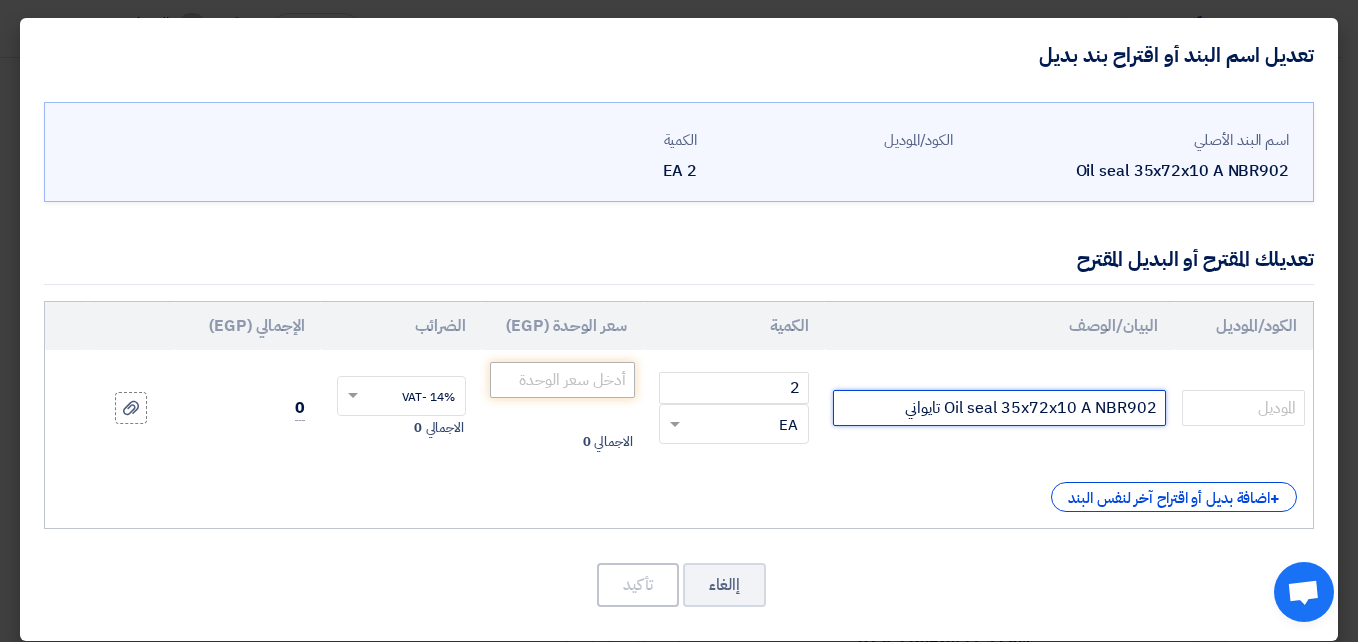 type on "Oil seal 35x72x10 A NBR902 تايواني" 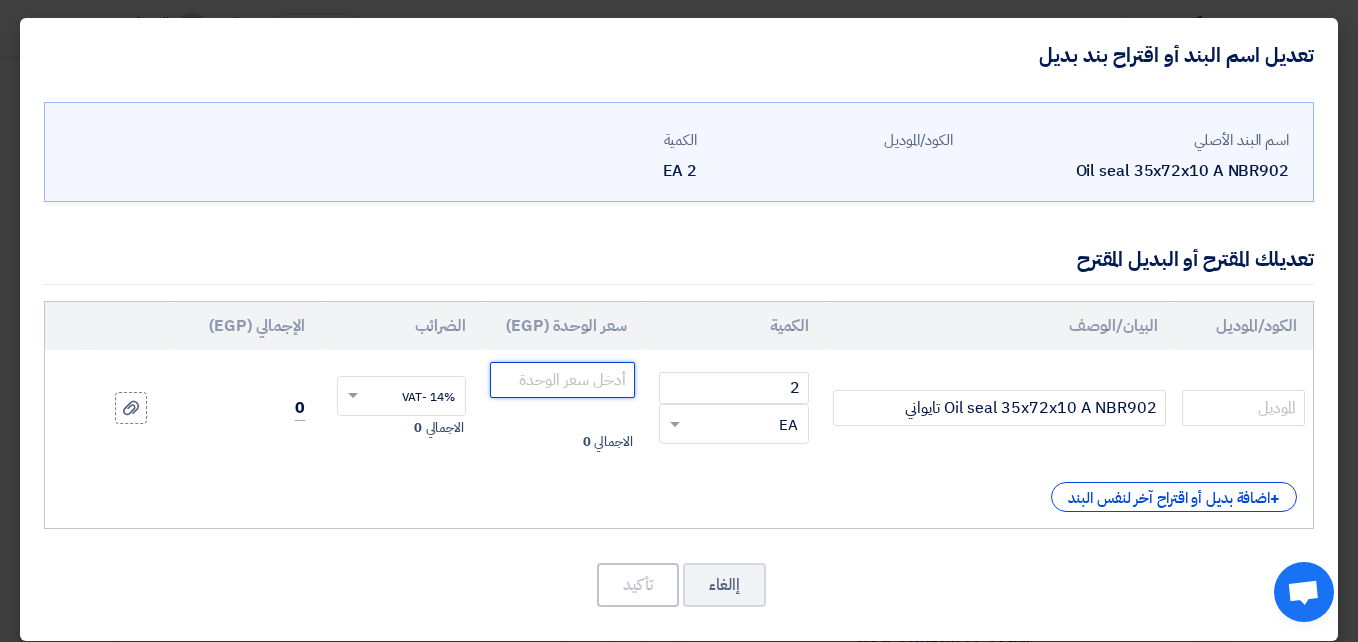 click 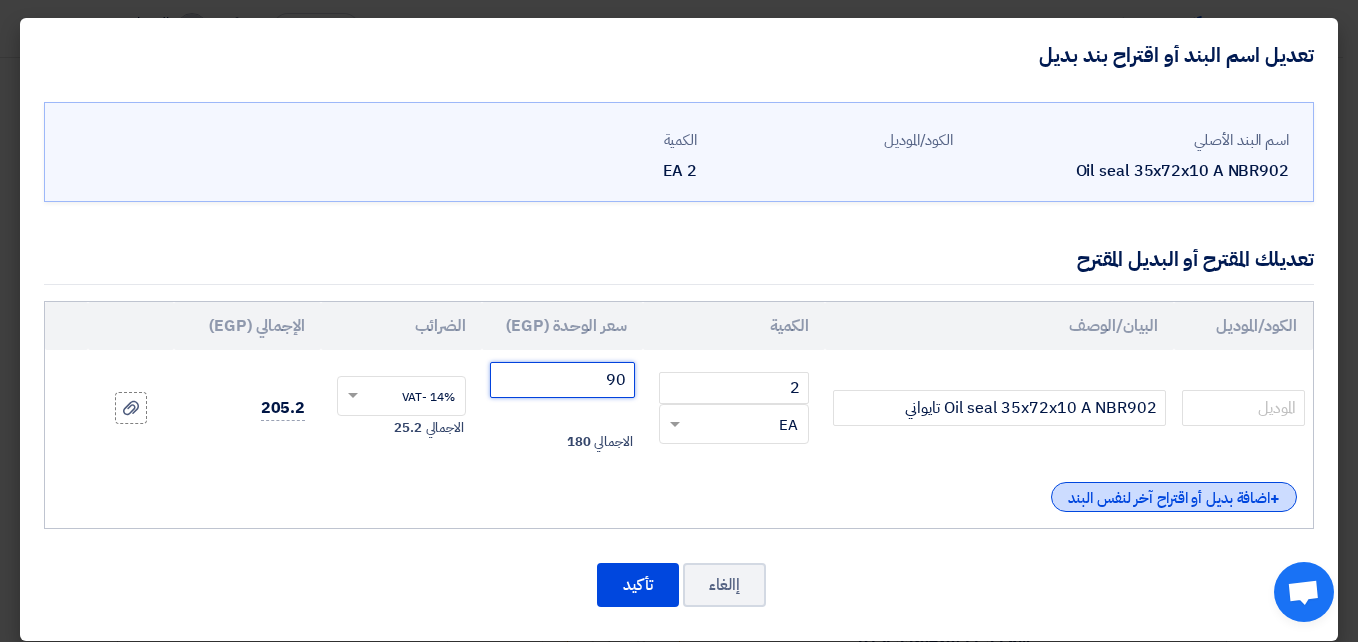 type on "90" 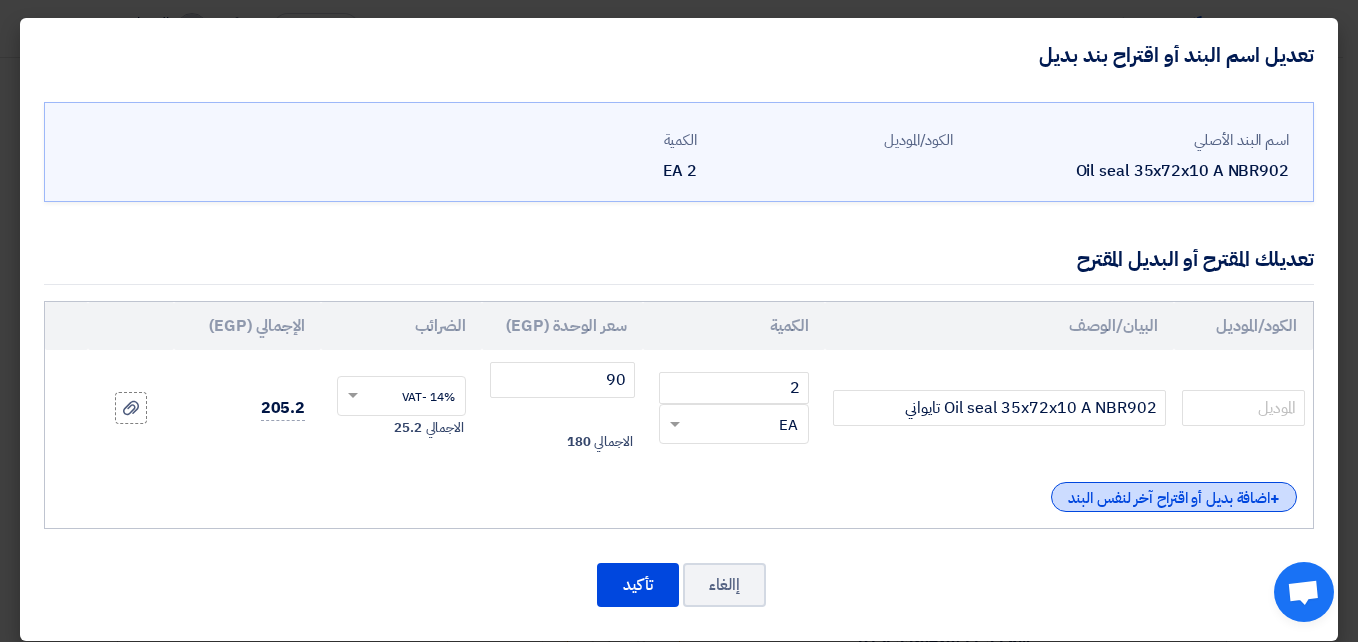 click on "+
اضافة بديل أو اقتراح آخر لنفس البند" 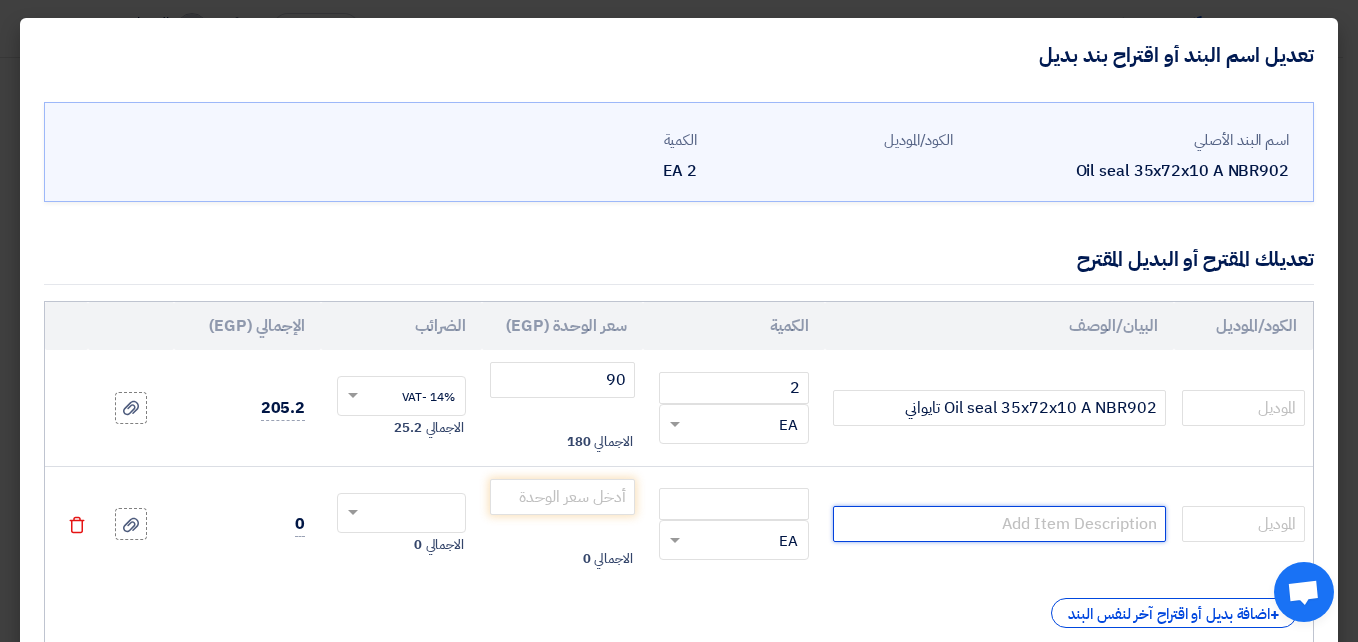 click 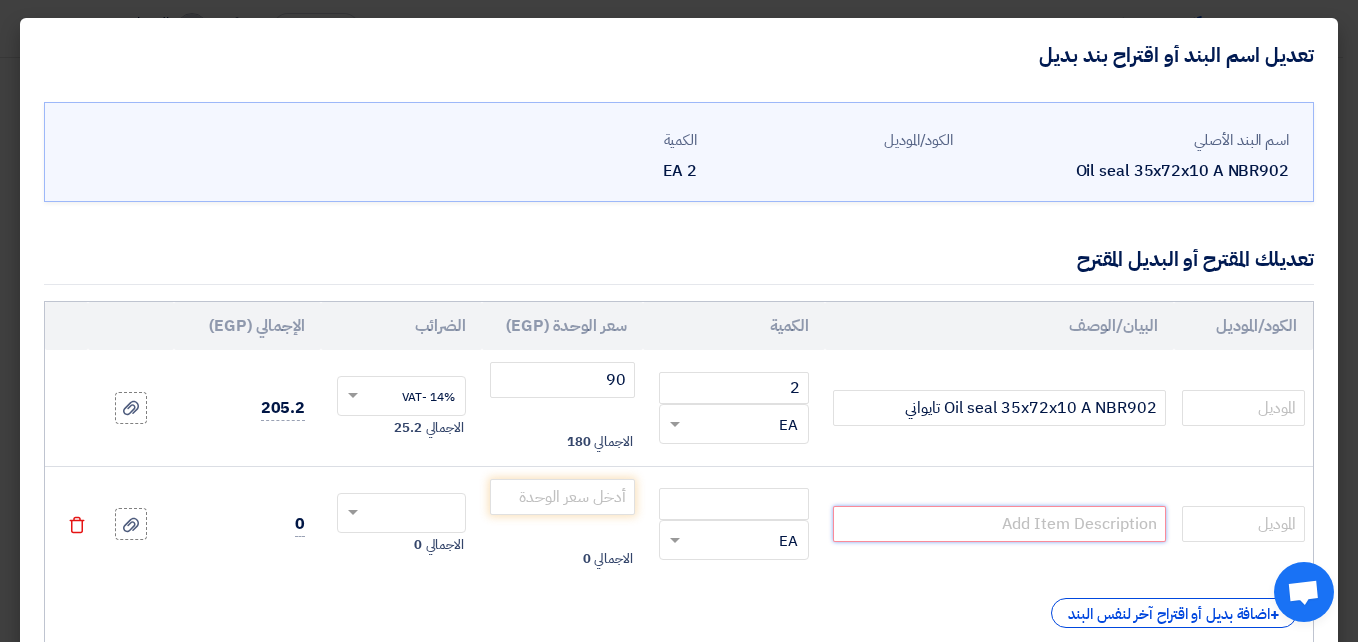 paste on "Oil seal 35x72x10 A NBR902  BABSL الماني" 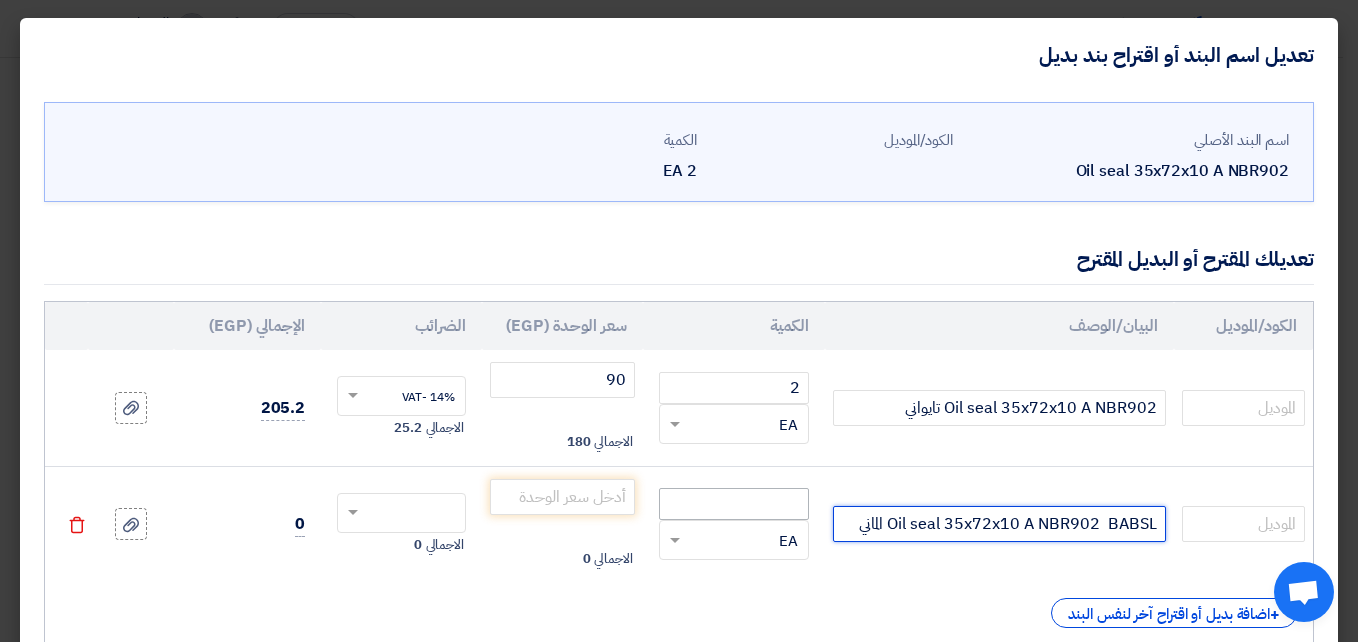 type on "Oil seal 35x72x10 A NBR902  BABSL الماني" 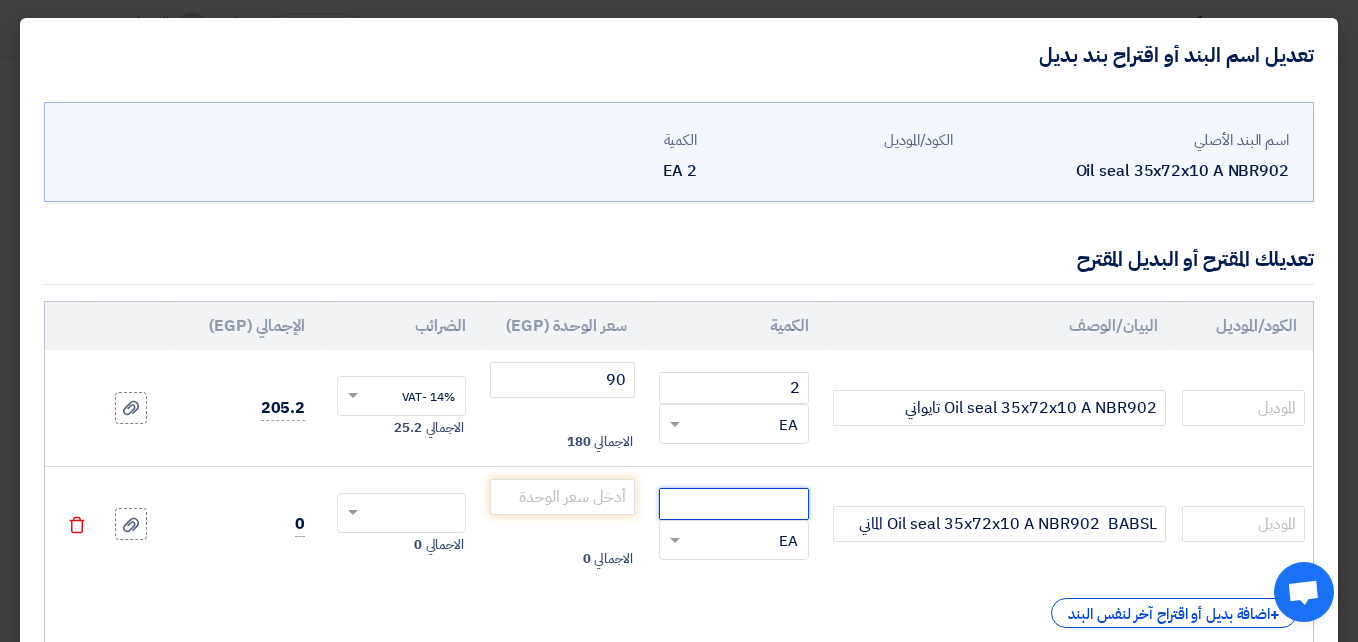 click 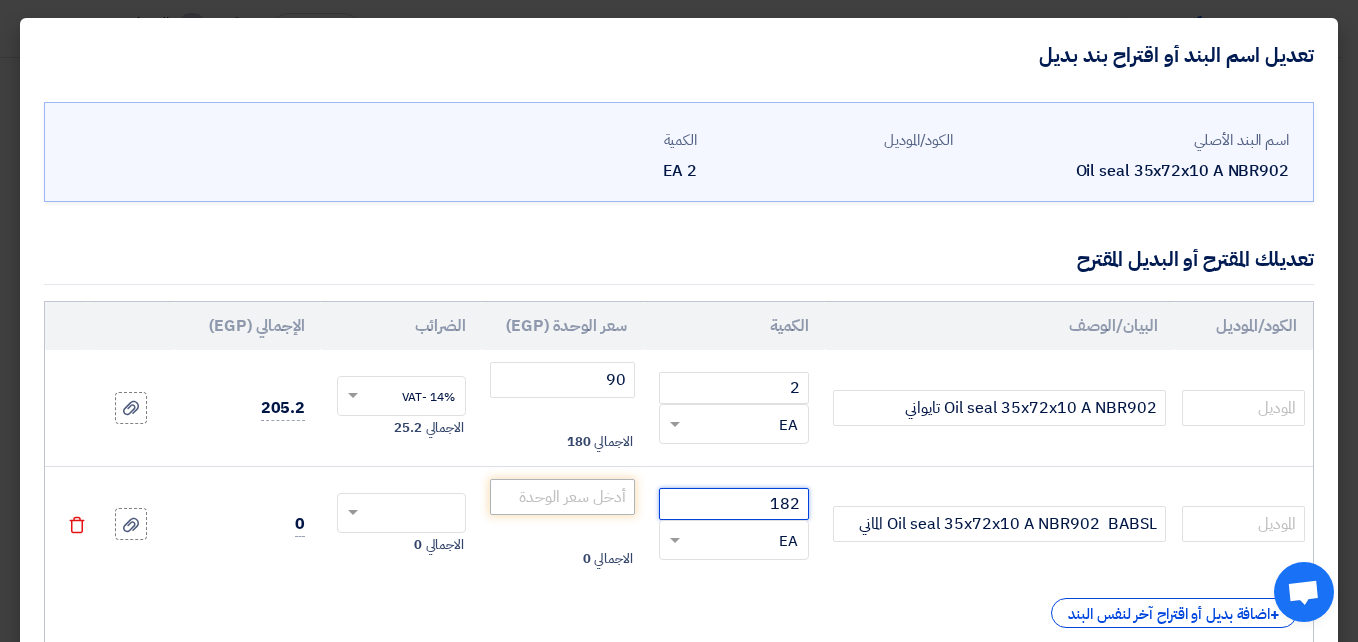 type on "182" 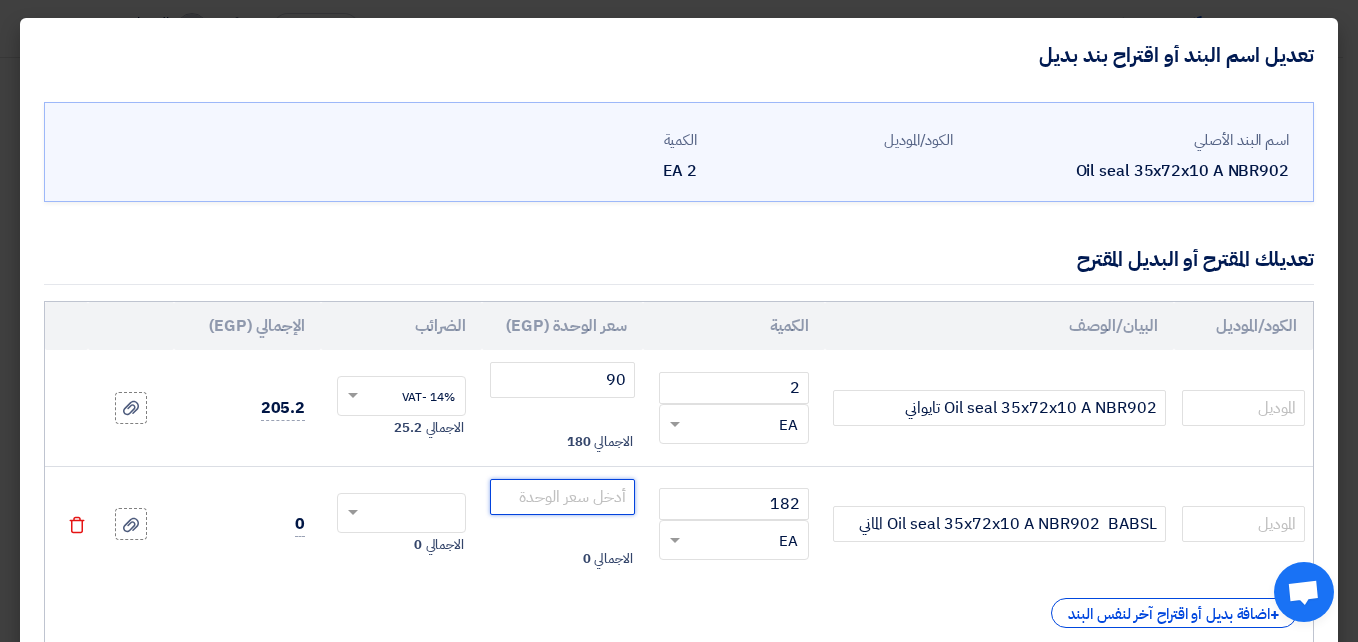 click 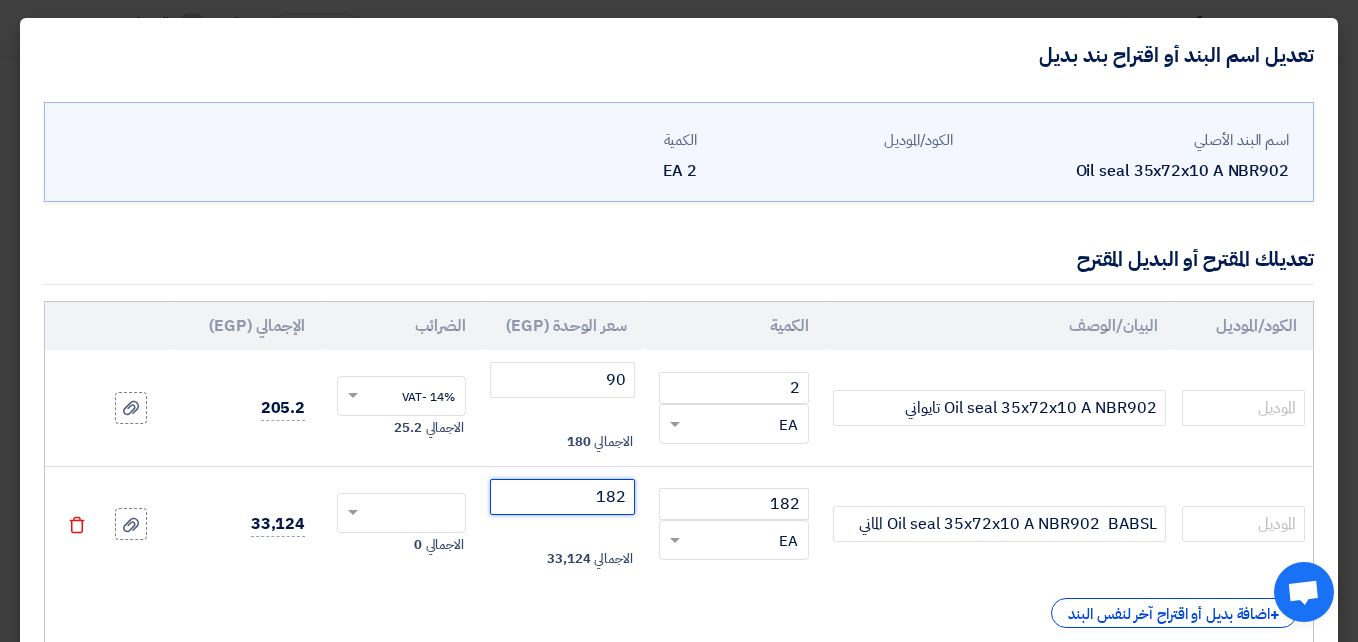 type on "182" 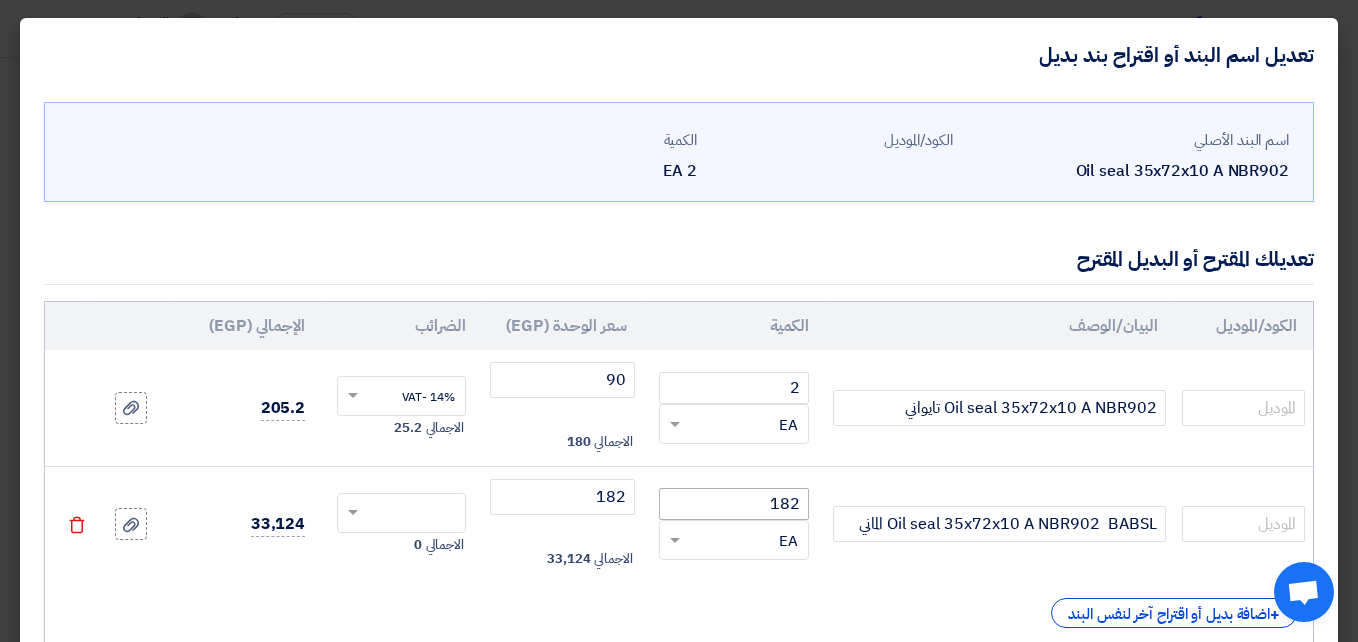 drag, startPoint x: 745, startPoint y: 486, endPoint x: 802, endPoint y: 499, distance: 58.463665 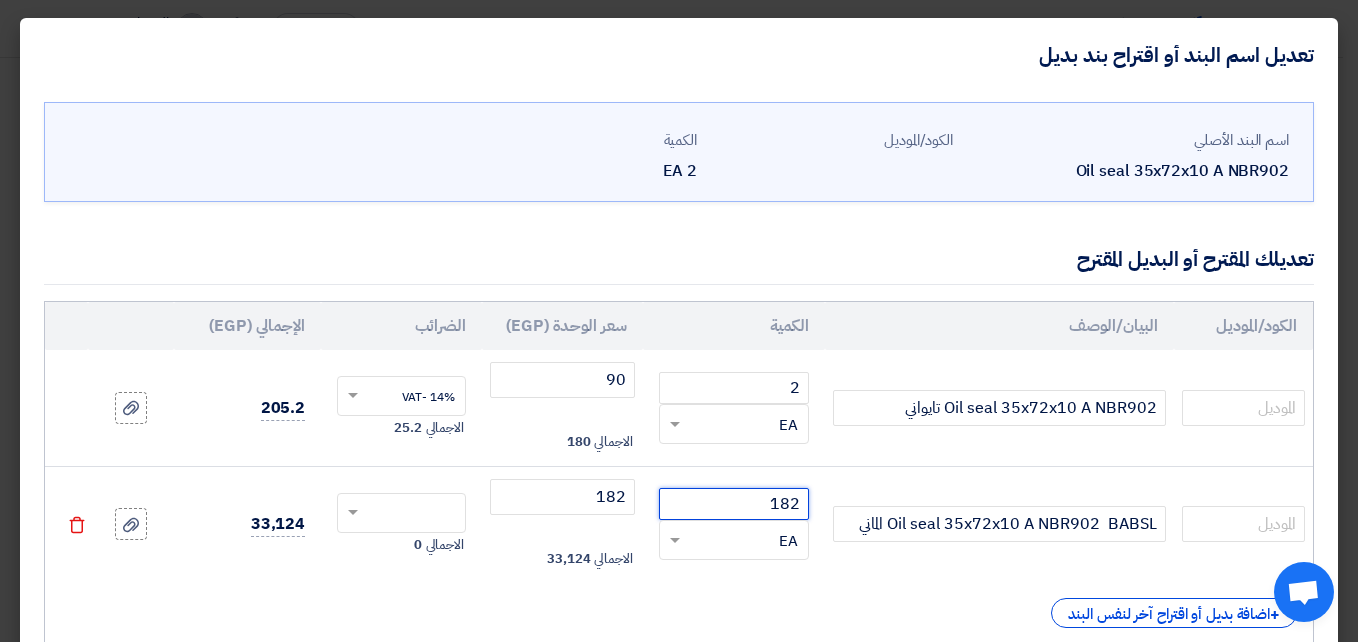 drag, startPoint x: 770, startPoint y: 507, endPoint x: 861, endPoint y: 497, distance: 91.5478 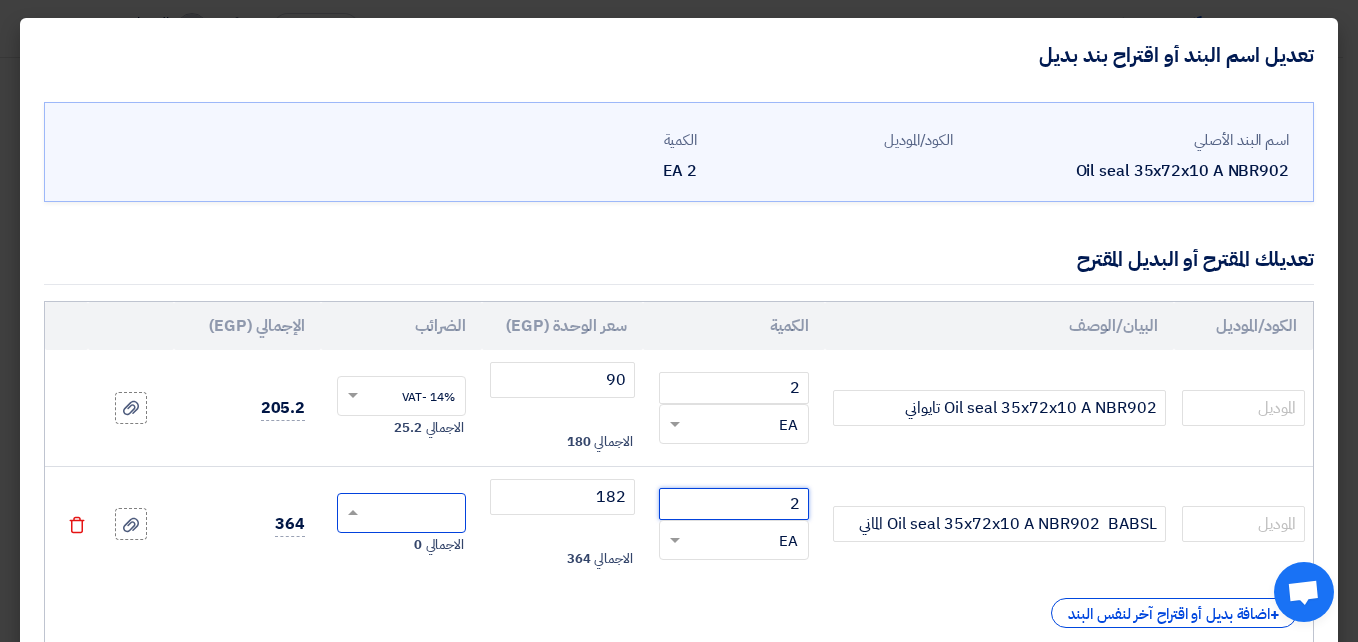 type on "2" 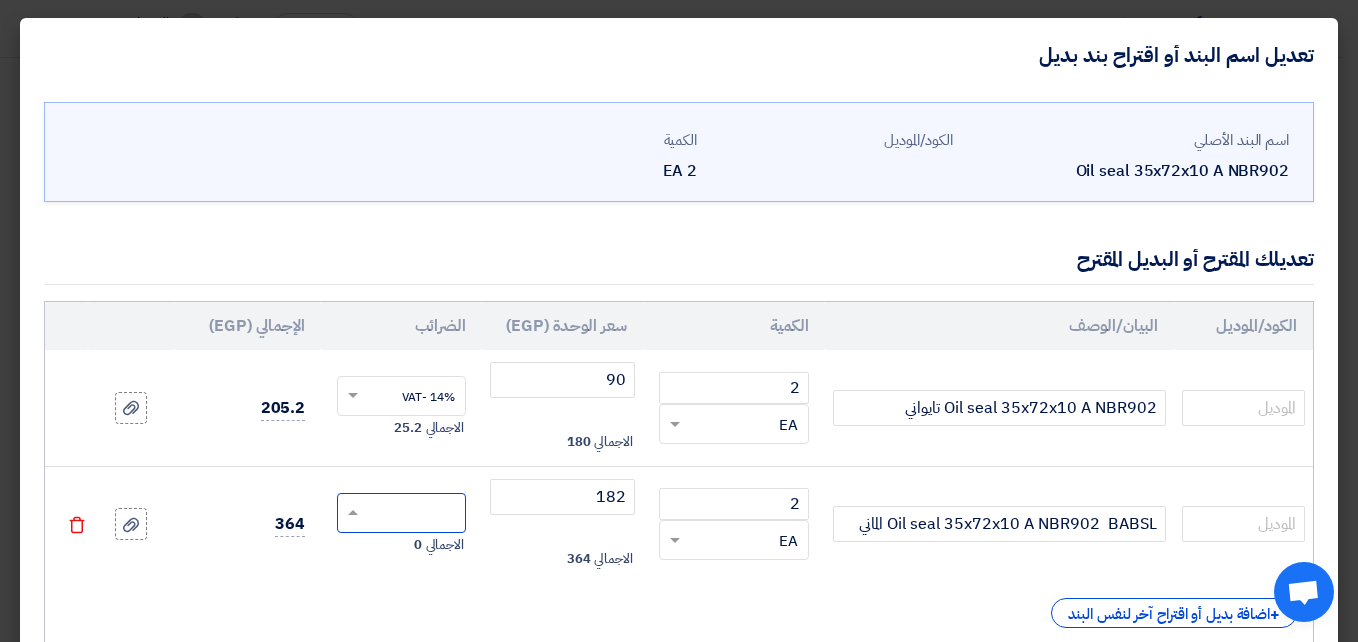 click 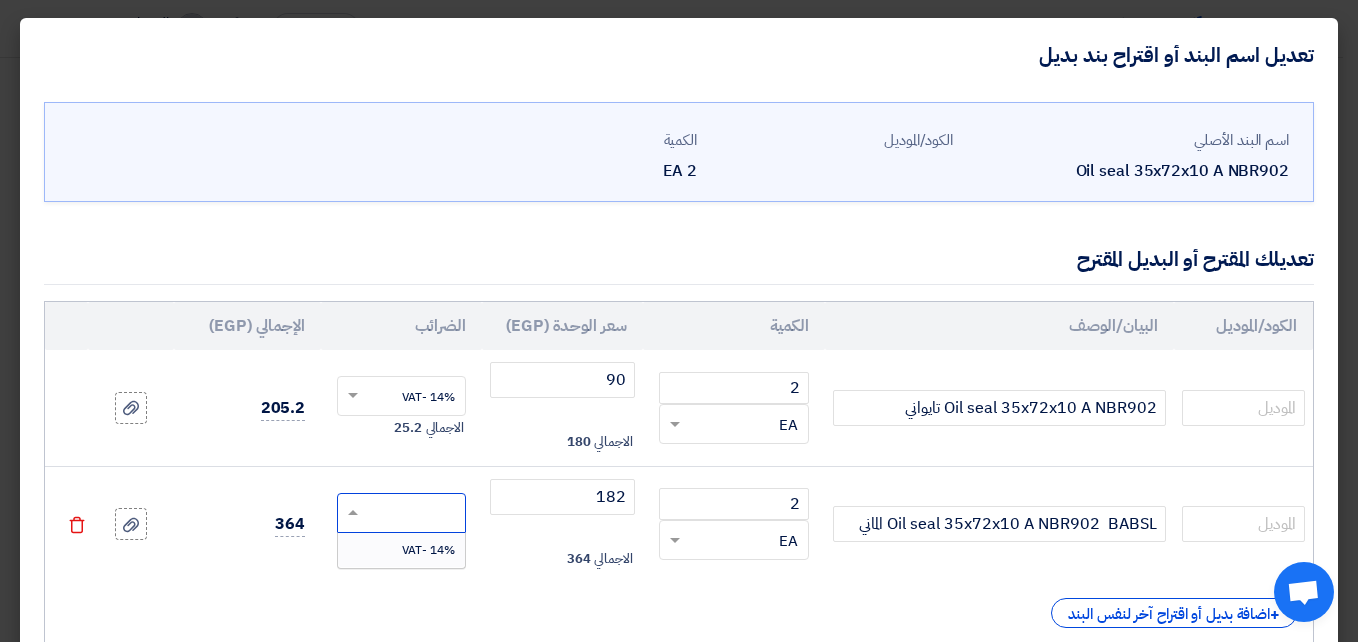 click on "14% -VAT" at bounding box center (428, 550) 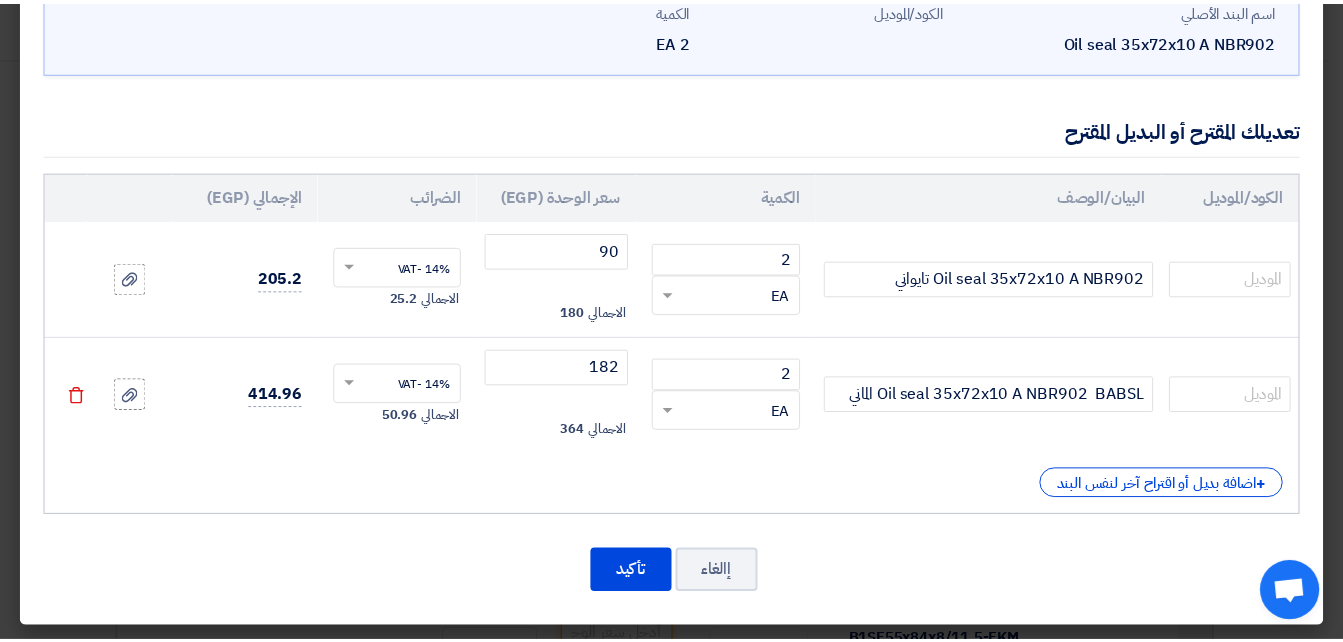 scroll, scrollTop: 133, scrollLeft: 0, axis: vertical 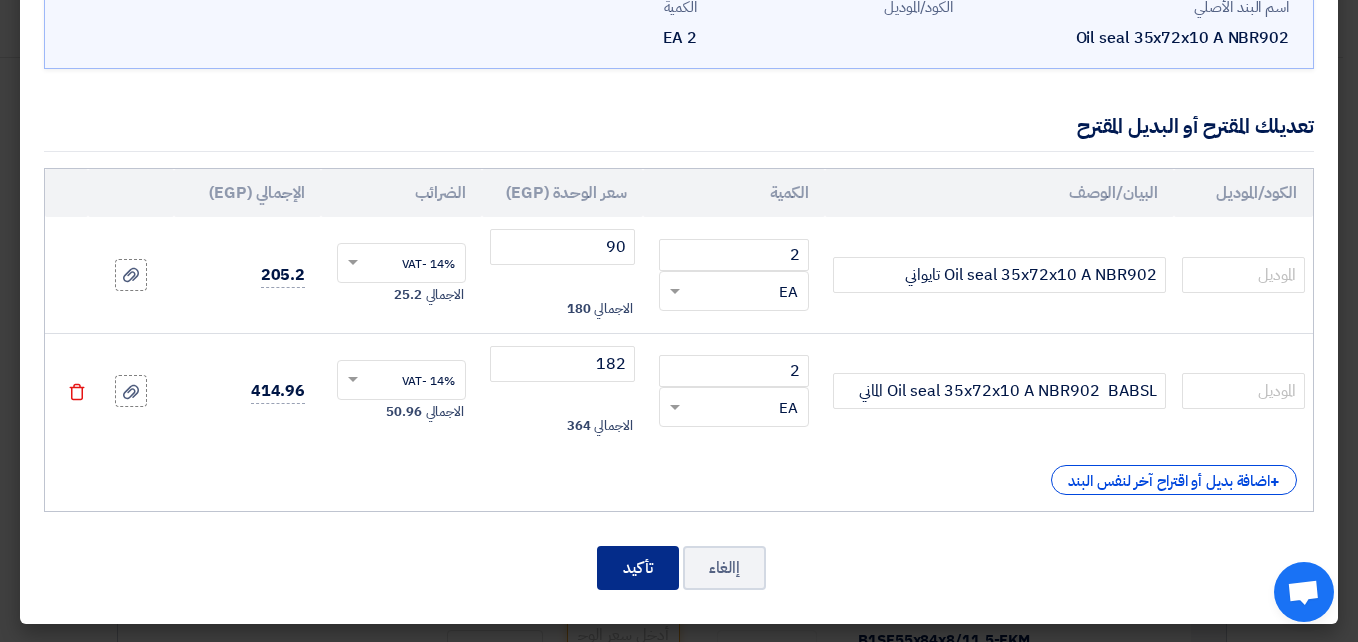 click on "تأكيد" 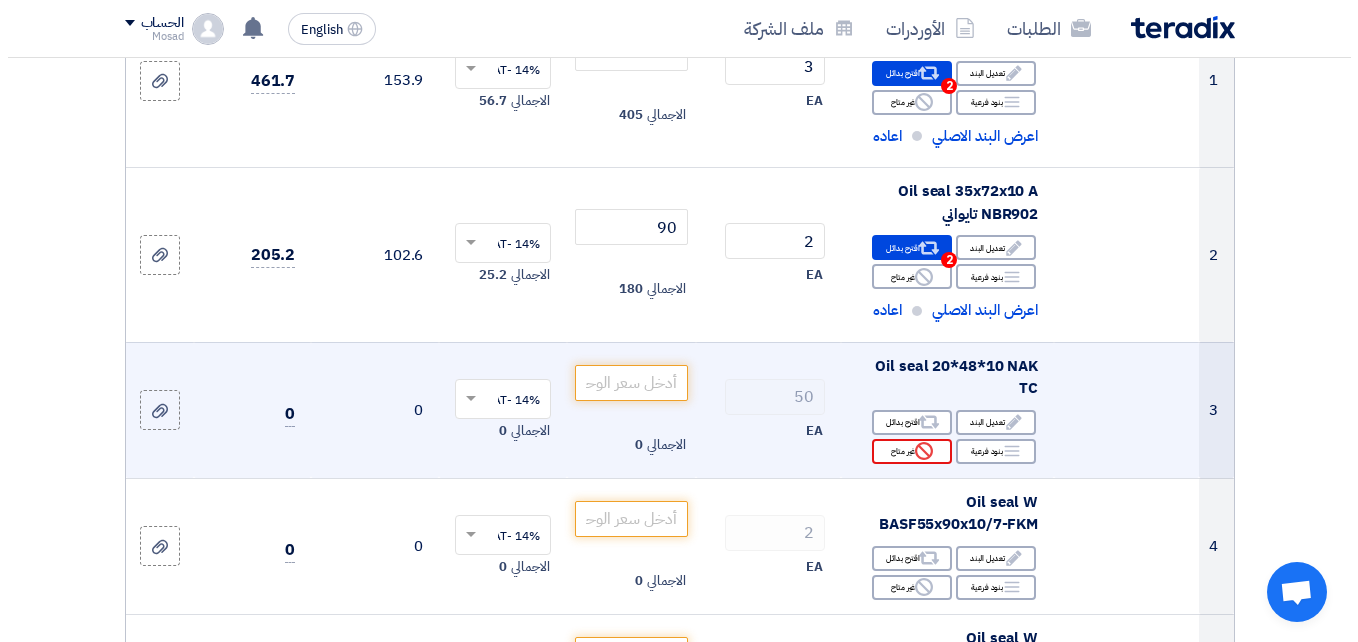 scroll, scrollTop: 400, scrollLeft: 0, axis: vertical 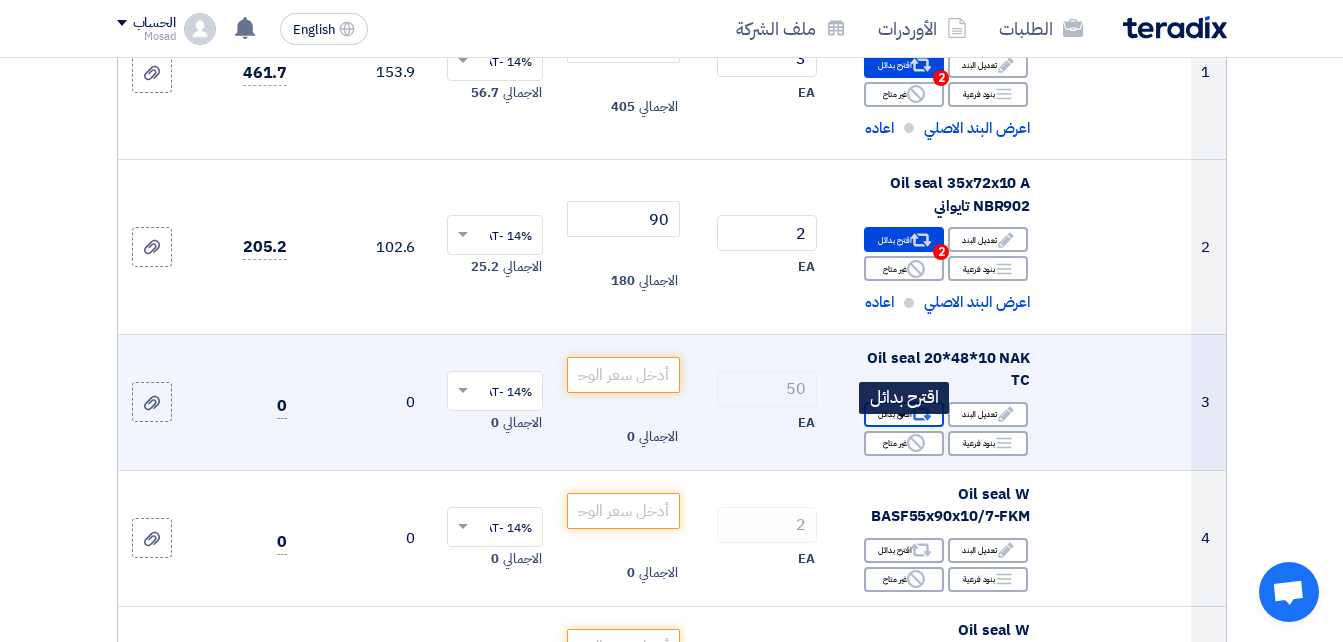 click on "Alternative
اقترح بدائل" 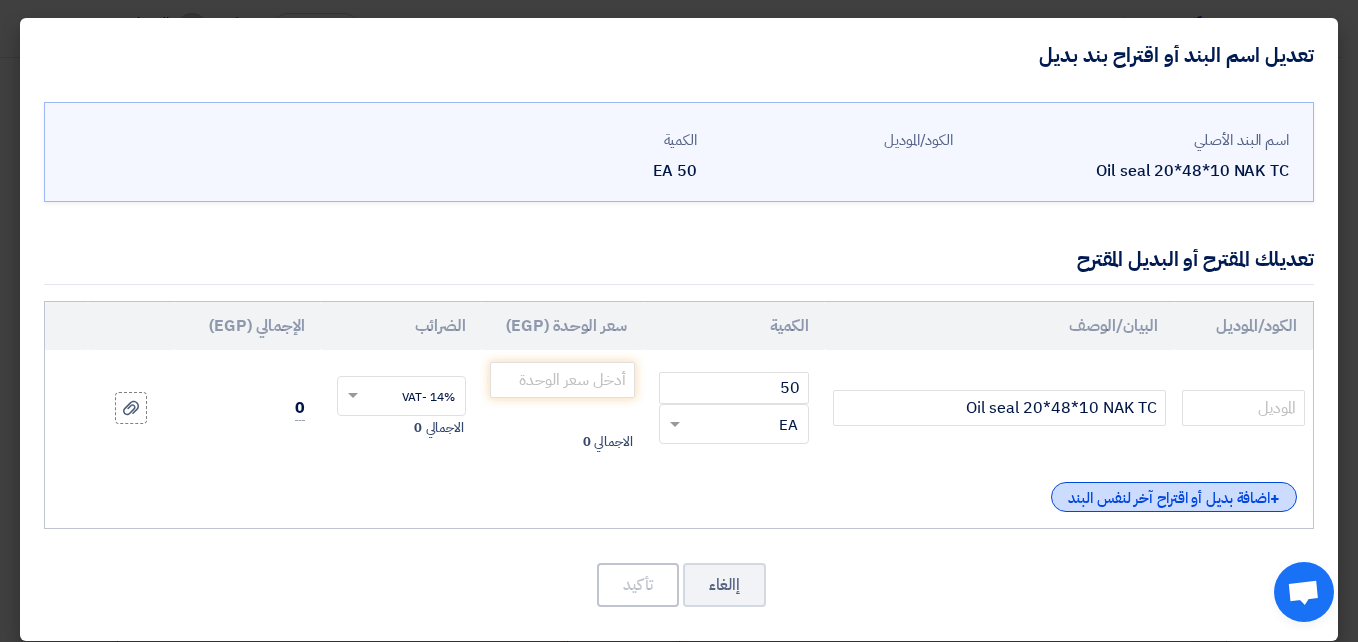 click on "+
اضافة بديل أو اقتراح آخر لنفس البند" 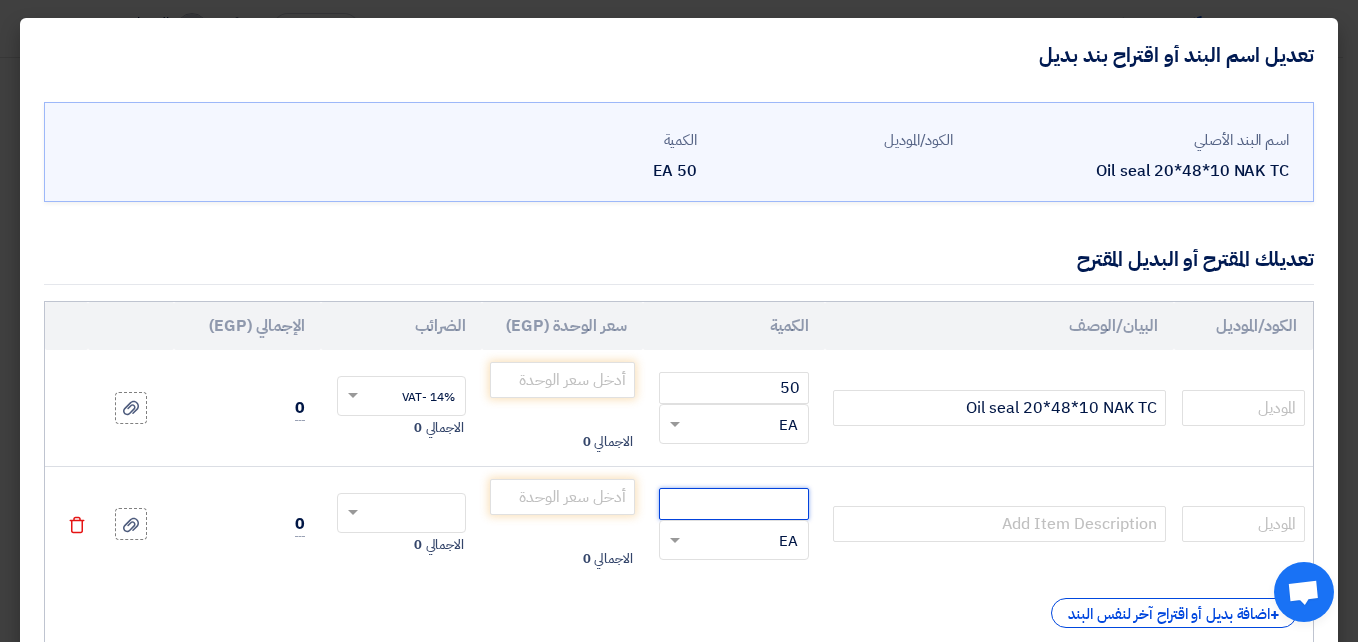 click 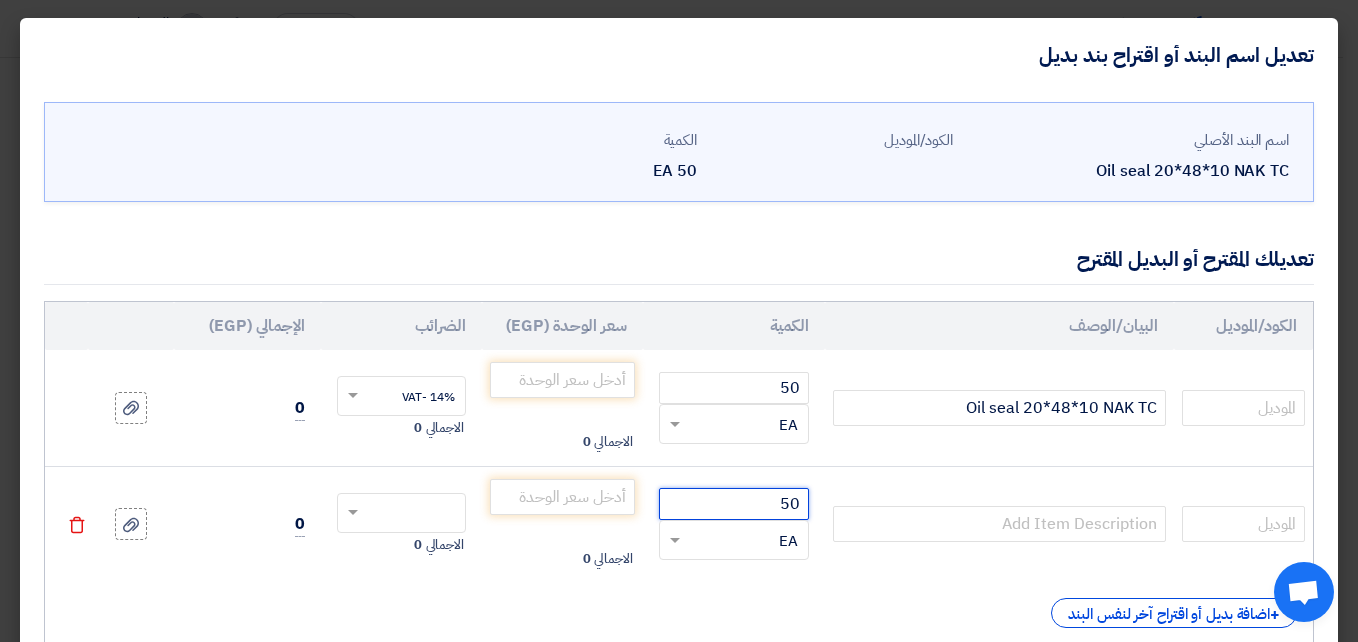 type on "50" 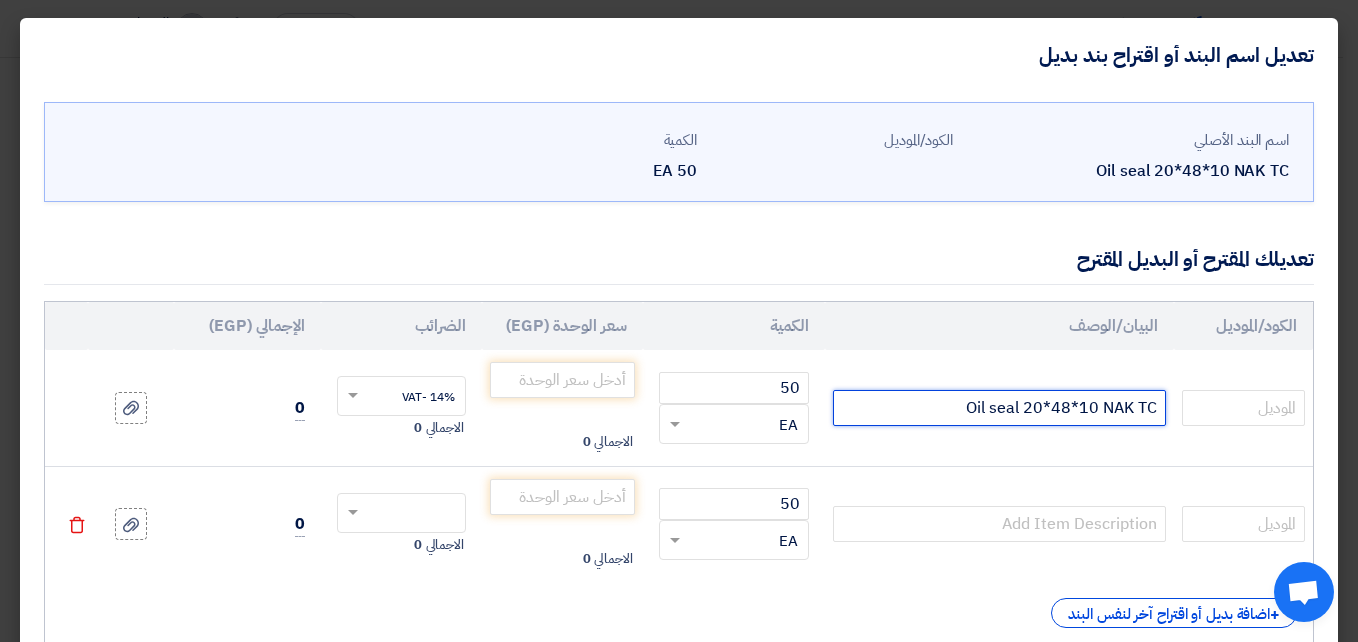 drag, startPoint x: 948, startPoint y: 403, endPoint x: 1120, endPoint y: 399, distance: 172.04651 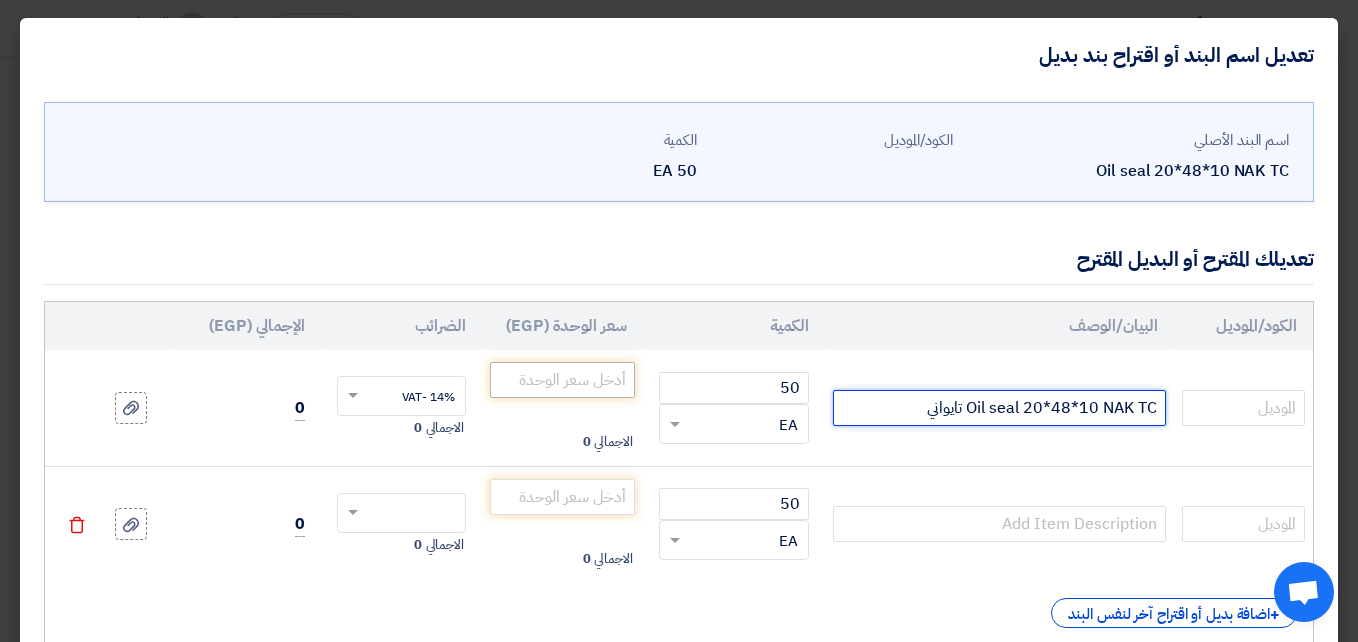 type on "Oil seal 20*48*10 NAK TC تايواني" 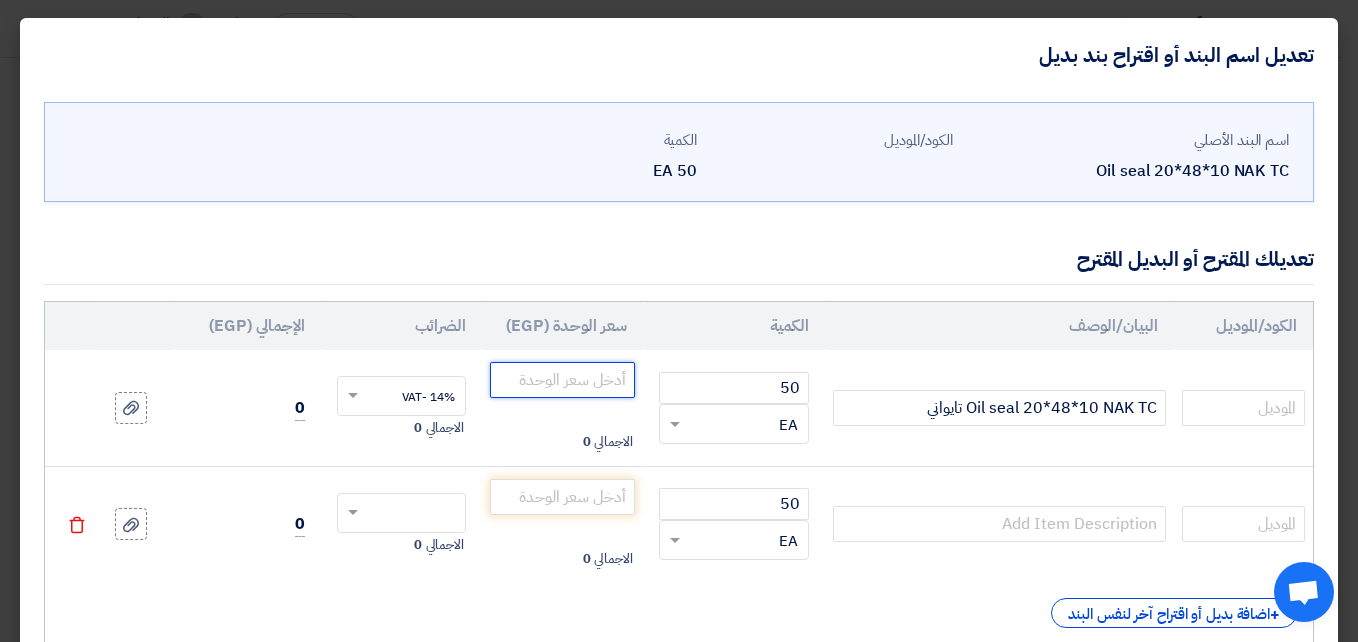 click 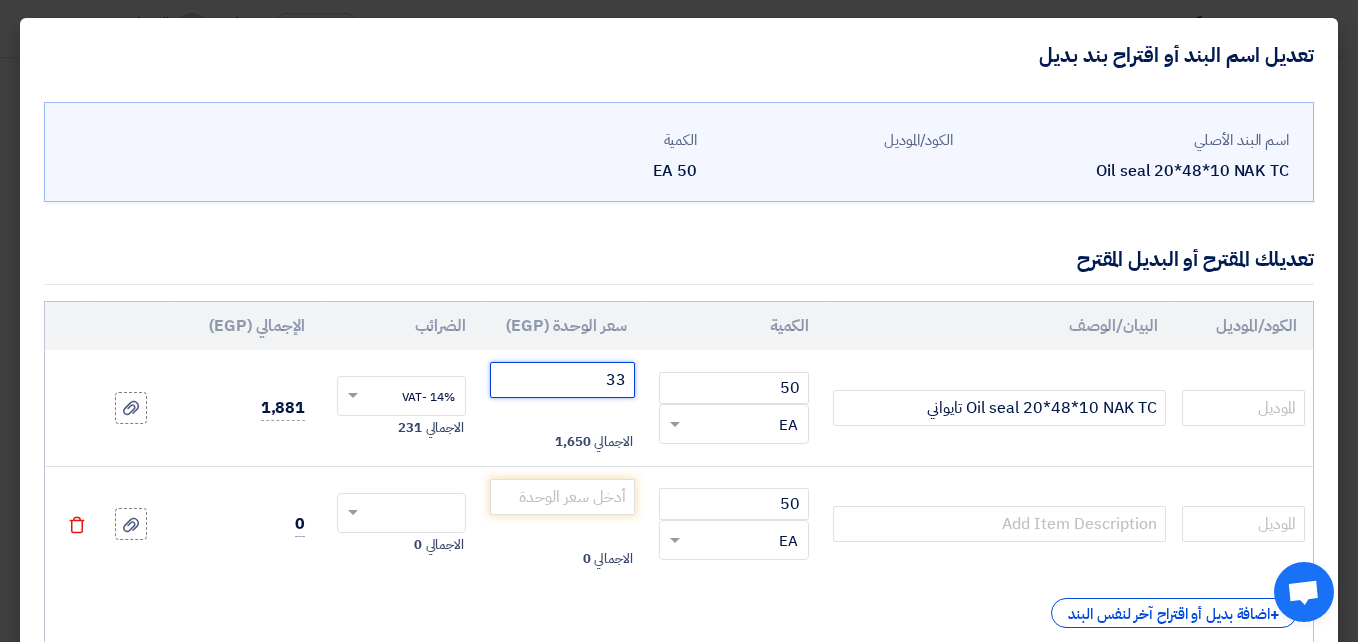 type on "33" 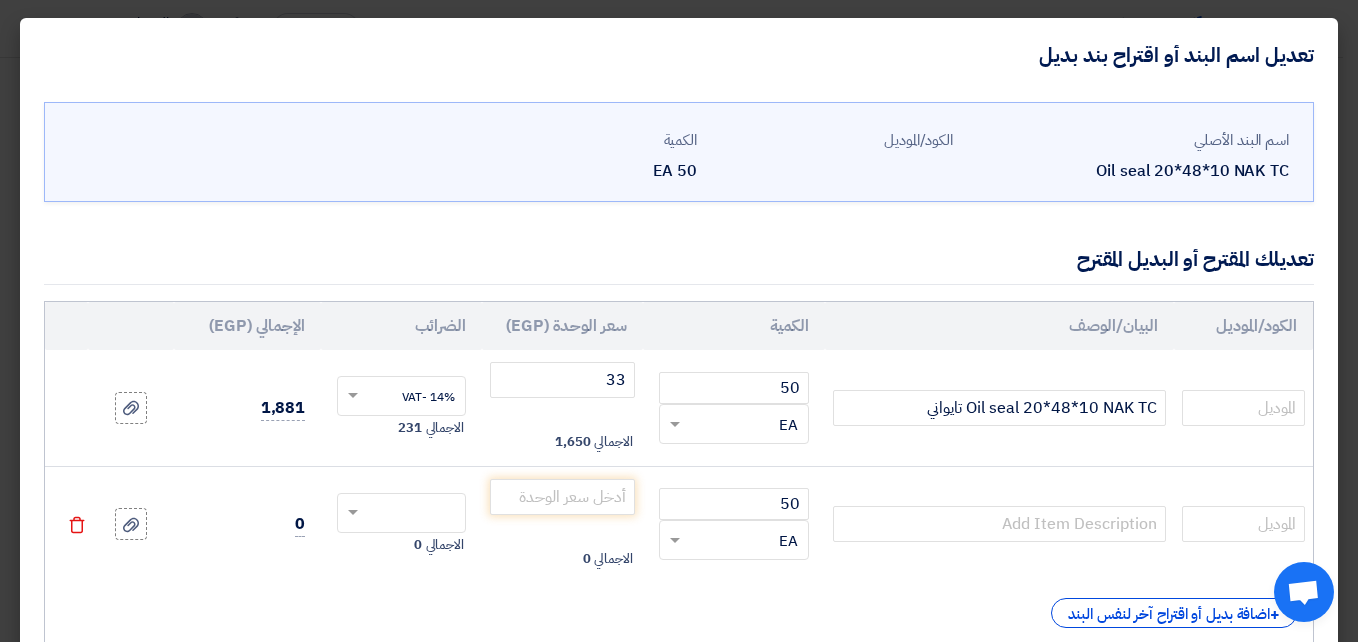 click 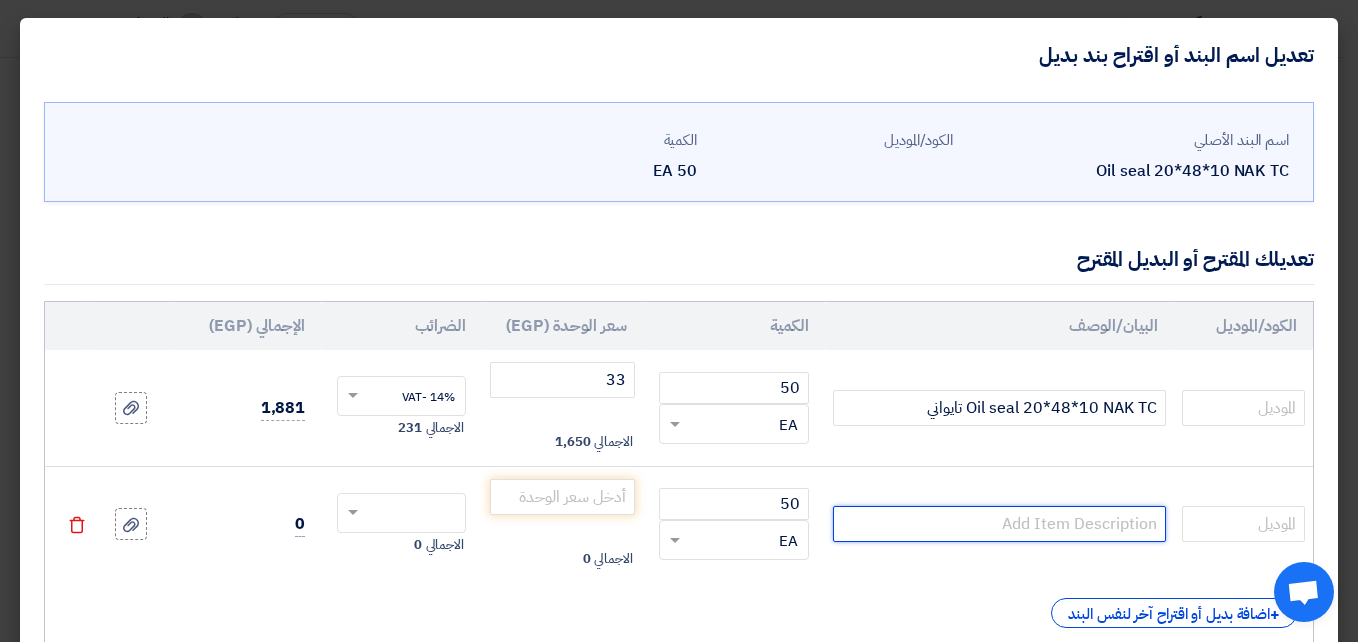 click 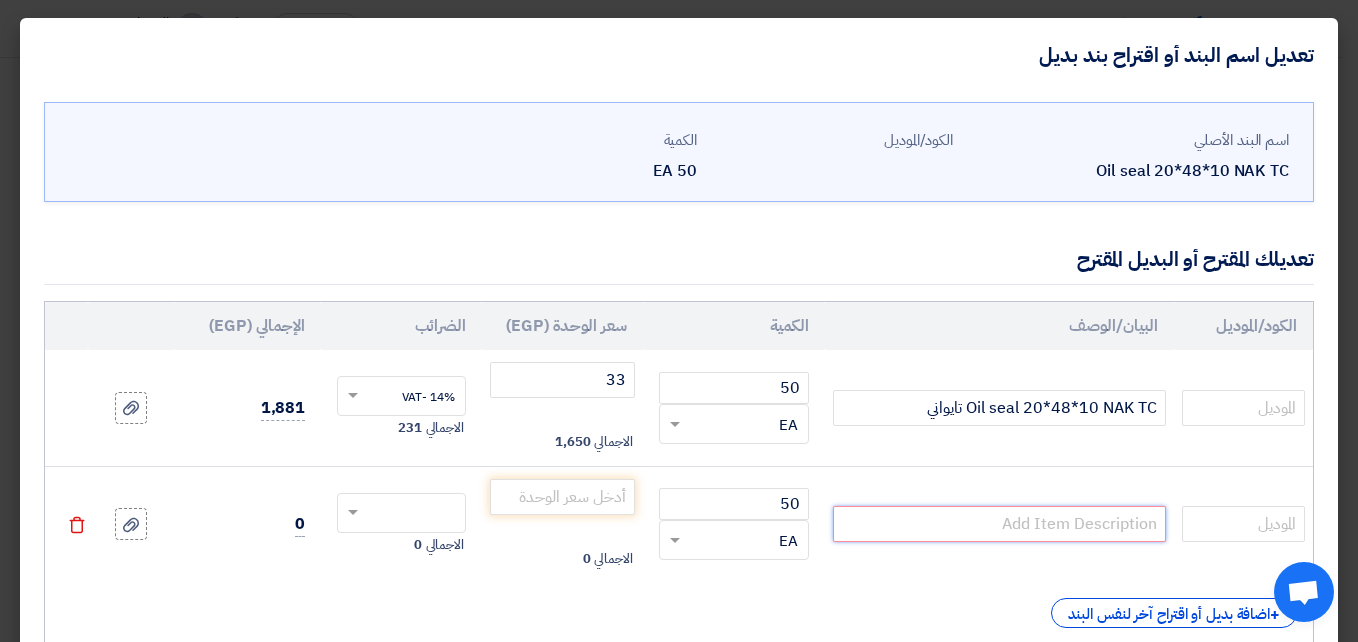 click 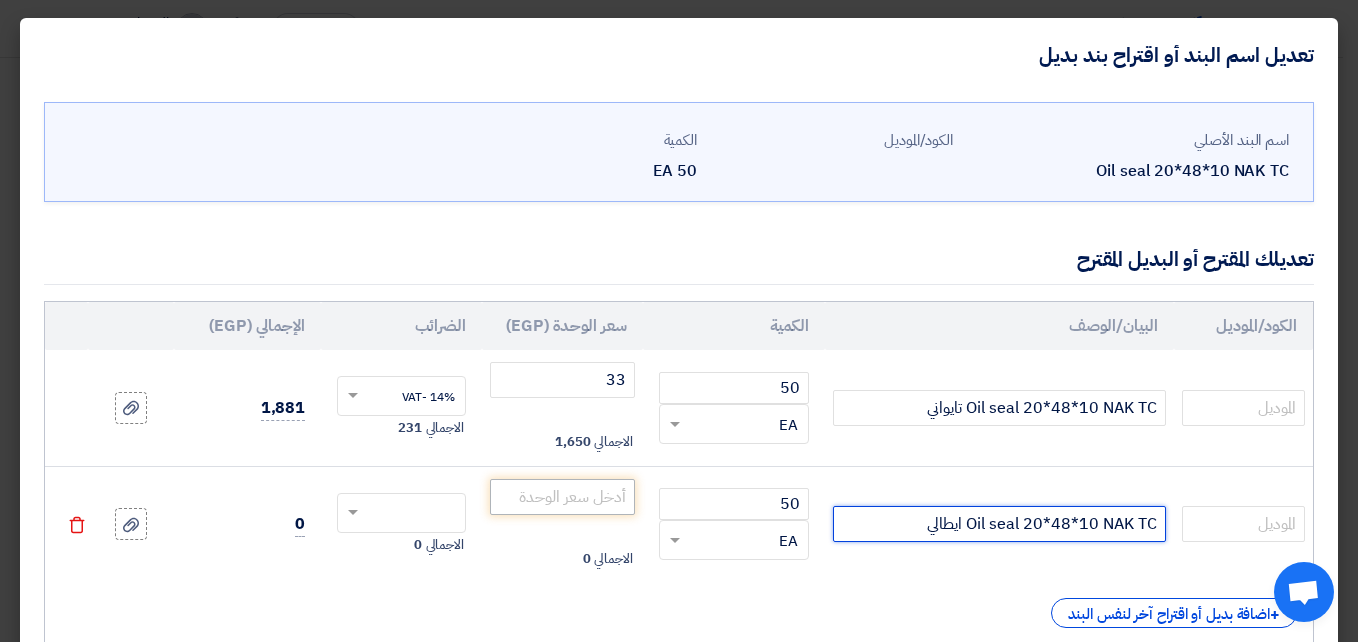 type on "Oil seal 20*48*10 NAK TC ايطالي" 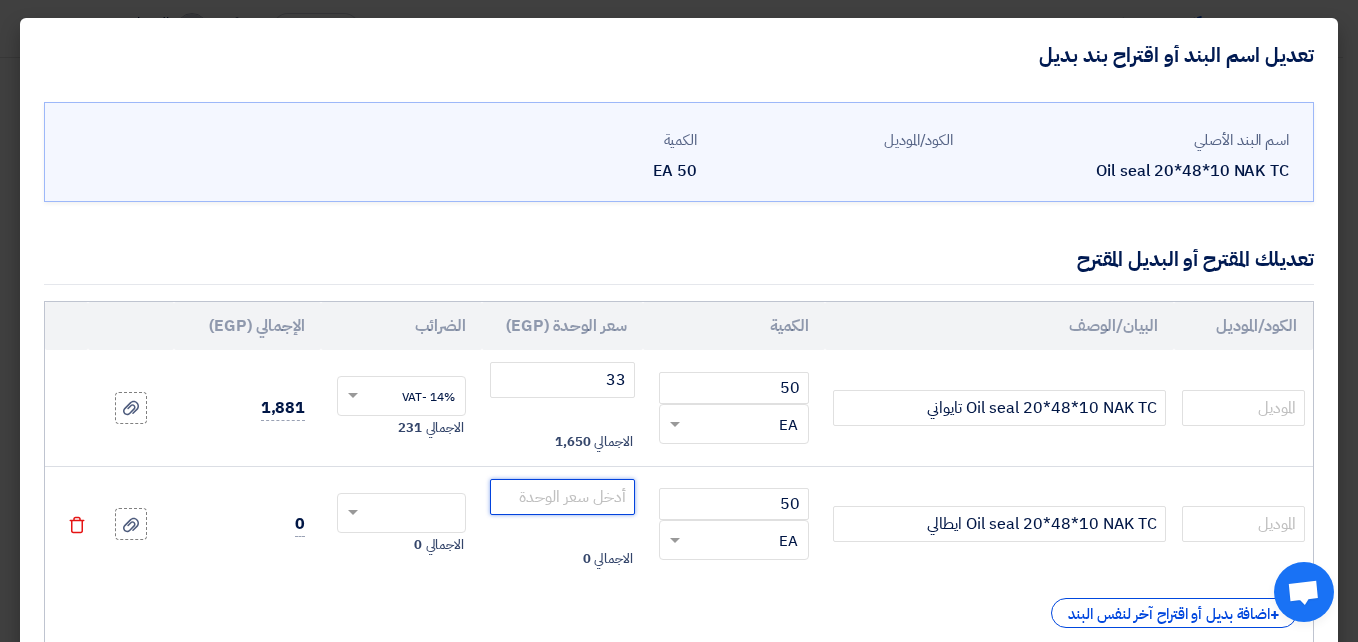 click 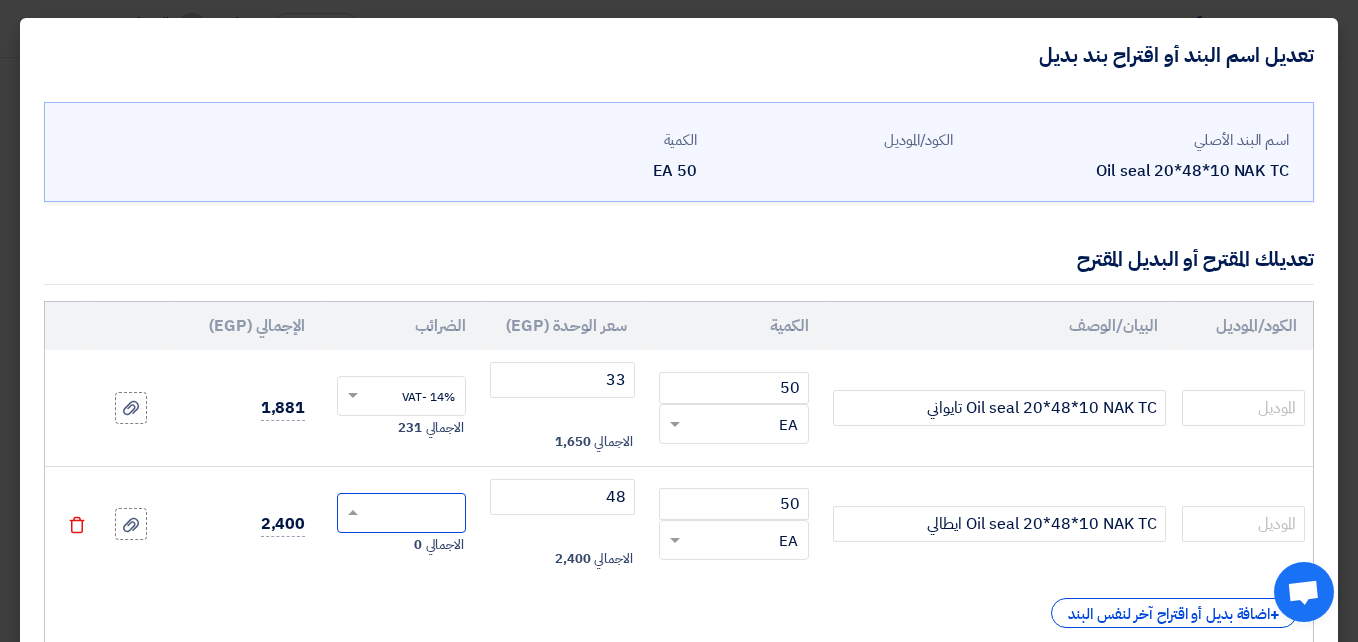 click 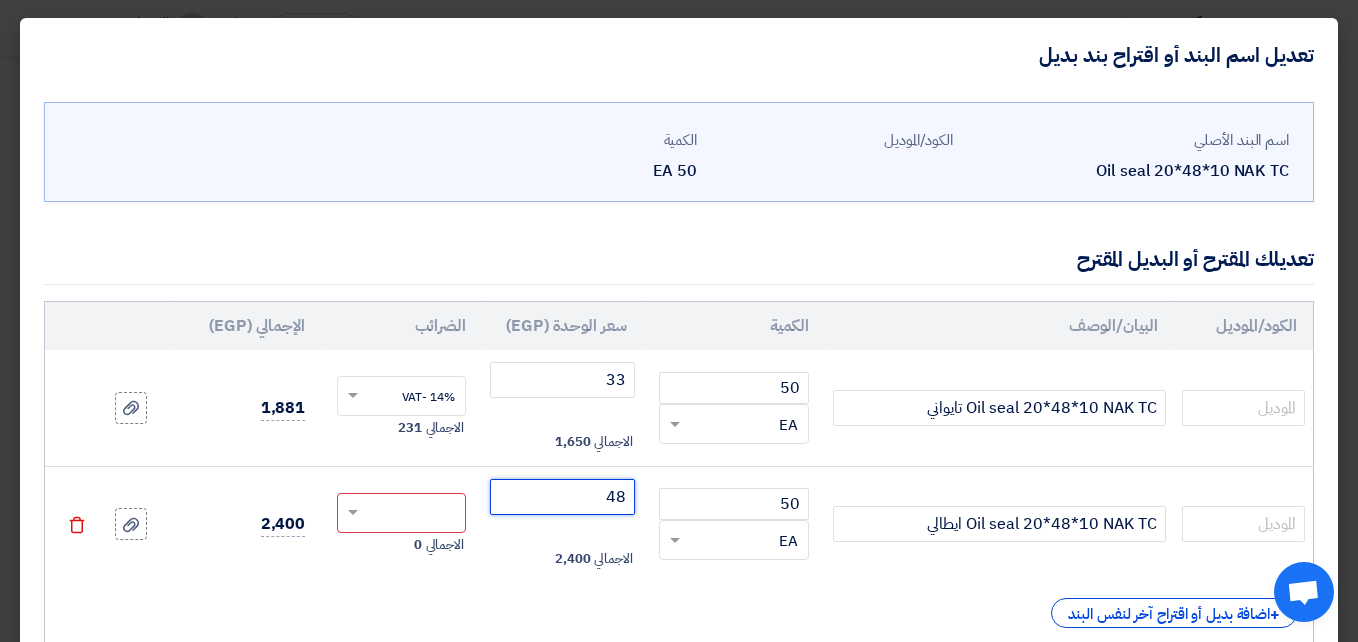 click on "48" 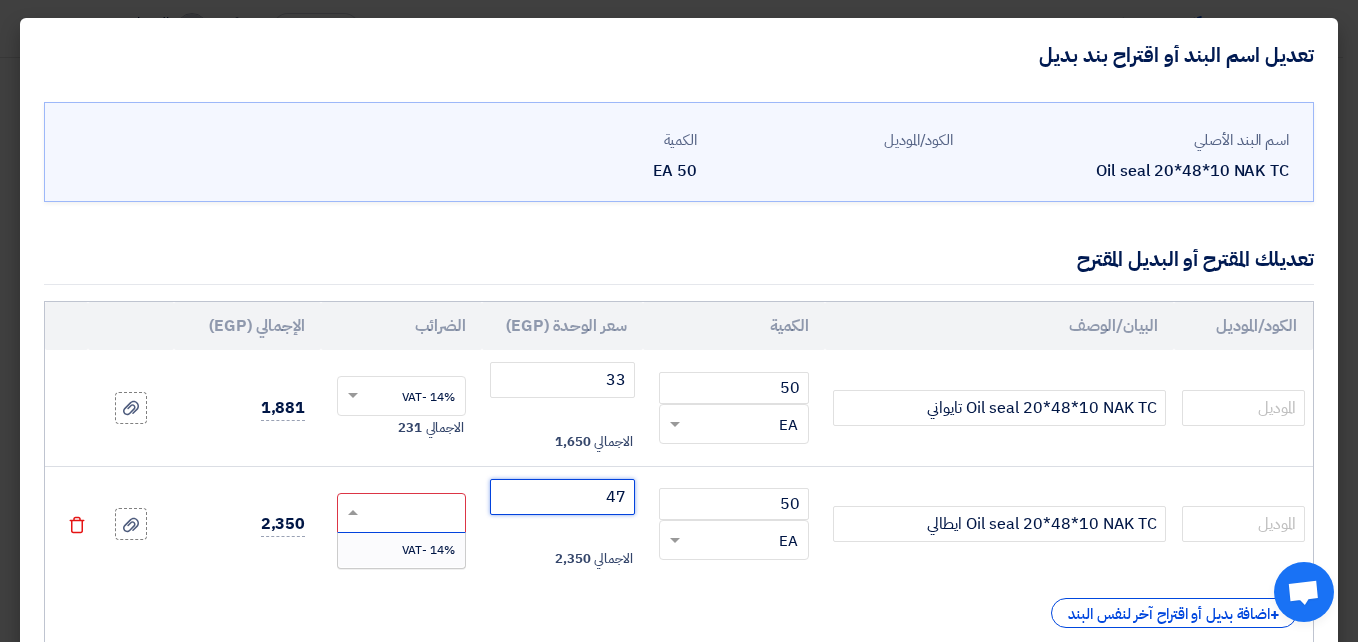 type on "47" 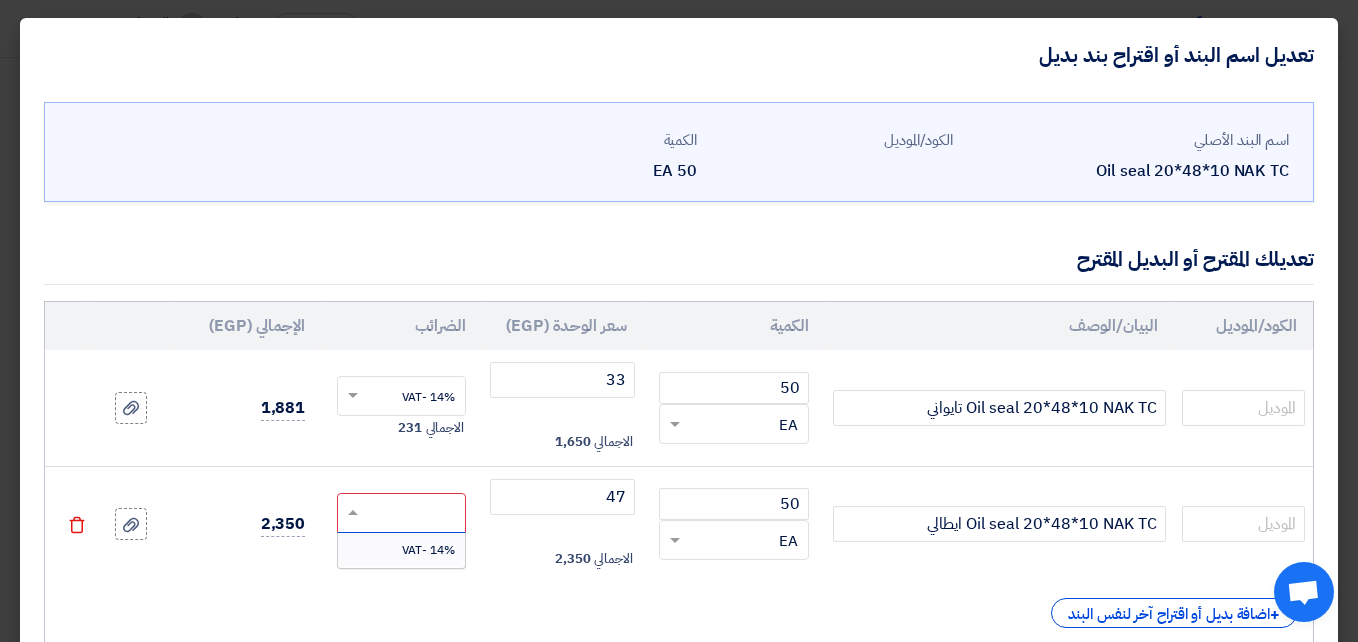 click 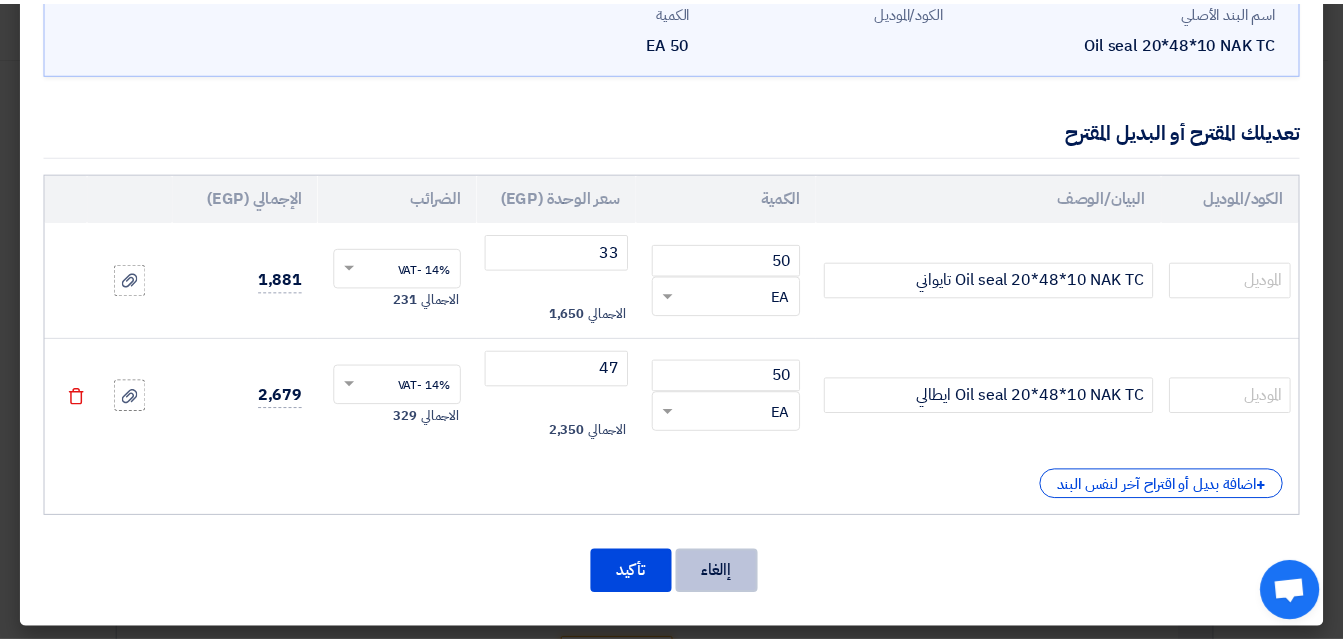 scroll, scrollTop: 133, scrollLeft: 0, axis: vertical 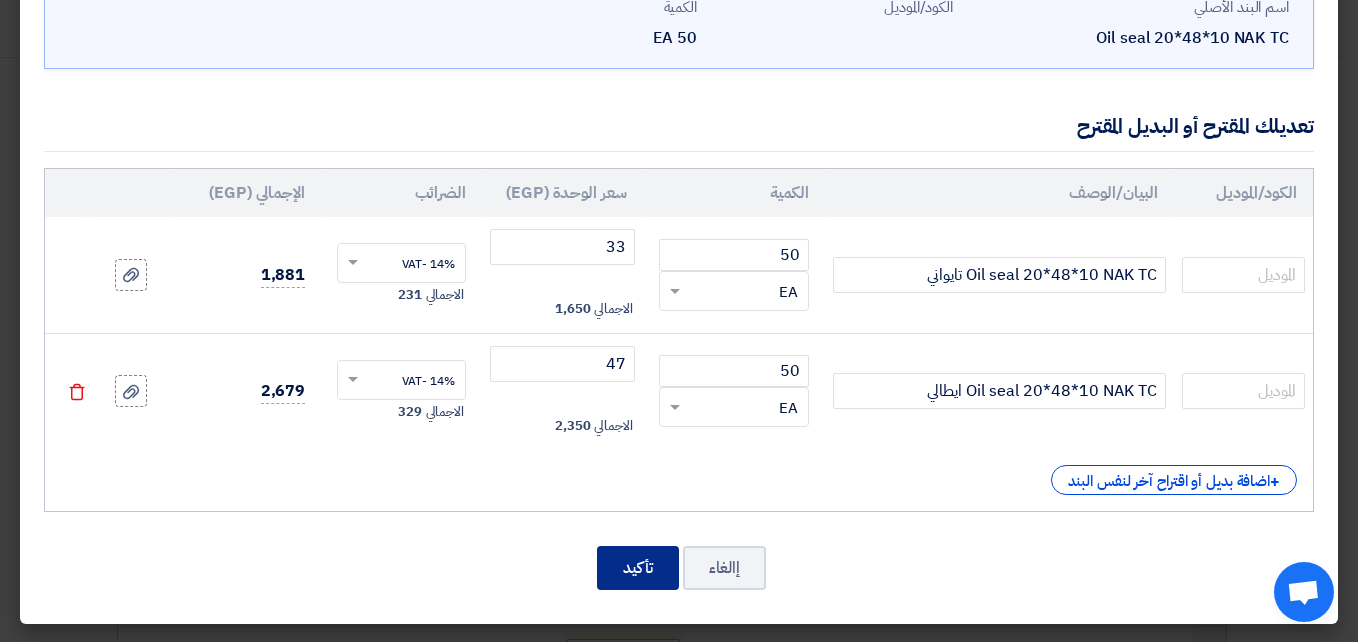 click on "تأكيد" 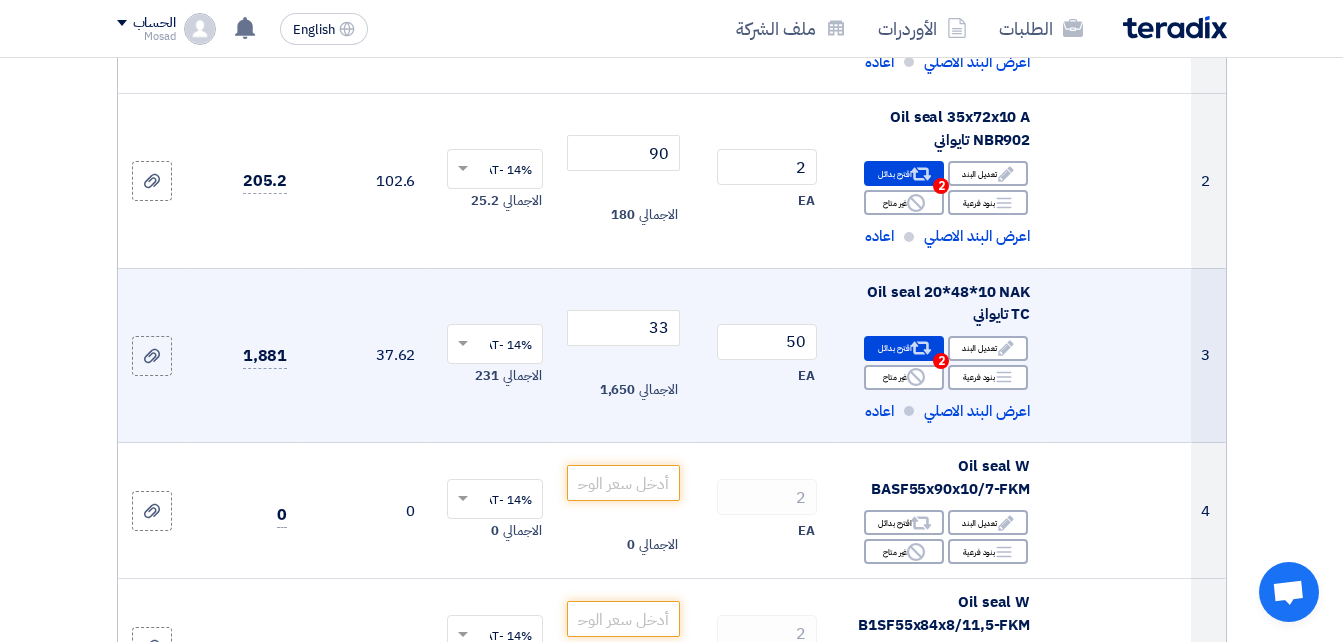scroll, scrollTop: 600, scrollLeft: 0, axis: vertical 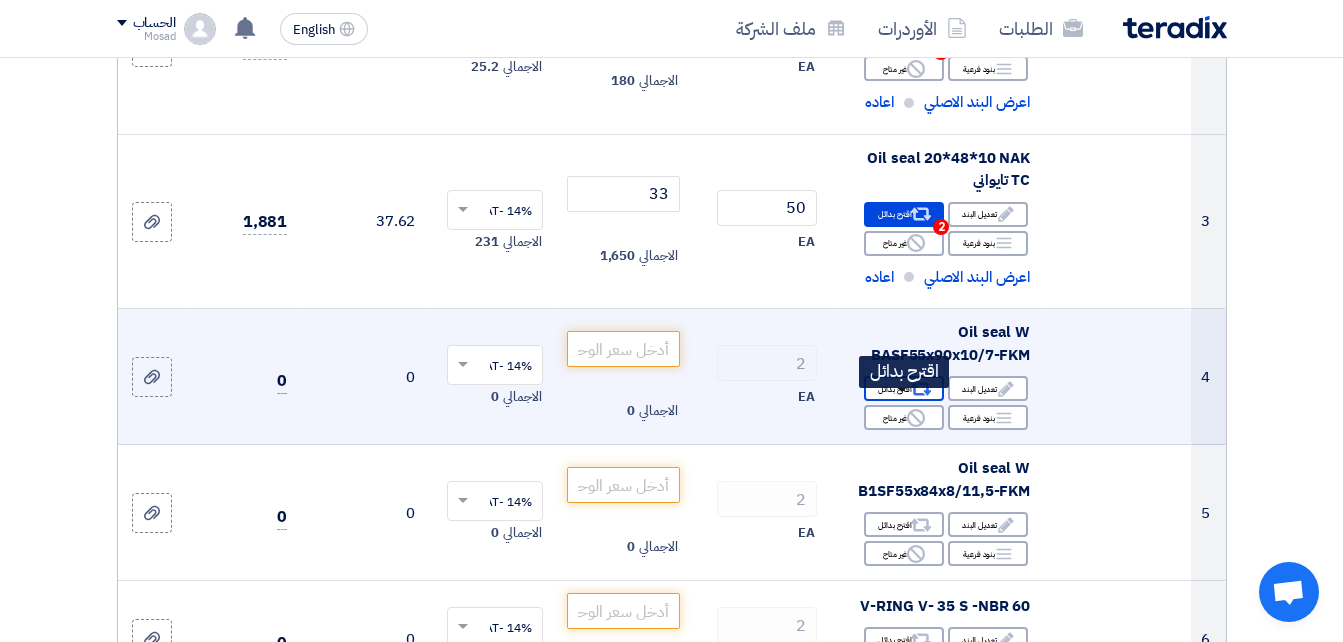 click on "Alternative
اقترح بدائل" 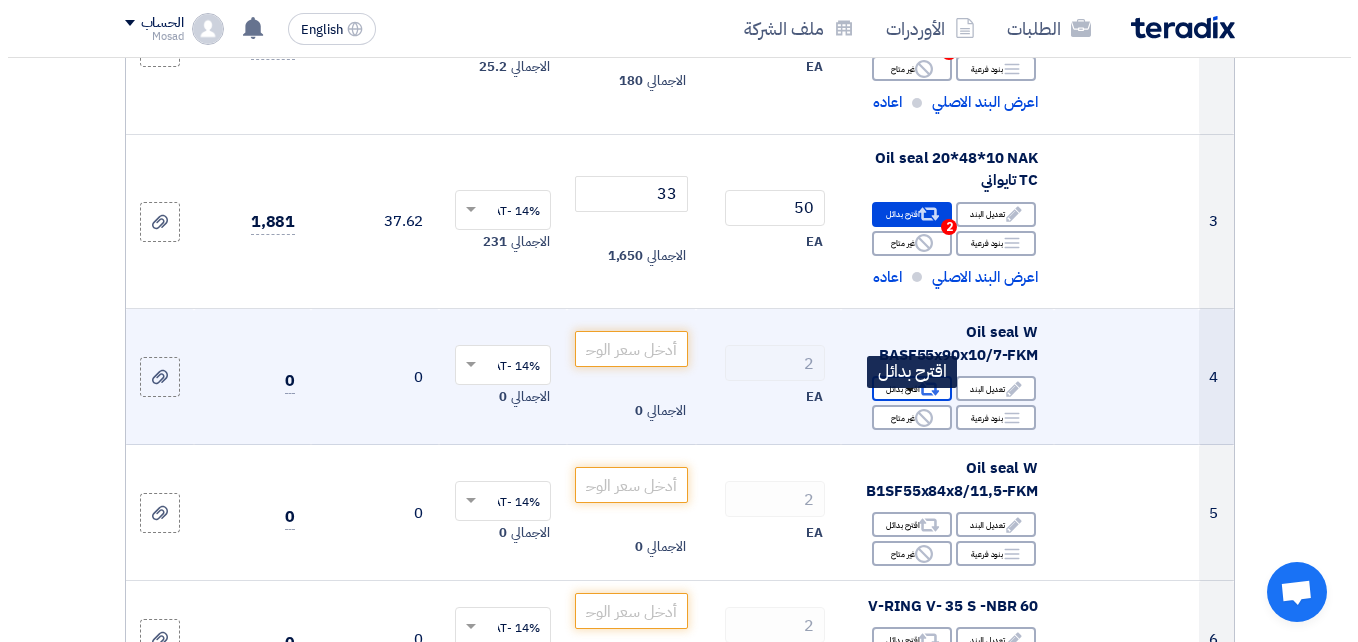 scroll, scrollTop: 426, scrollLeft: 0, axis: vertical 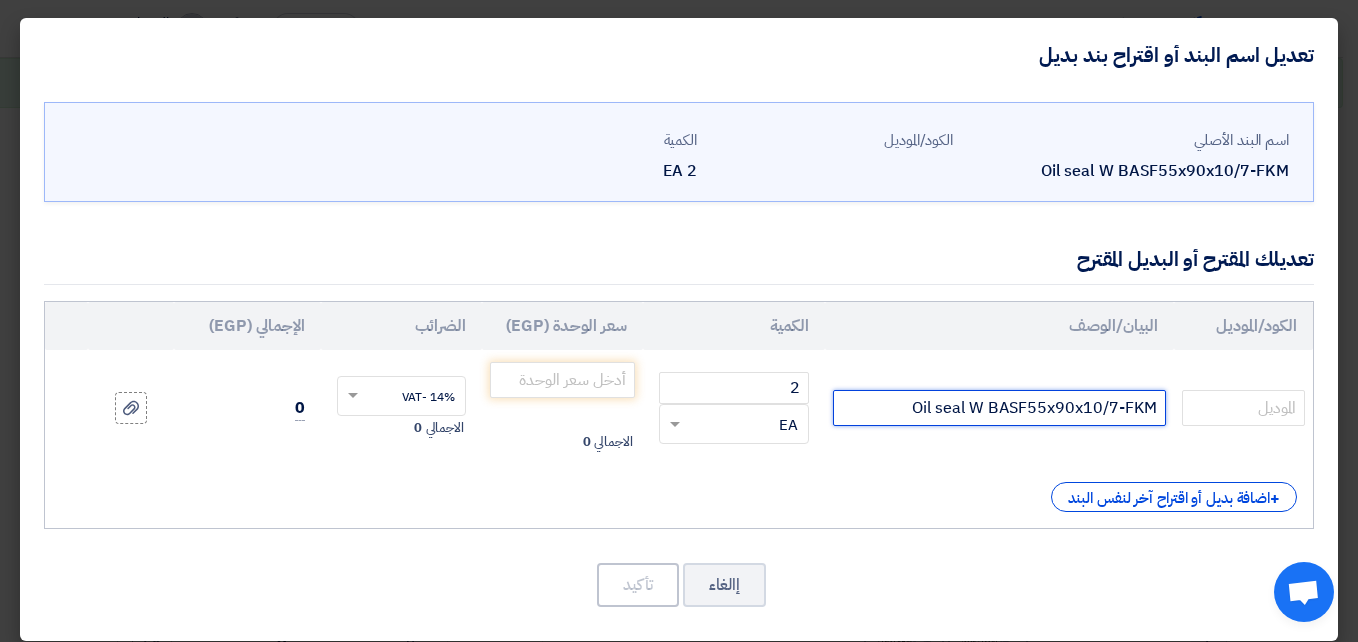 drag, startPoint x: 901, startPoint y: 409, endPoint x: 1180, endPoint y: 369, distance: 281.85278 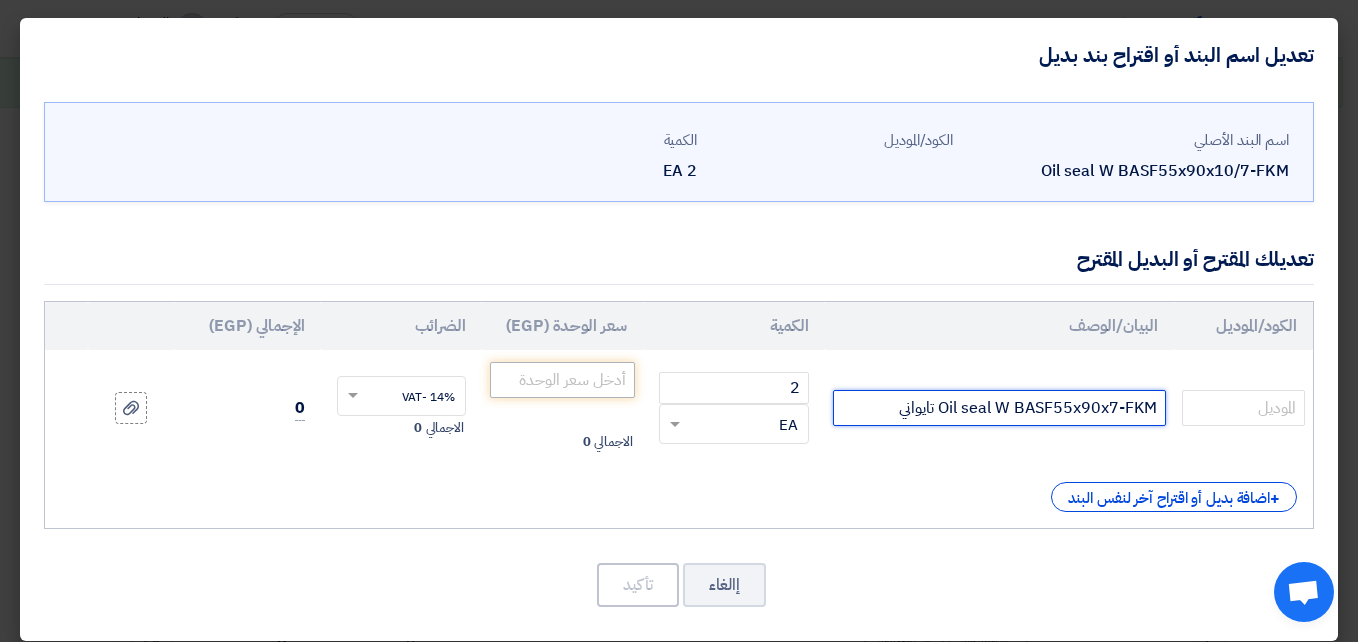type on "Oil seal W BASF55x90x7-FKM تايواني" 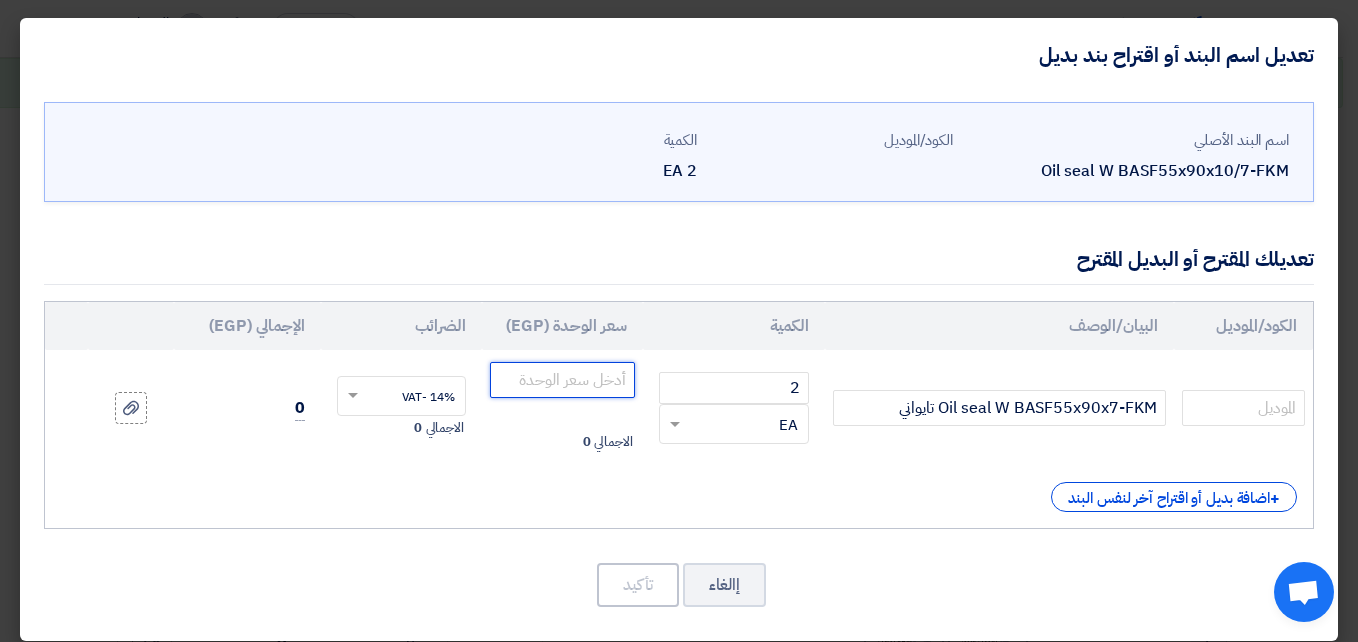 click 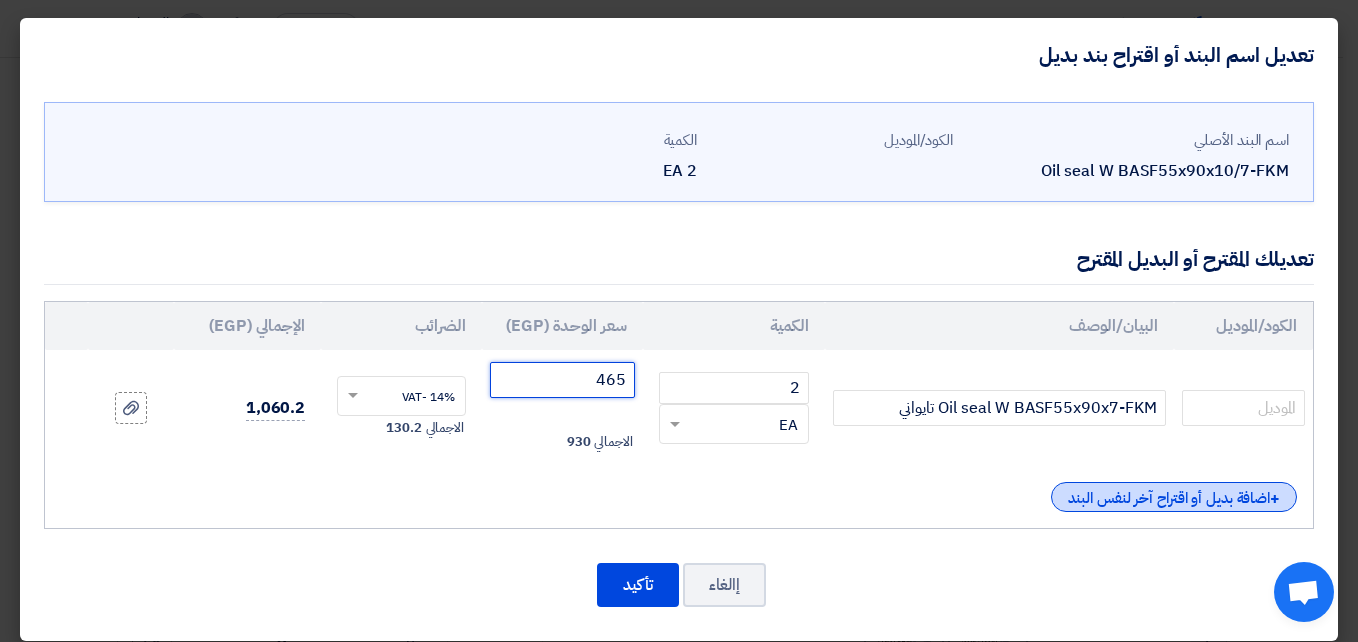 type on "465" 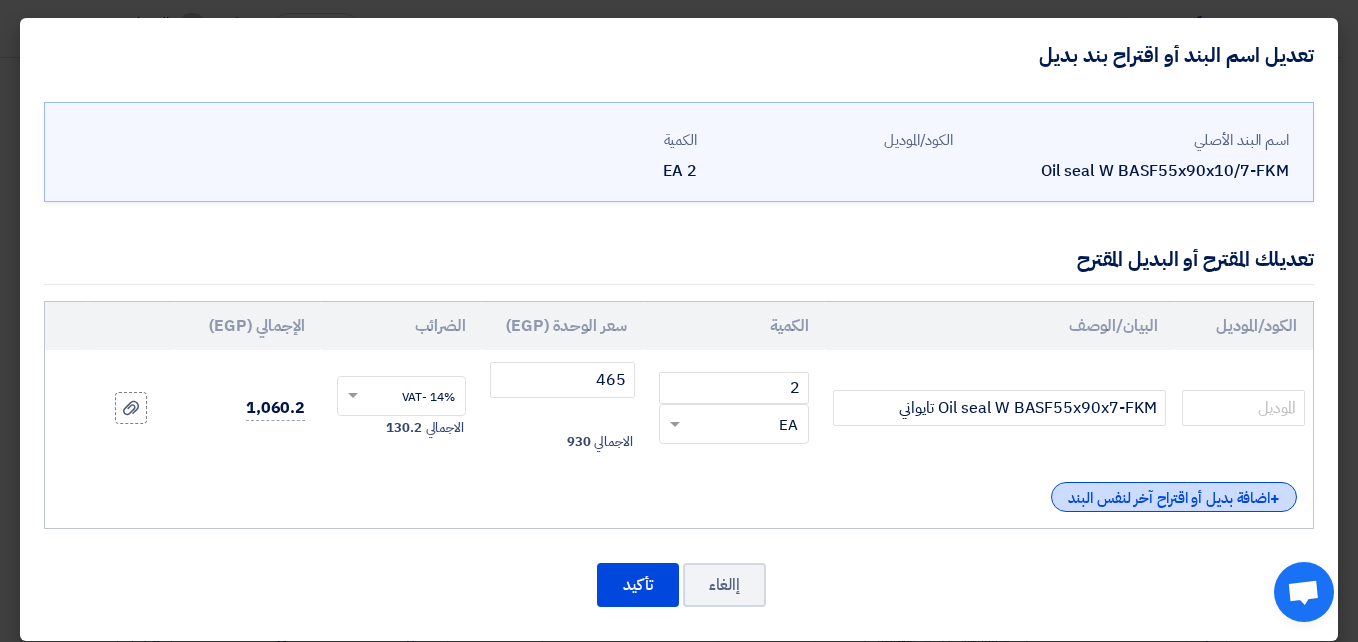 click on "+
اضافة بديل أو اقتراح آخر لنفس البند" 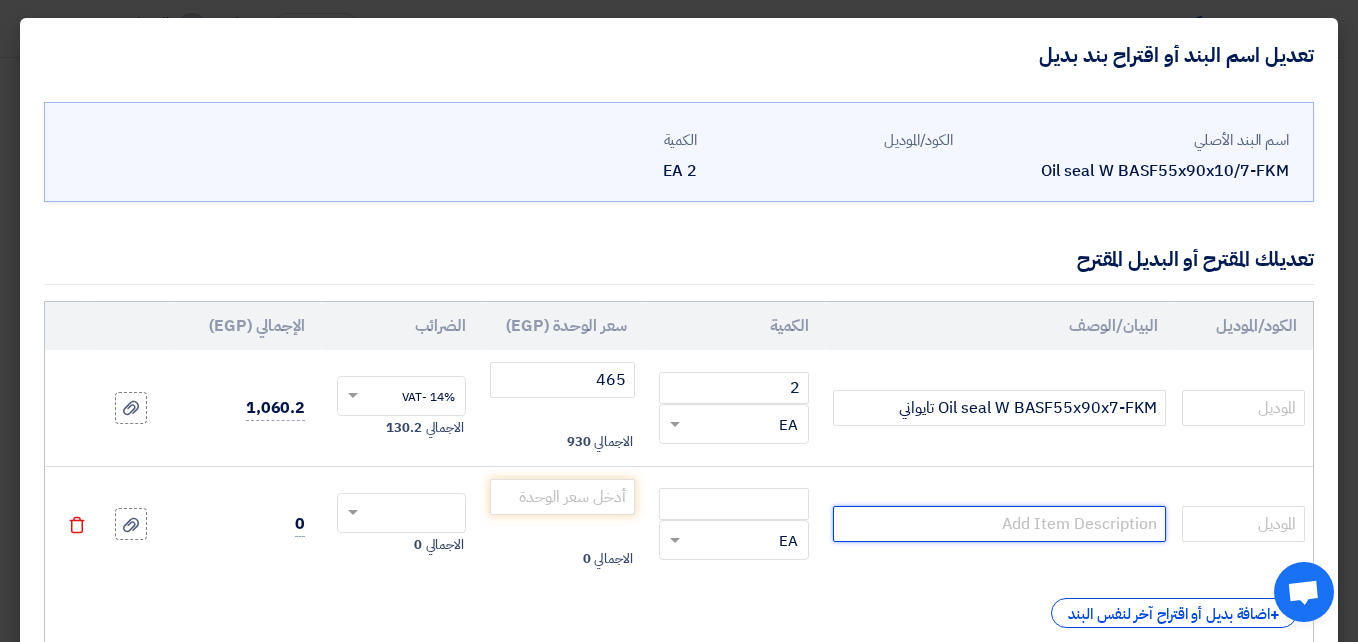 click 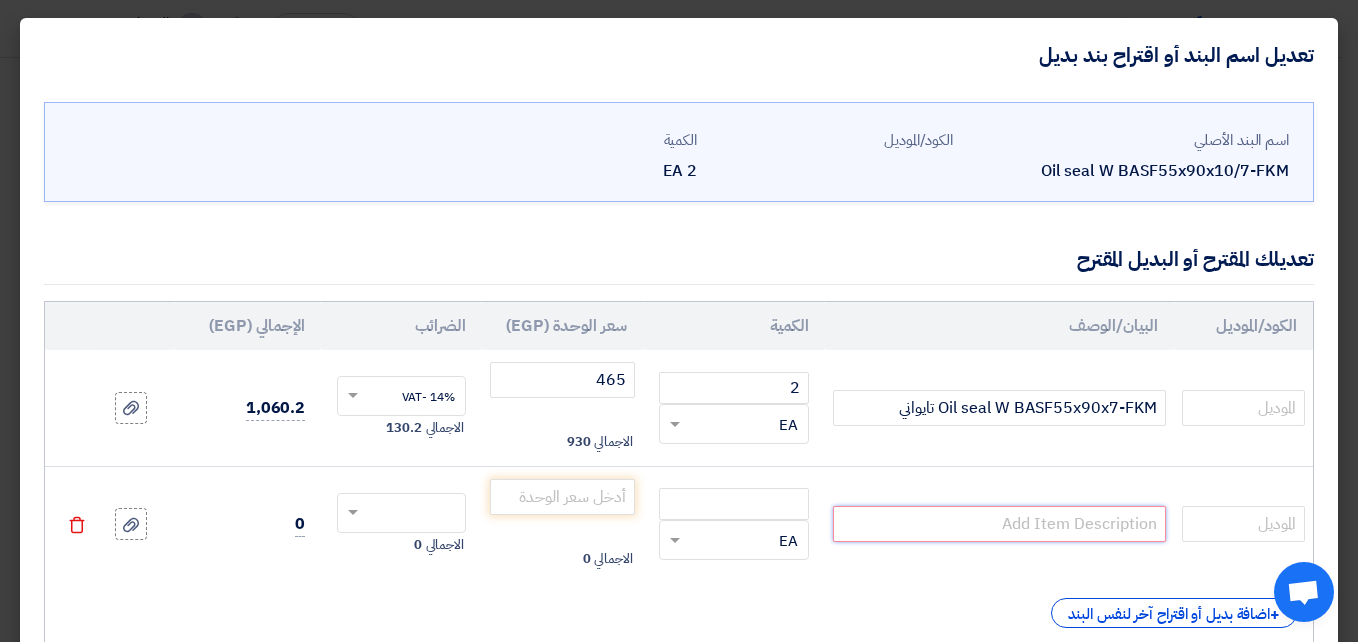 click 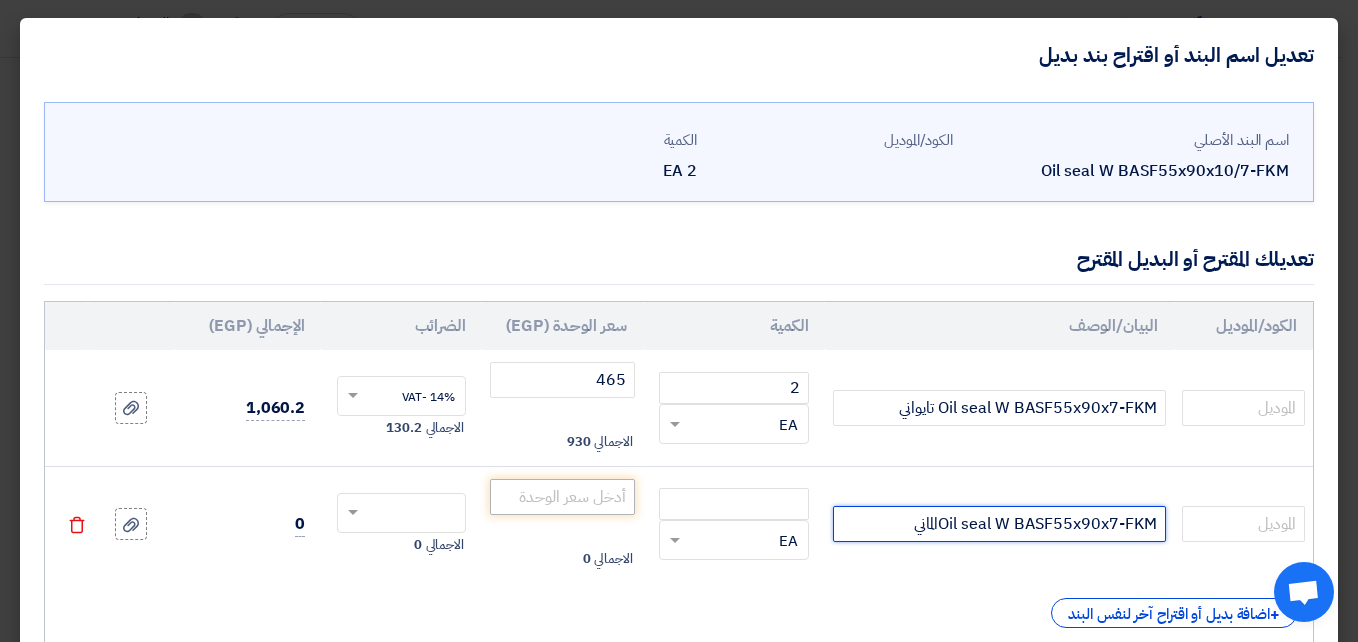 type on "Oil seal W BASF55x90x7-FKMالماني" 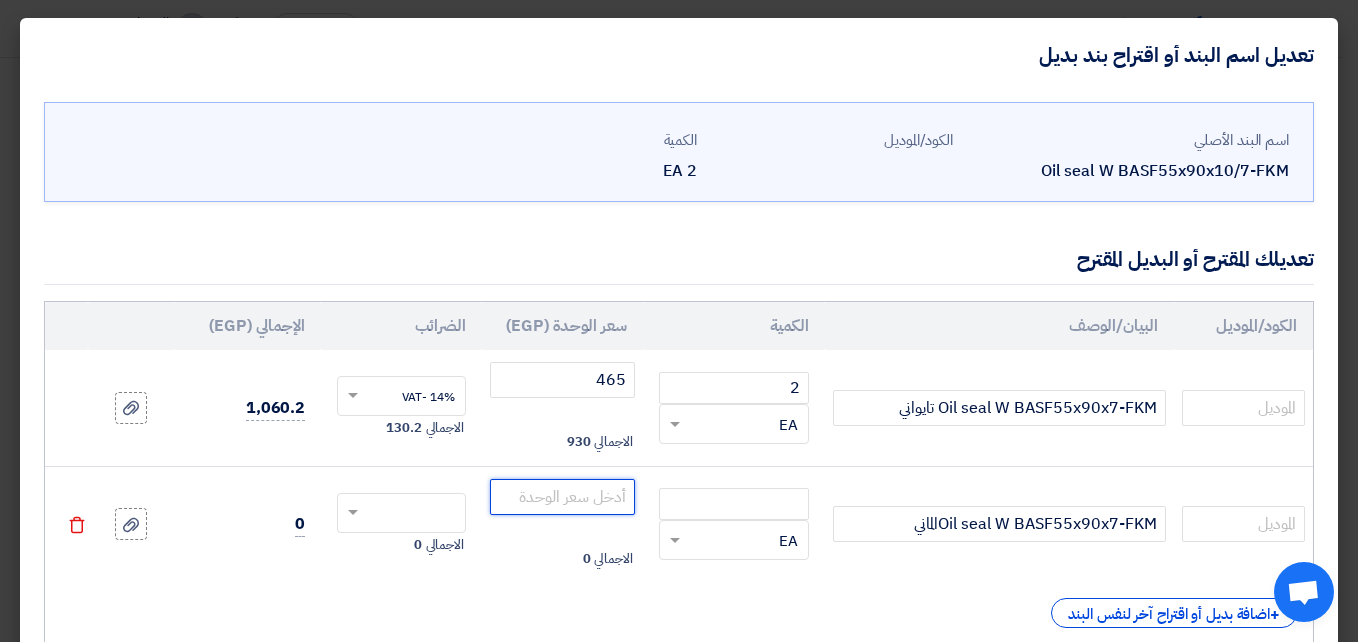 click 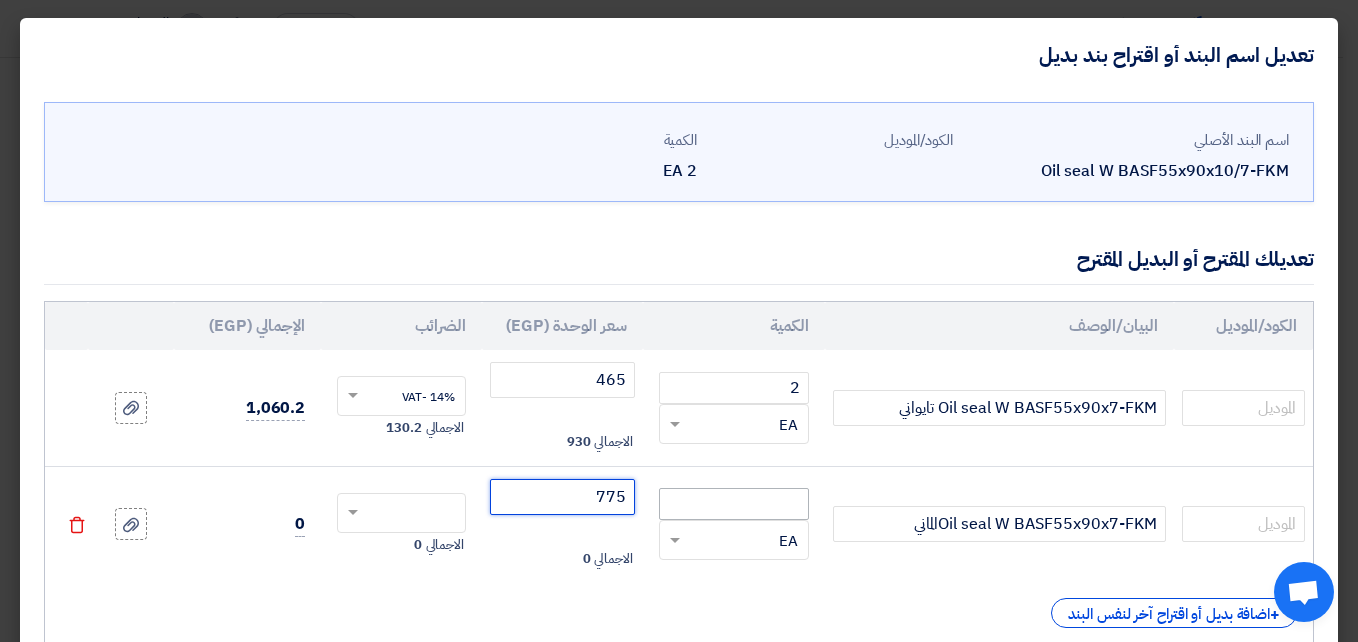 type on "775" 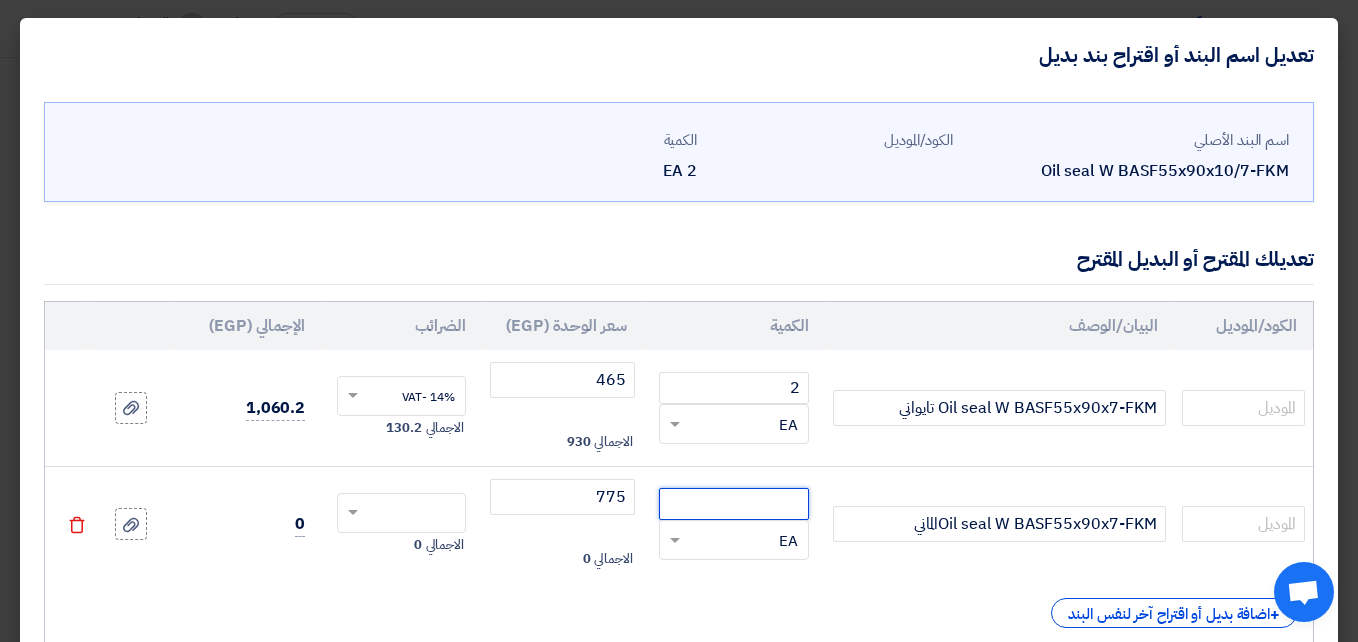 click 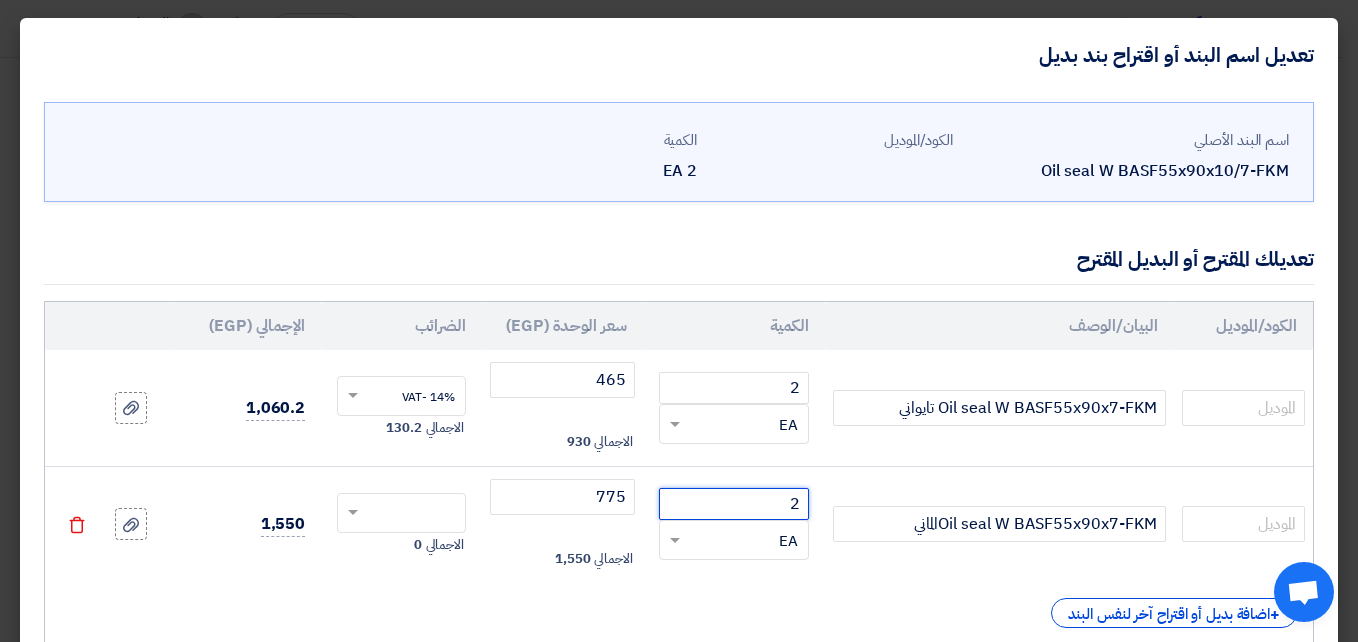 type on "2" 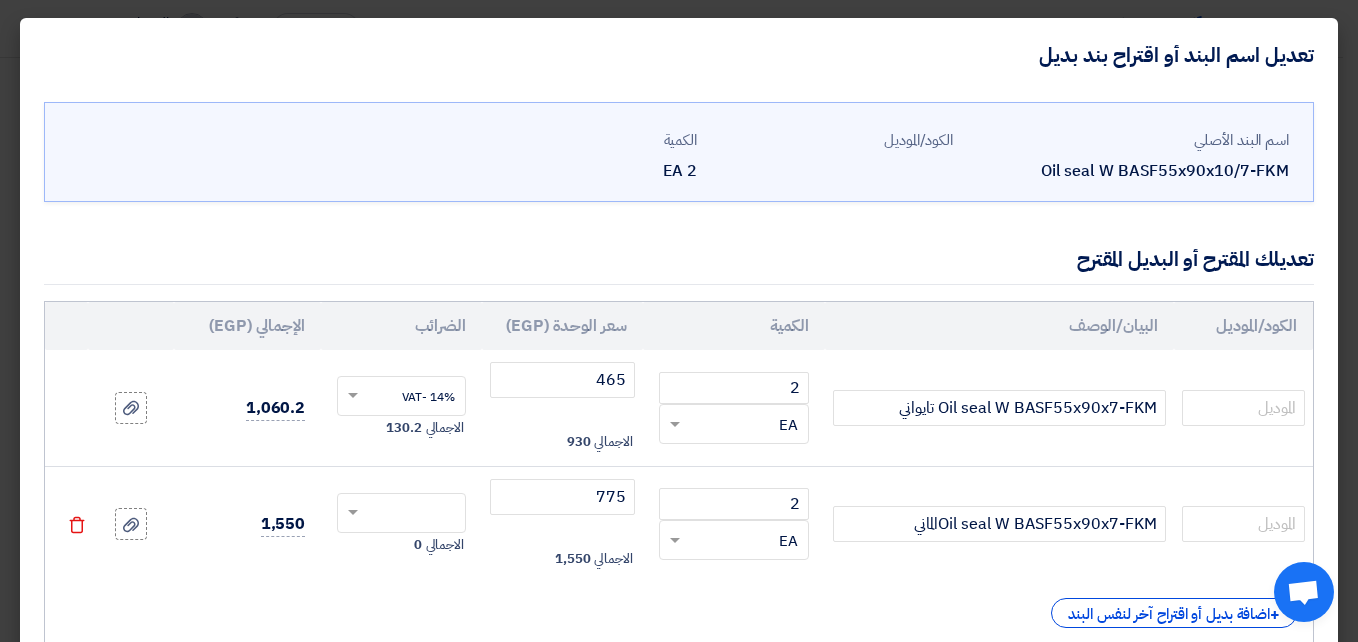 click 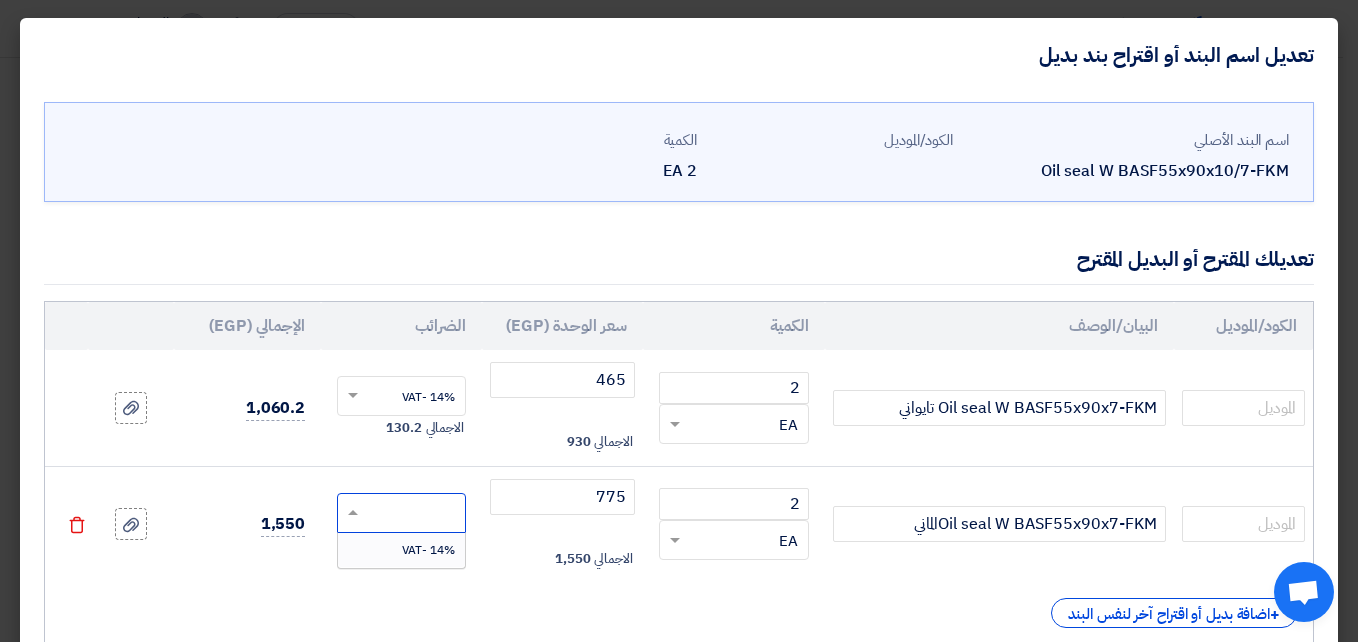 click on "14% -VAT" at bounding box center [401, 550] 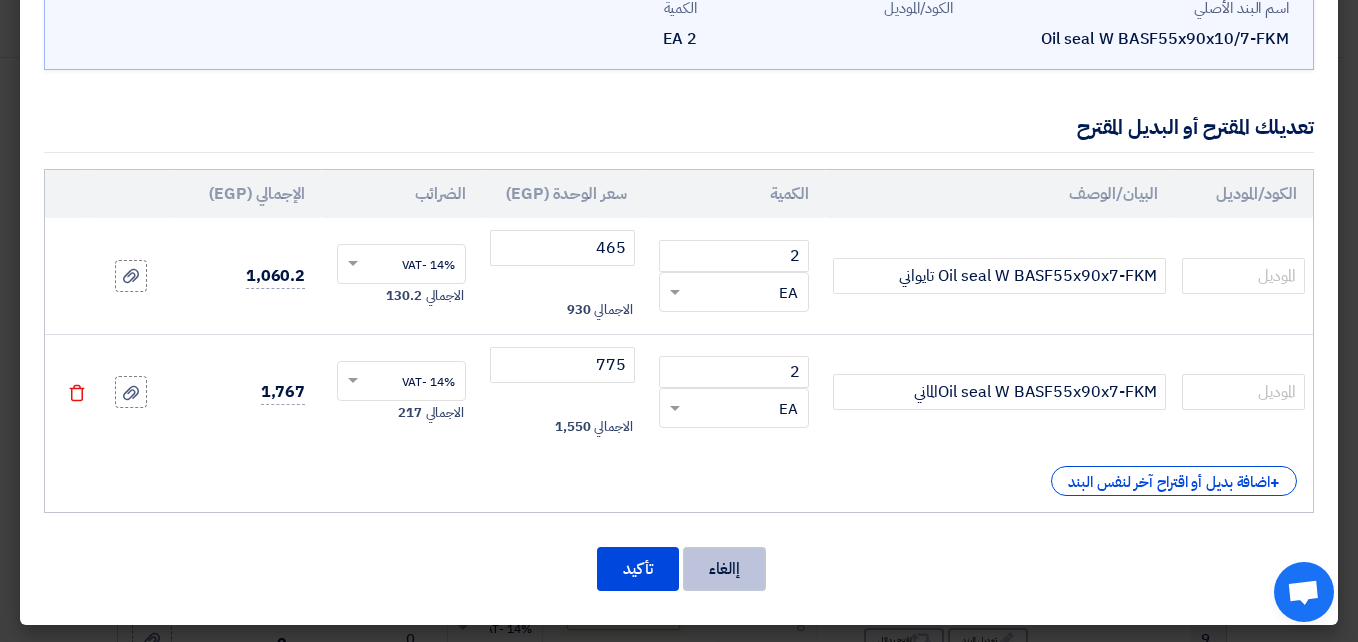 scroll, scrollTop: 133, scrollLeft: 0, axis: vertical 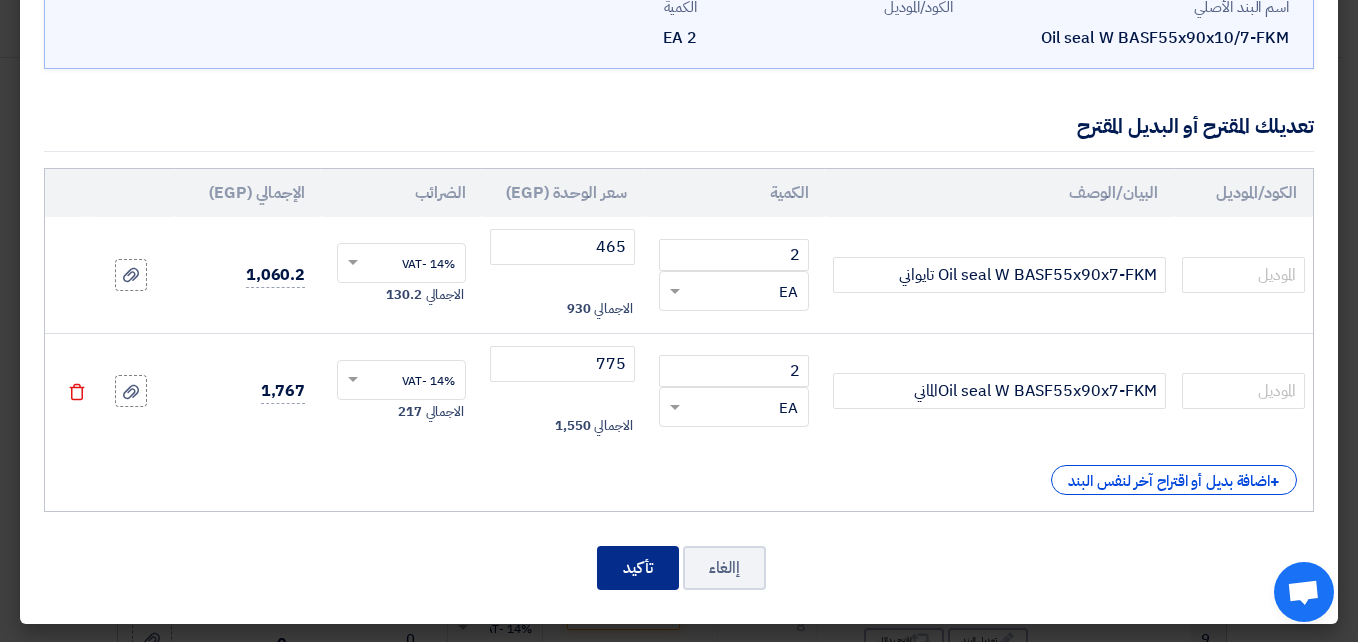 click on "تأكيد" 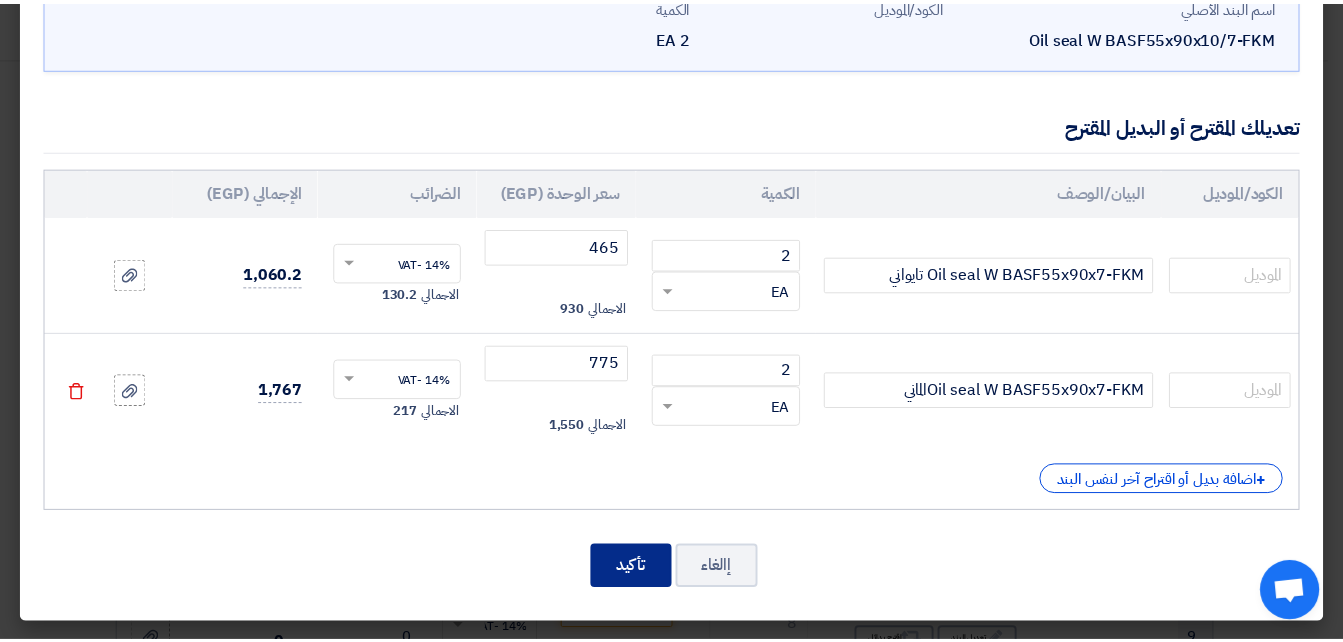 scroll, scrollTop: 949, scrollLeft: 0, axis: vertical 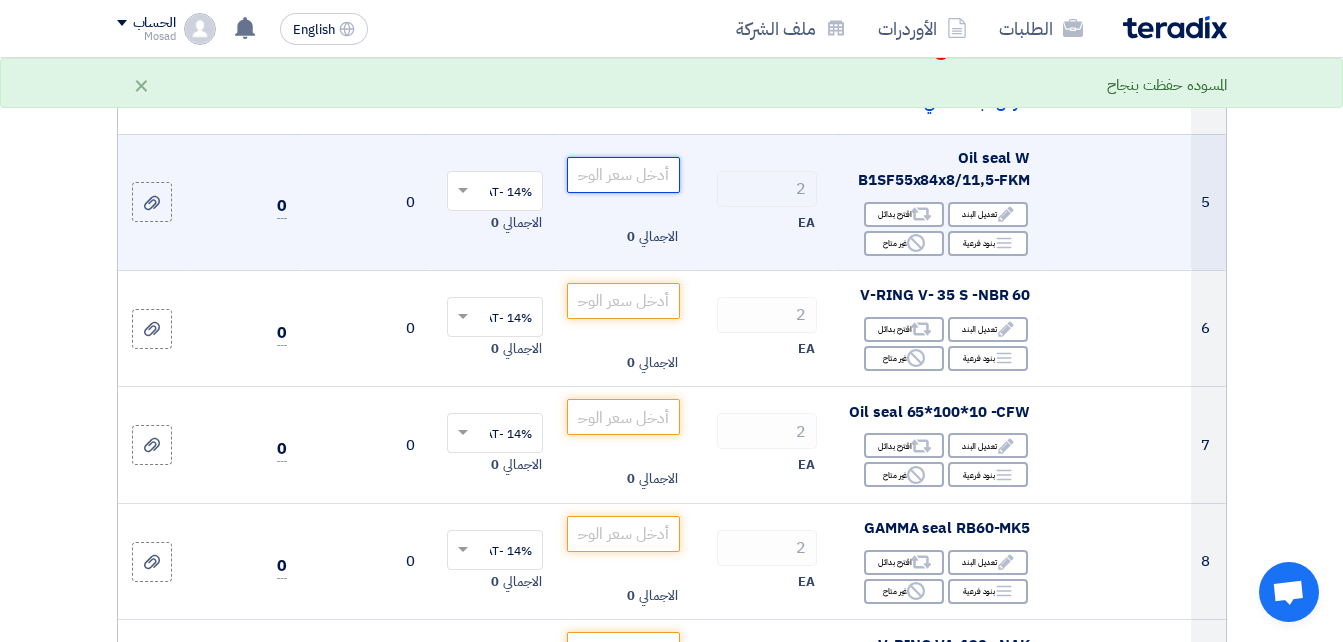 click 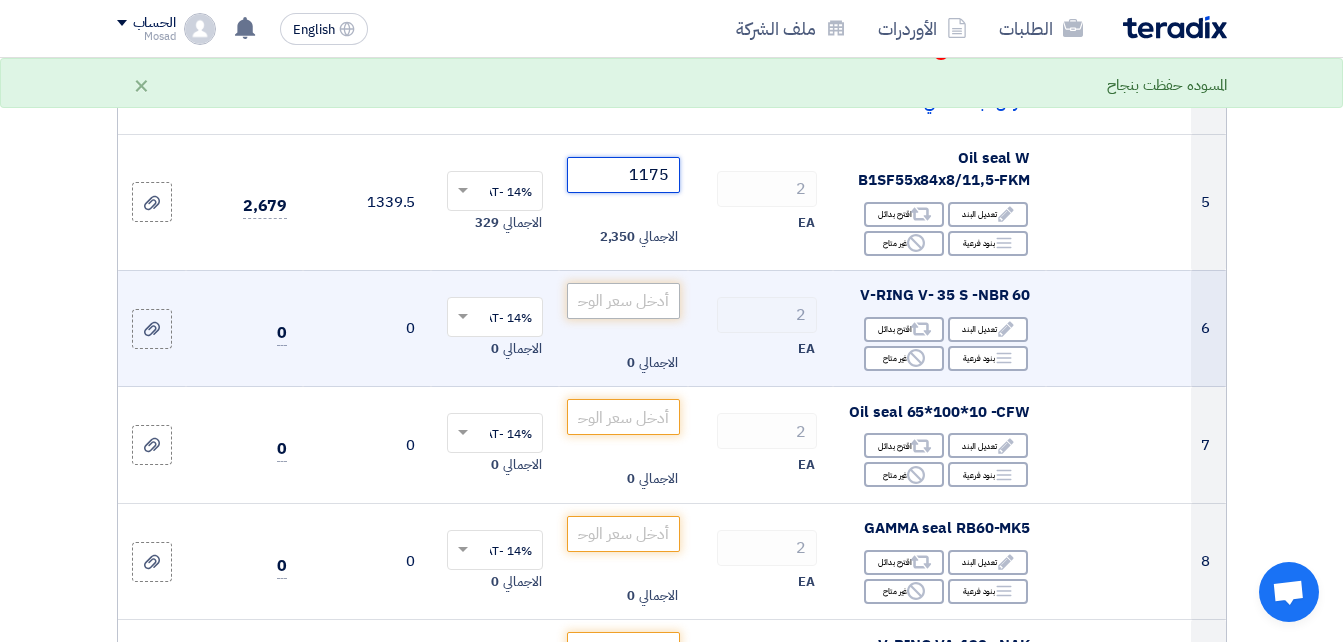 type on "1175" 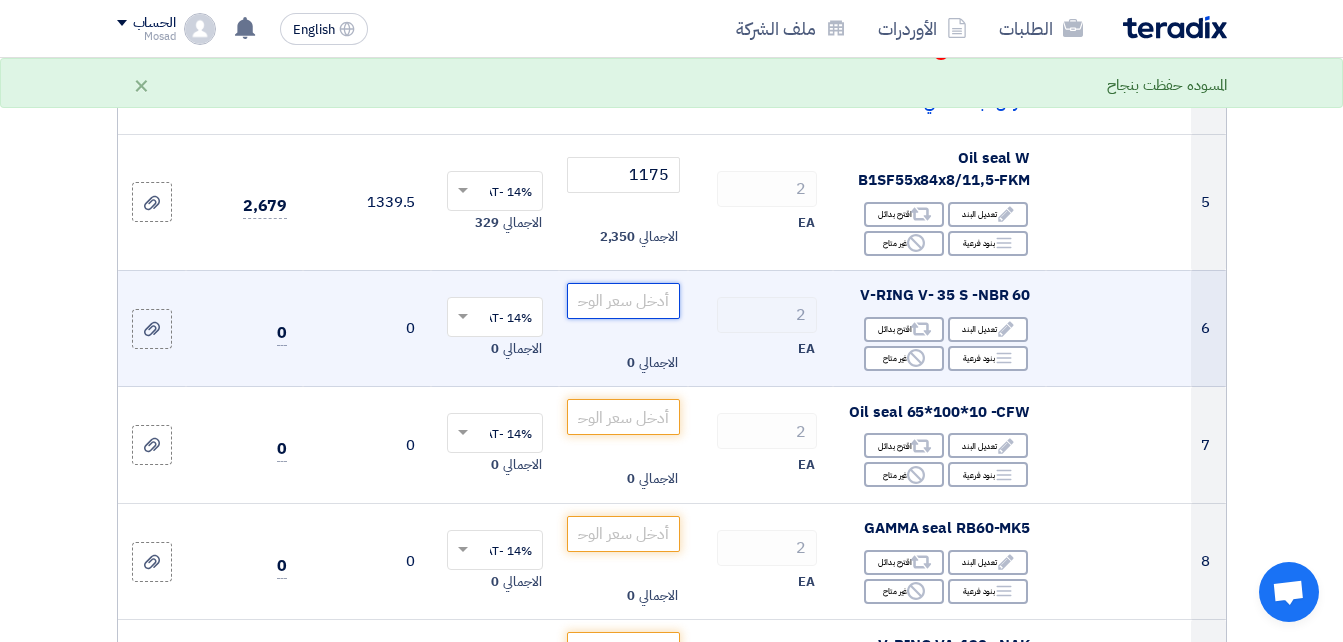 click 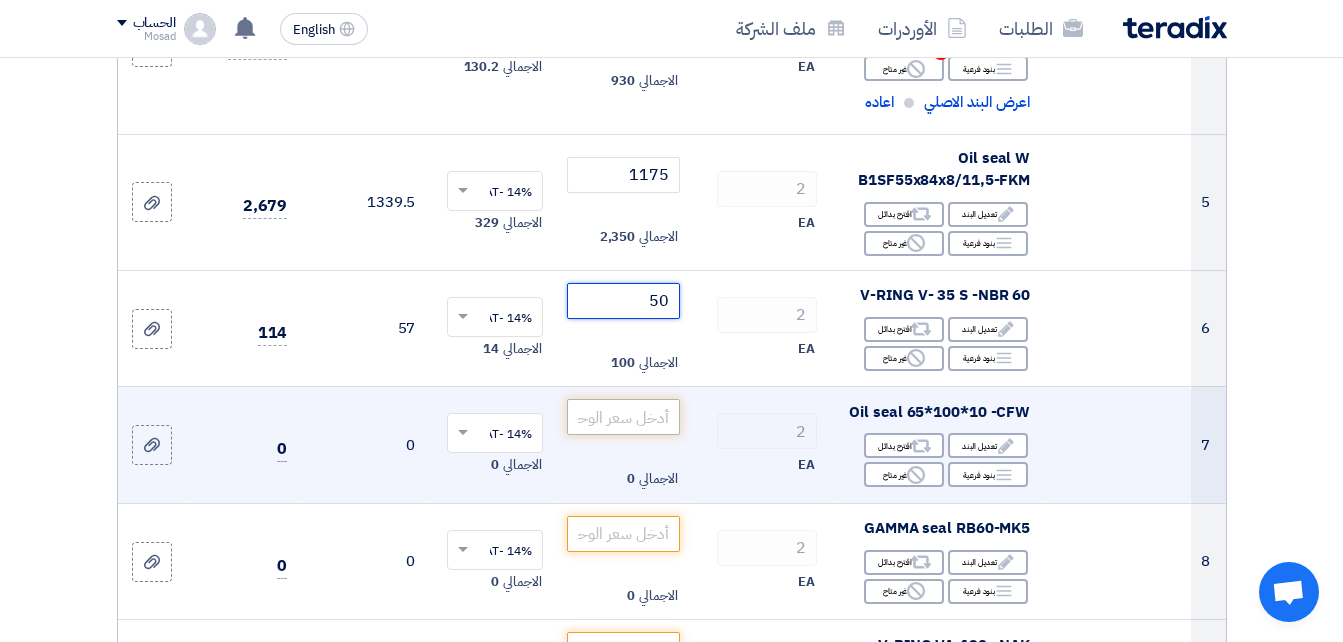 type on "50" 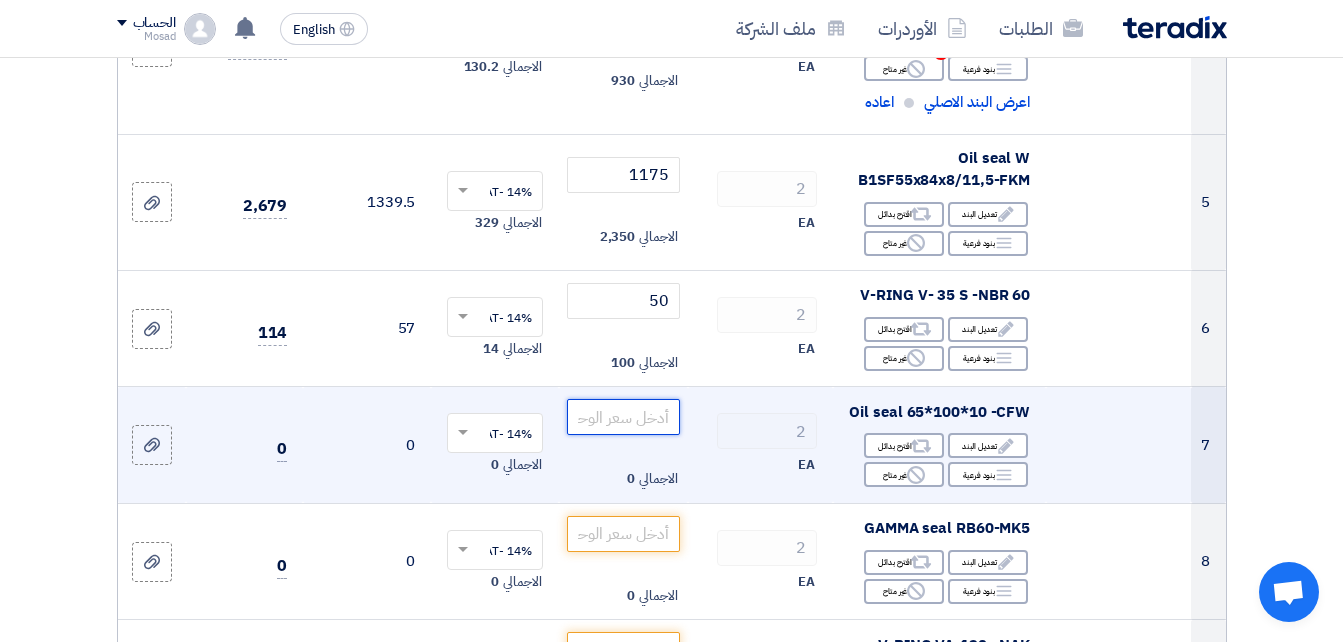 click 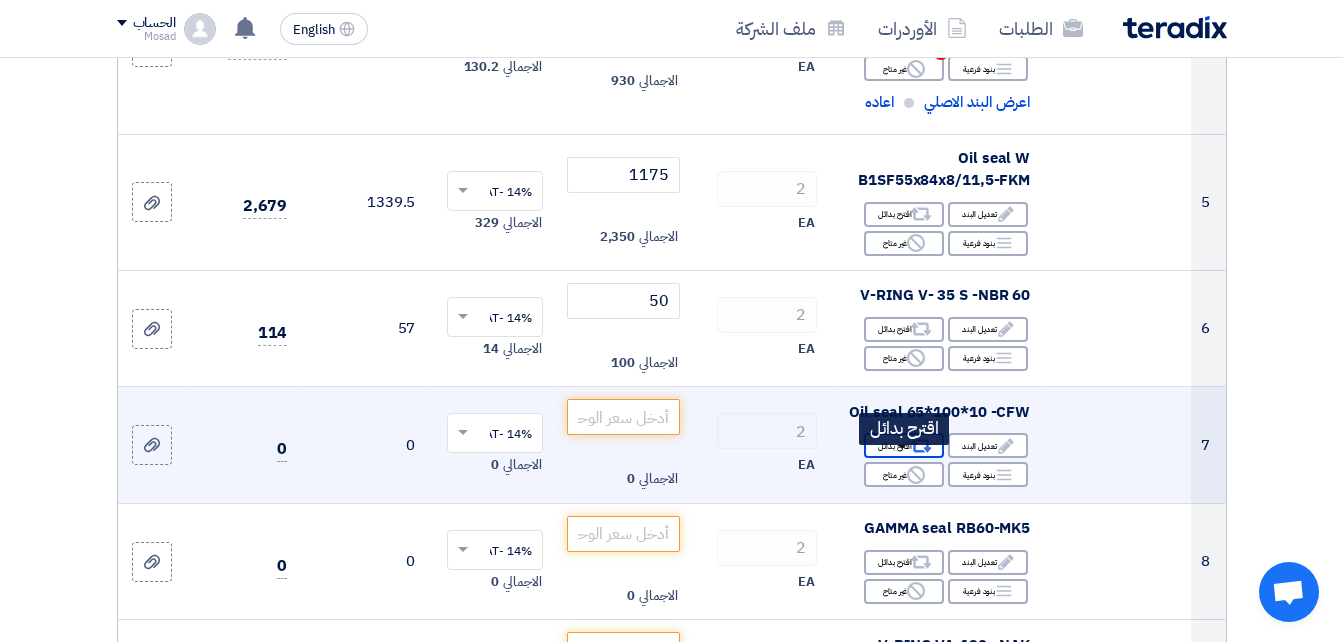 click on "Alternative" 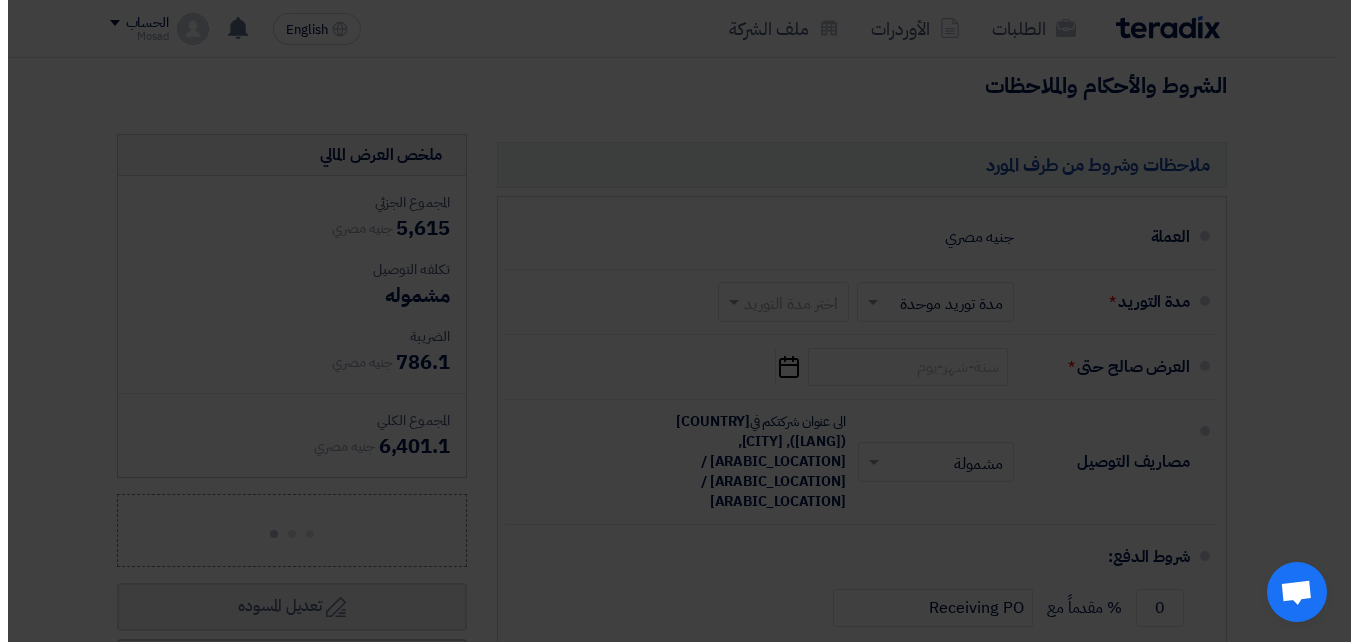 scroll, scrollTop: 426, scrollLeft: 0, axis: vertical 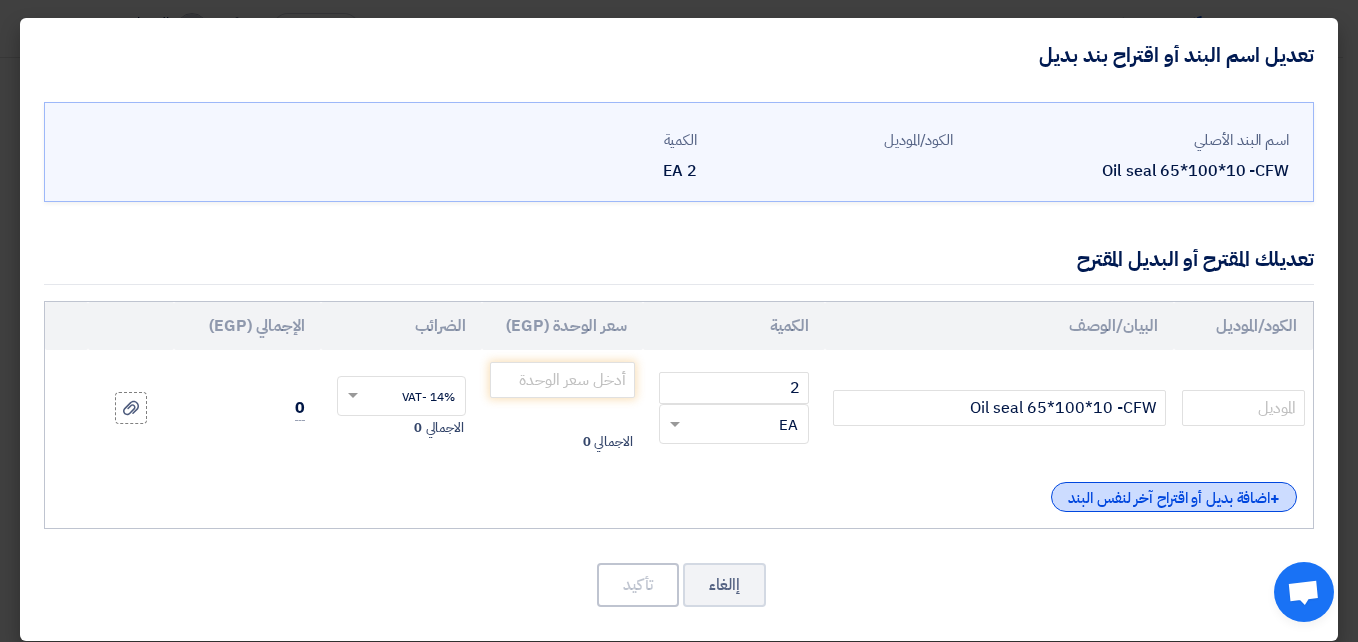 click on "+
اضافة بديل أو اقتراح آخر لنفس البند" 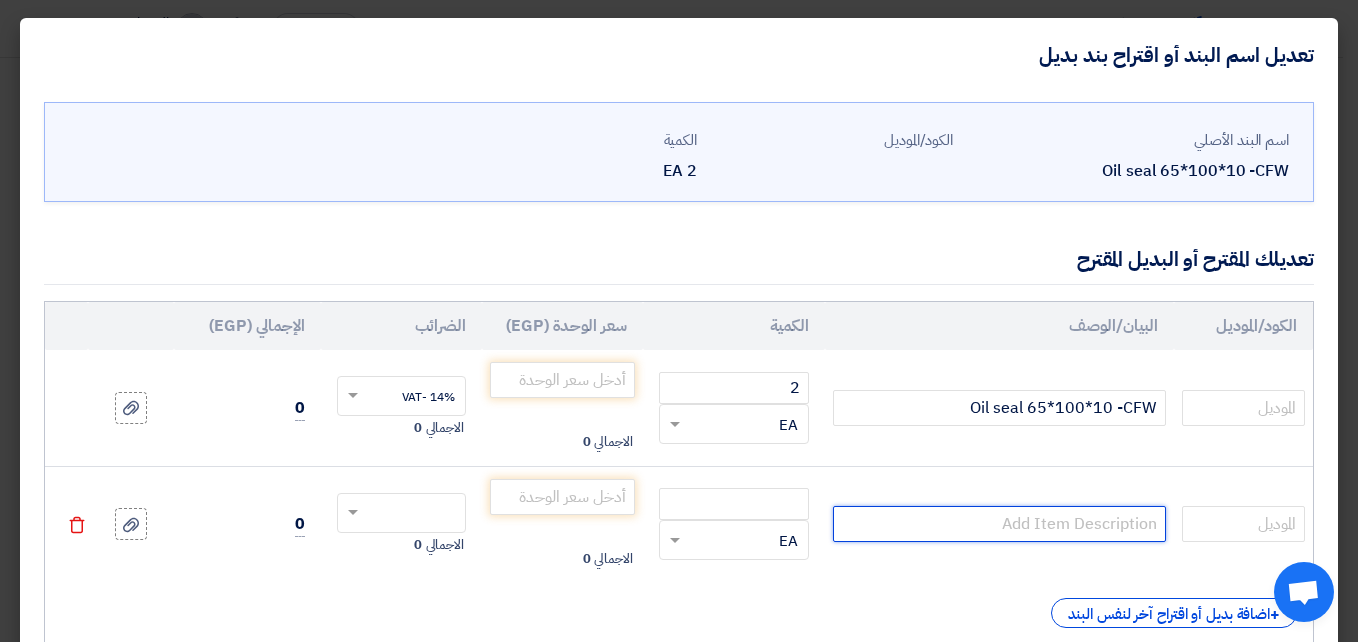 click 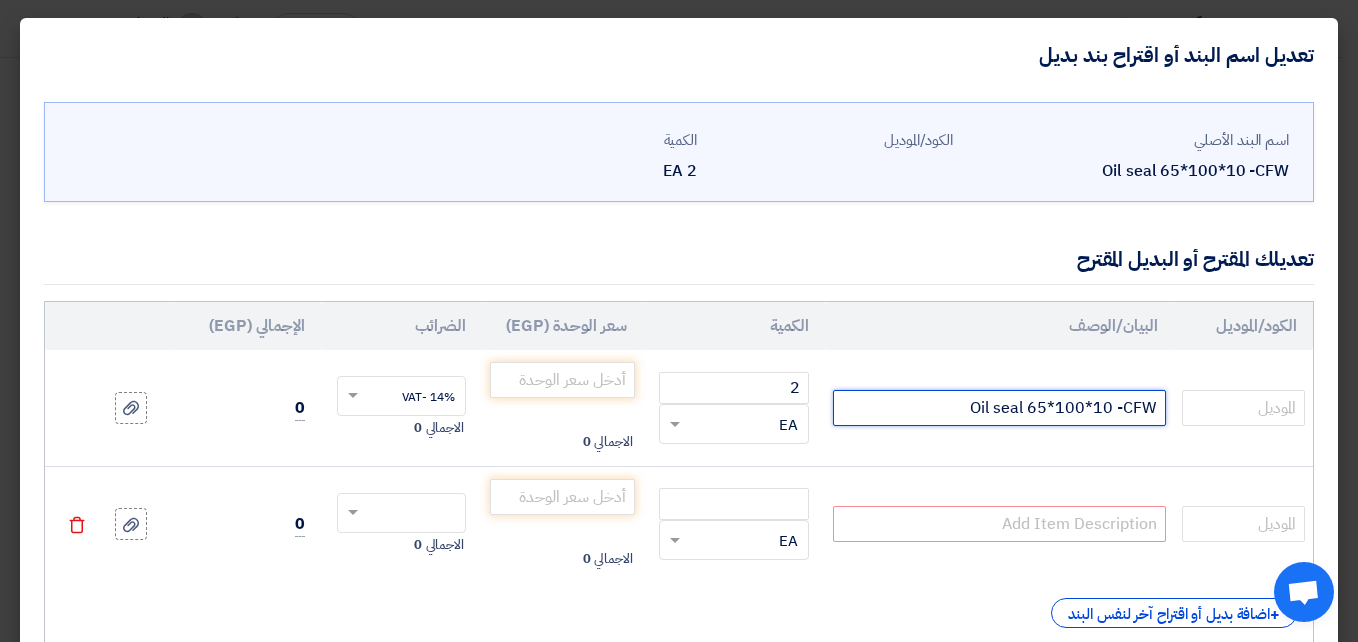 drag, startPoint x: 931, startPoint y: 407, endPoint x: 1166, endPoint y: 402, distance: 235.05319 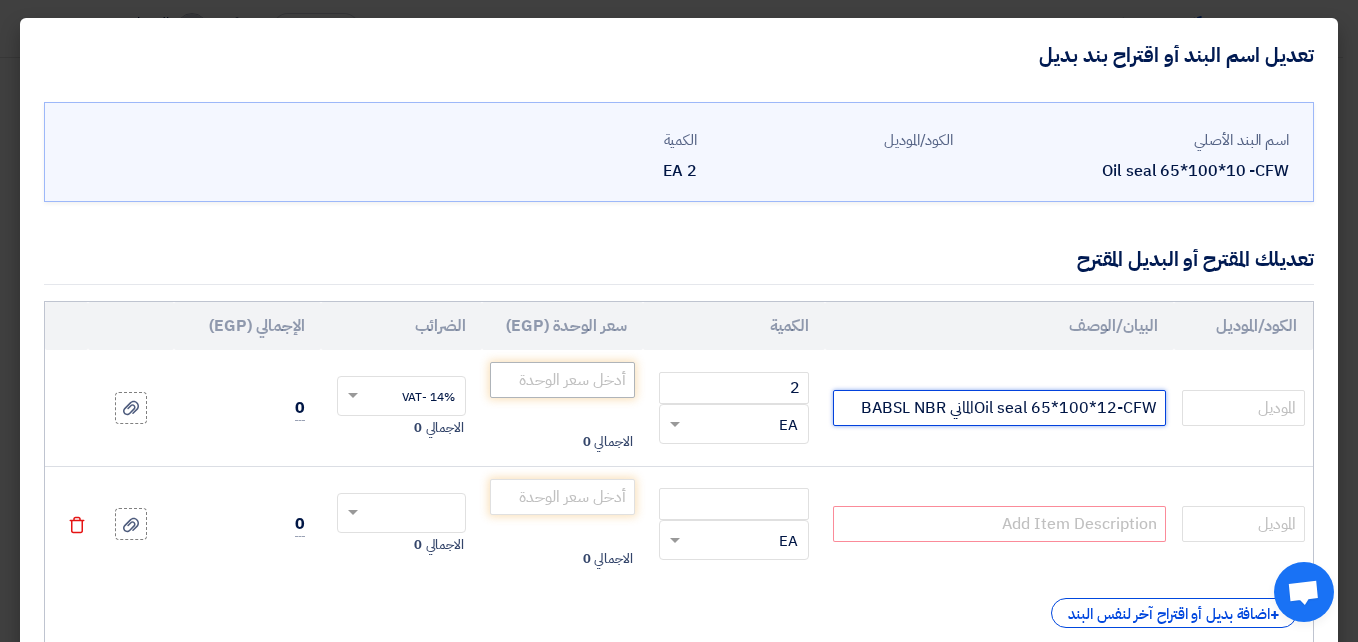 type on "Oil seal 65*100*12-CFWالماني BABSL NBR" 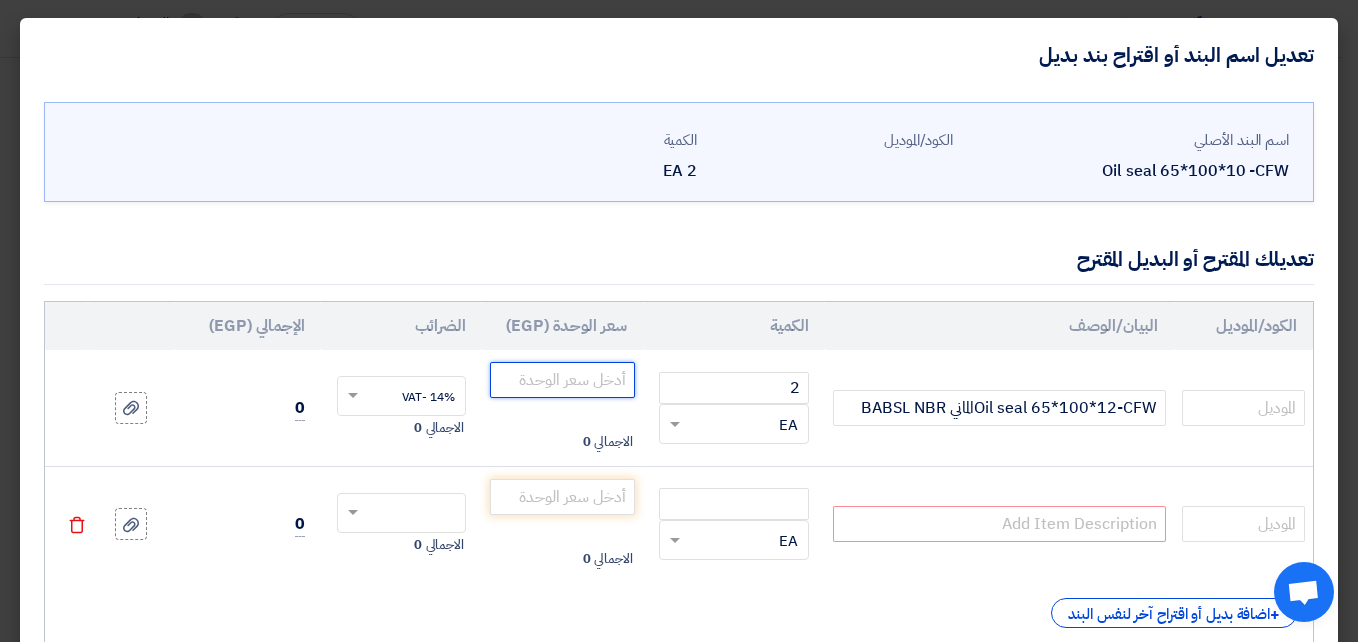 click 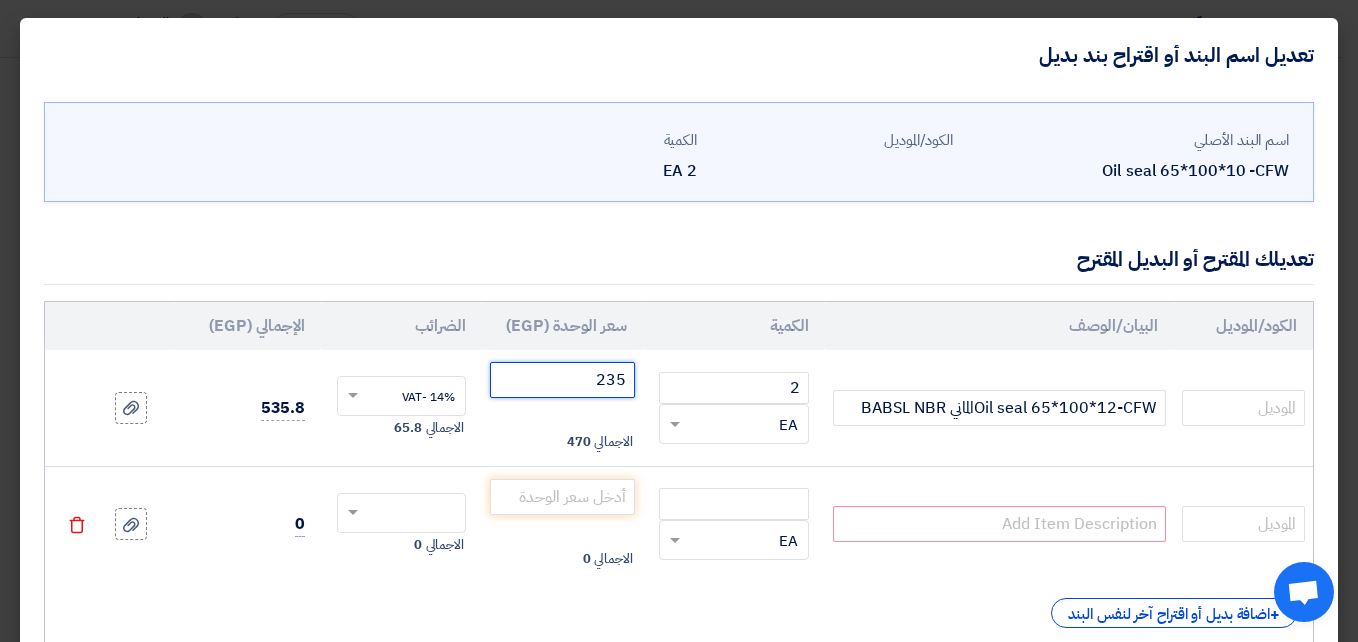type on "235" 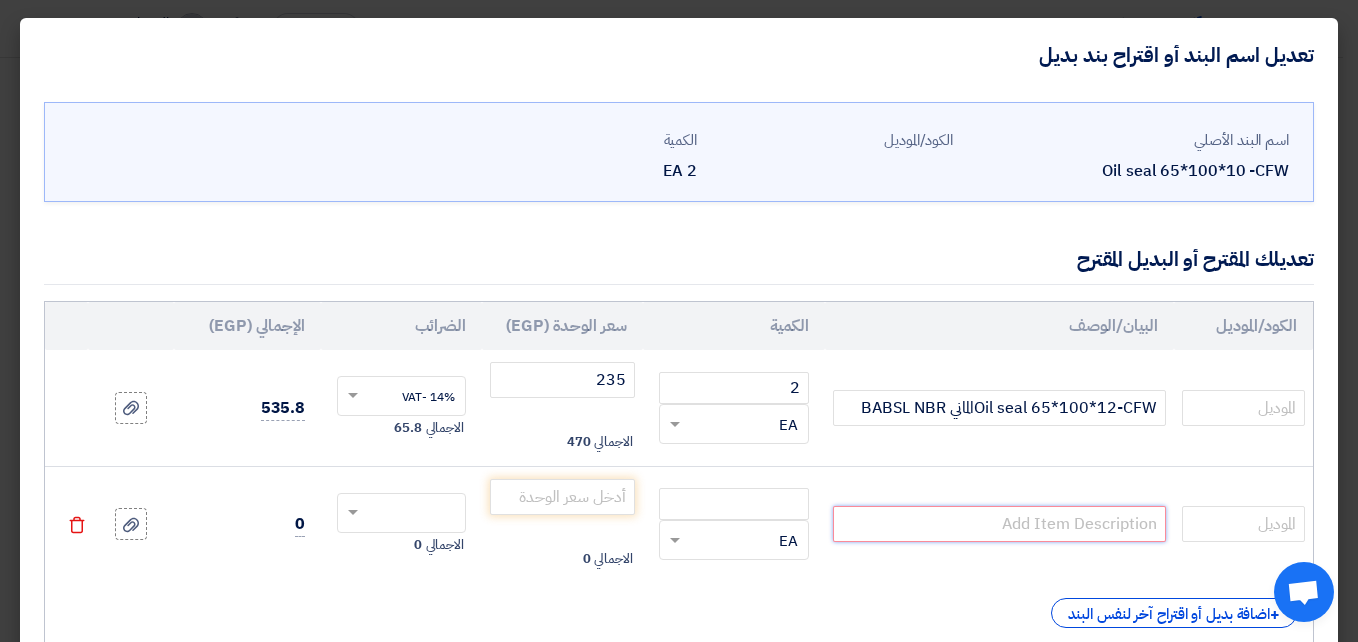 click 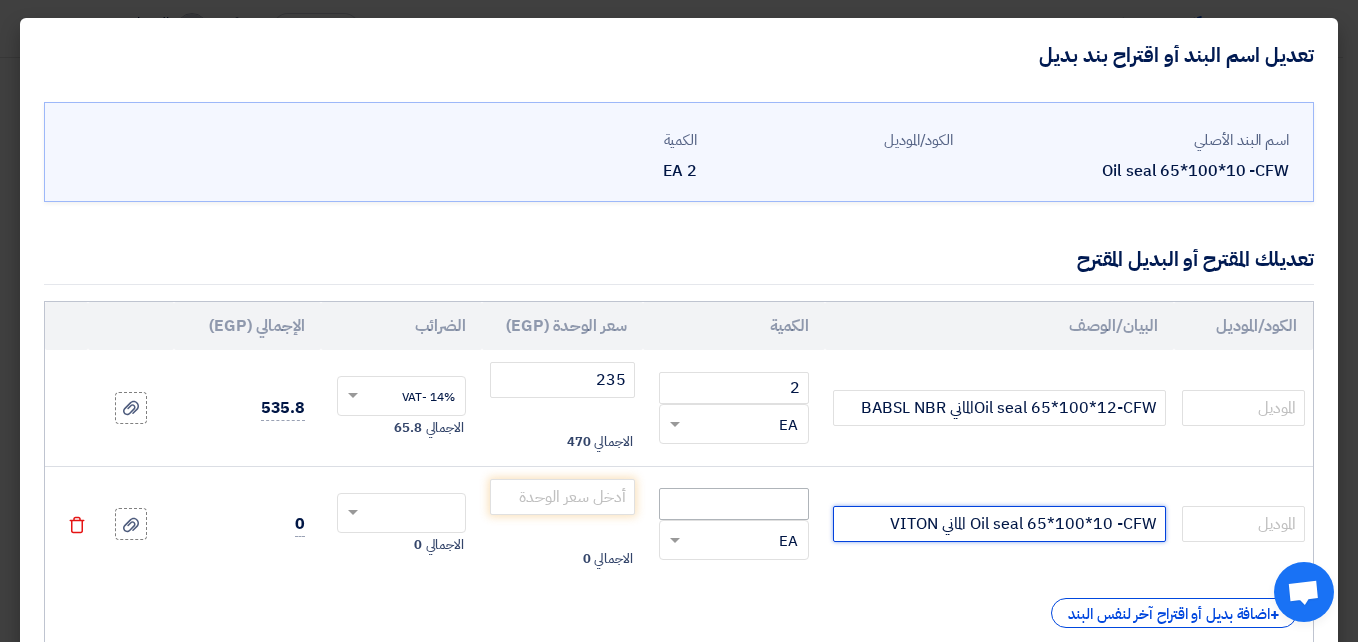 type on "Oil seal 65*100*10 -CFW الماني VITON" 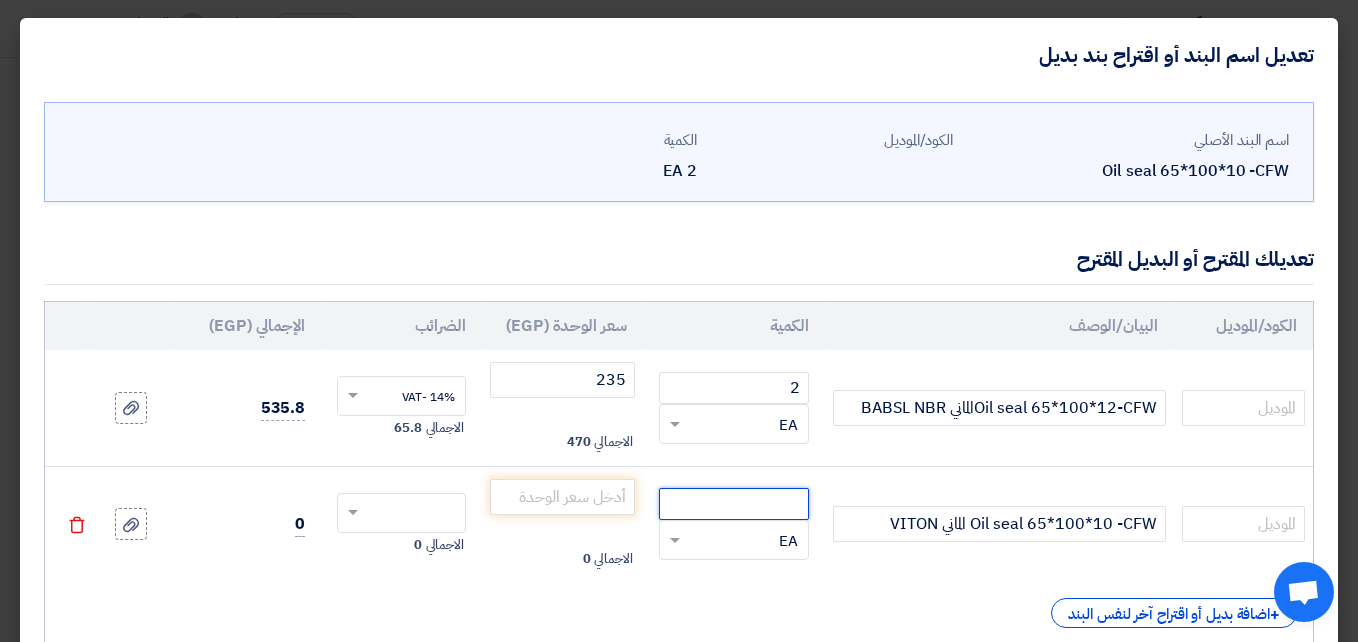 click 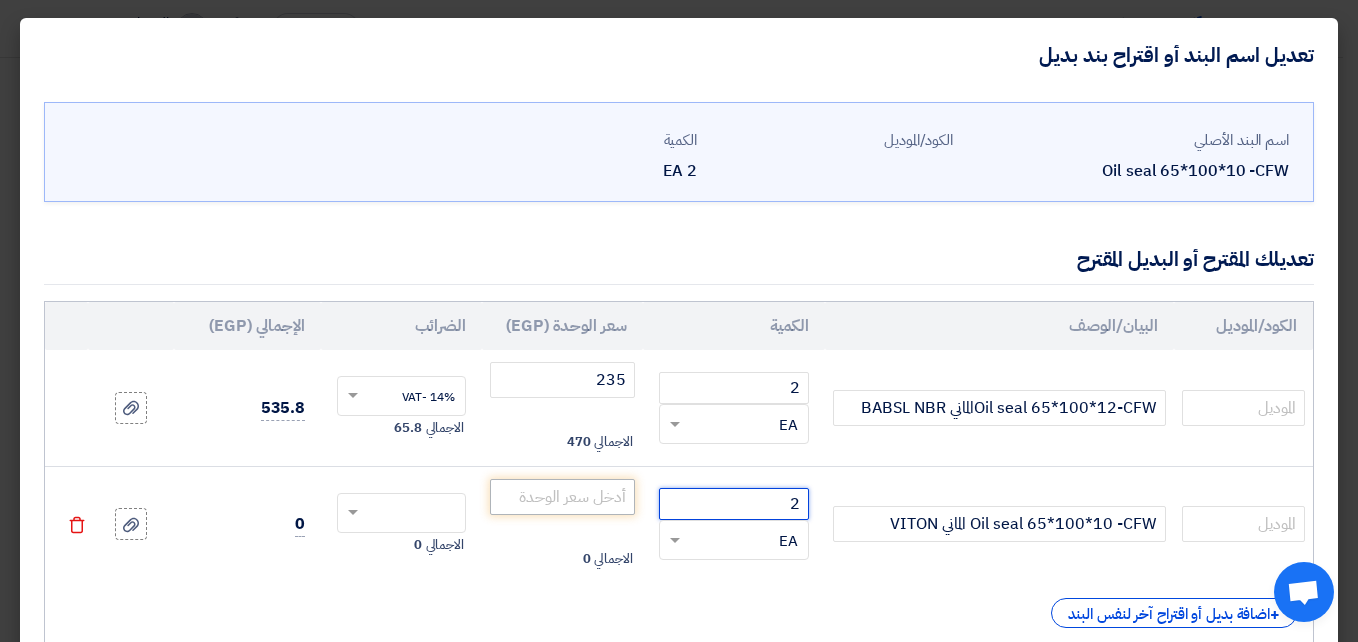 type on "2" 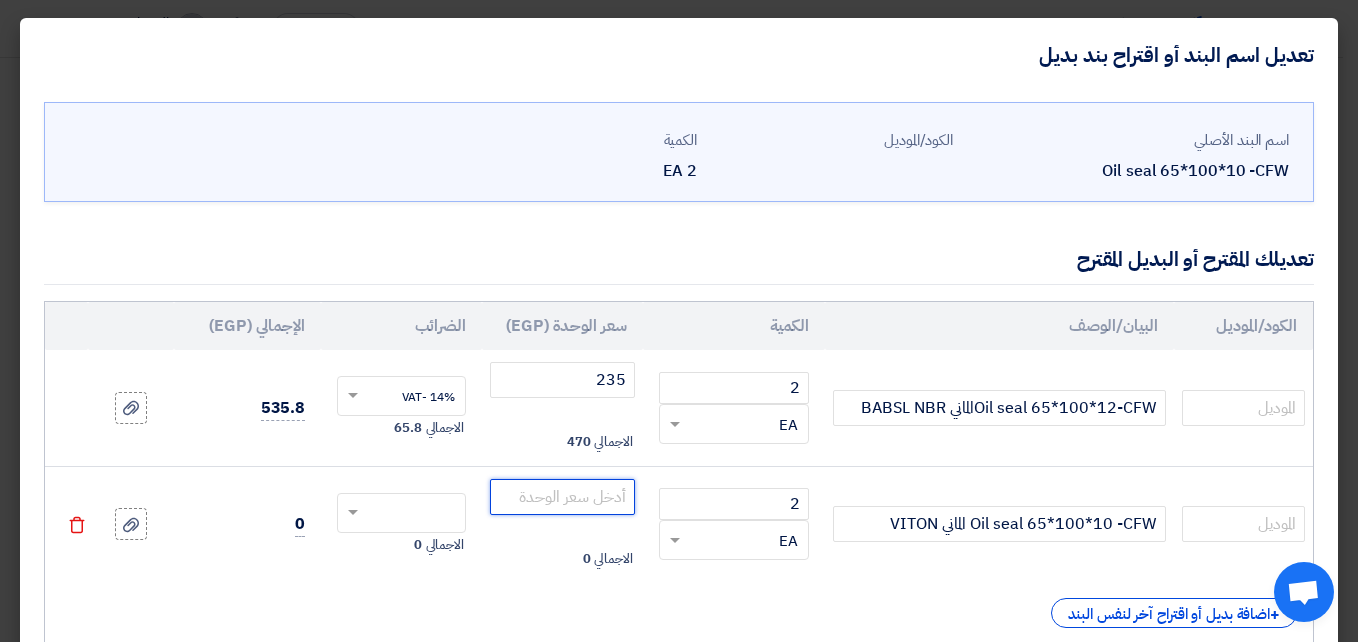 click 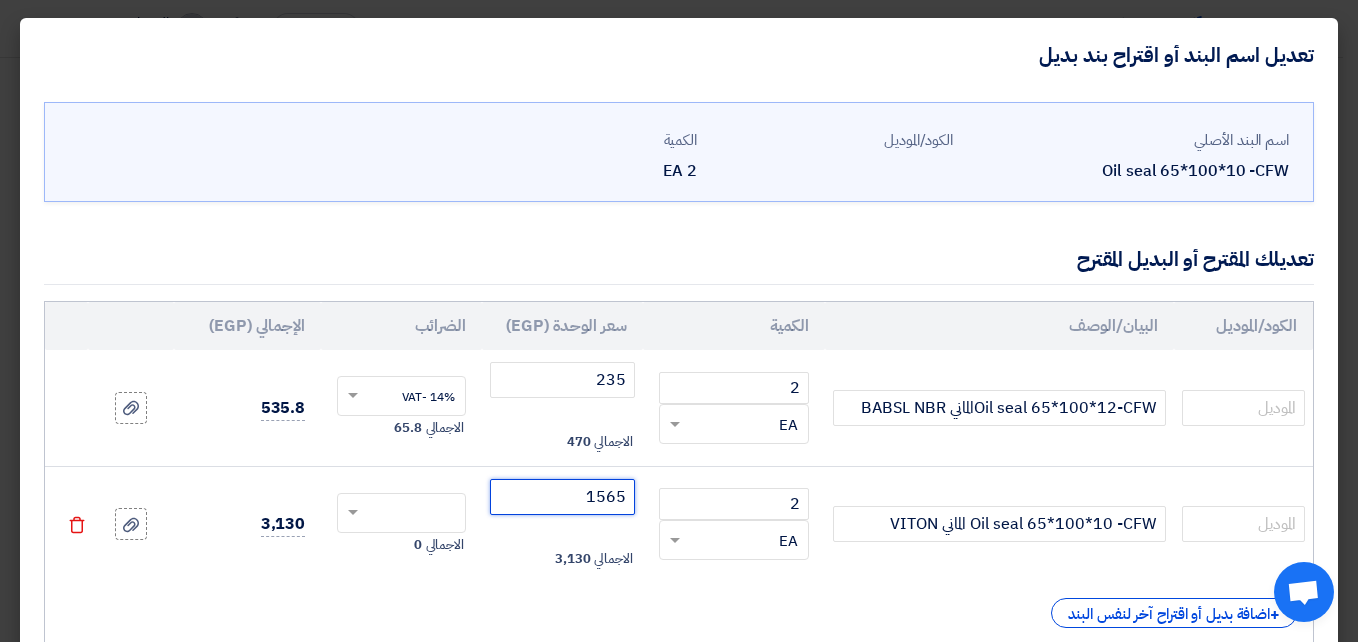 type on "1565" 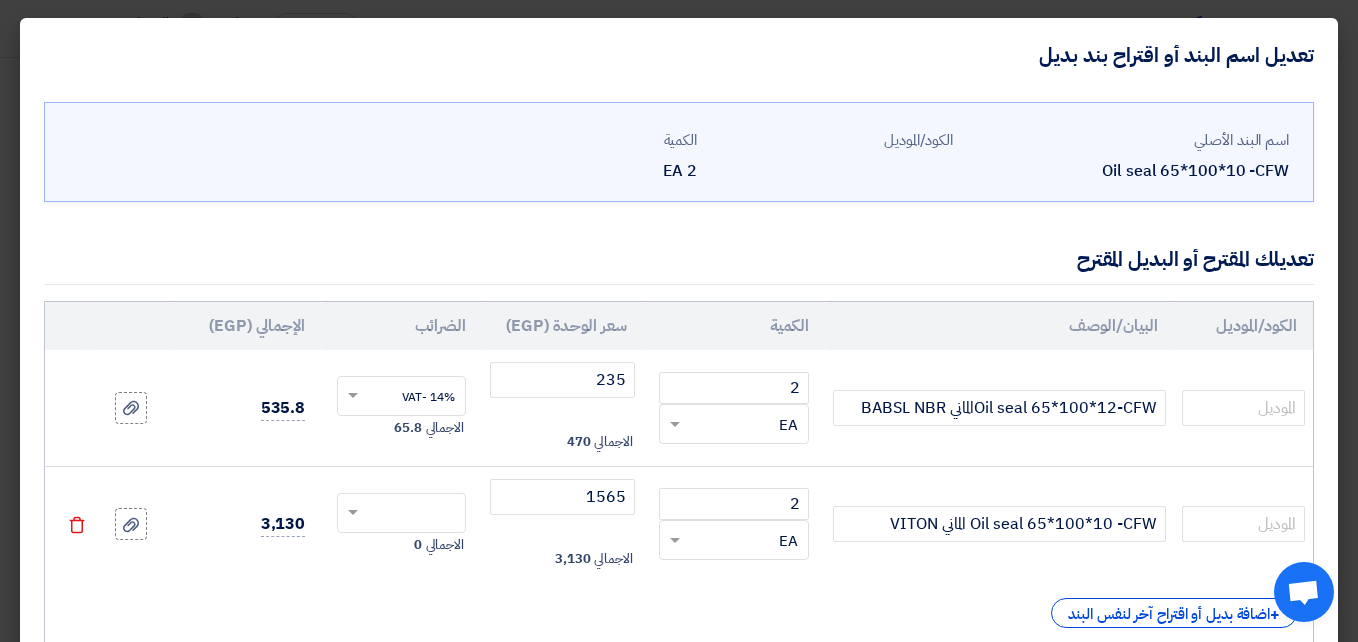 click 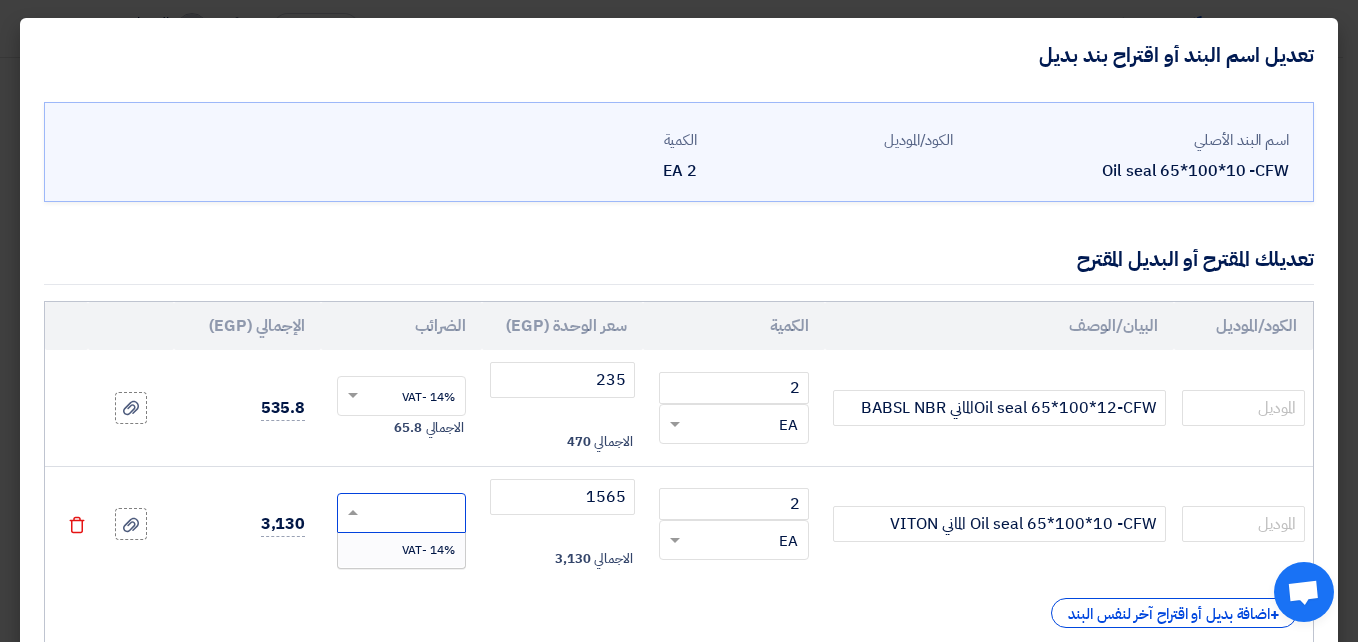 click on "14% -VAT" at bounding box center (428, 550) 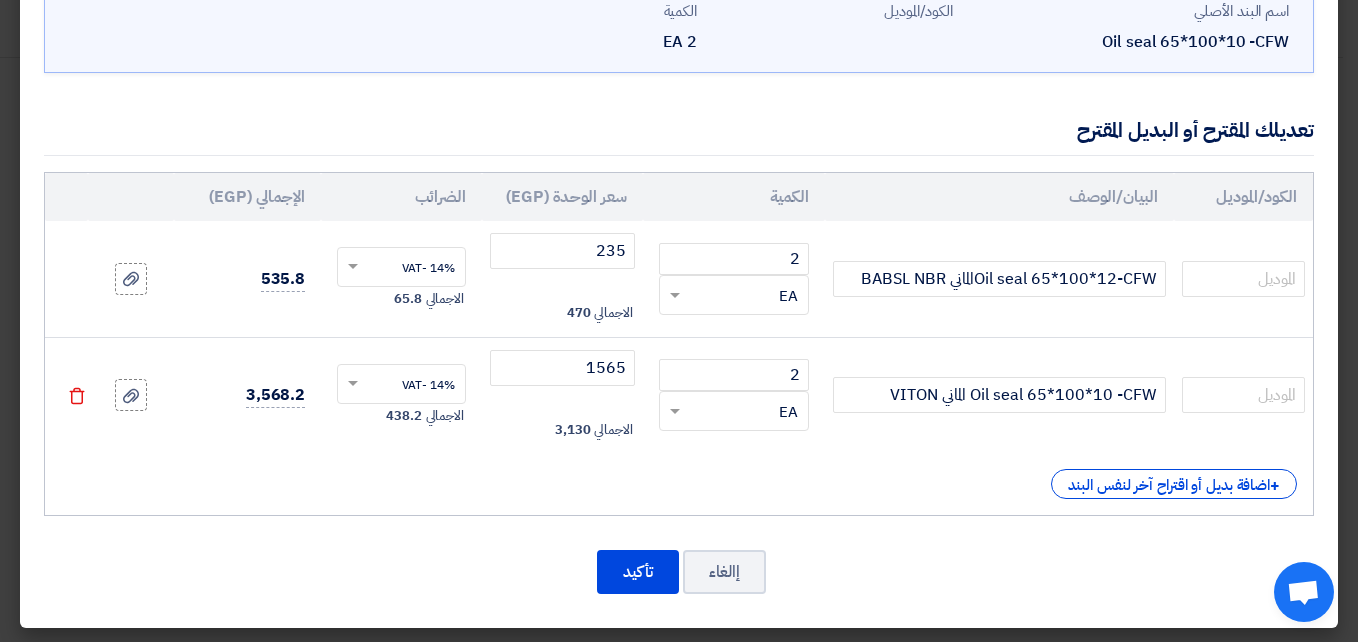 scroll, scrollTop: 133, scrollLeft: 0, axis: vertical 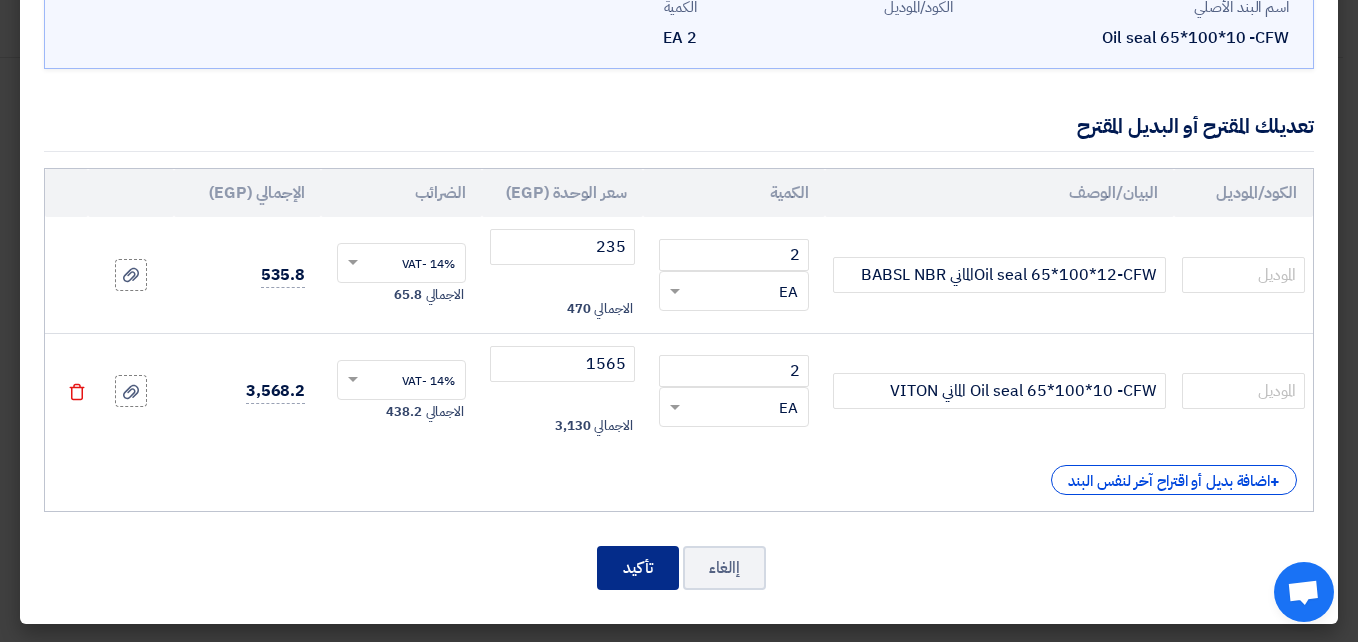click on "تأكيد" 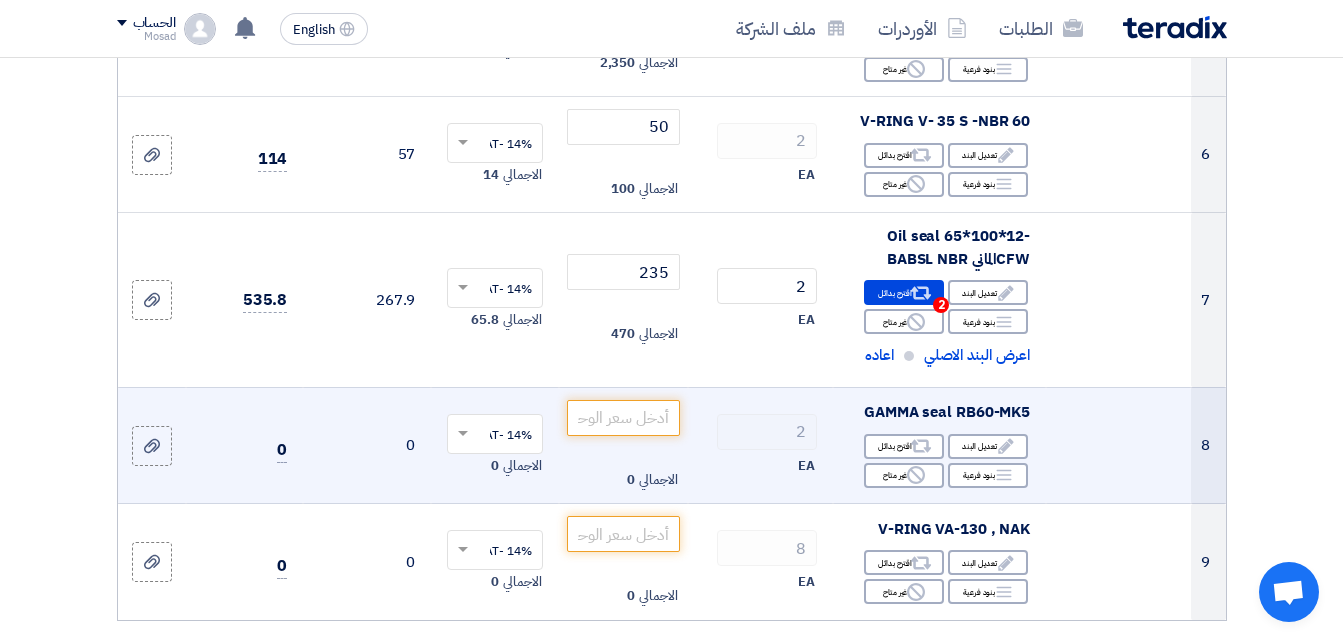 scroll, scrollTop: 1223, scrollLeft: 0, axis: vertical 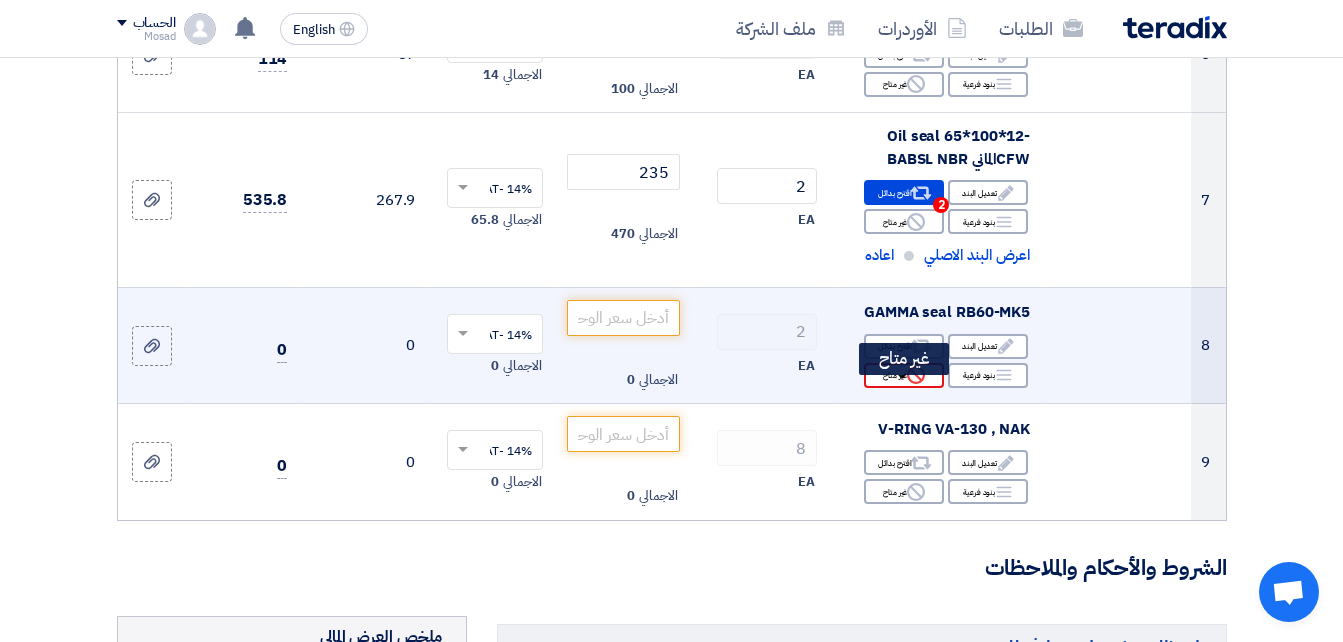 click on "Reject
غير متاح" 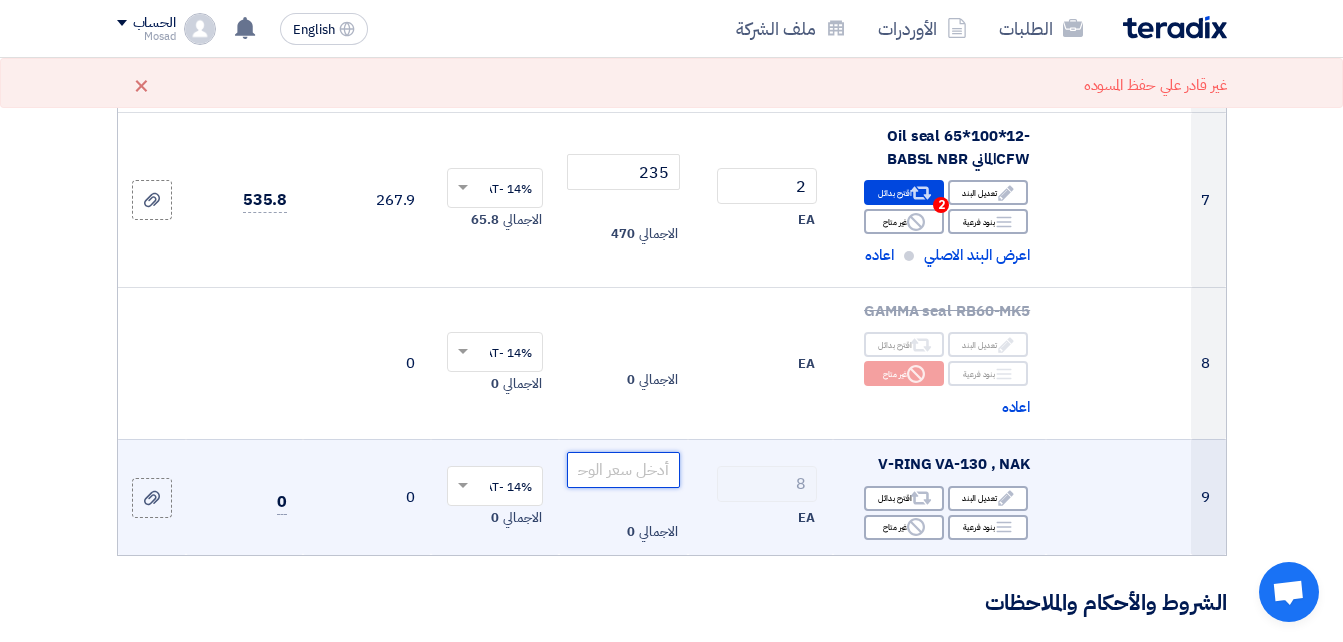 click 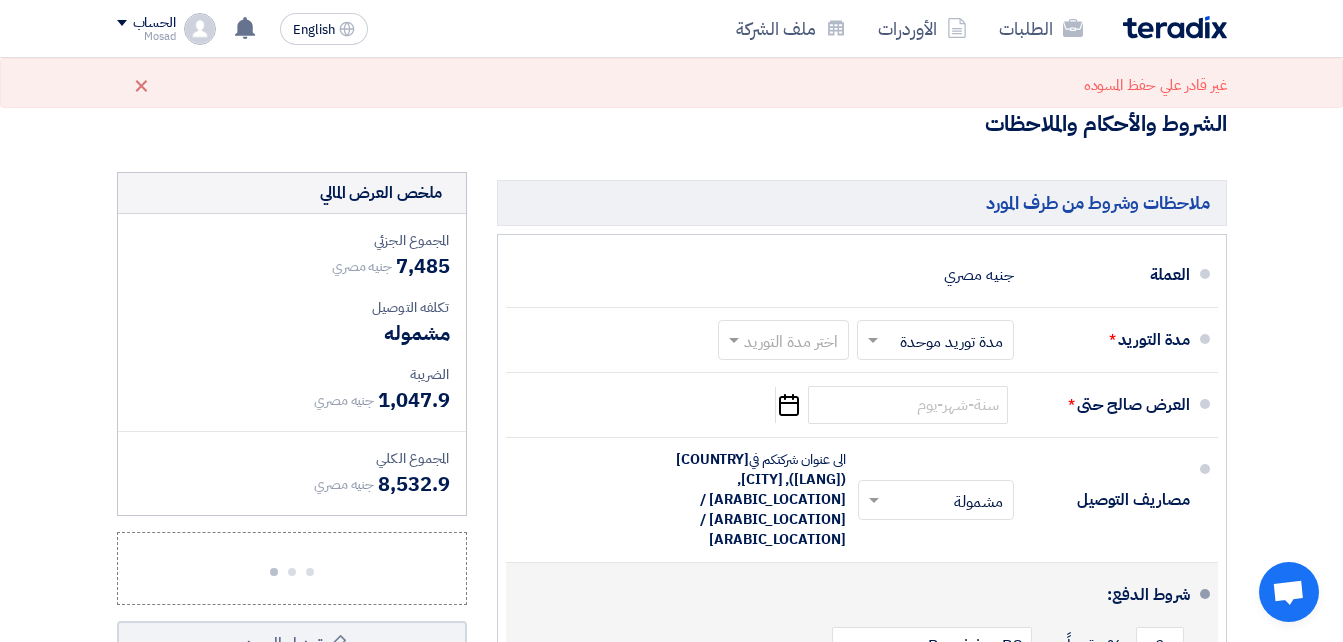 scroll, scrollTop: 1700, scrollLeft: 0, axis: vertical 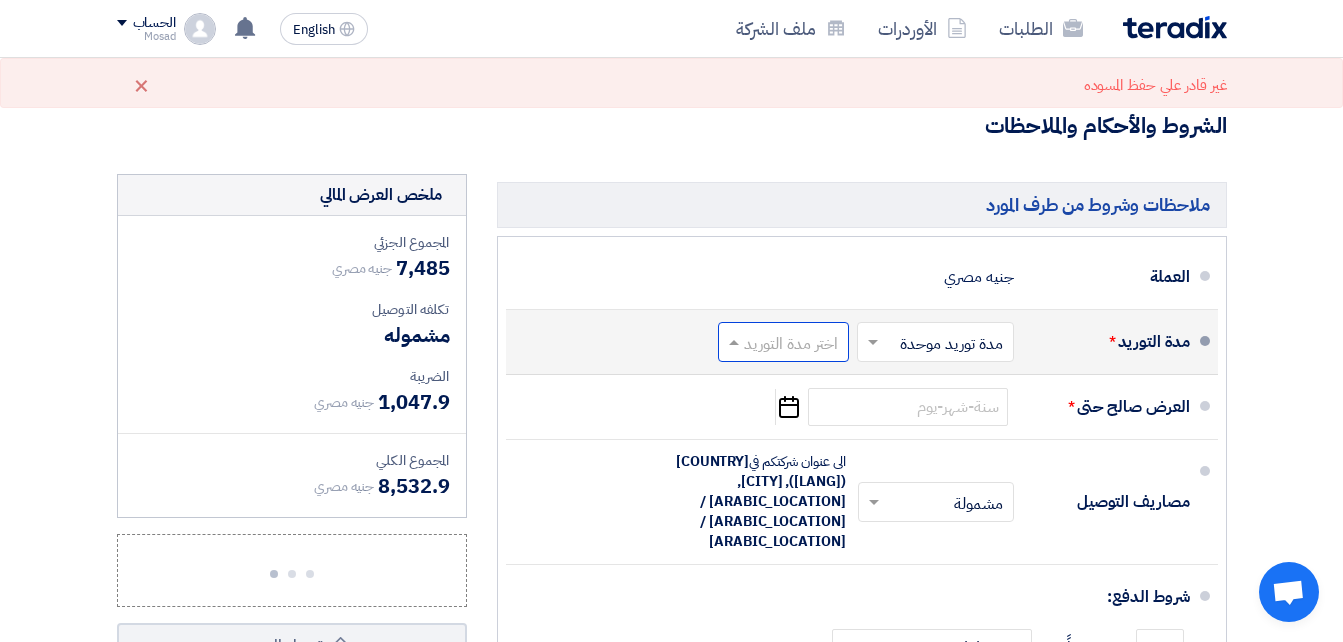 type on "175" 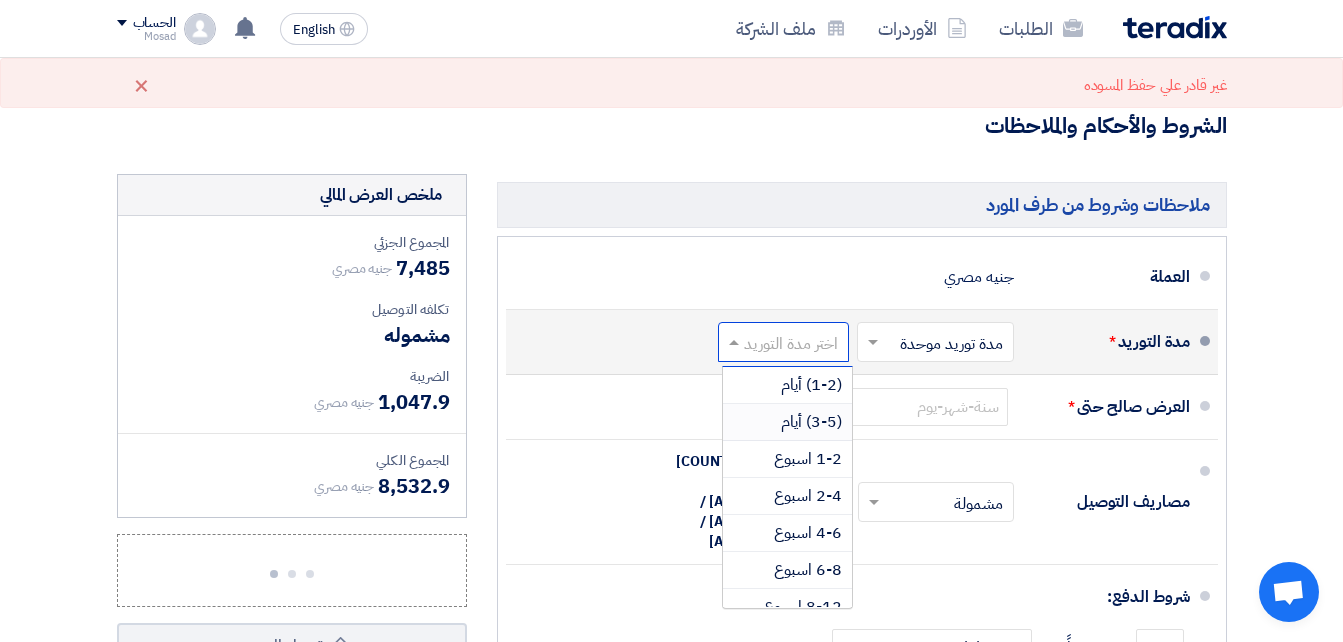 click on "(3-5) أيام" at bounding box center [811, 422] 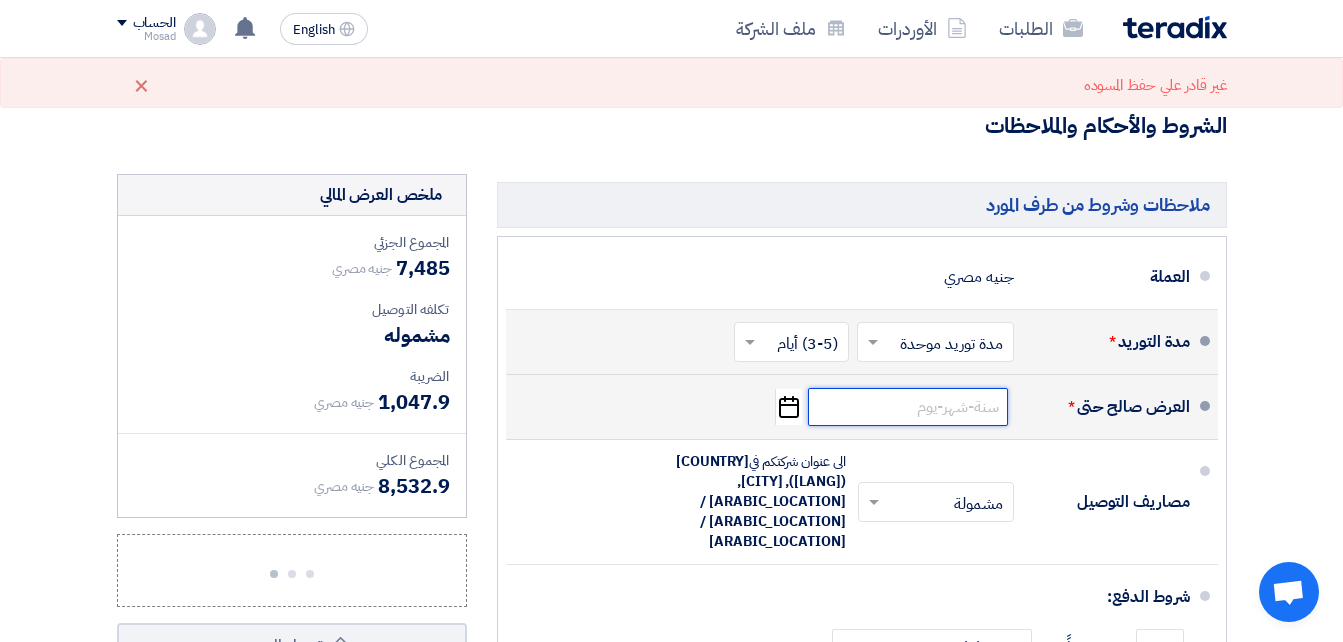 click 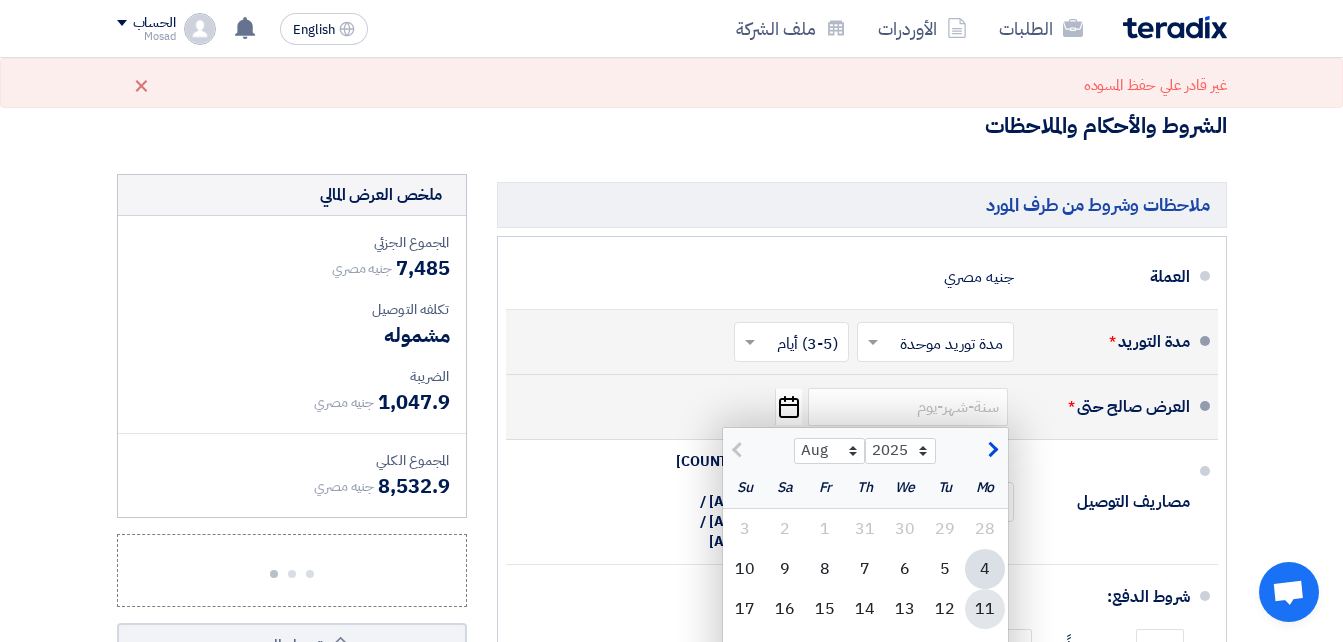 click on "11" 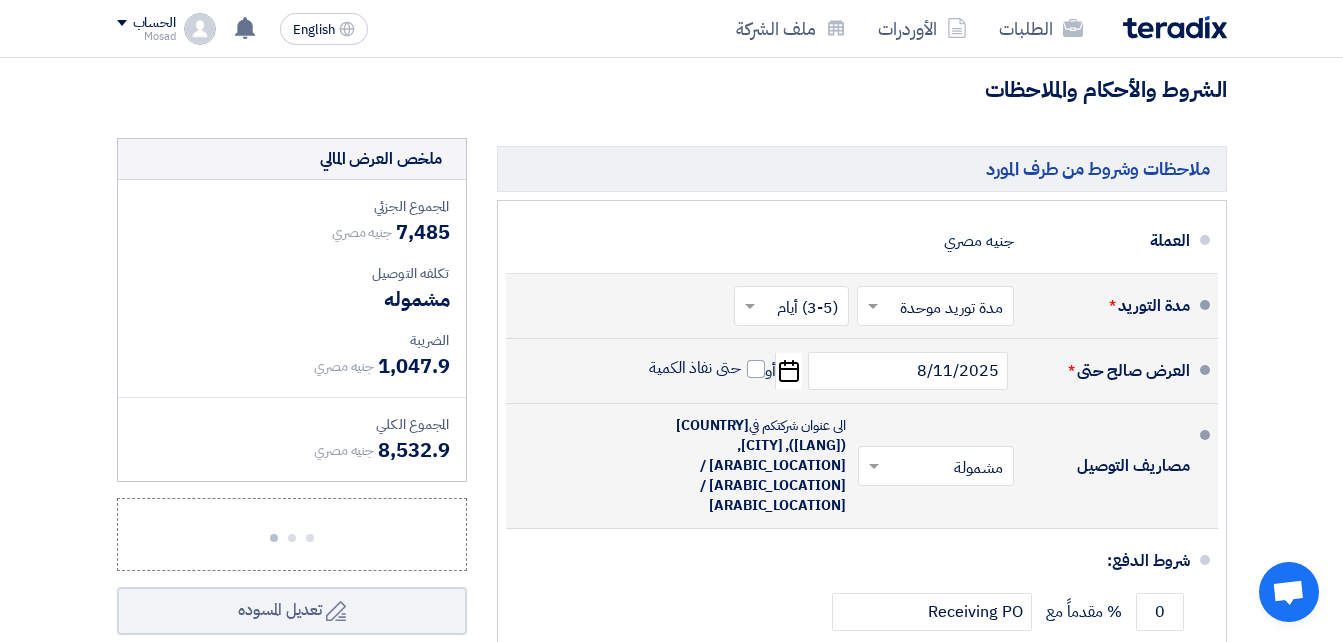 scroll, scrollTop: 1800, scrollLeft: 0, axis: vertical 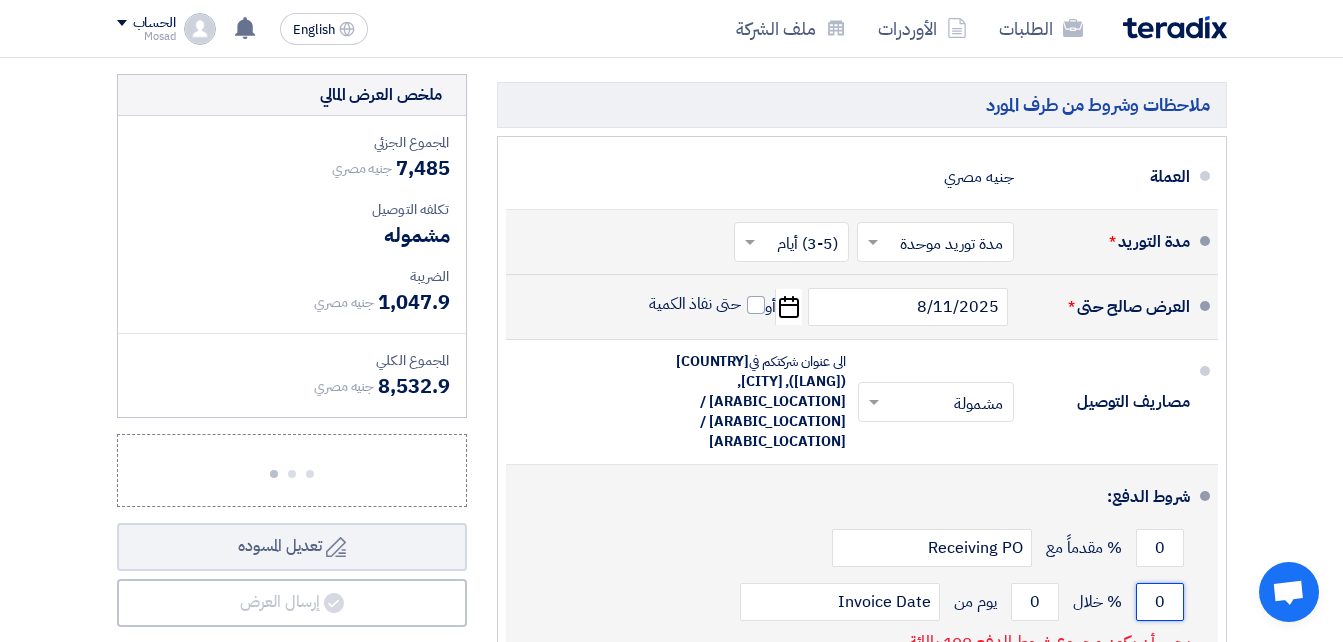 drag, startPoint x: 1155, startPoint y: 592, endPoint x: 1173, endPoint y: 595, distance: 18.248287 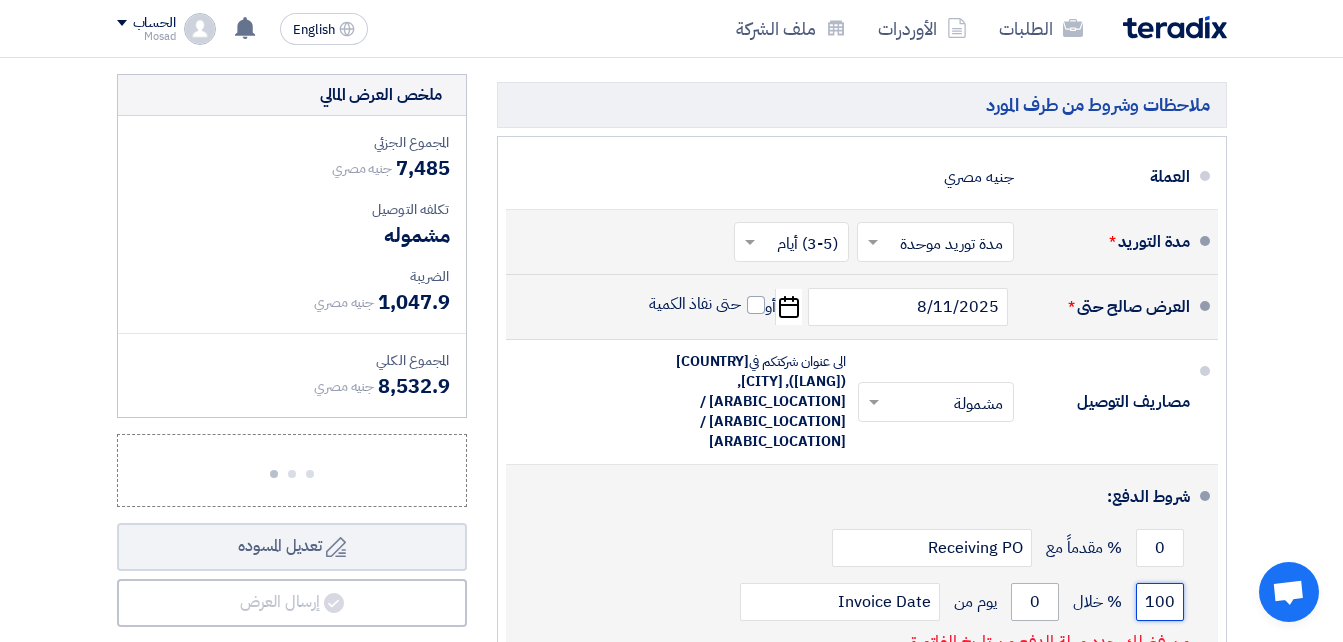 type on "100" 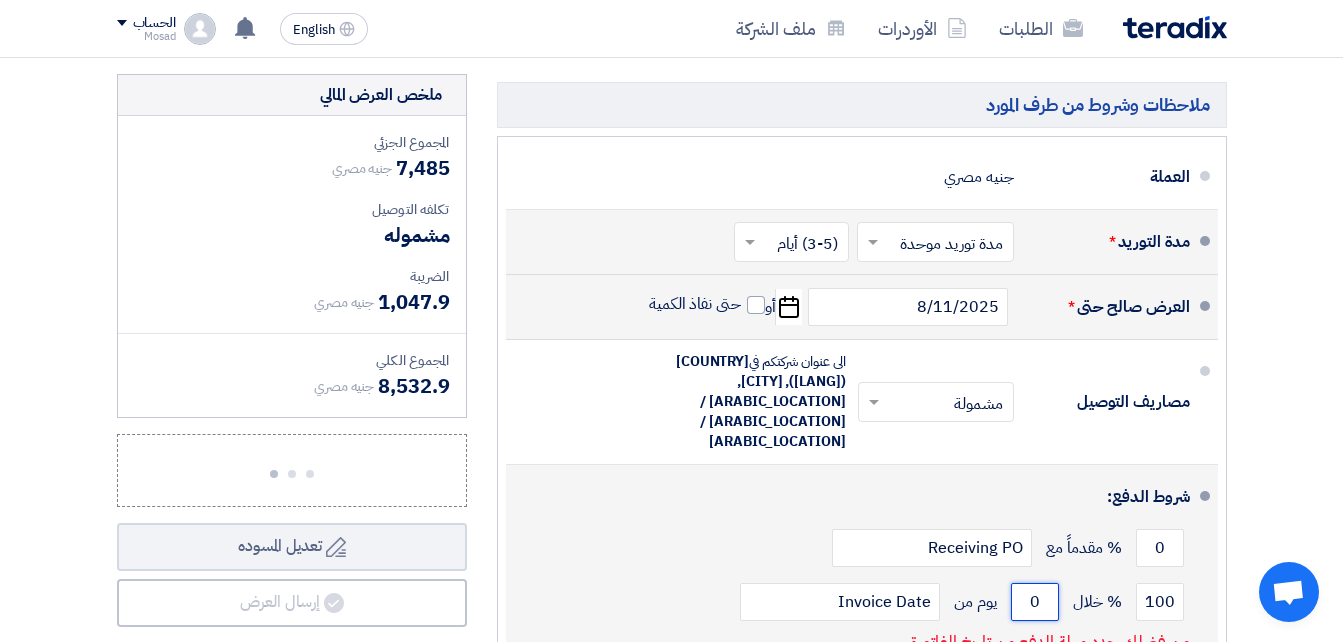 drag, startPoint x: 1044, startPoint y: 599, endPoint x: 1031, endPoint y: 599, distance: 13 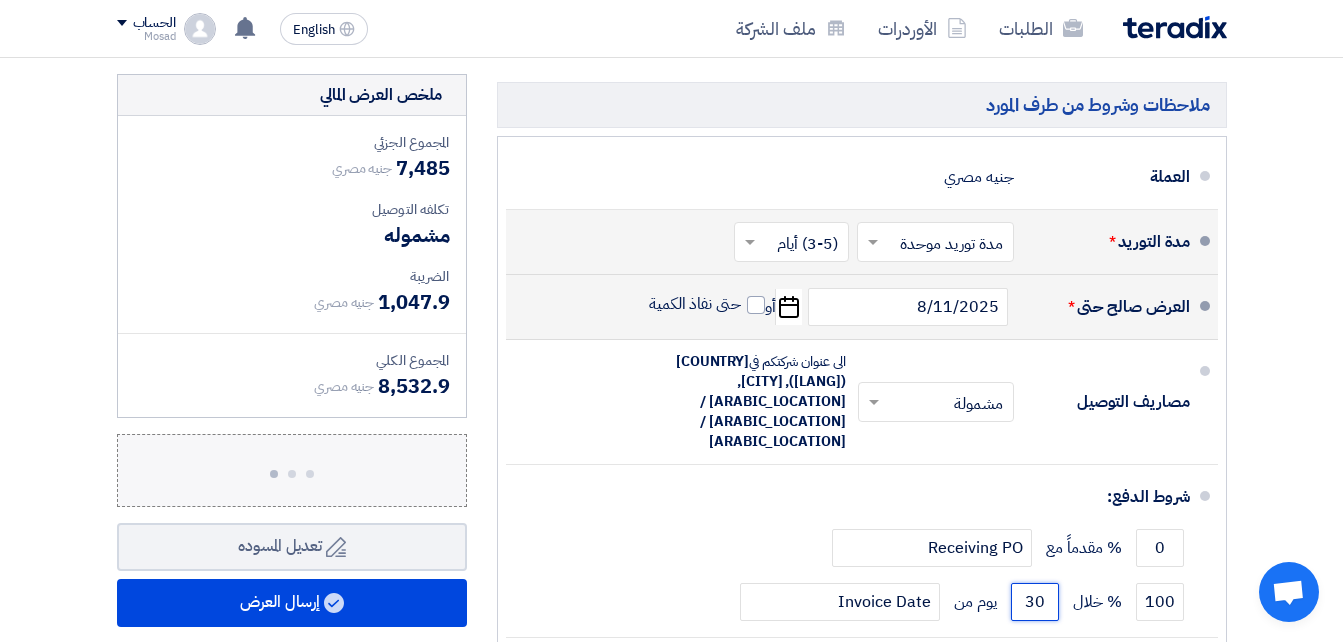 type on "30" 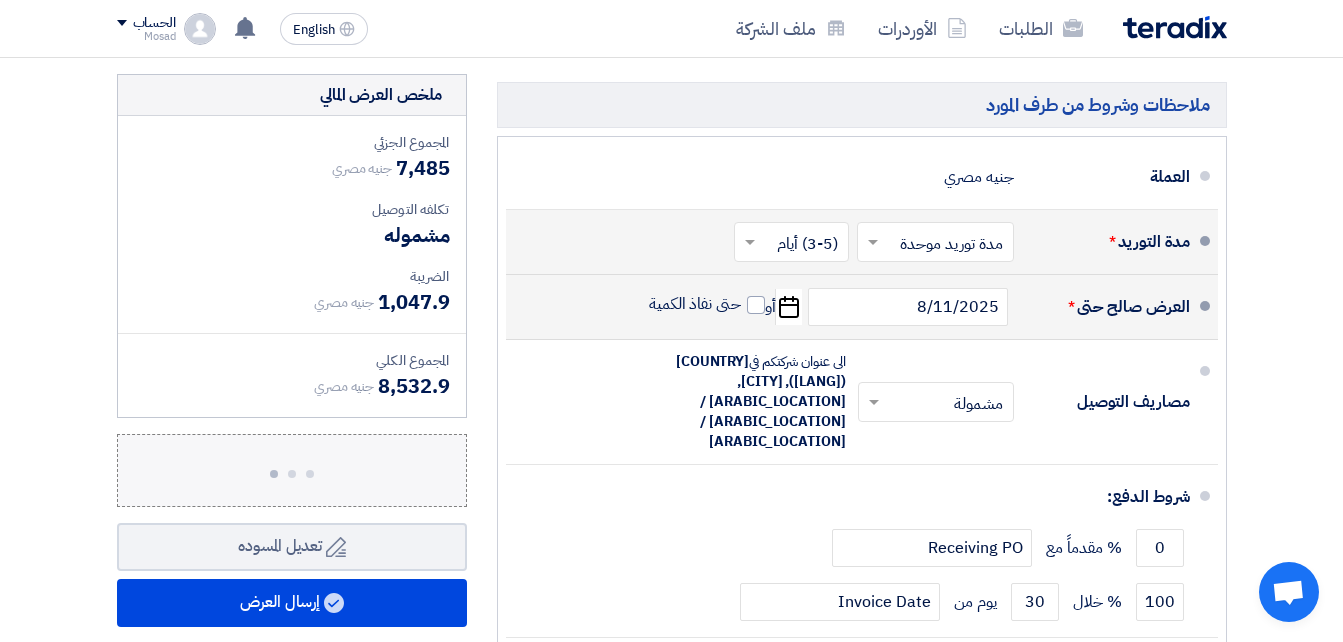 click 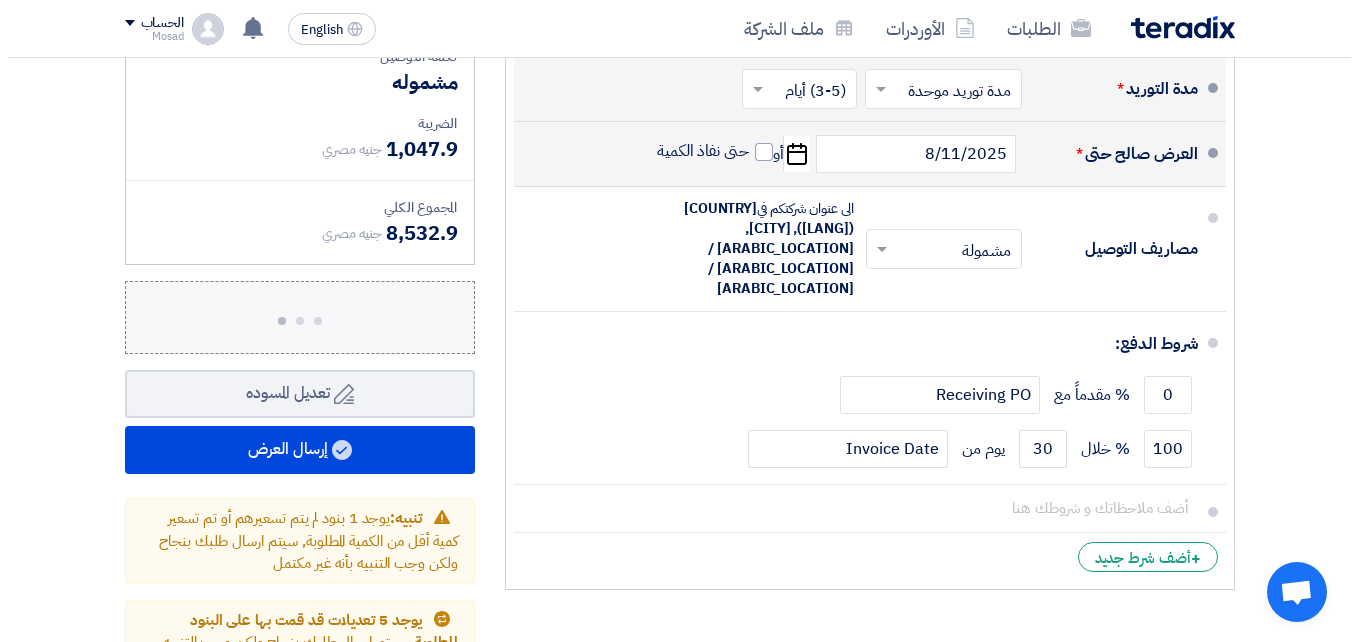 scroll, scrollTop: 2000, scrollLeft: 0, axis: vertical 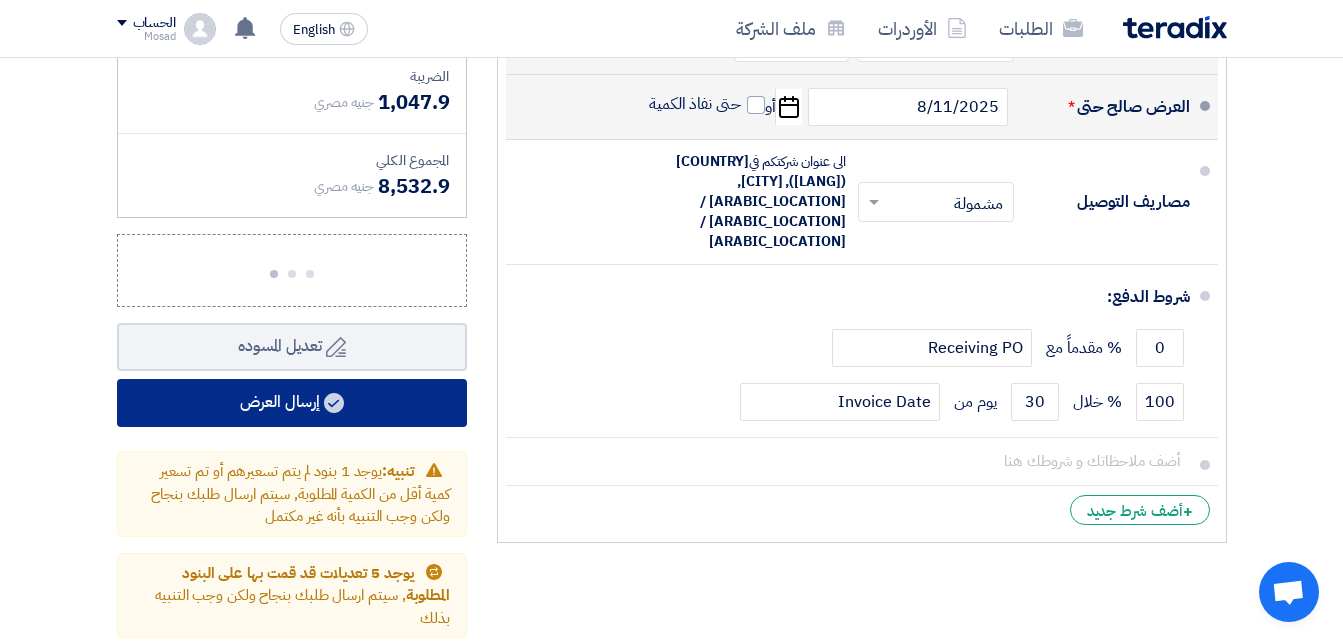 click on "إرسال العرض" 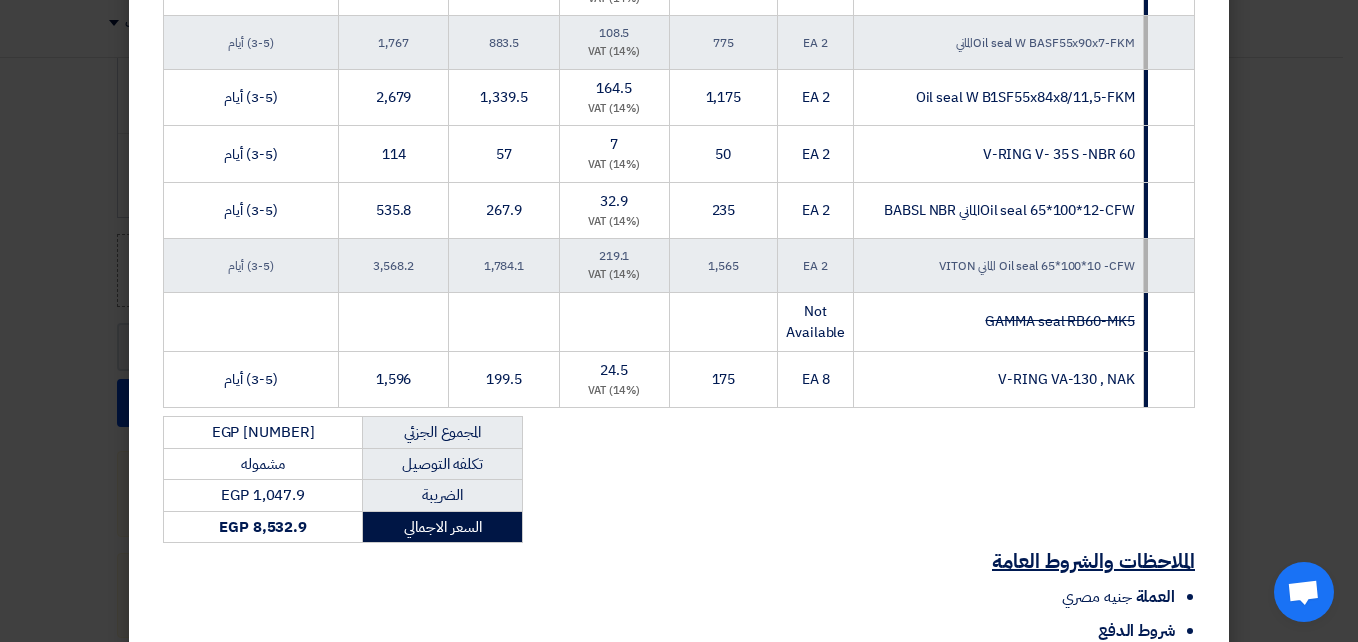 scroll, scrollTop: 1007, scrollLeft: 0, axis: vertical 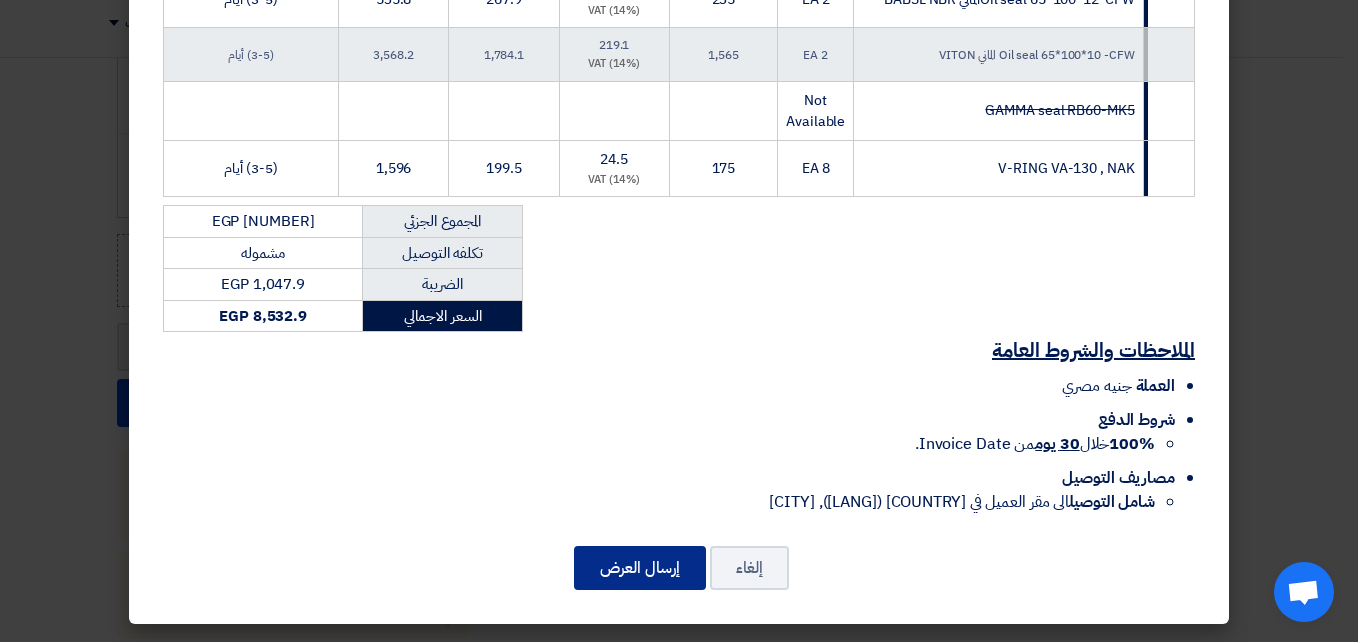 click on "إرسال العرض" 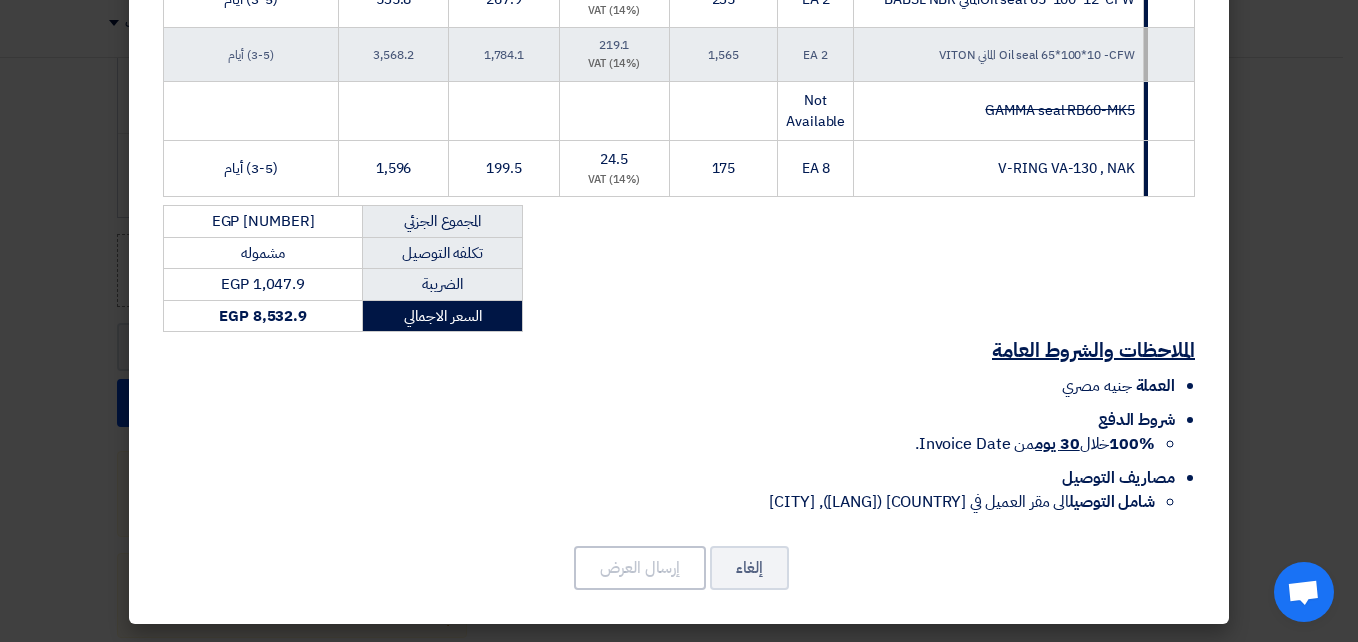 click on "El Hamd for General Supplies
مدينة الصالحية الجديدة , الشرقية, Egypt
el7amd.company@gmail.com
Mosad  Hafez  – General supplier
el7amd.company@gmail.com
+201095415413
عرض أسعار
التاريخ:
Mon Aug 04 2025
صالح حتى:
Mon Aug 11 2025
مقدم الى:
Alsharkeya Sugar Manufacturing,
Ahmed Elgalad
Procurement  Supervisor" 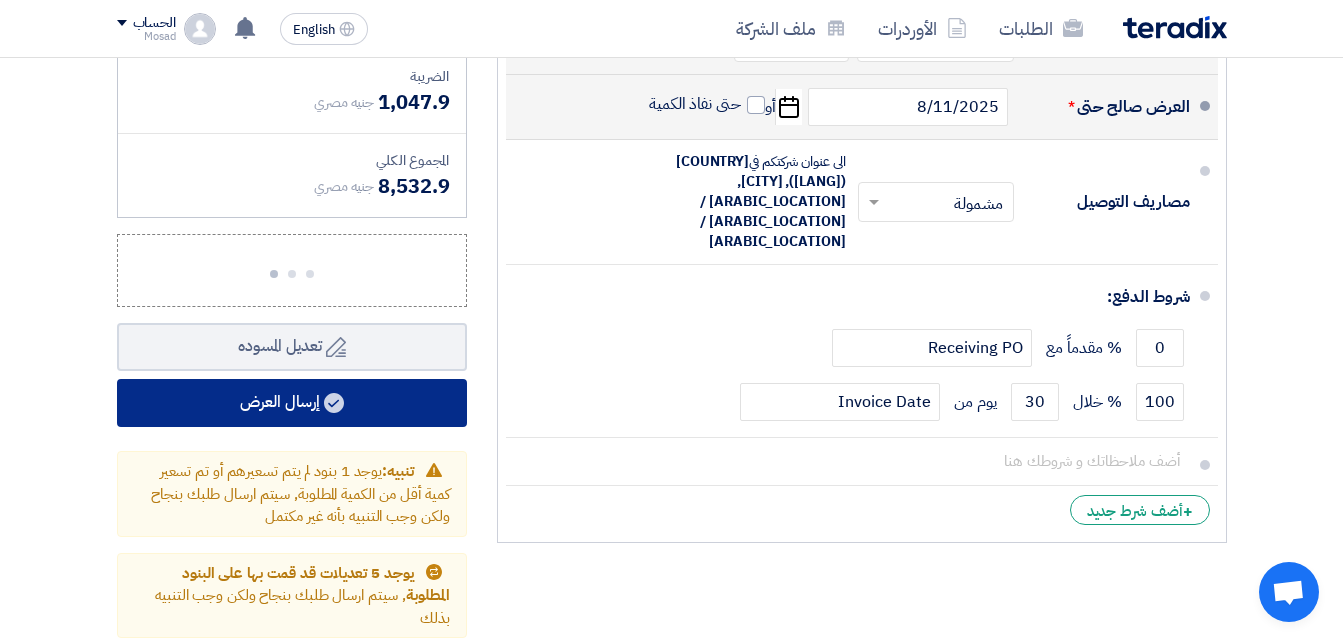click on "إرسال العرض" 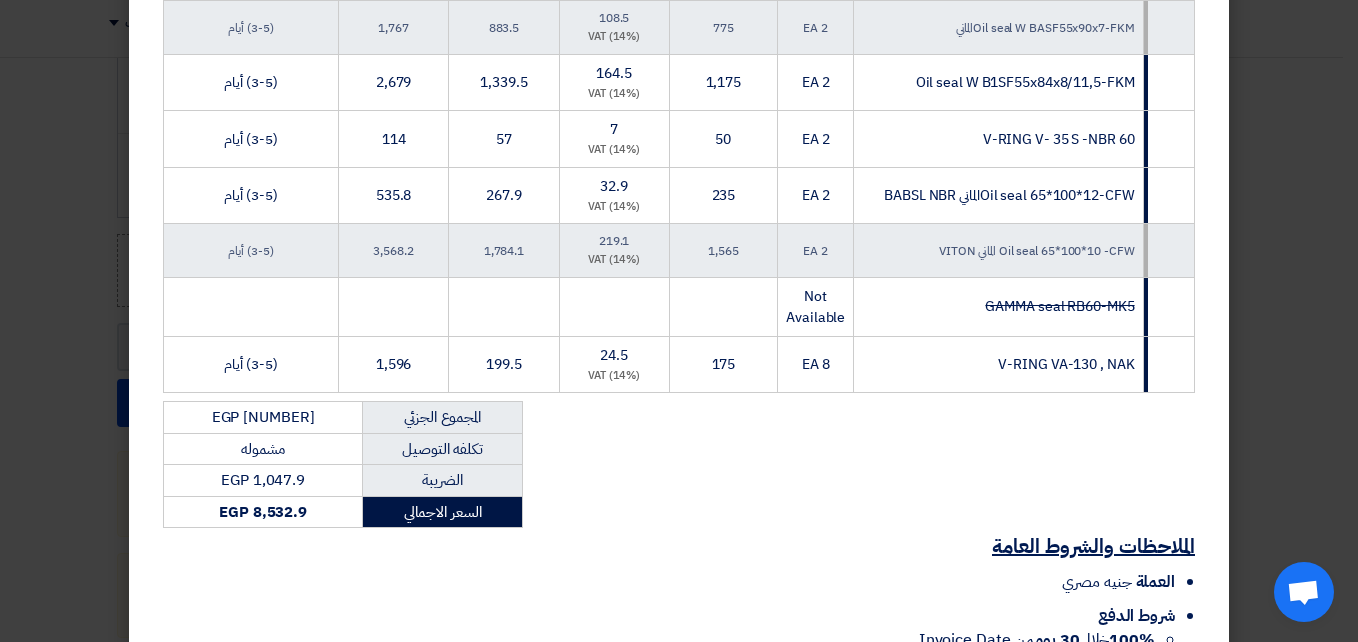 scroll, scrollTop: 1000, scrollLeft: 0, axis: vertical 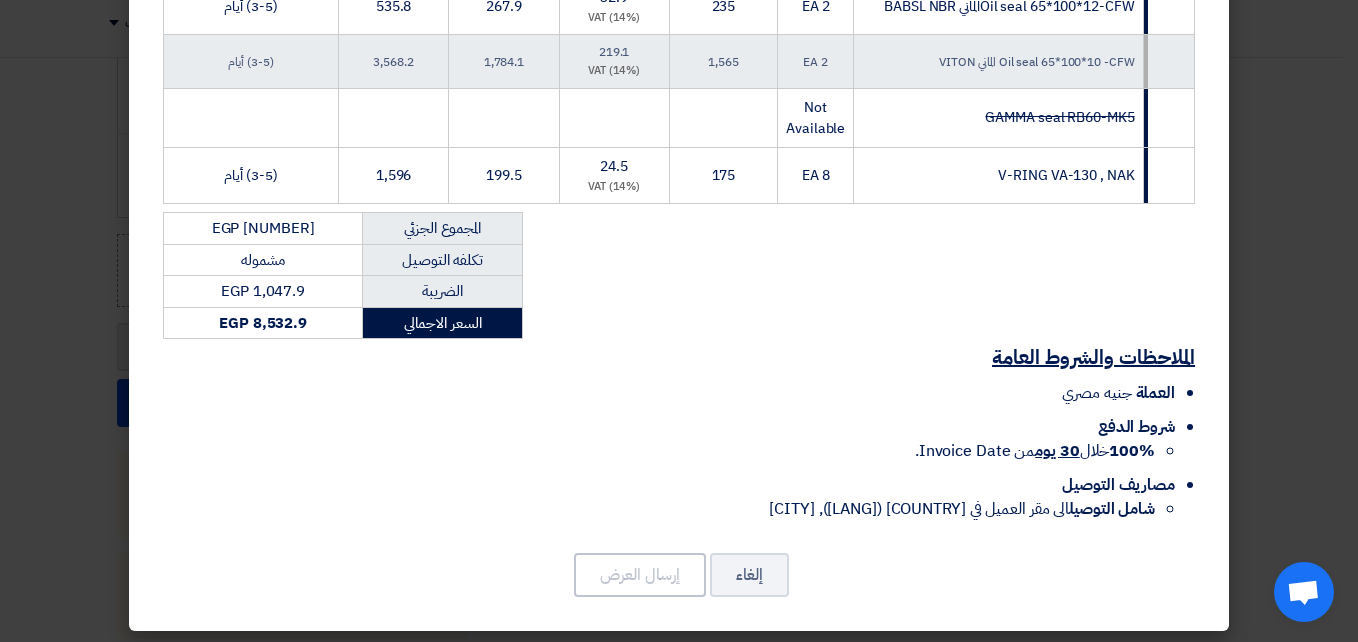 click on "شروط الدفع
100%  خلال  30 يوم  من Invoice Date." 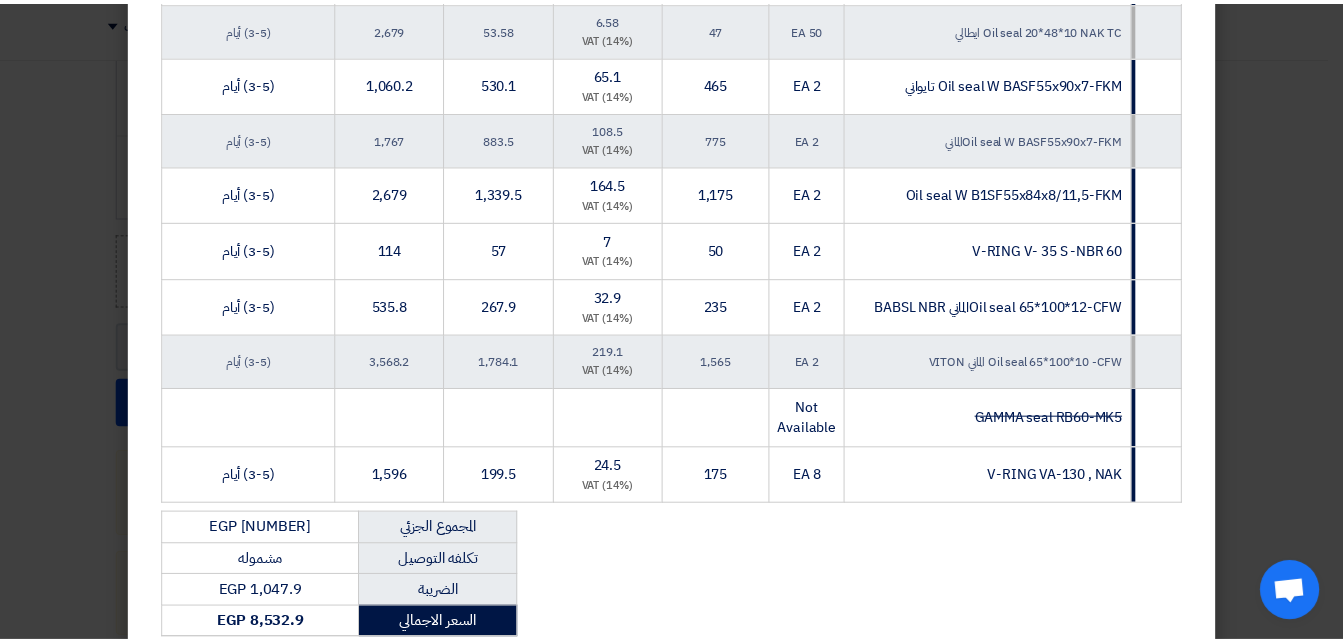 scroll, scrollTop: 1007, scrollLeft: 0, axis: vertical 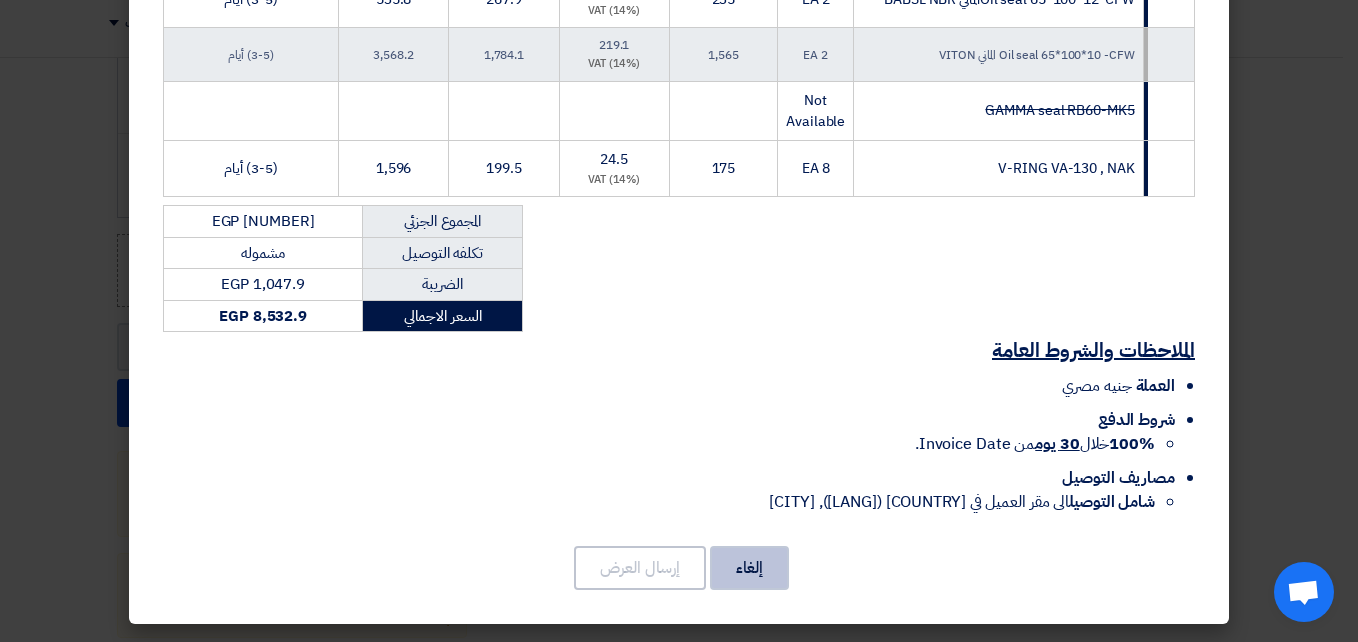 click on "إلغاء" 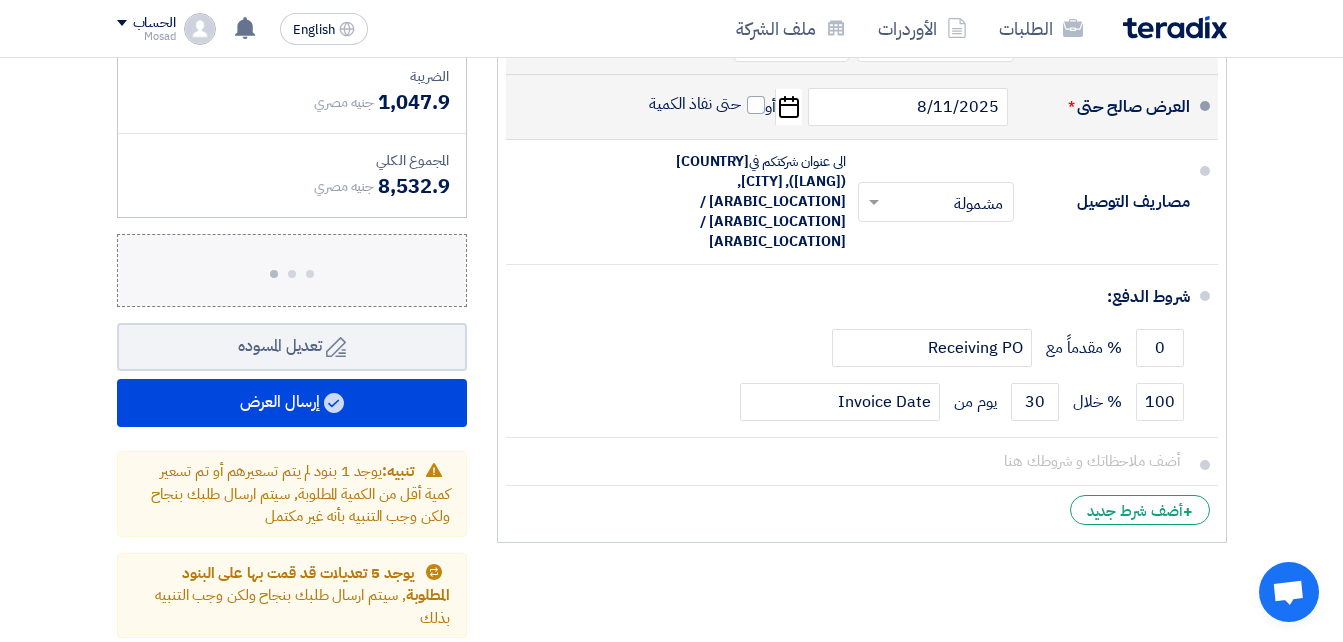 click on "إرفع ملف العرض (اختياري)
إرفع ملف العرض (اختياري)" 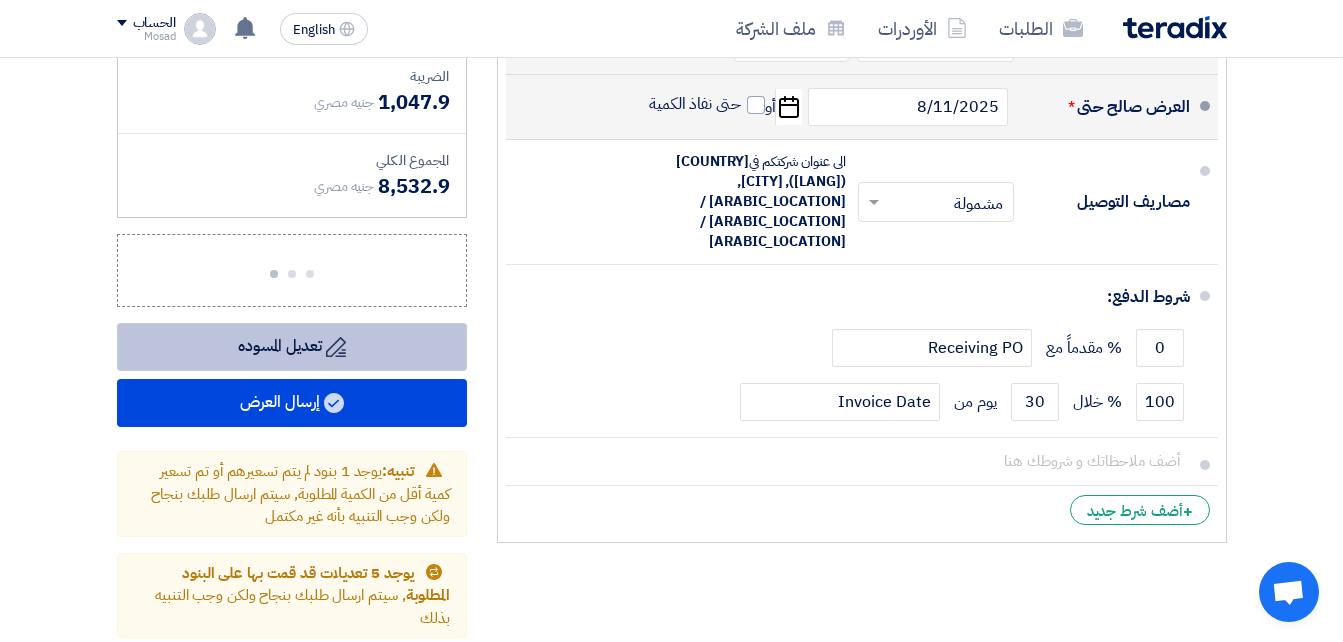 click on "Draft
تعديل المسوده" 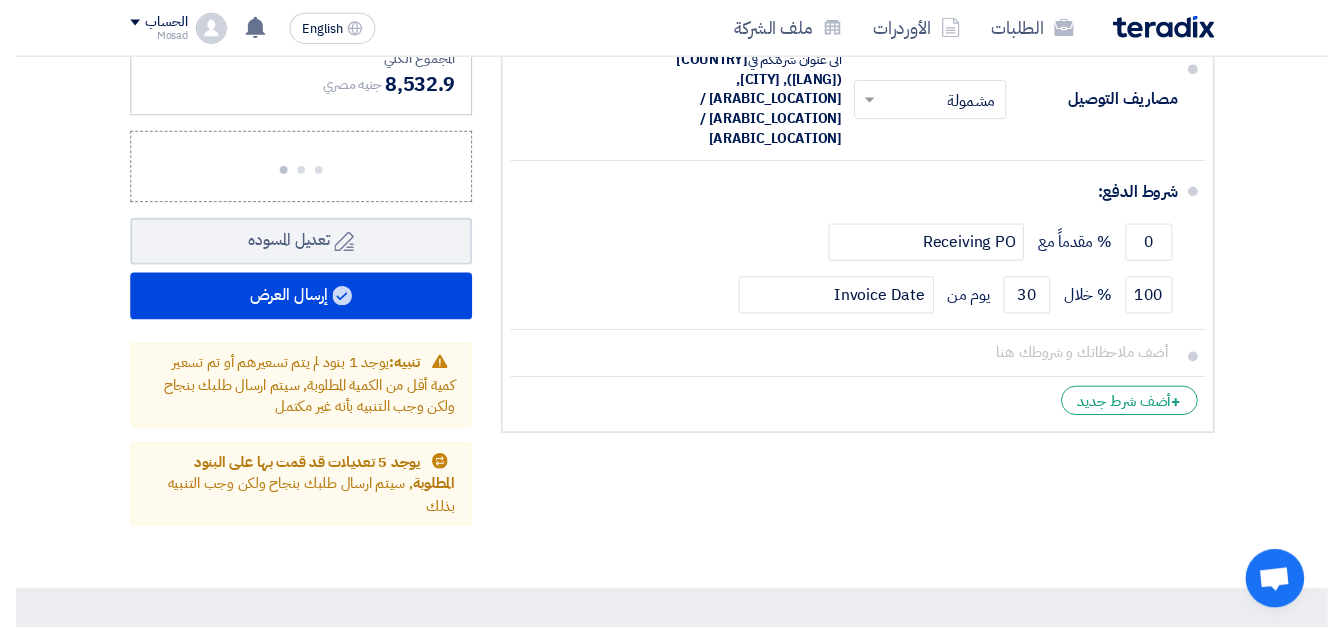 scroll, scrollTop: 0, scrollLeft: 0, axis: both 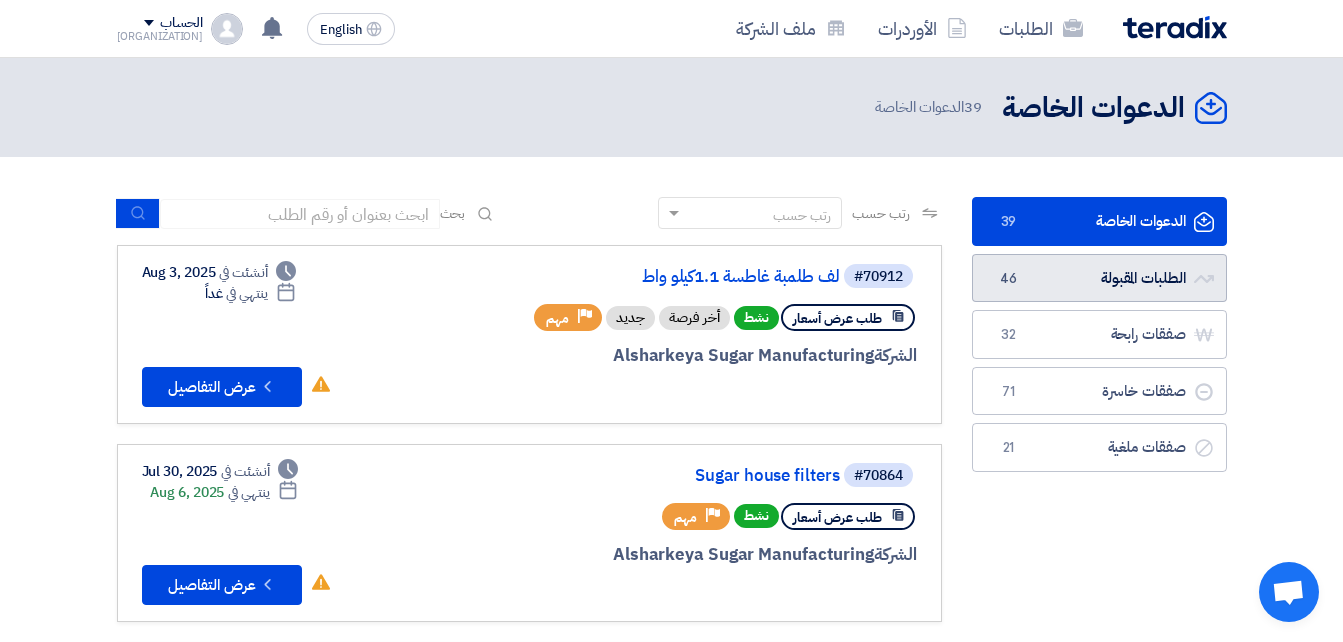 click on "الطلبات المقبولة
الطلبات المقبولة
46" 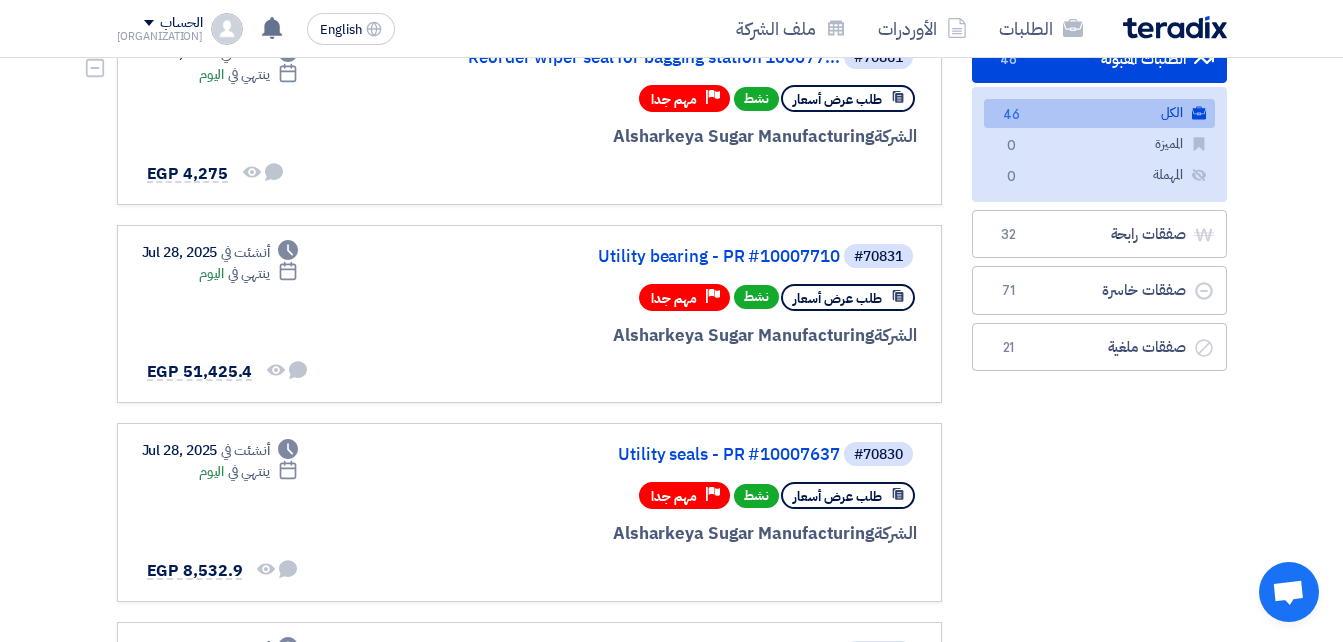 scroll, scrollTop: 300, scrollLeft: 0, axis: vertical 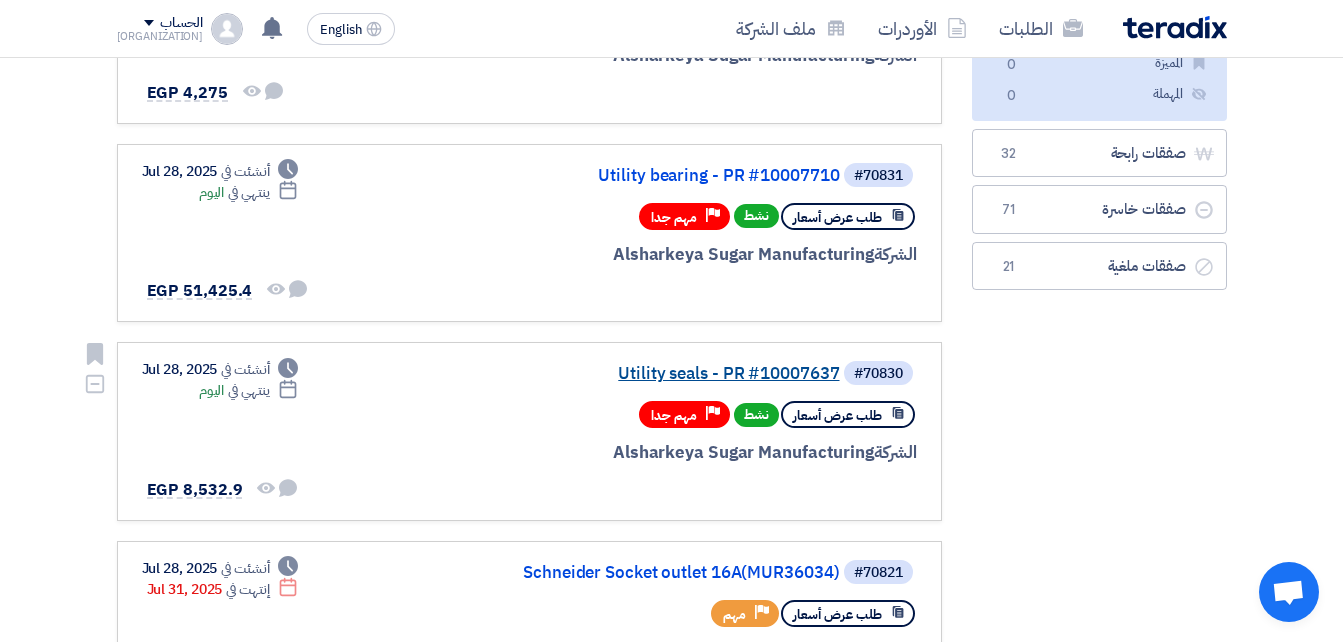 click on "Utility seals - PR #10007637" 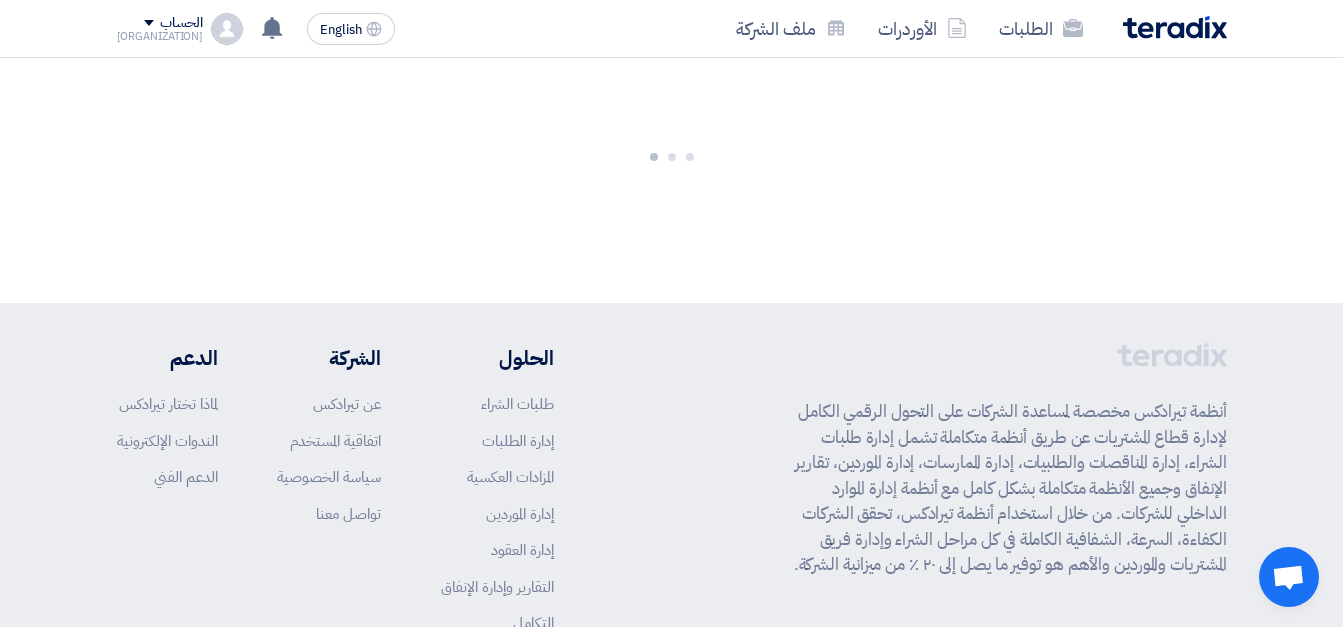 scroll, scrollTop: 0, scrollLeft: 0, axis: both 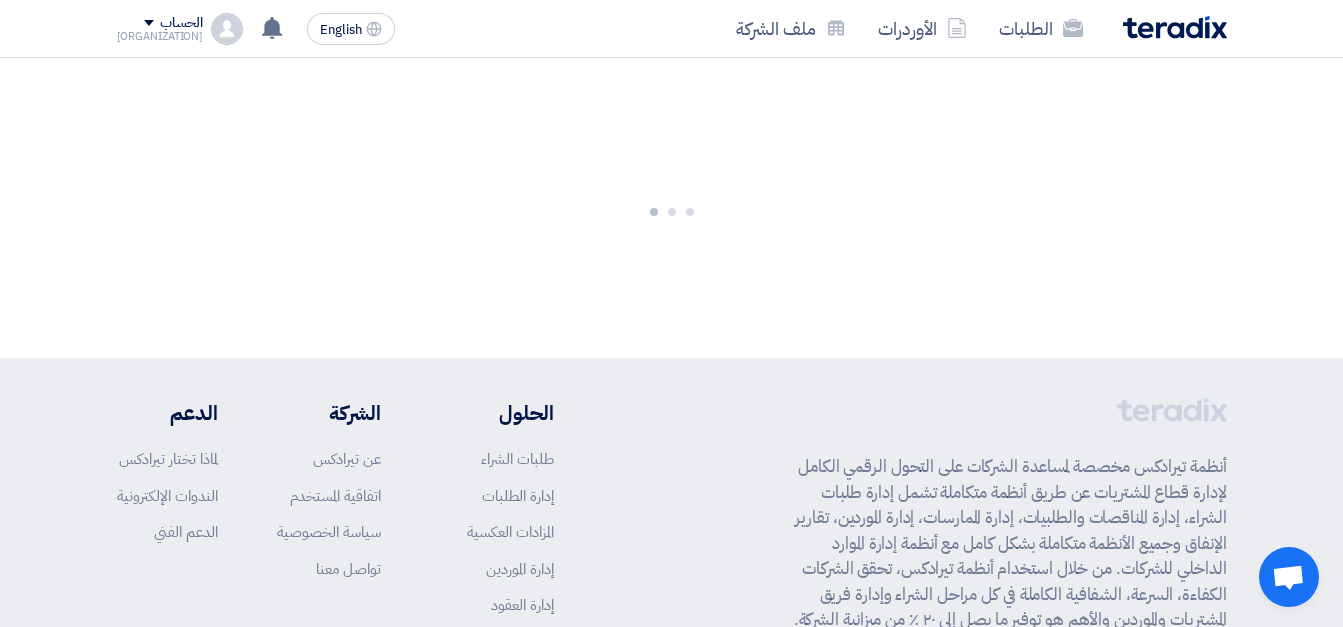 click 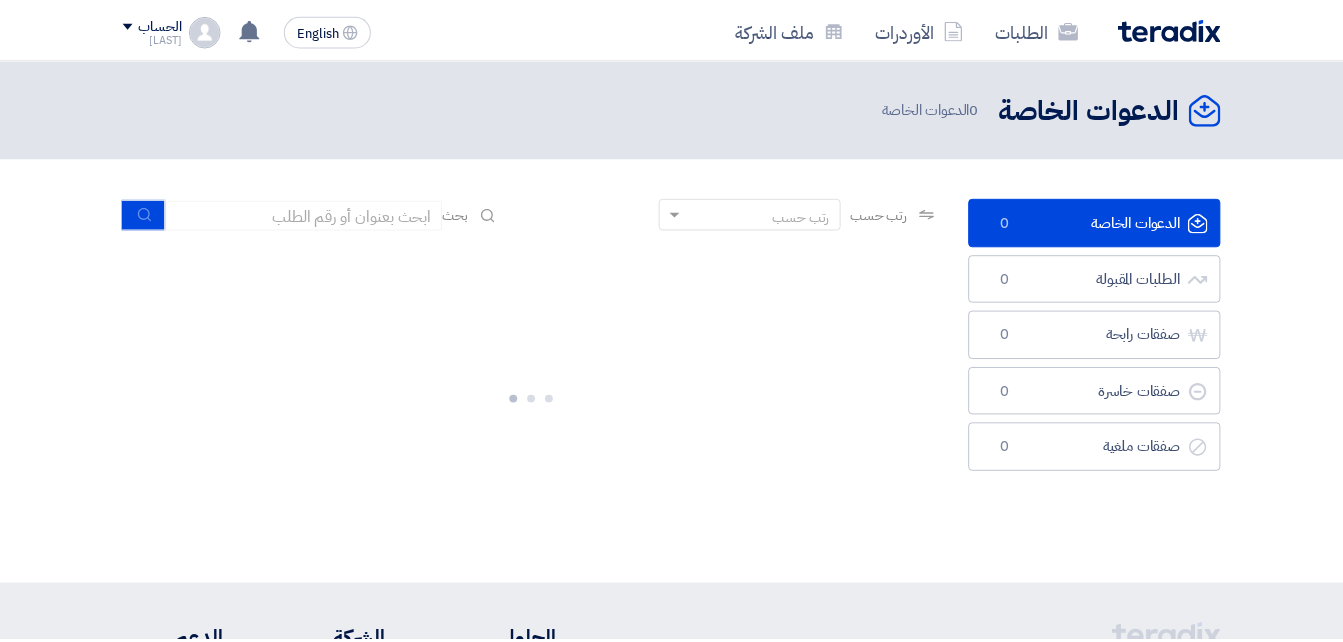 scroll, scrollTop: 0, scrollLeft: 0, axis: both 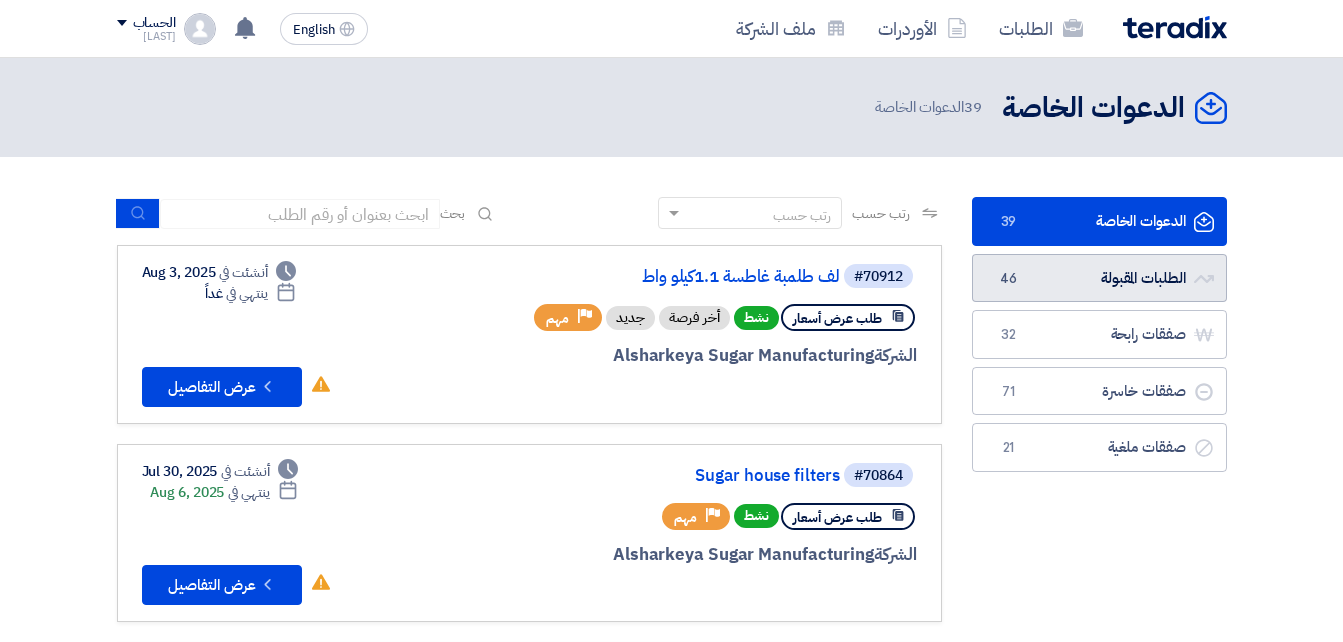 click on "الطلبات المقبولة
الطلبات المقبولة
46" 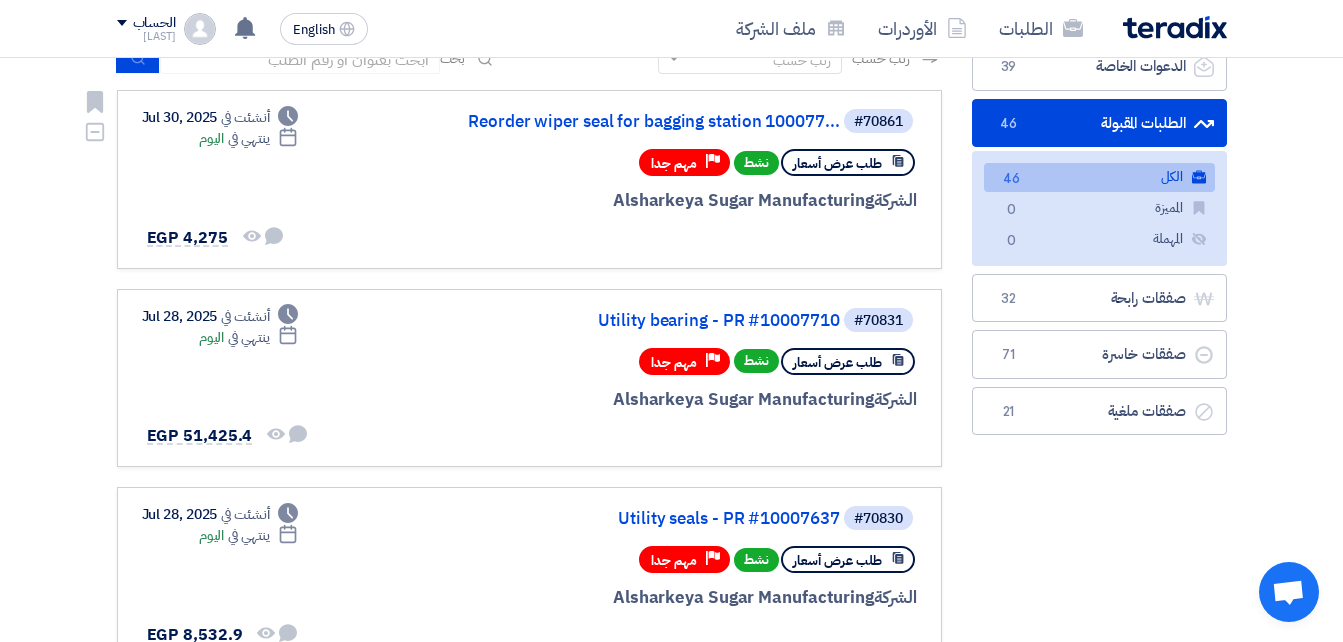 scroll, scrollTop: 200, scrollLeft: 0, axis: vertical 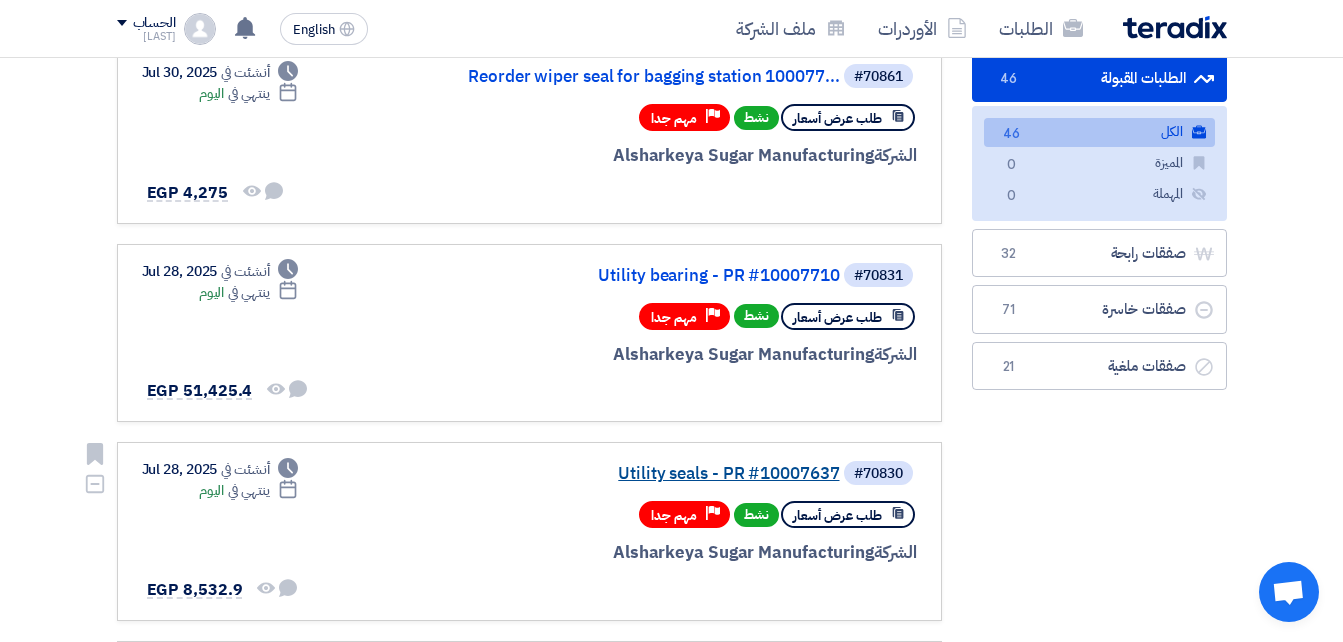 click on "Utility seals - PR #10007637" 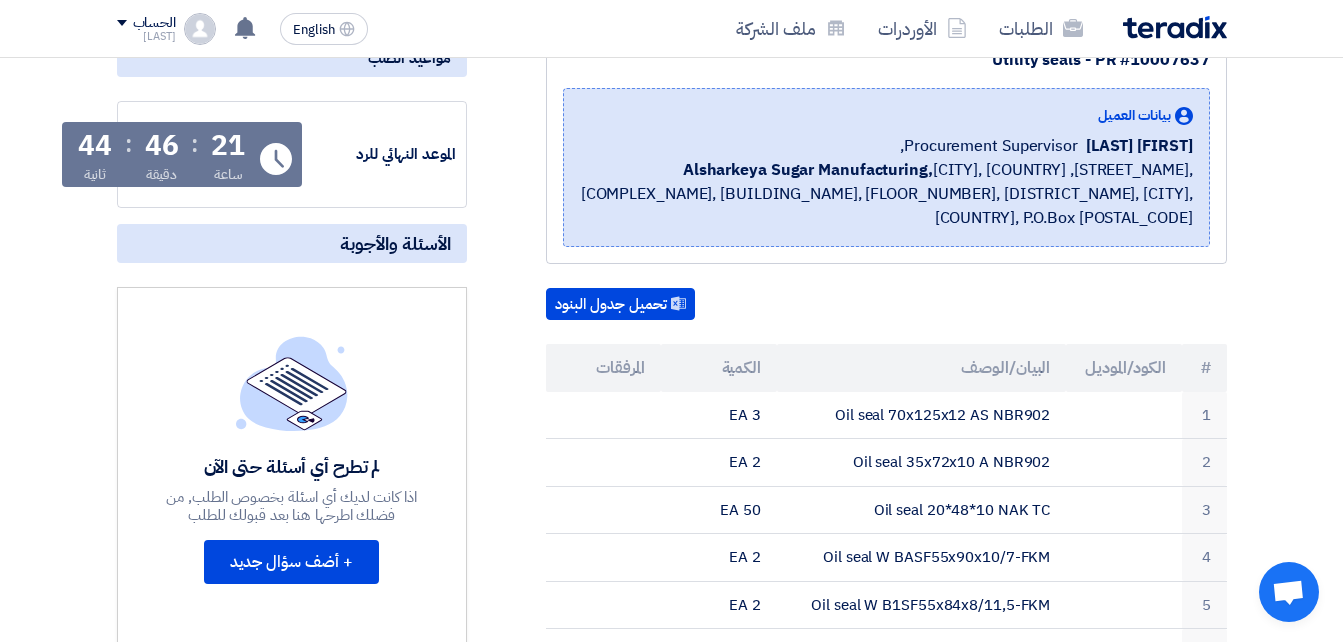 scroll, scrollTop: 0, scrollLeft: 0, axis: both 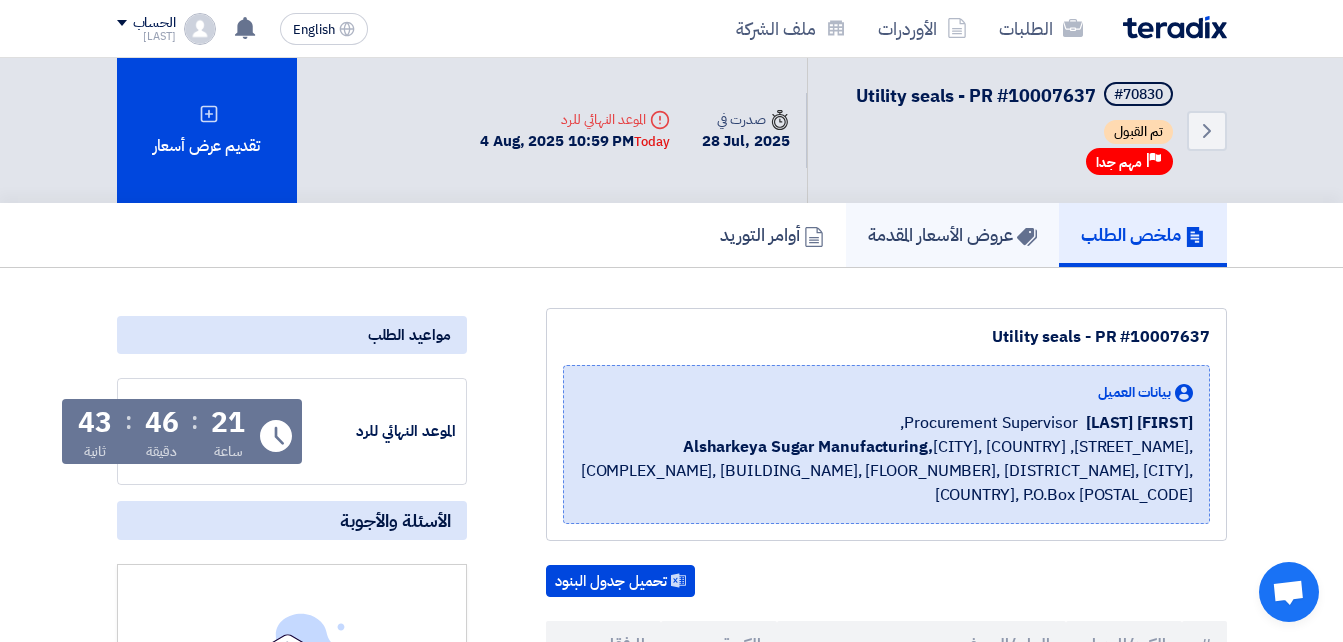 click on "عروض الأسعار المقدمة" 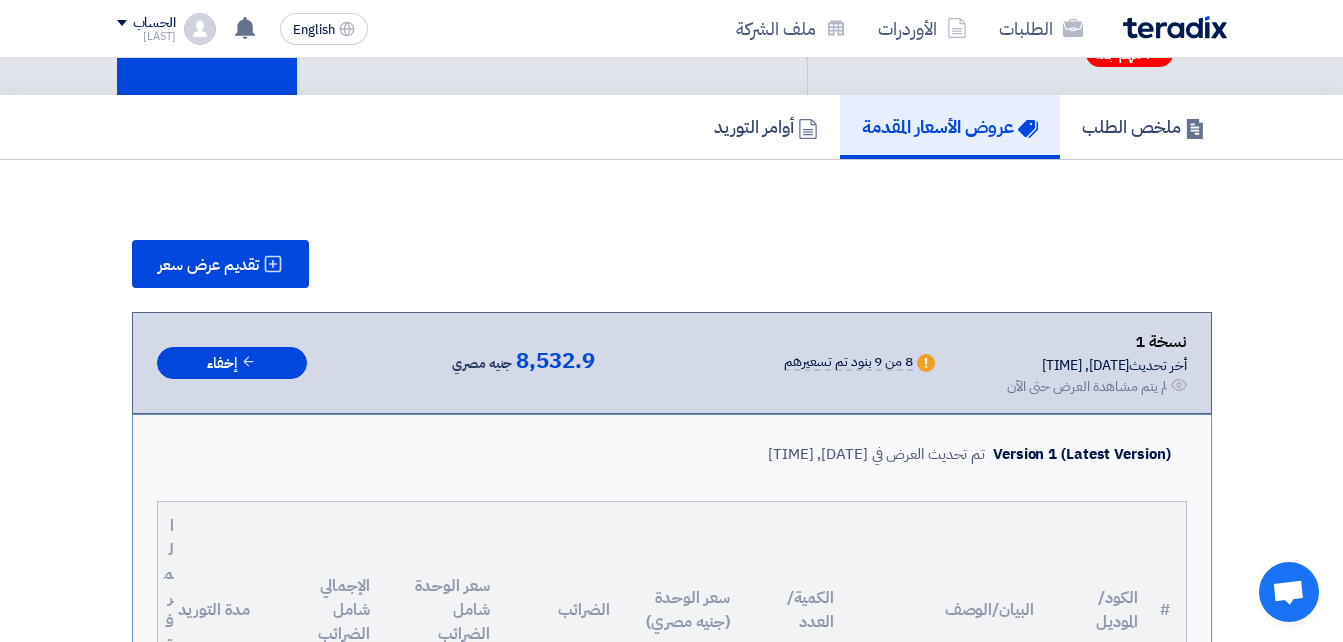 scroll, scrollTop: 100, scrollLeft: 0, axis: vertical 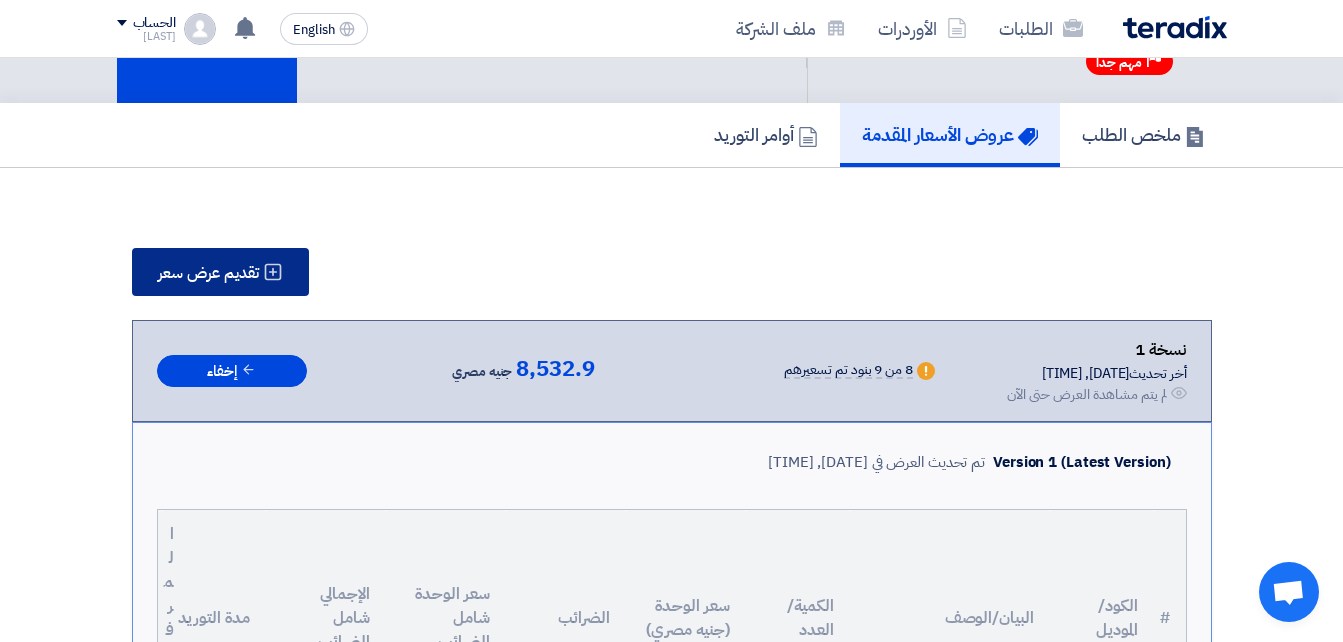 click on "تقديم عرض سعر" 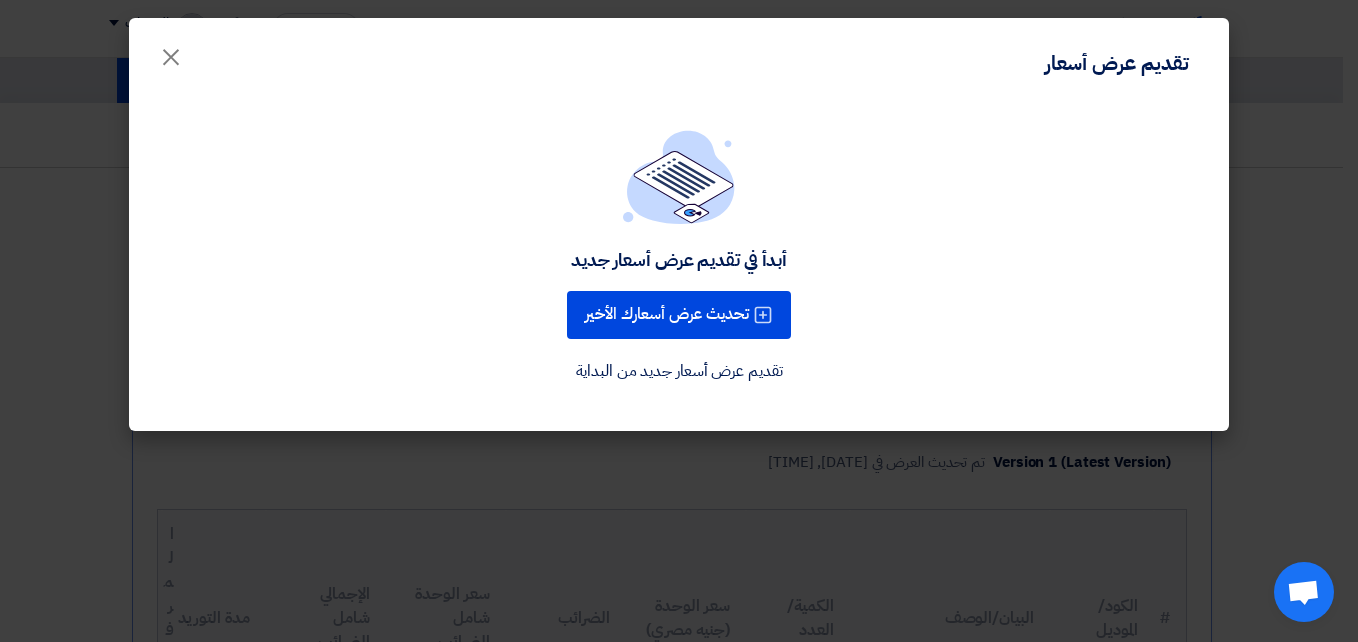 click 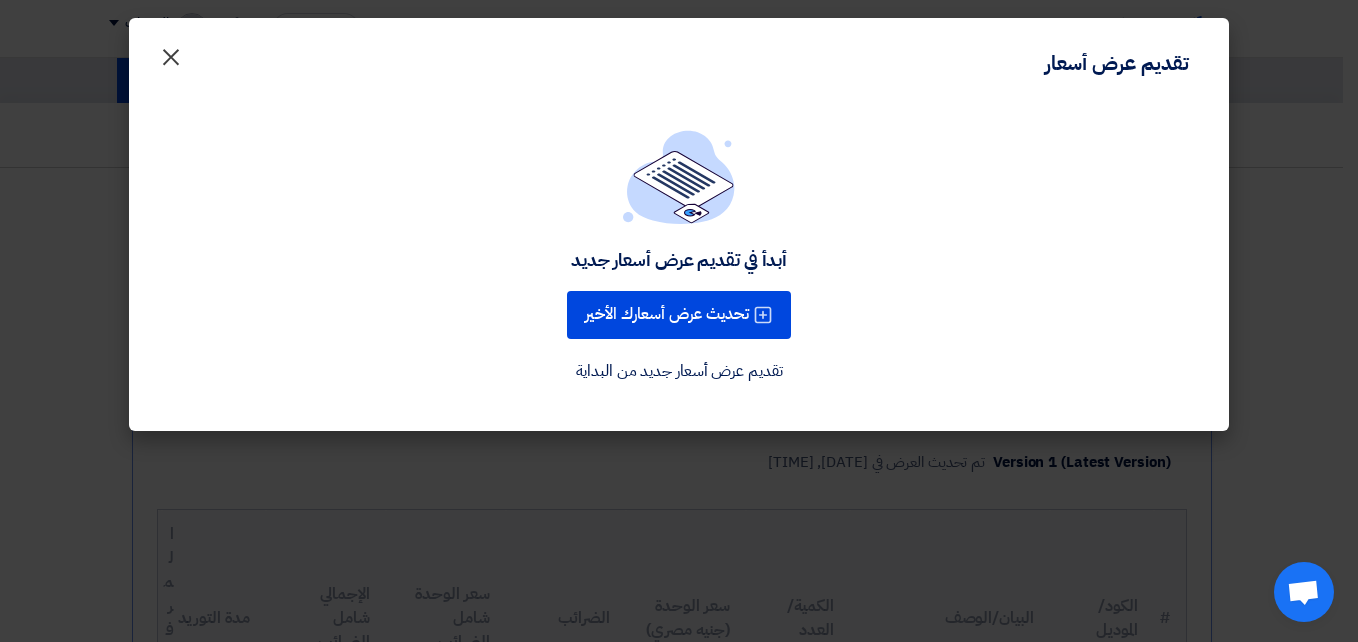 click on "×" 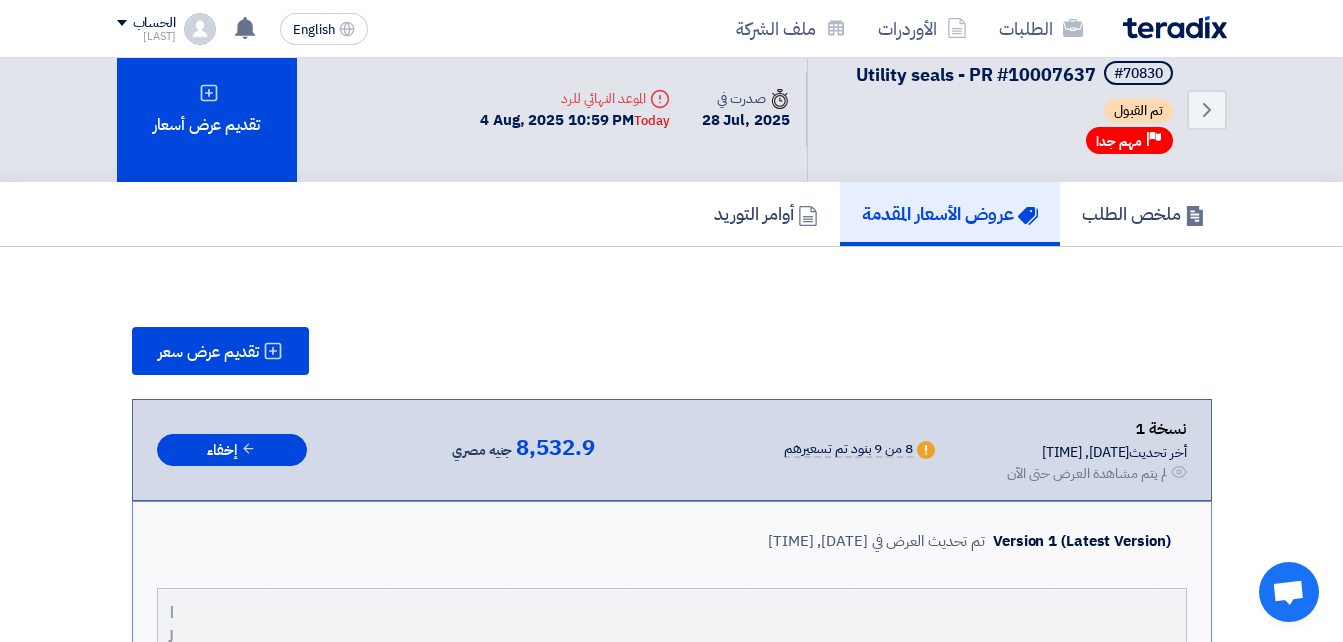 scroll, scrollTop: 0, scrollLeft: 0, axis: both 